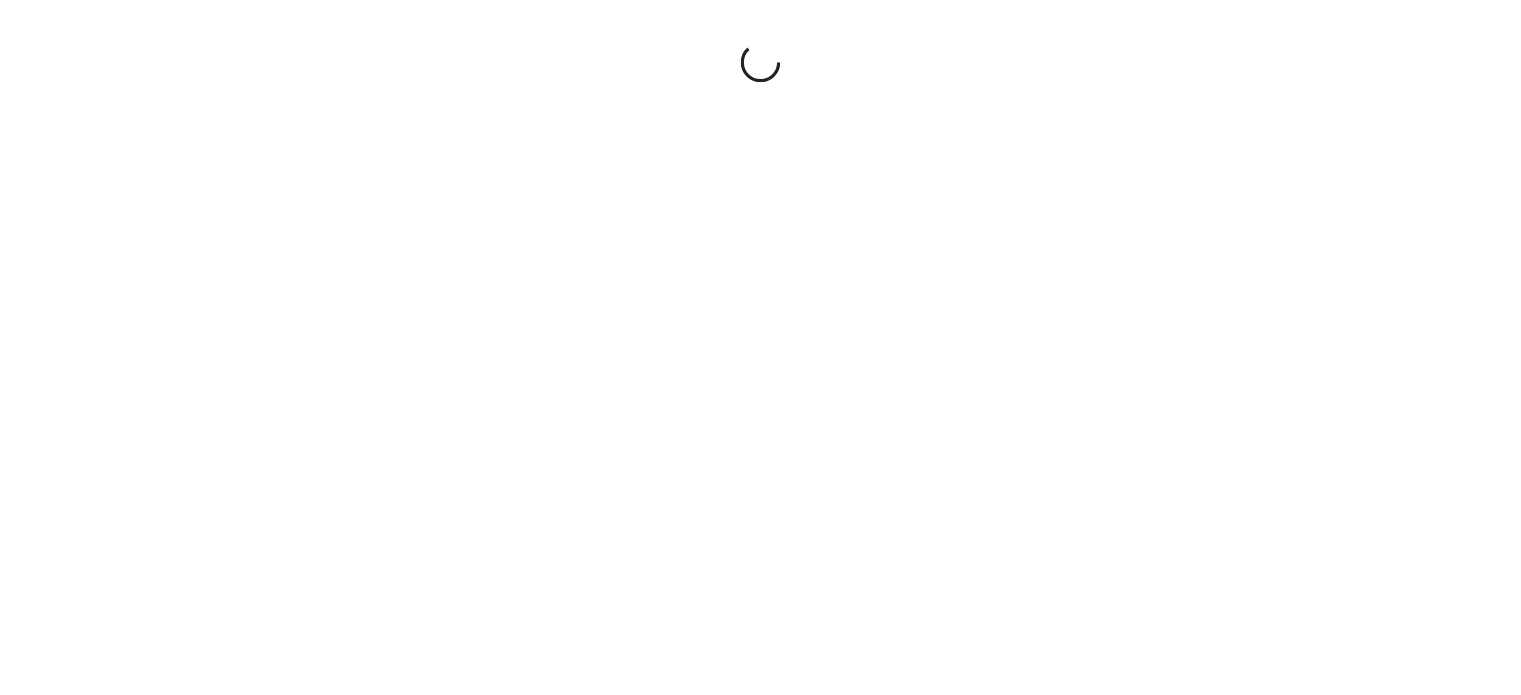 scroll, scrollTop: 0, scrollLeft: 0, axis: both 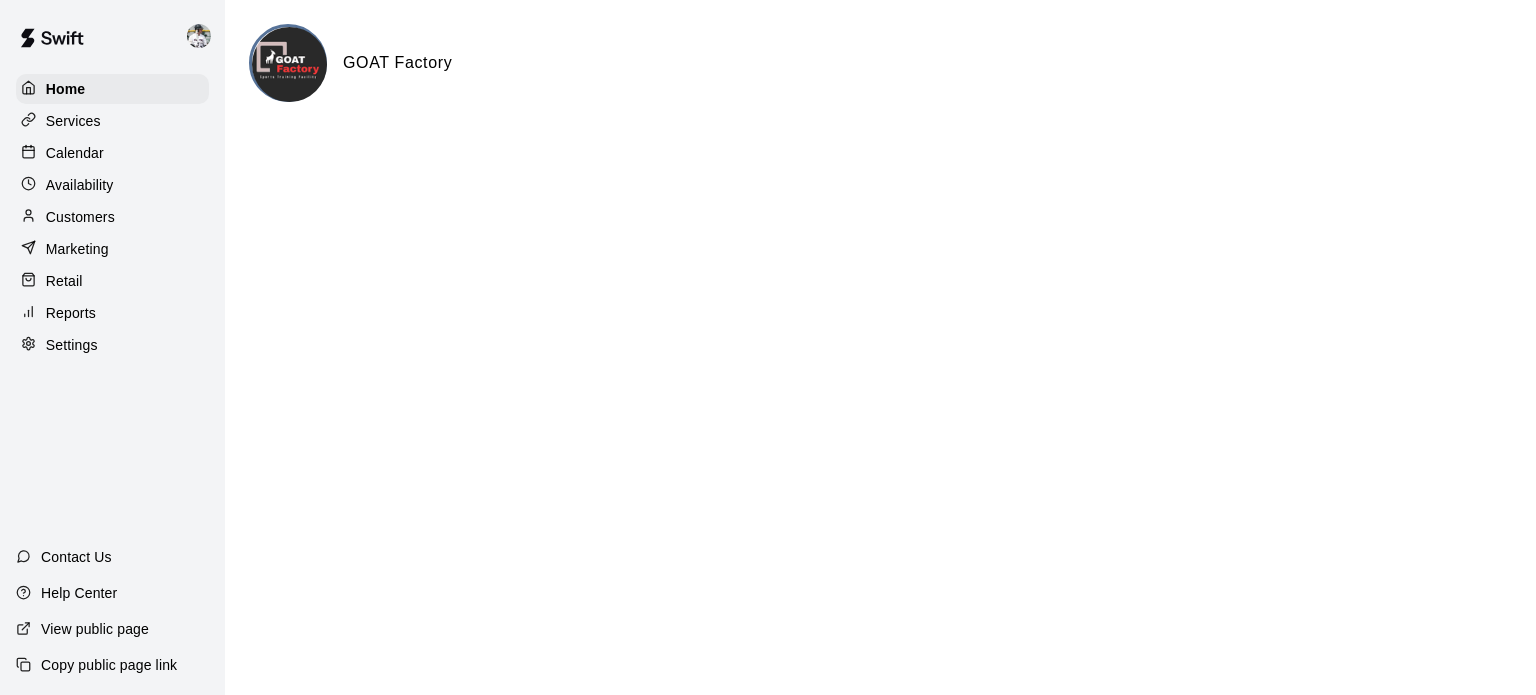 click on "Services" at bounding box center (73, 121) 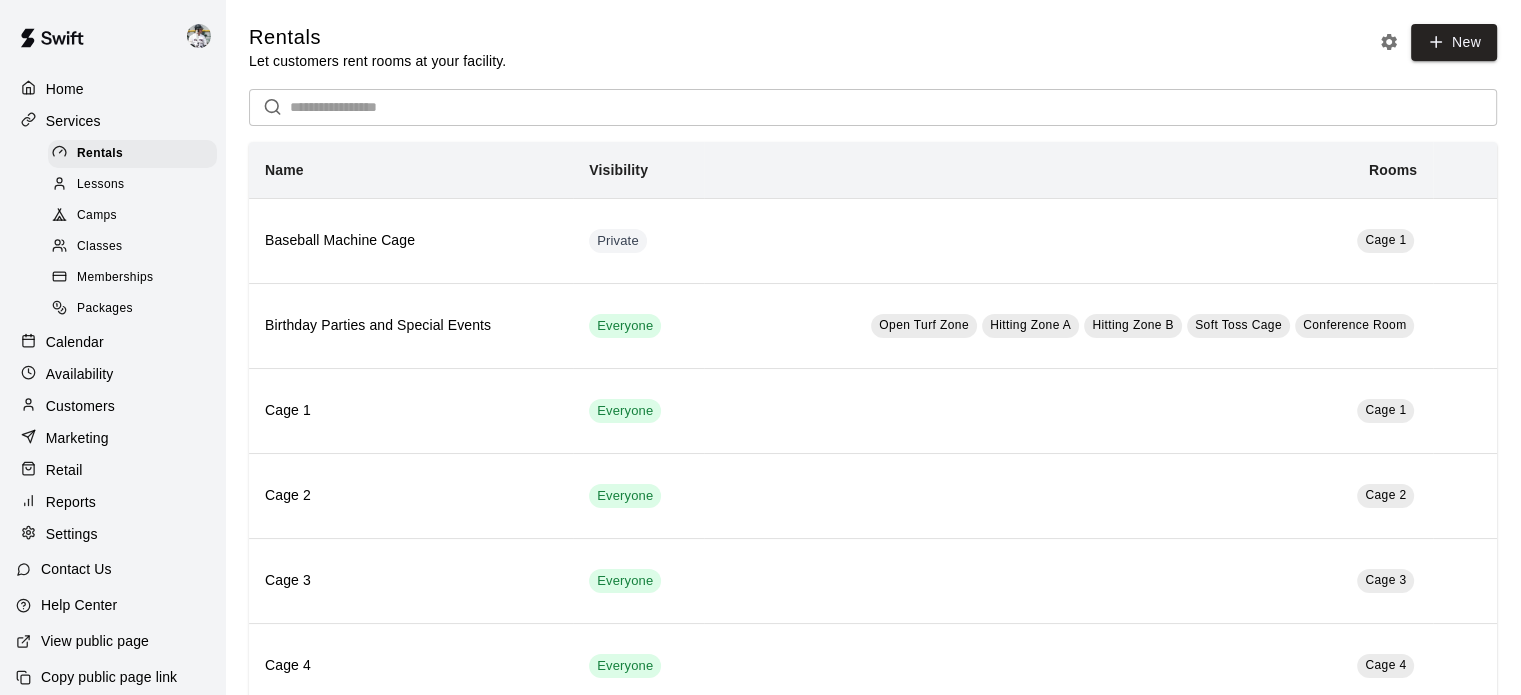 click on "Lessons" at bounding box center (101, 185) 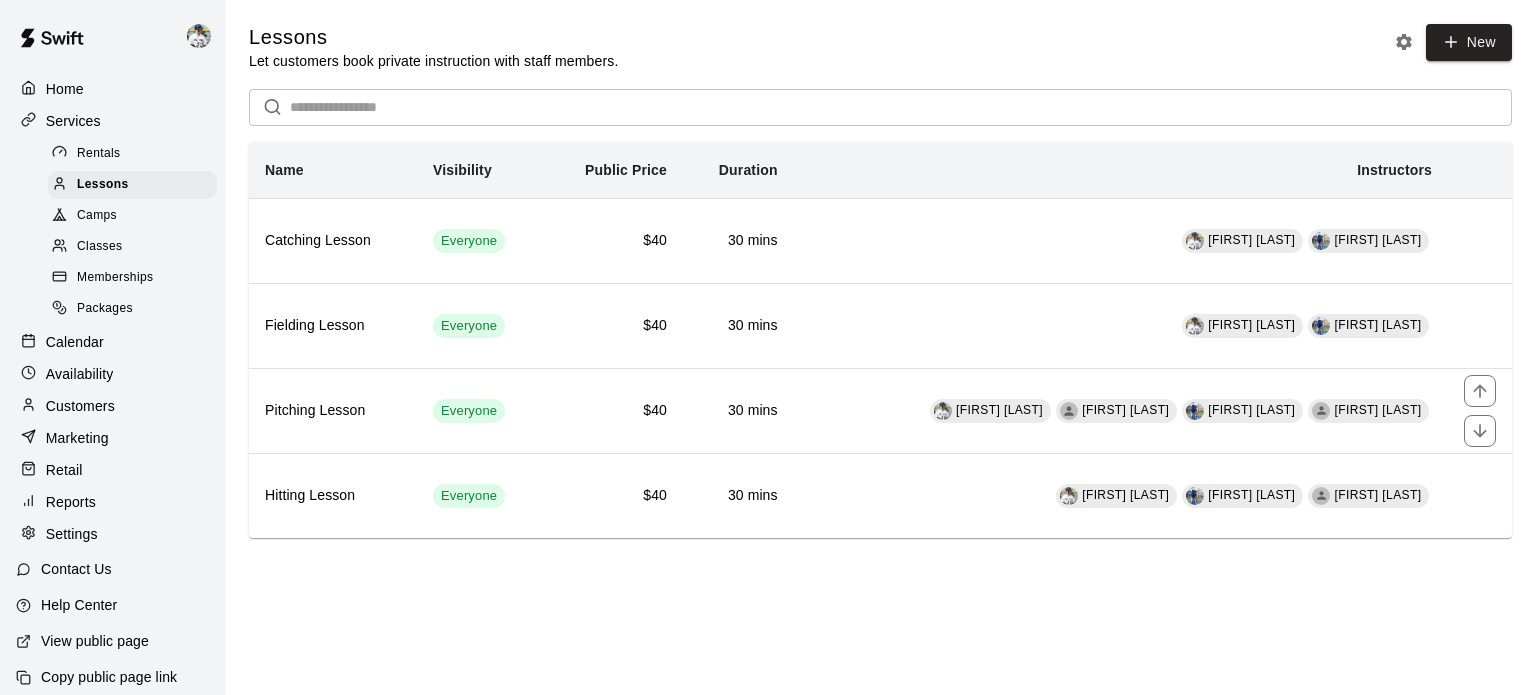 click on "Pitching Lesson" at bounding box center (333, 411) 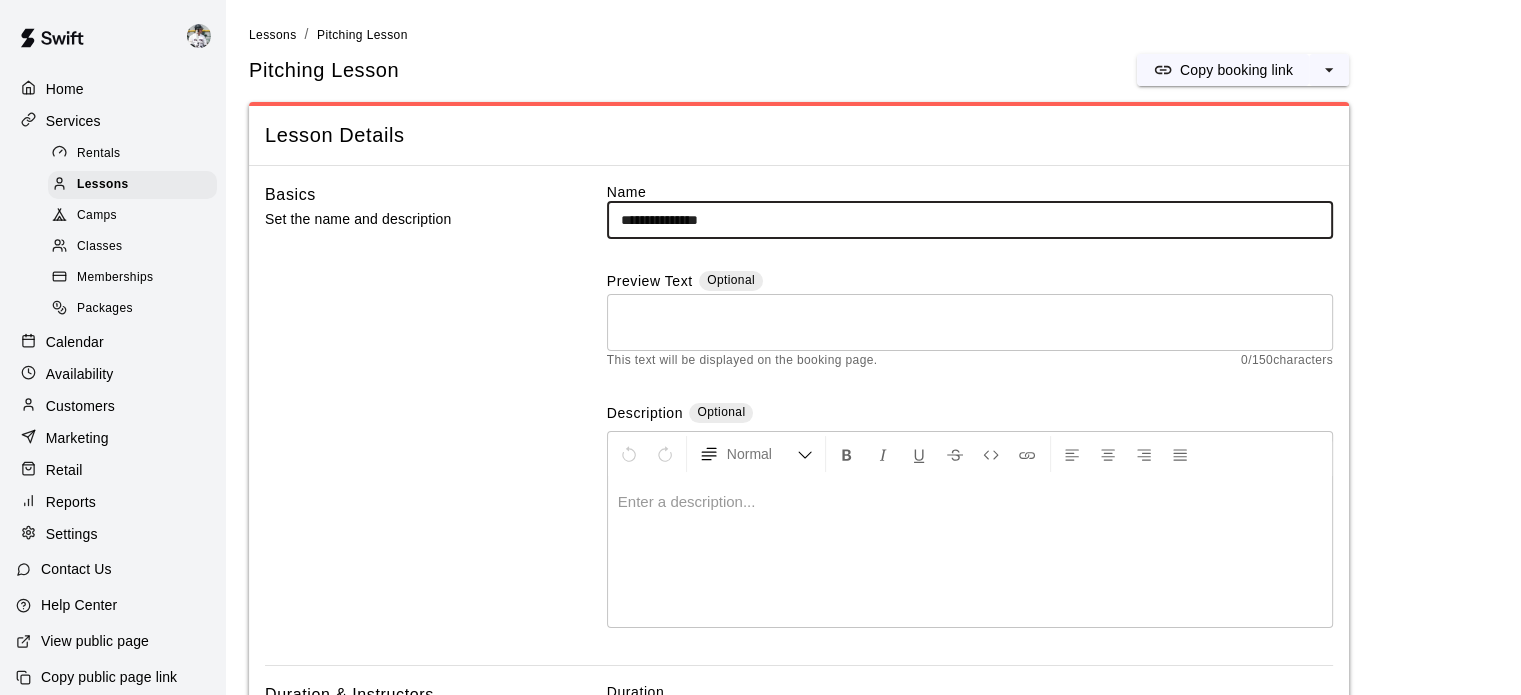 click on "Availability" at bounding box center (80, 374) 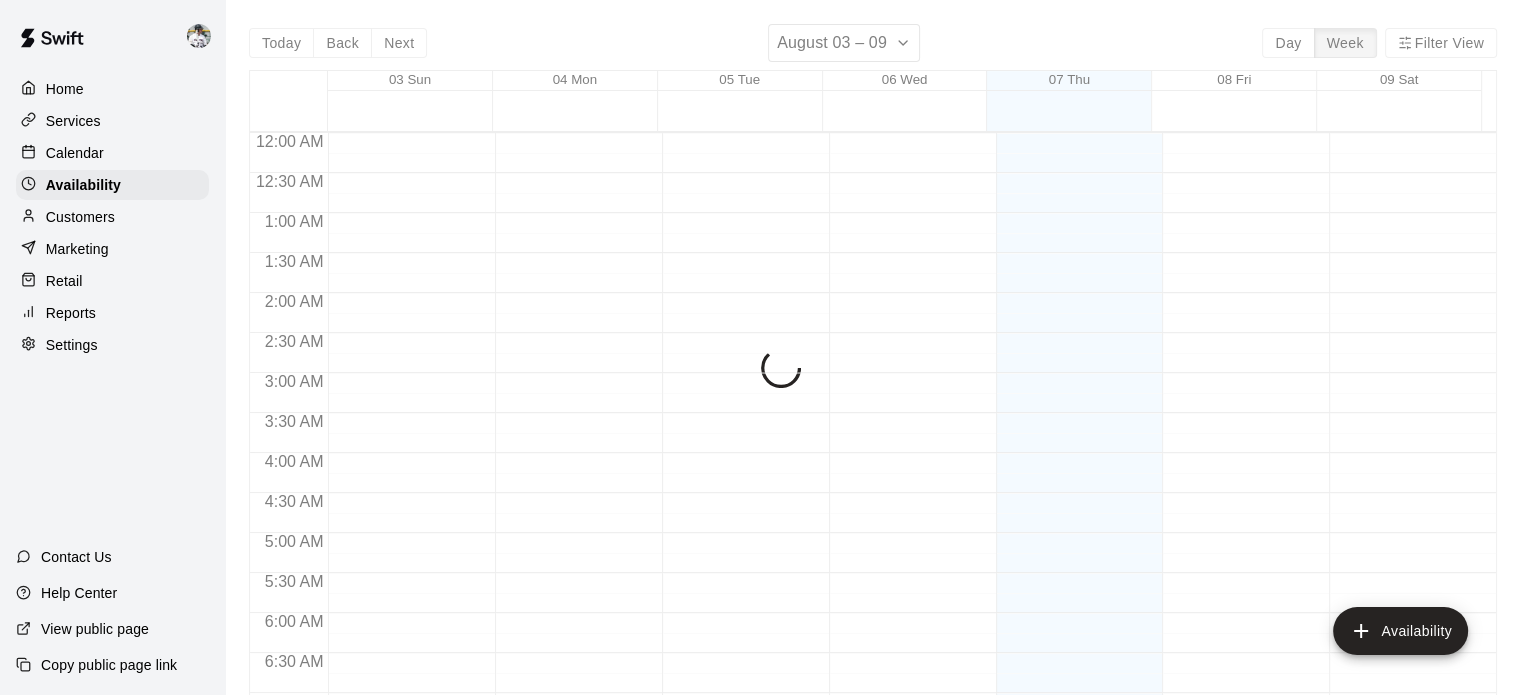 scroll, scrollTop: 1281, scrollLeft: 0, axis: vertical 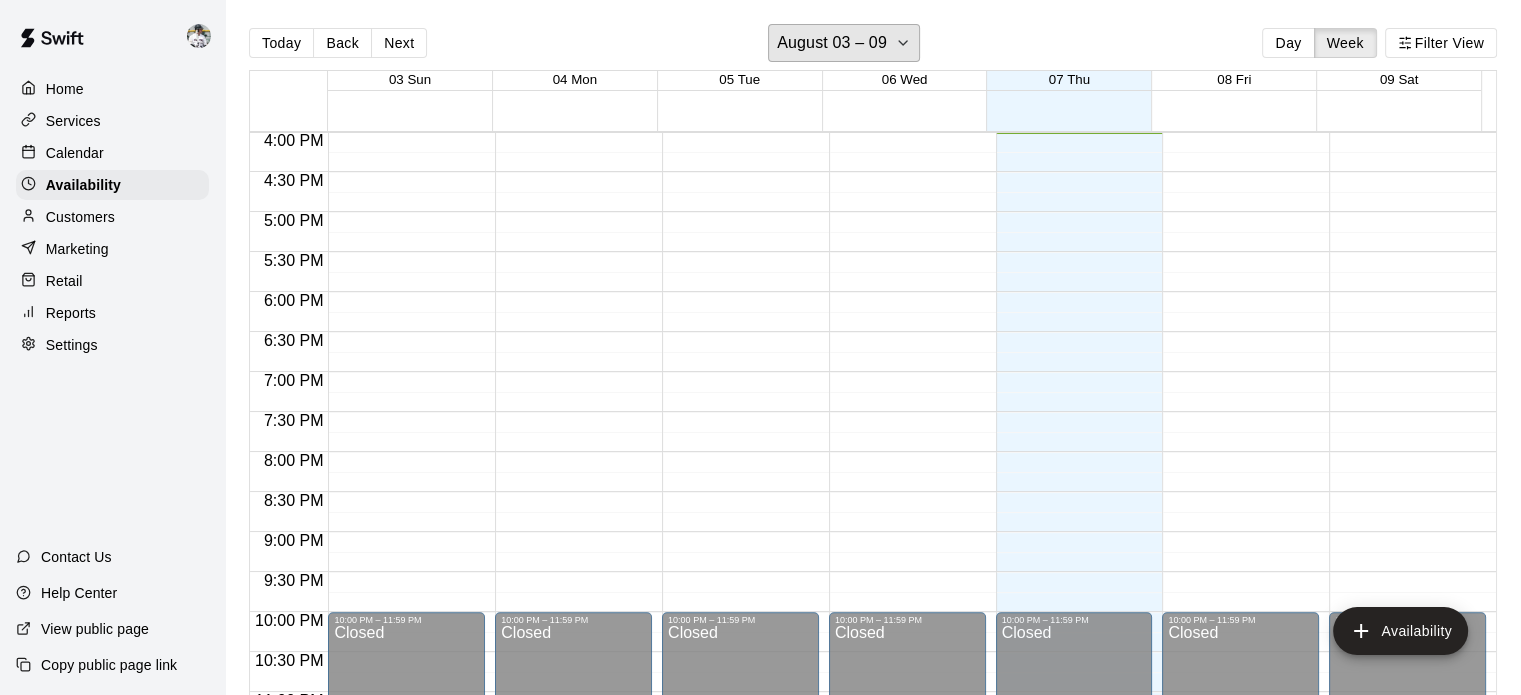 click 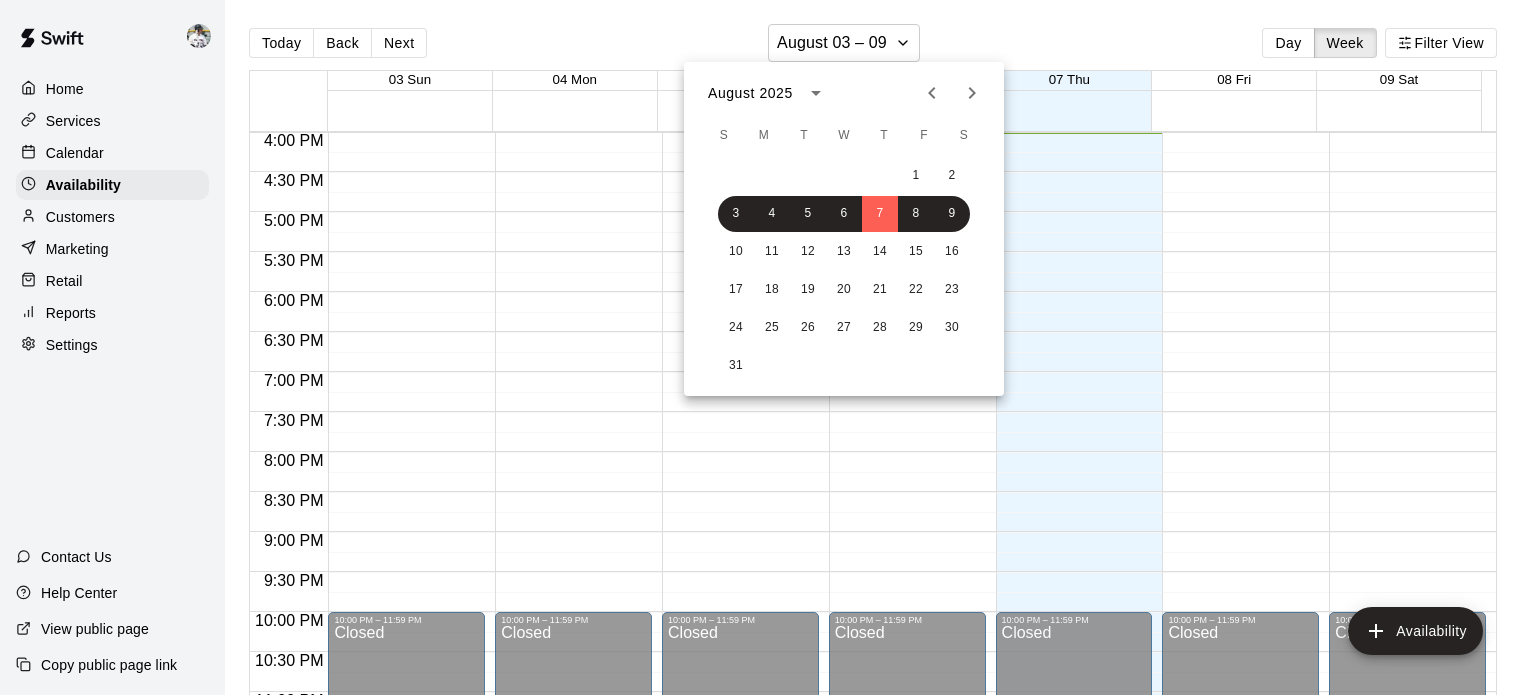click 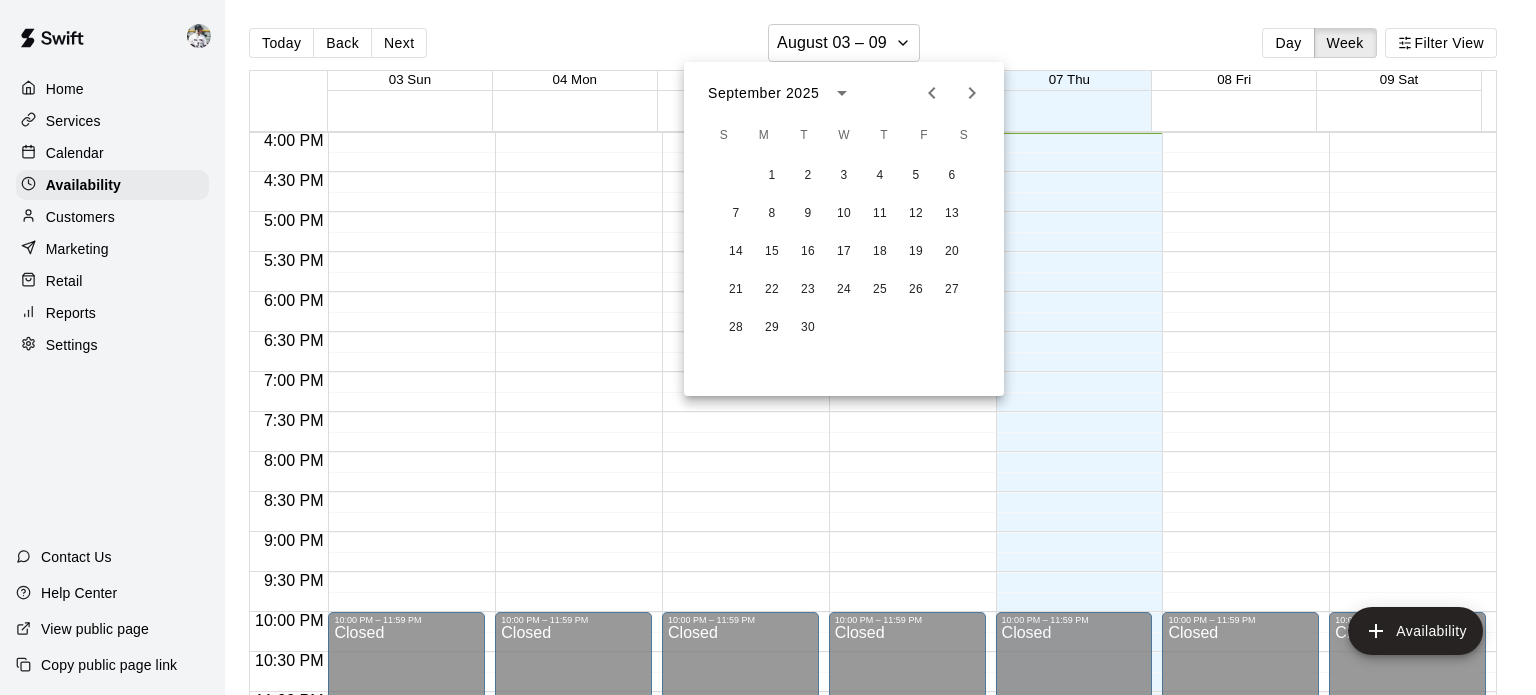 click 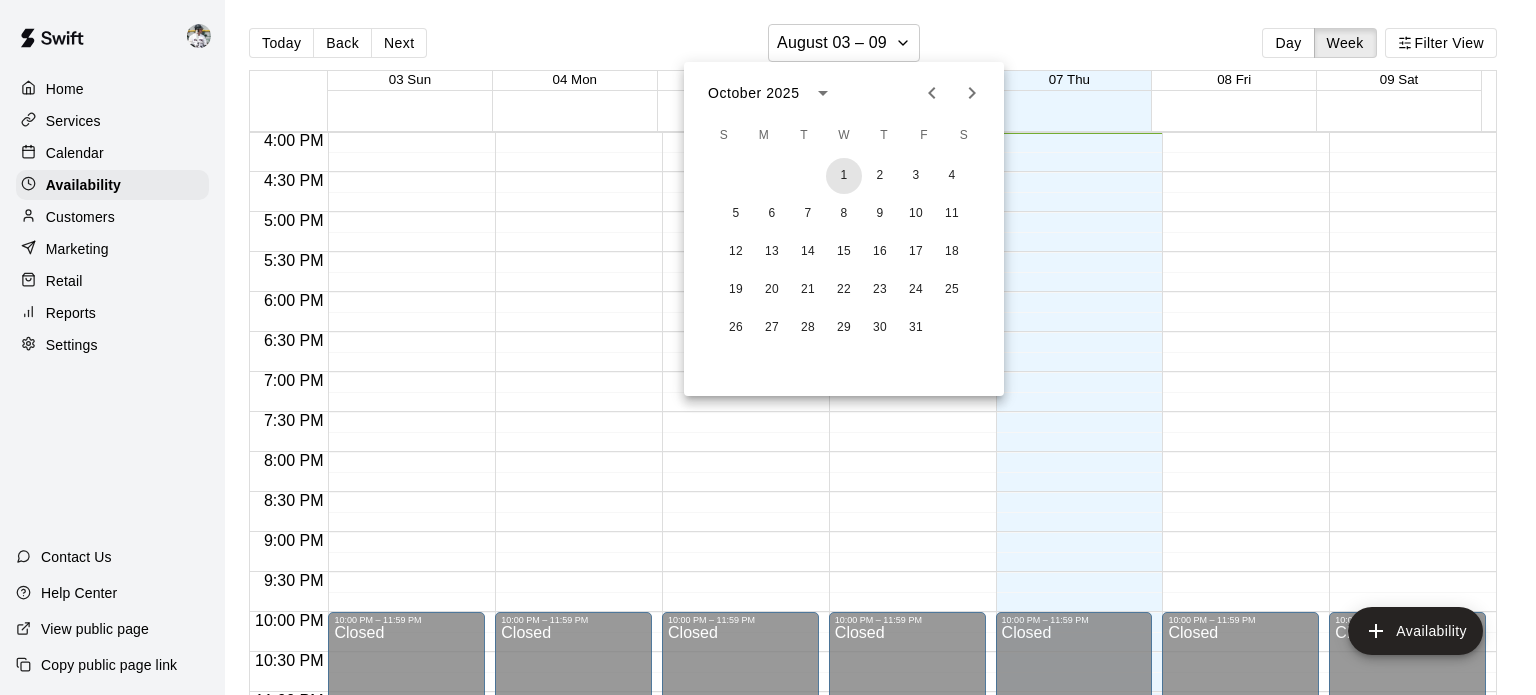 click on "1" at bounding box center (844, 176) 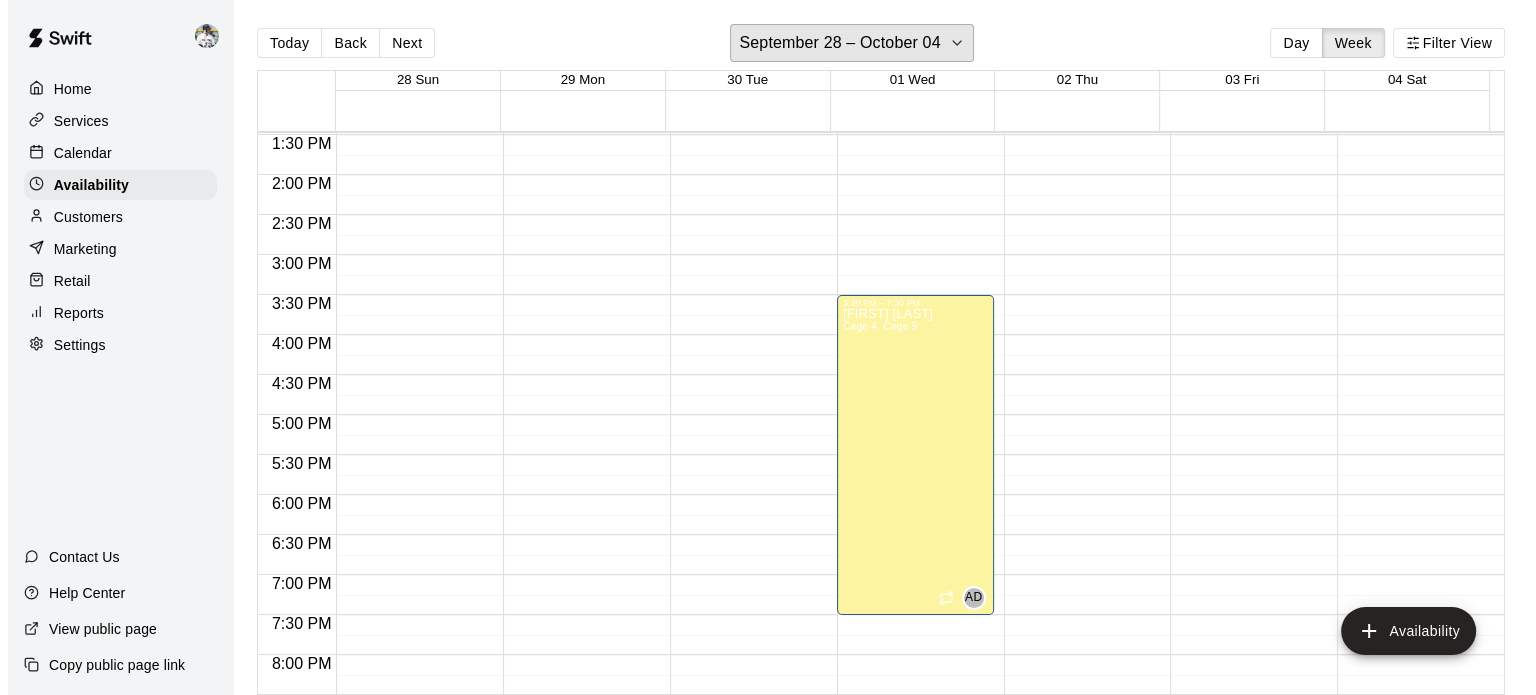 scroll, scrollTop: 1084, scrollLeft: 0, axis: vertical 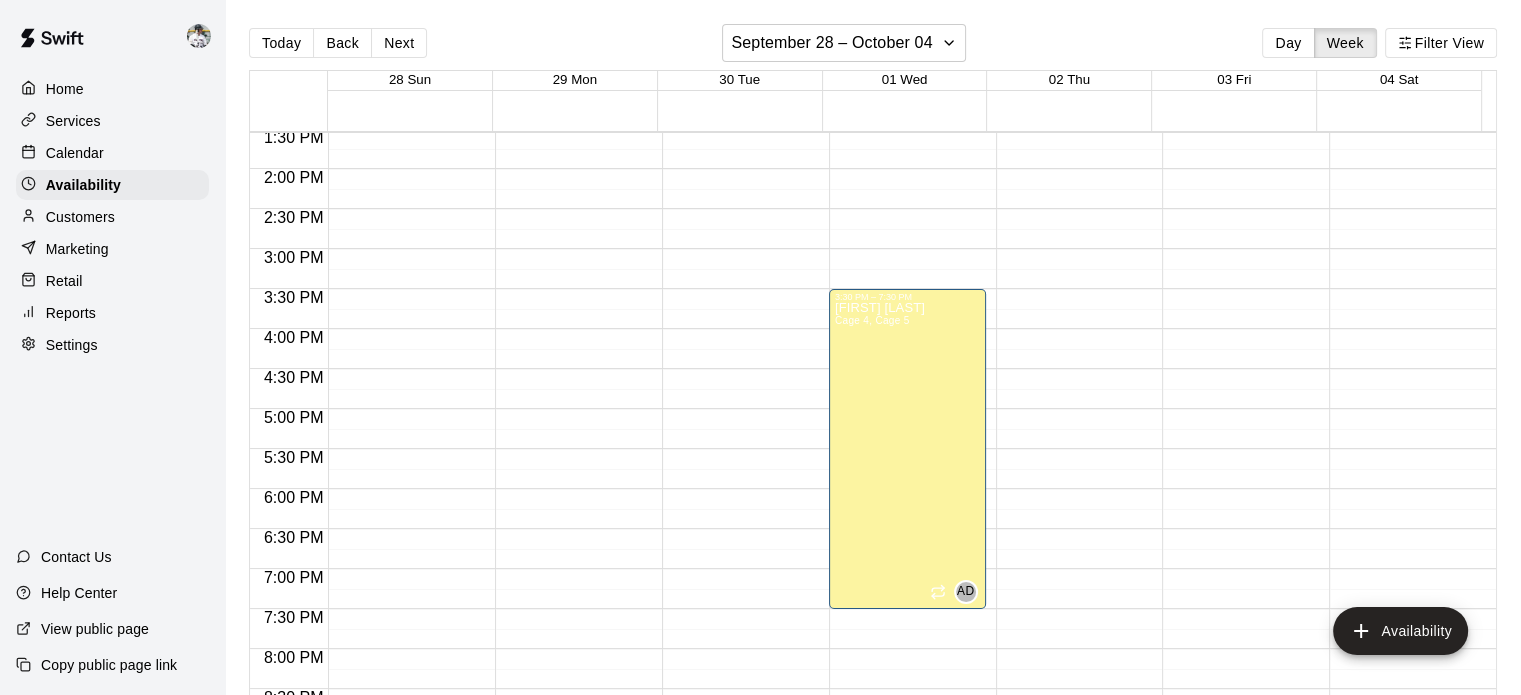 click on "Ally DeFosset Cage 4, Cage 5 AD" at bounding box center (907, 649) 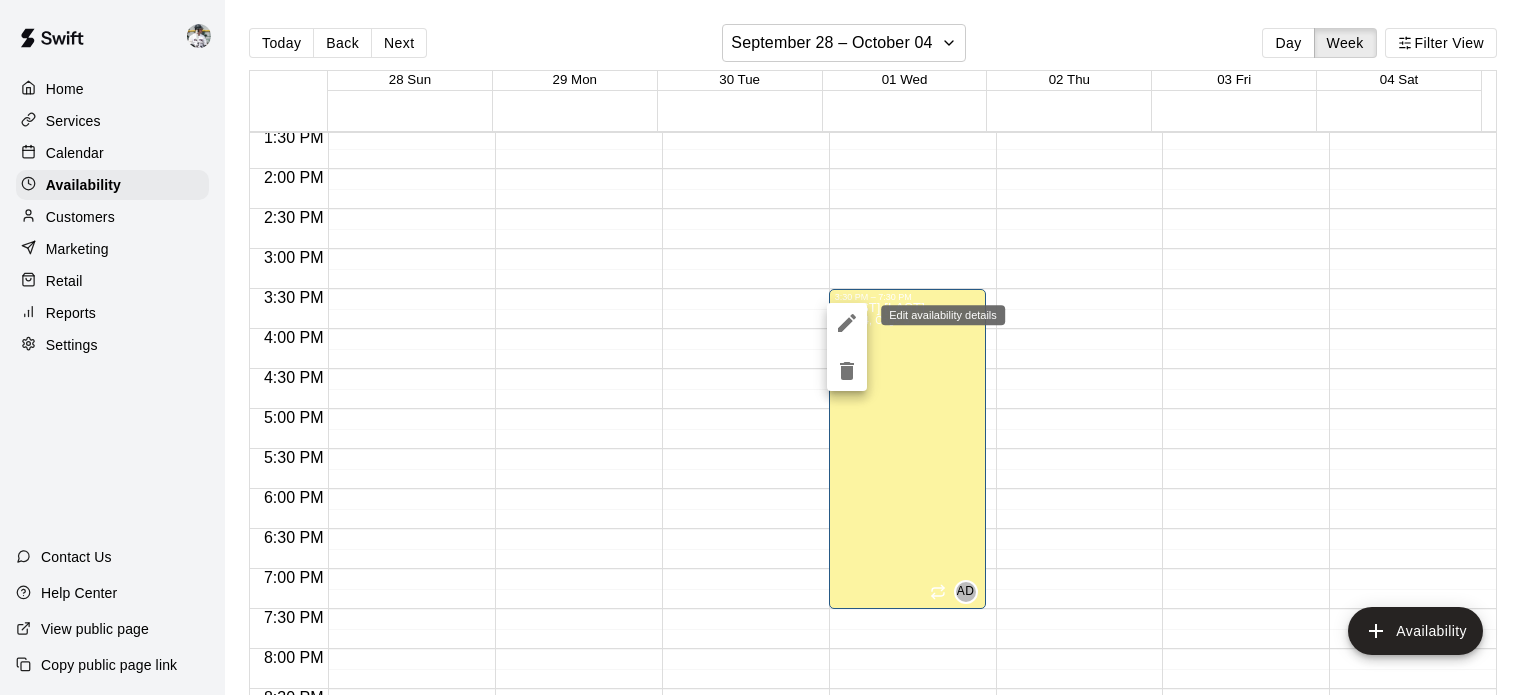 click 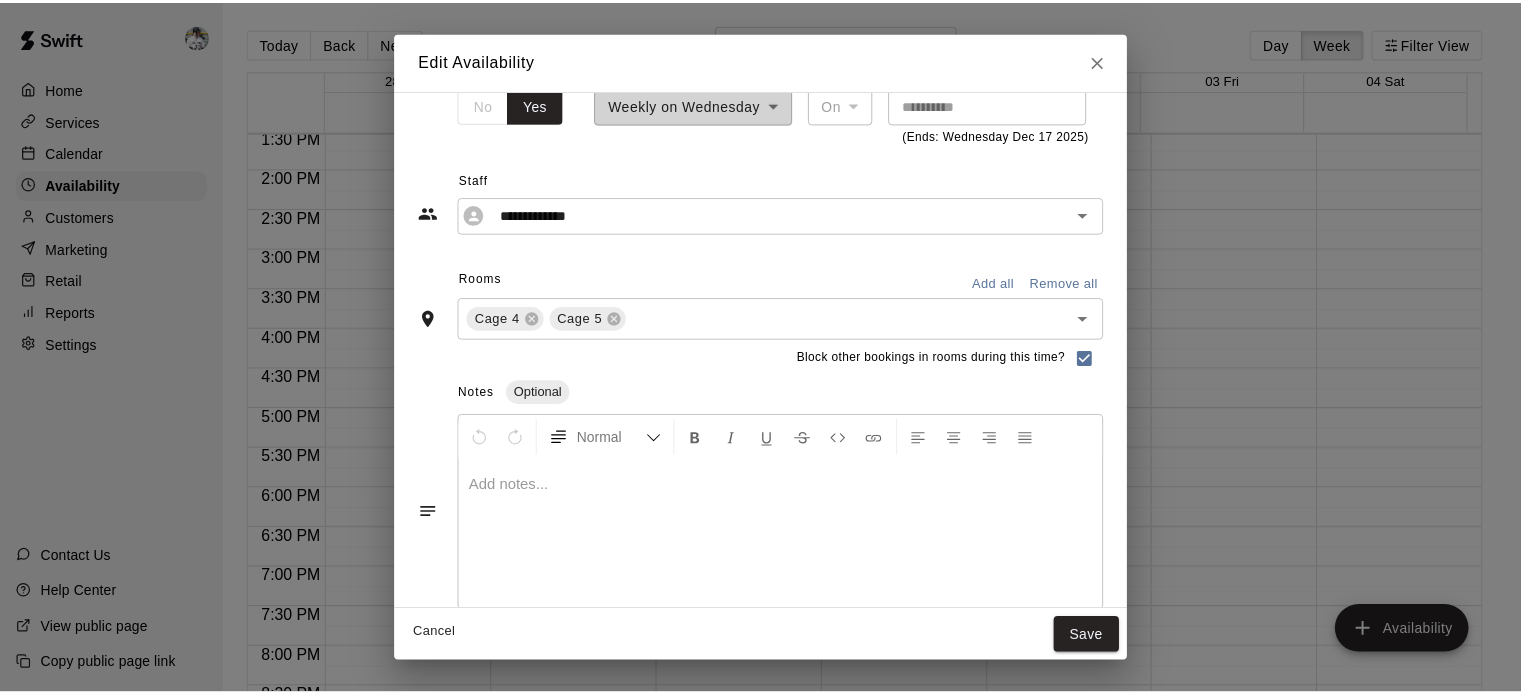 scroll, scrollTop: 152, scrollLeft: 0, axis: vertical 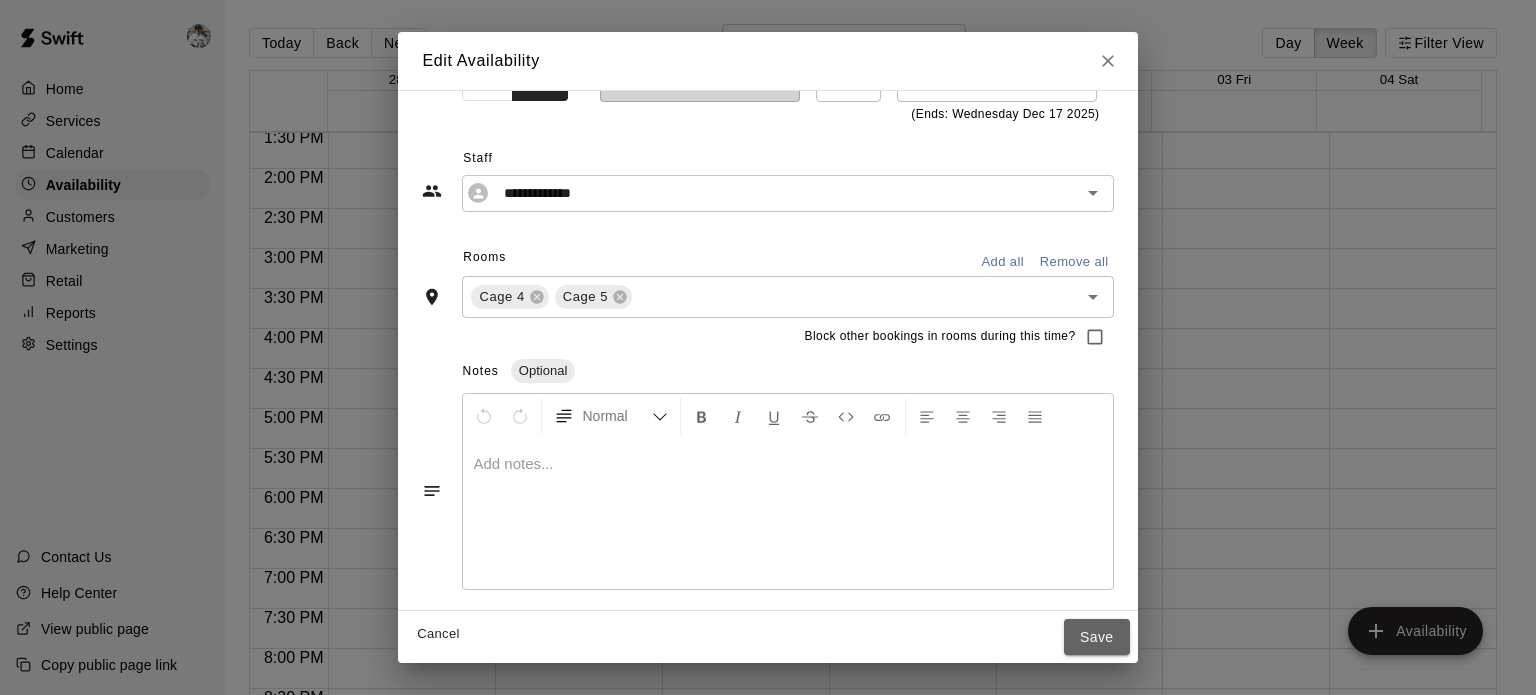 click on "Save" at bounding box center (1097, 637) 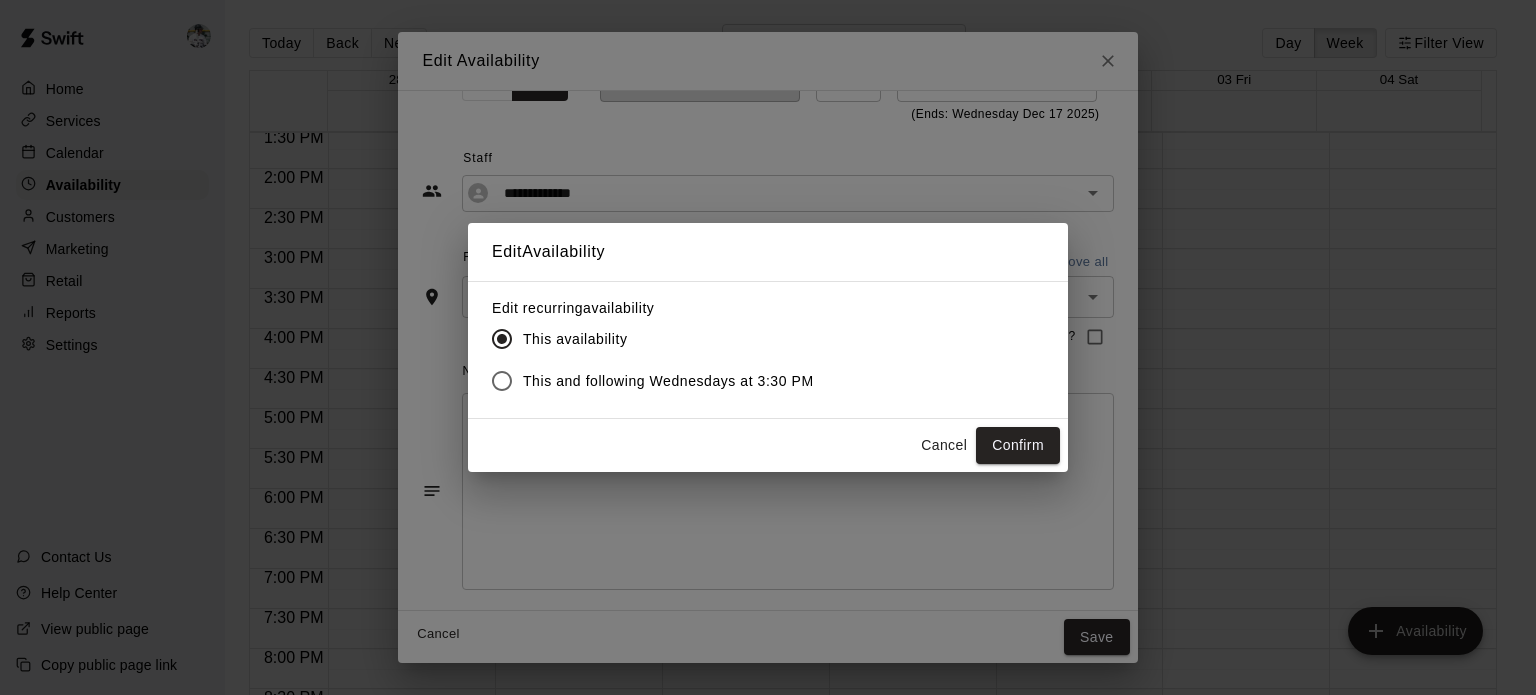click on "This and following Wednesdays at 3:30 PM" at bounding box center (668, 381) 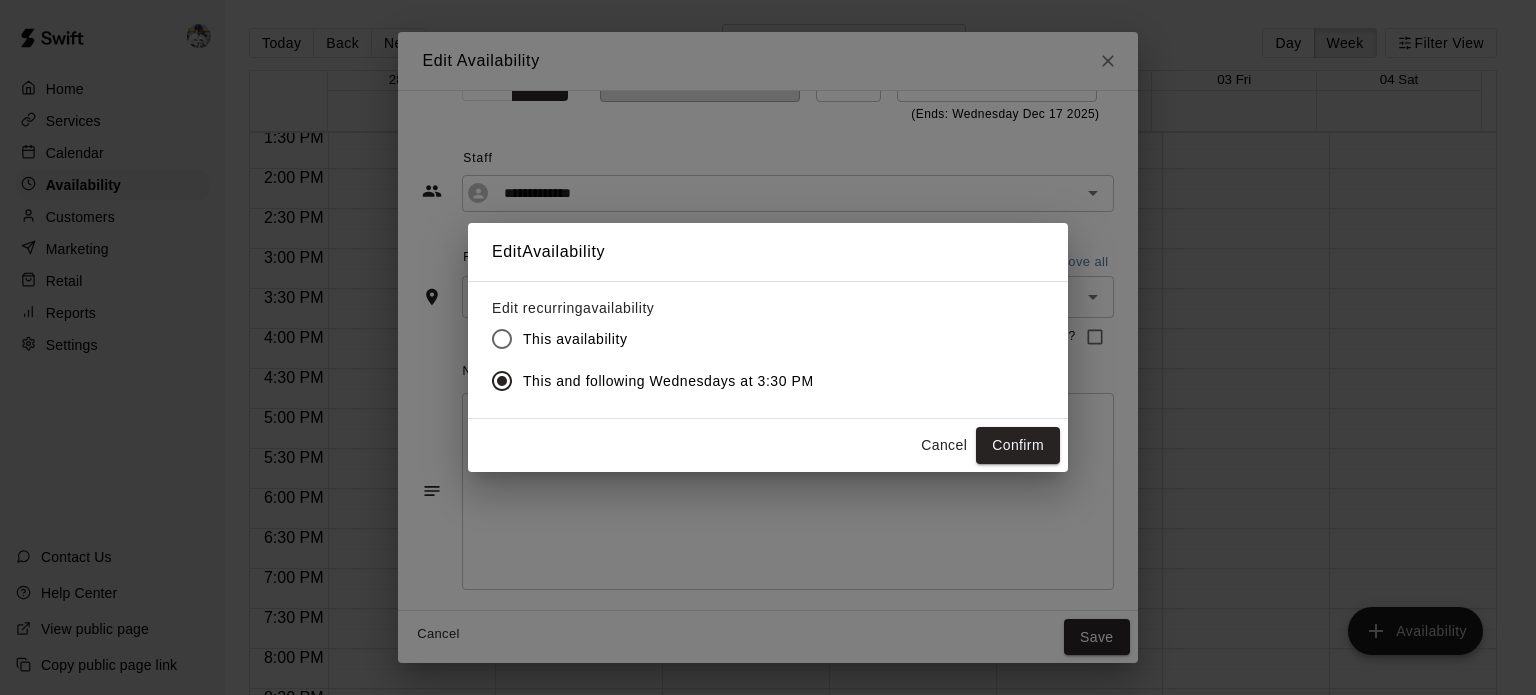 click on "Confirm" at bounding box center [1018, 445] 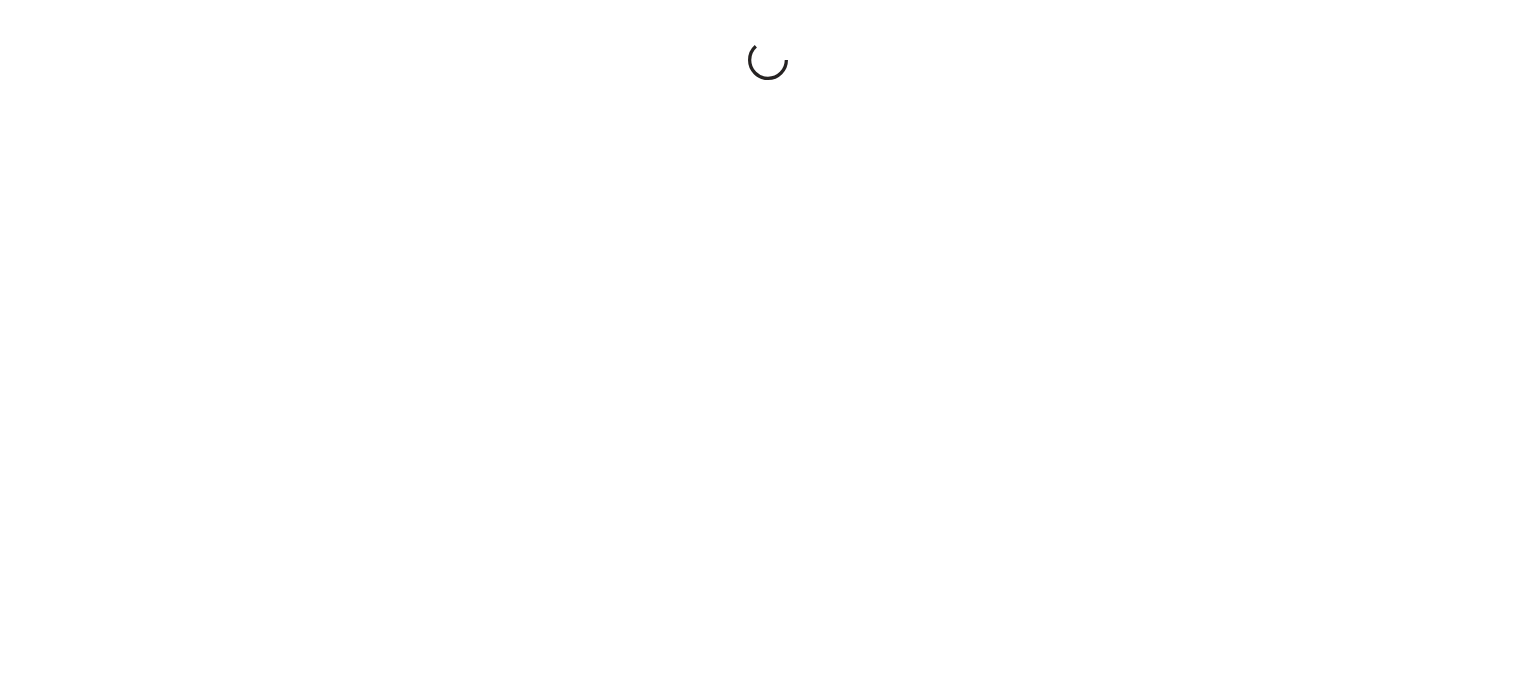 scroll, scrollTop: 0, scrollLeft: 0, axis: both 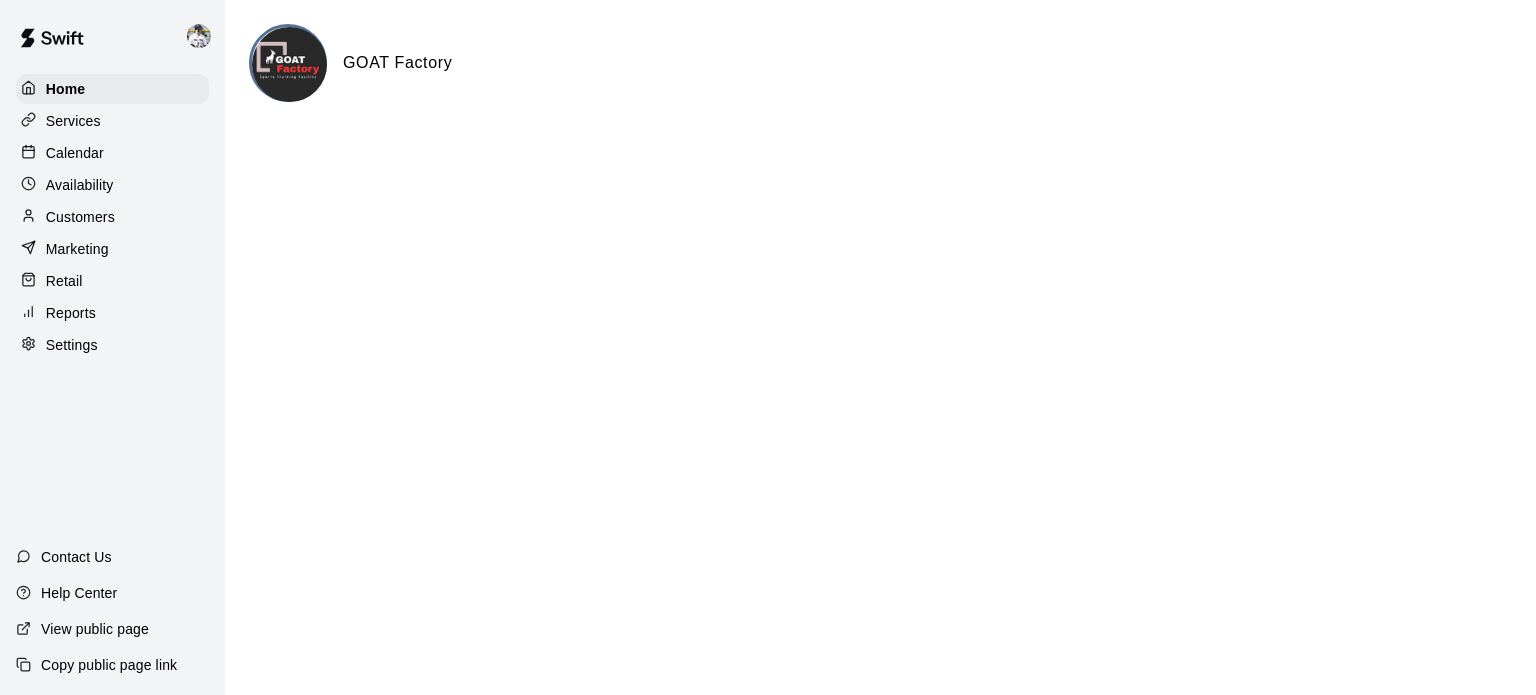 click at bounding box center [199, 36] 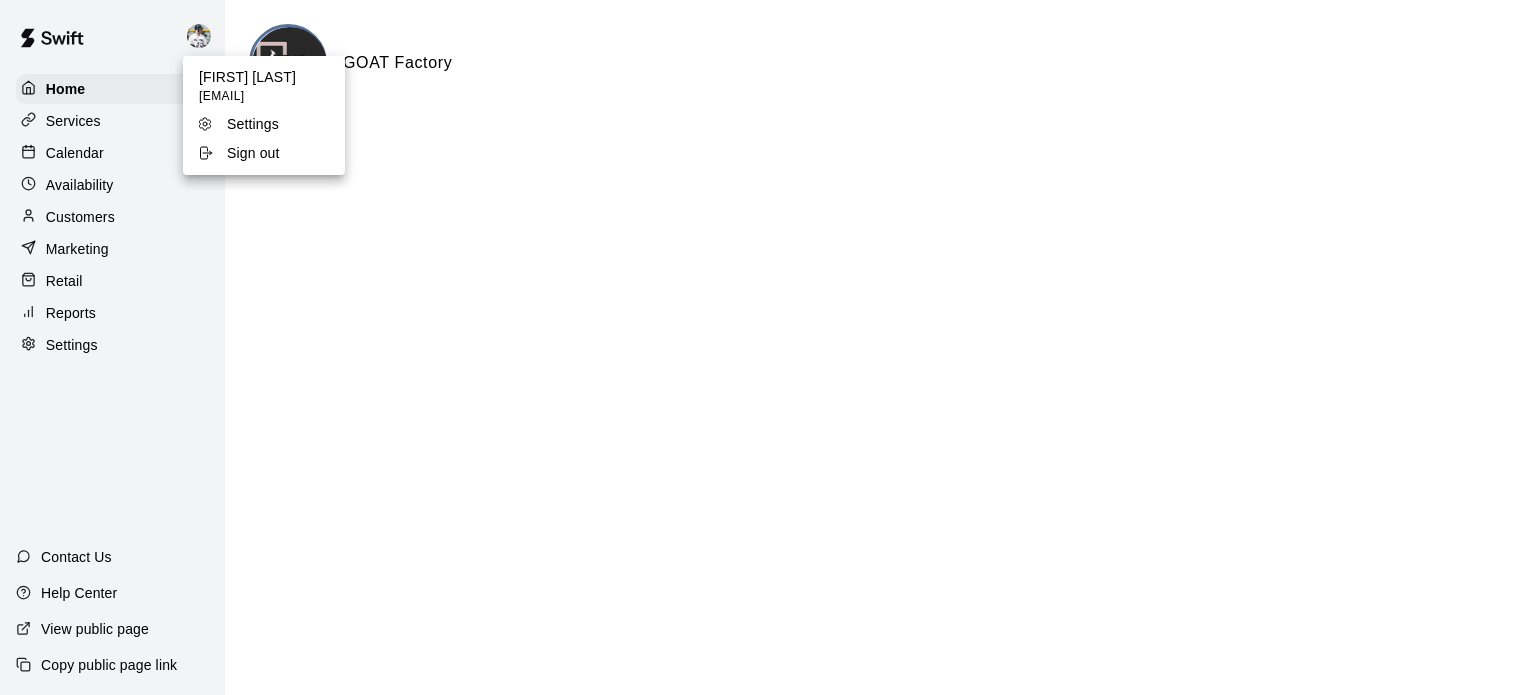 click at bounding box center [768, 347] 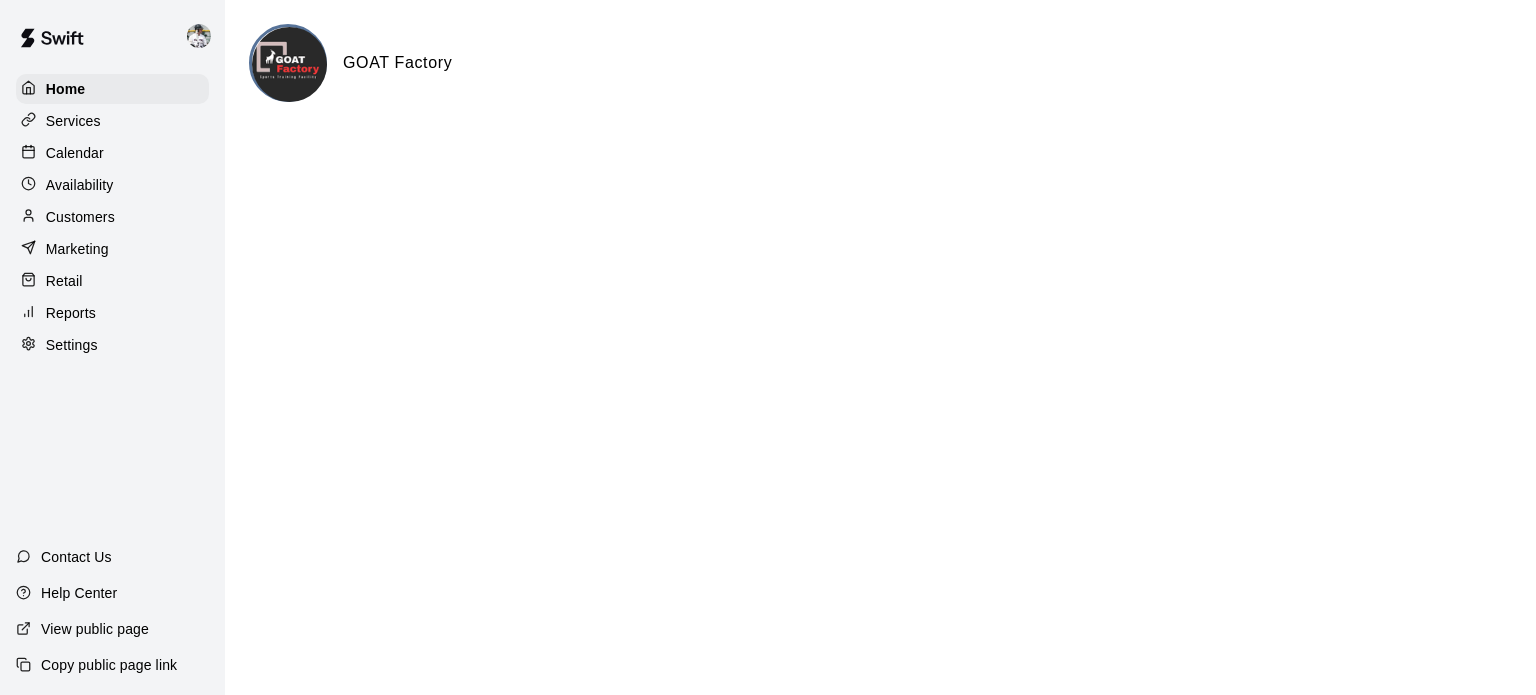 click at bounding box center (204, 36) 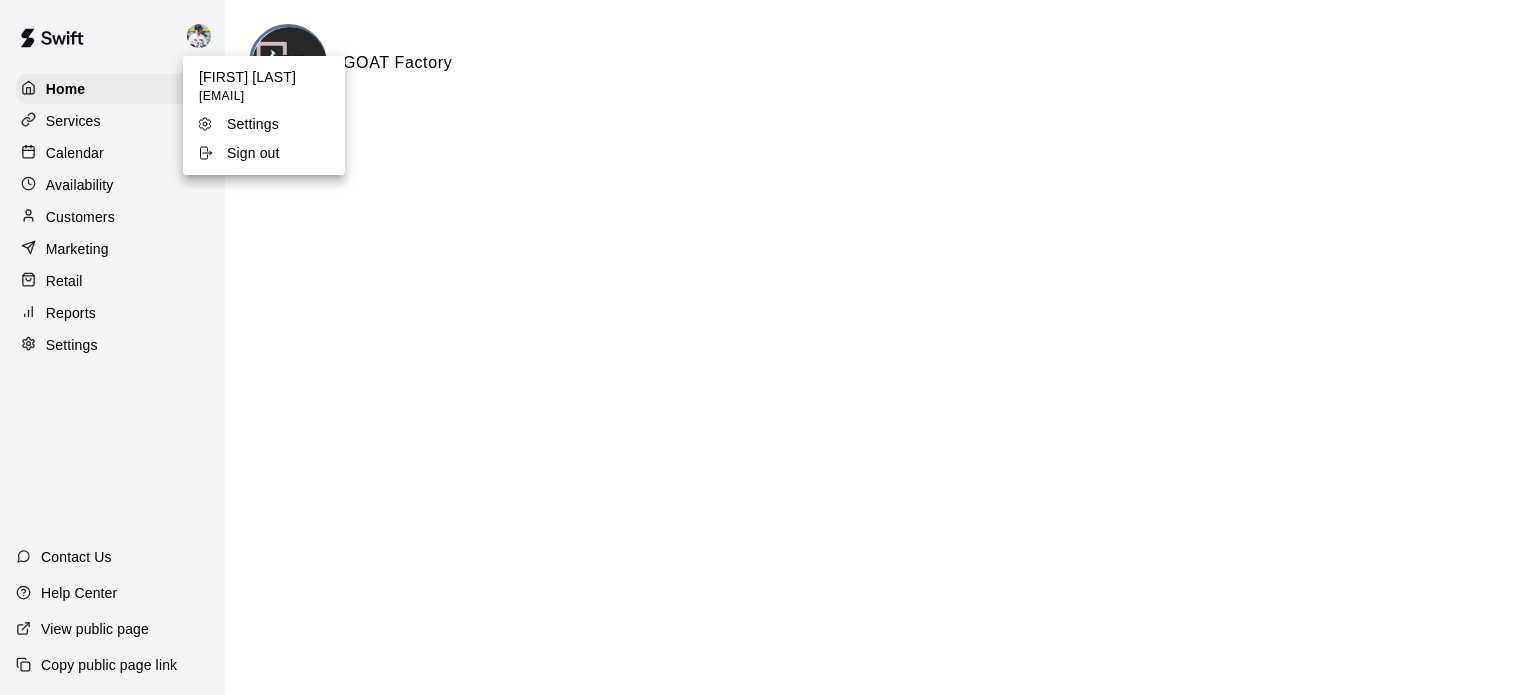 click on "Sign out" at bounding box center (253, 153) 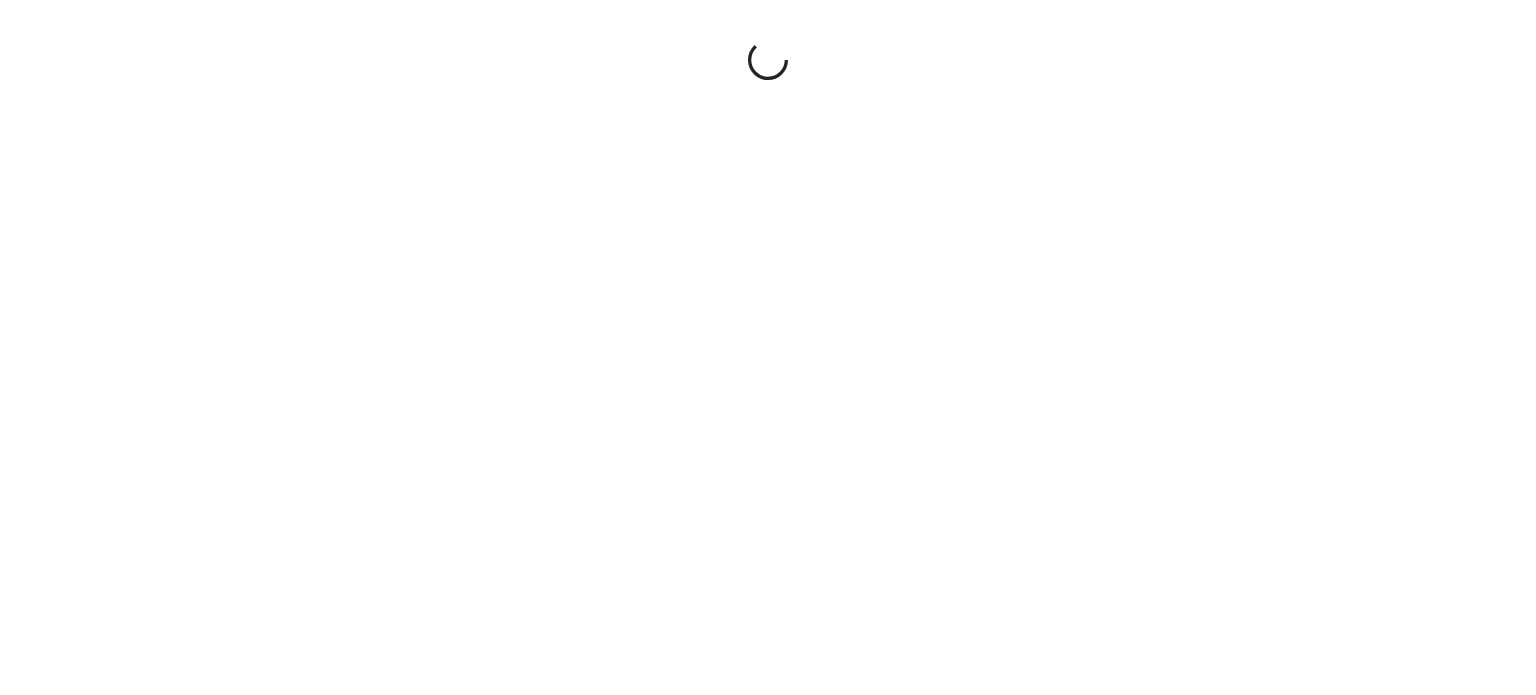 scroll, scrollTop: 0, scrollLeft: 0, axis: both 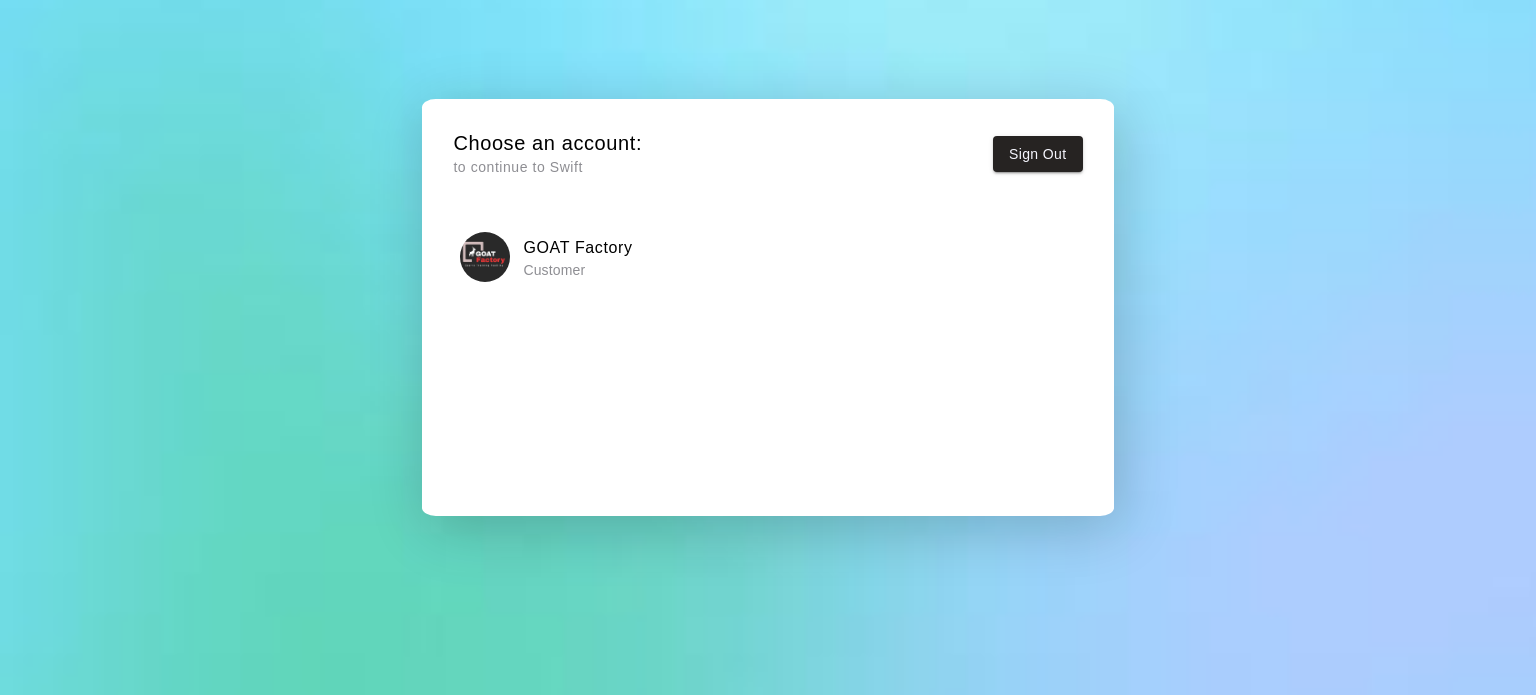 click on "Customer" at bounding box center [577, 270] 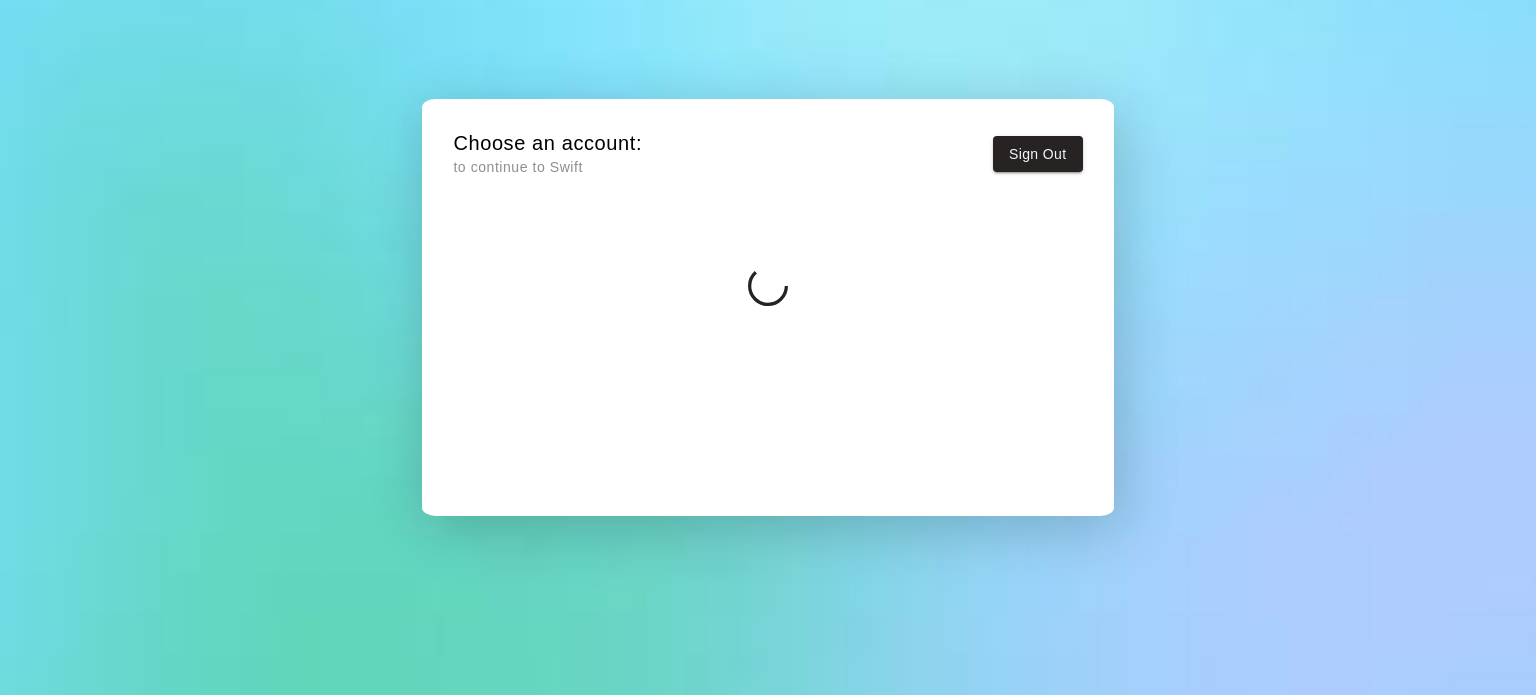 scroll, scrollTop: 0, scrollLeft: 0, axis: both 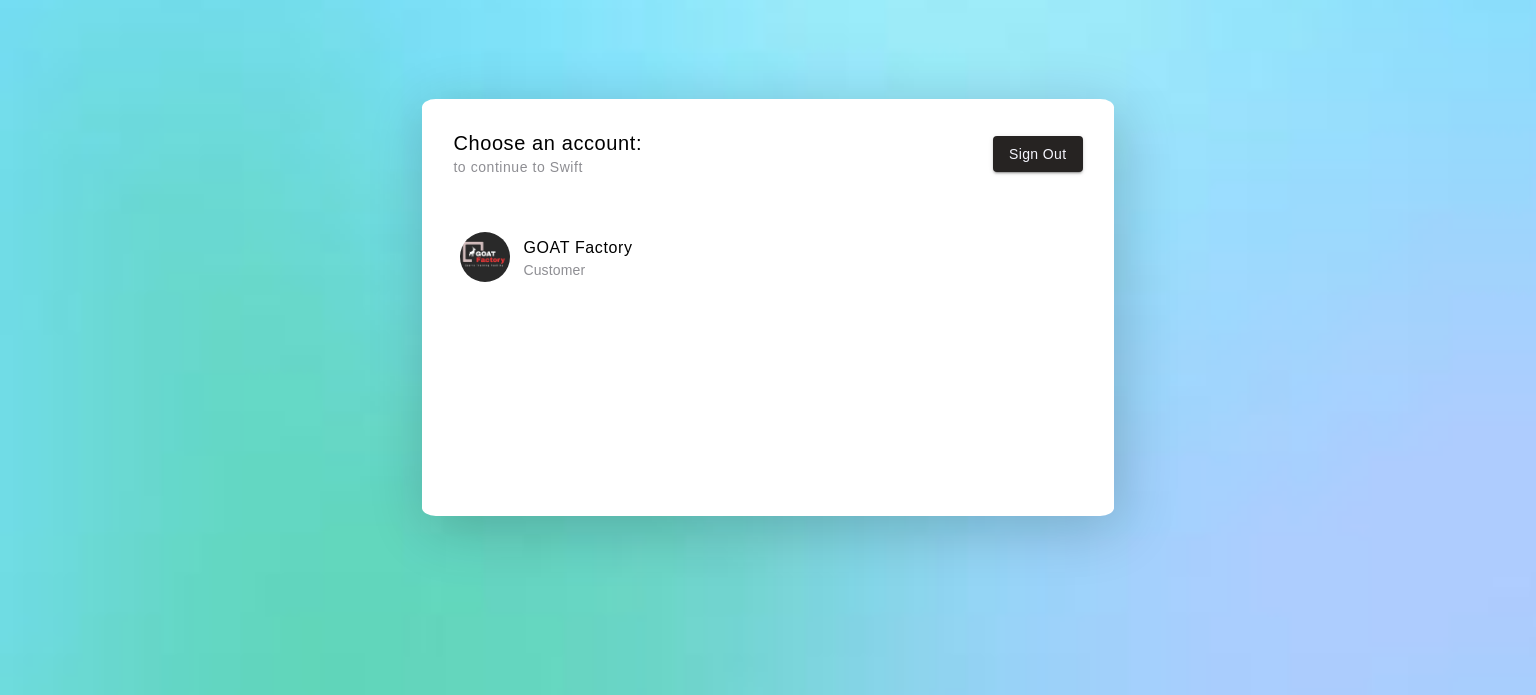 click on "Choose an account:" at bounding box center [547, 143] 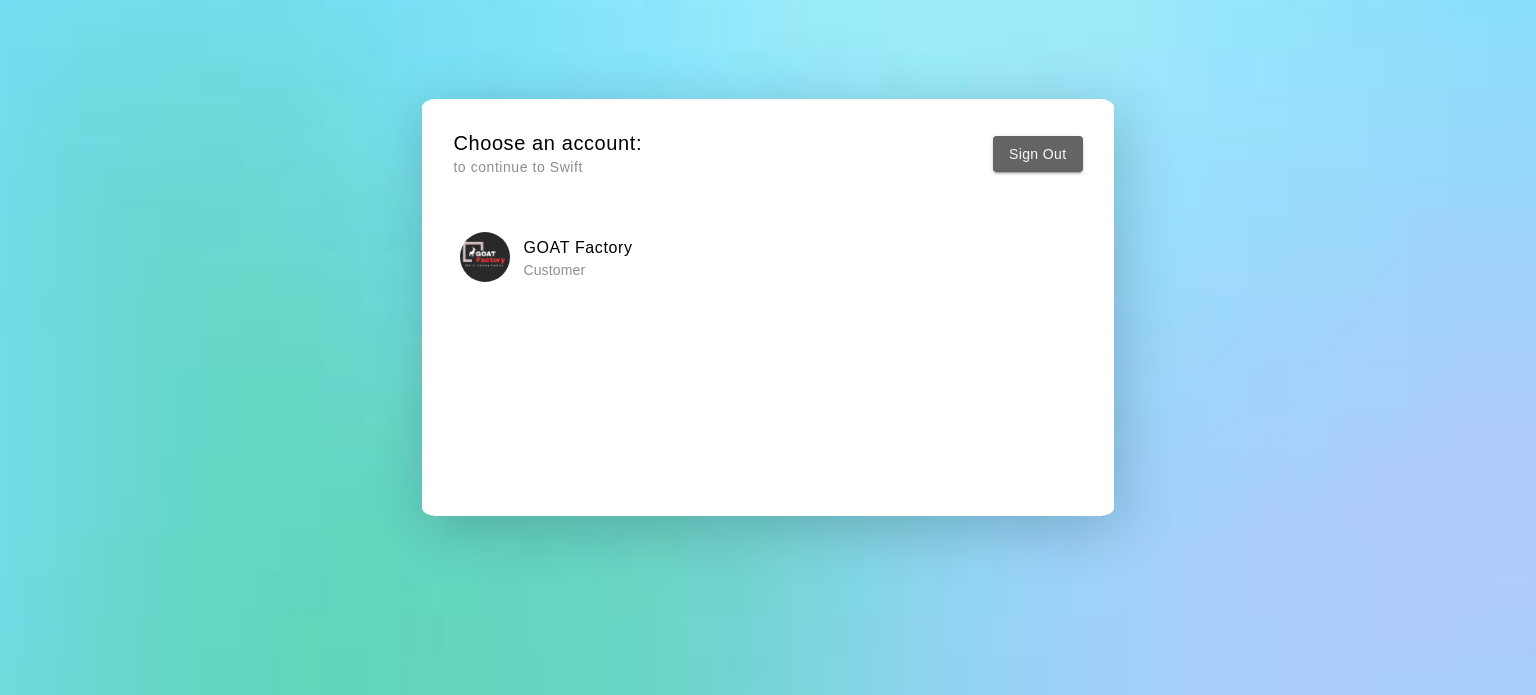 click on "Sign Out" at bounding box center (1038, 154) 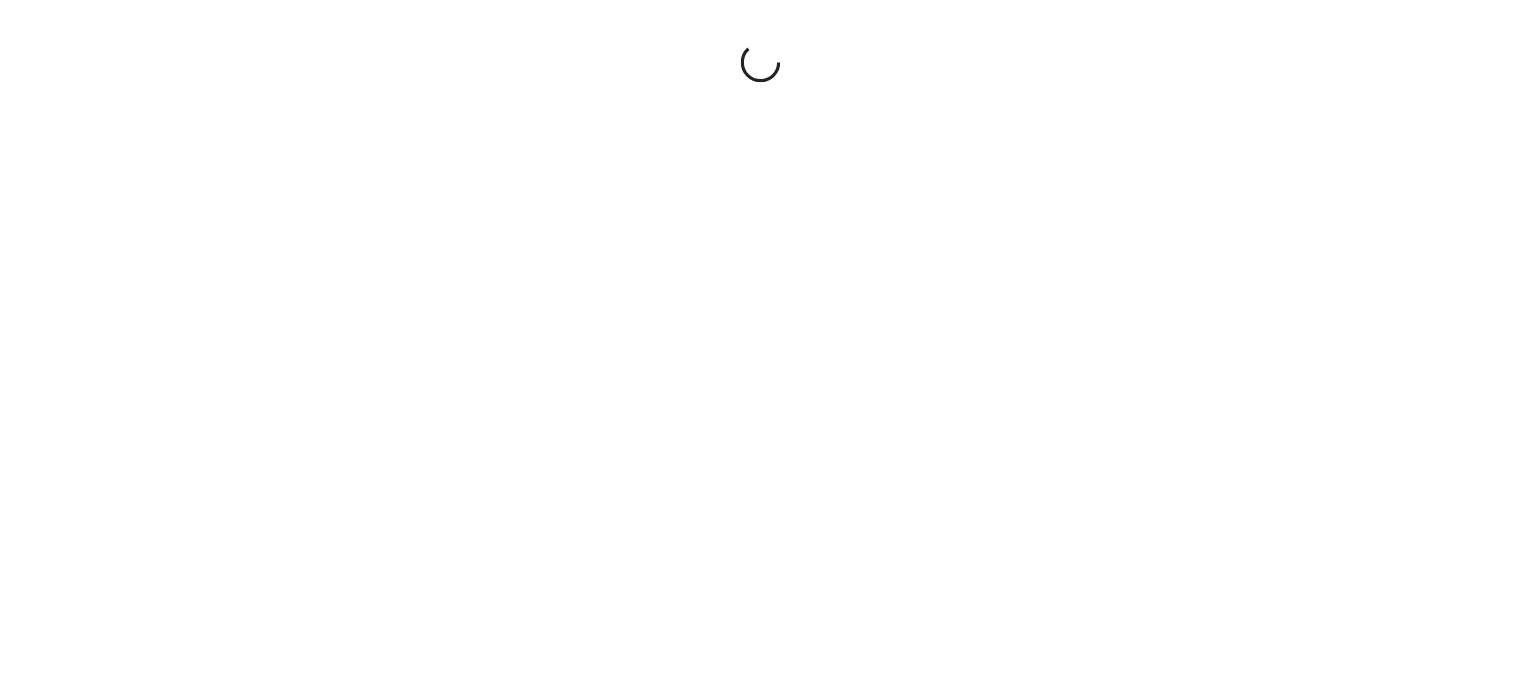 scroll, scrollTop: 0, scrollLeft: 0, axis: both 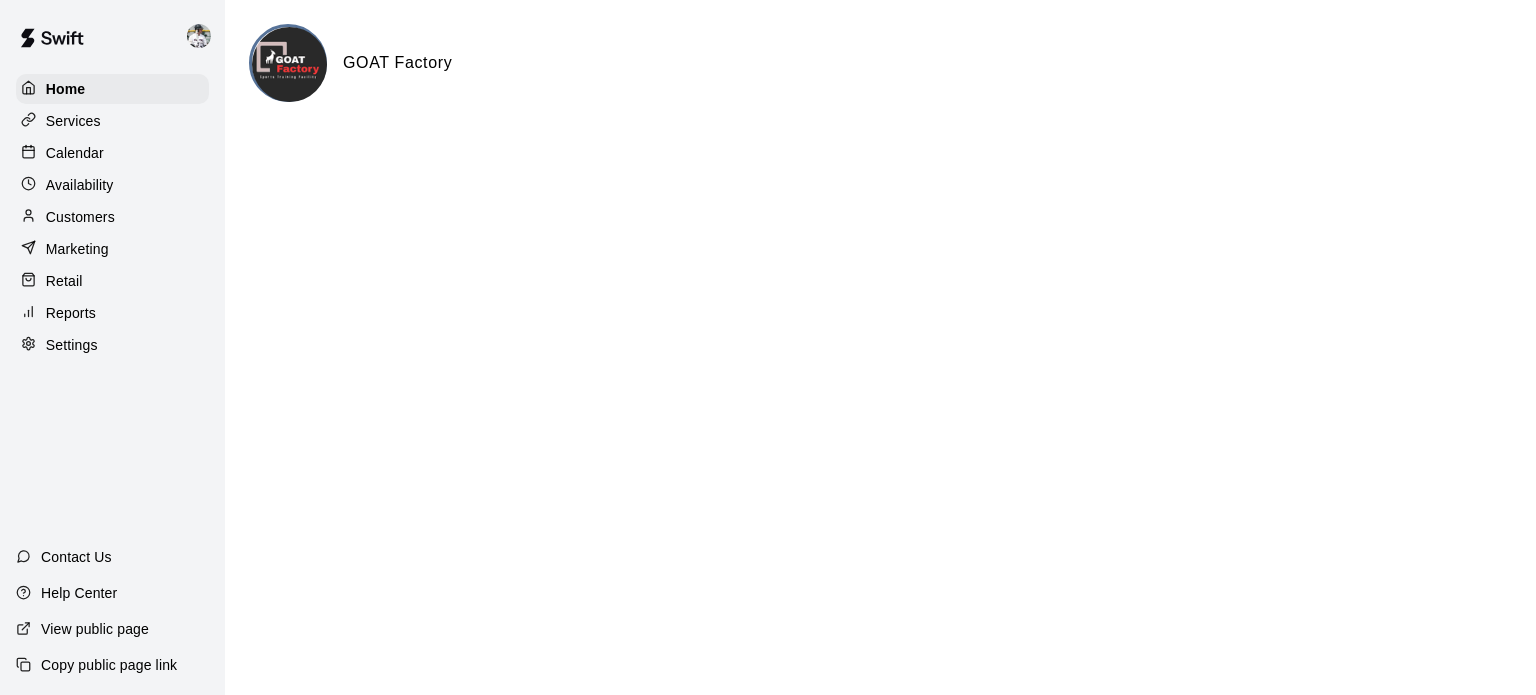 click on "Home" at bounding box center [66, 89] 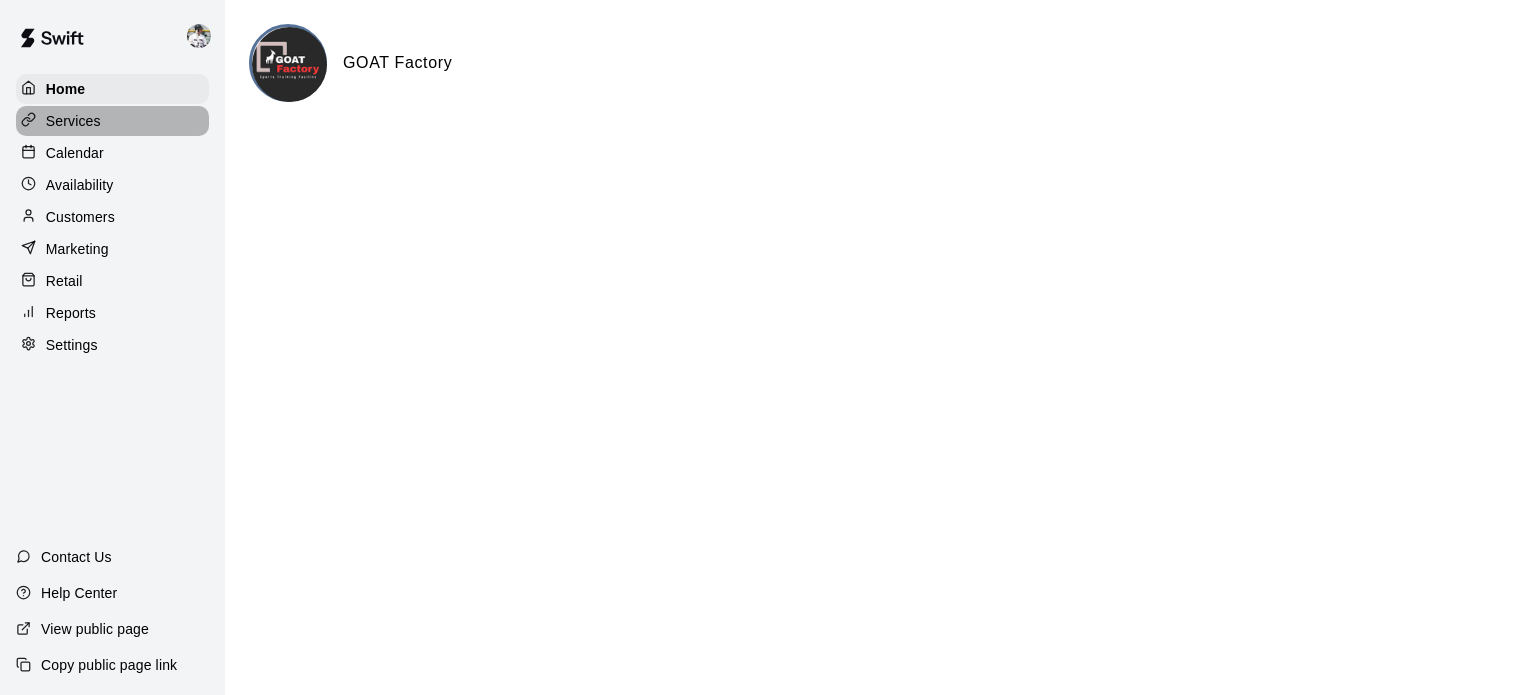 click on "Services" at bounding box center (73, 121) 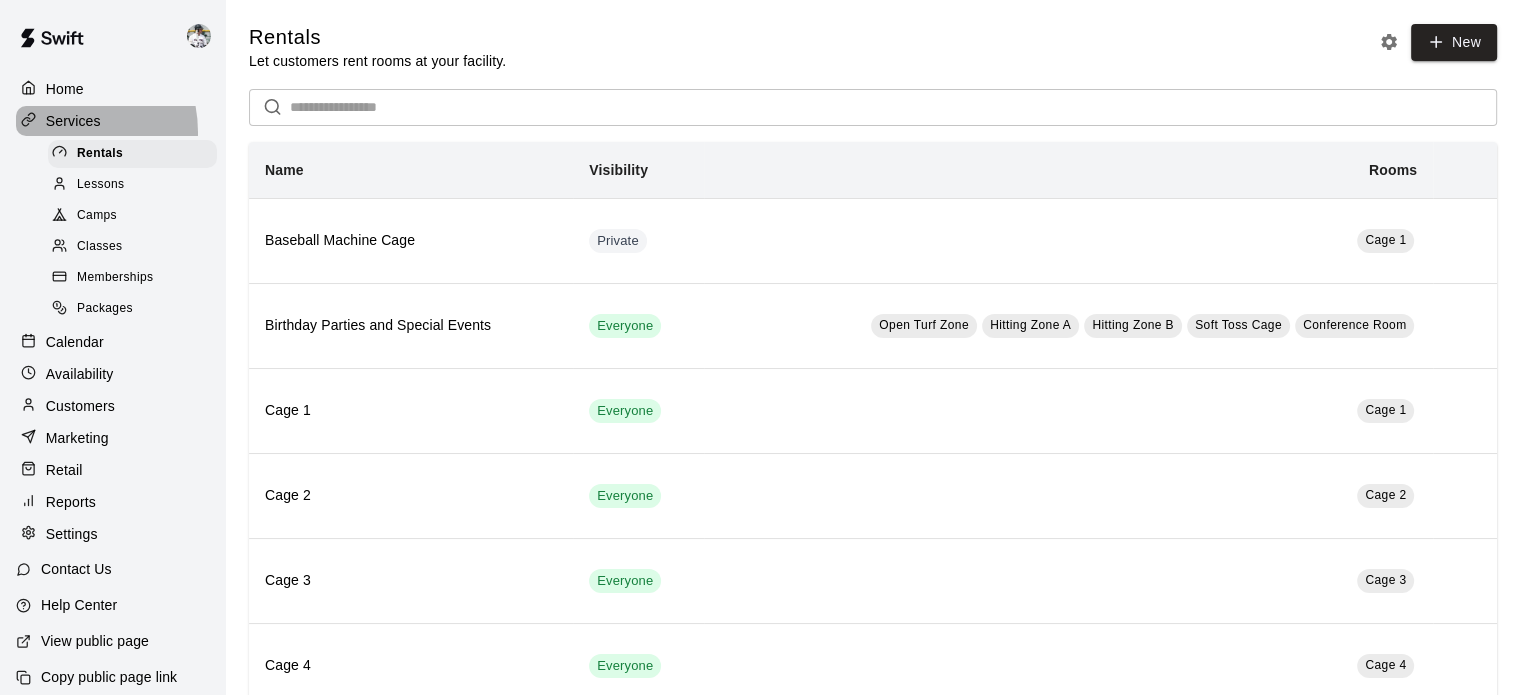 click on "Services" at bounding box center (112, 121) 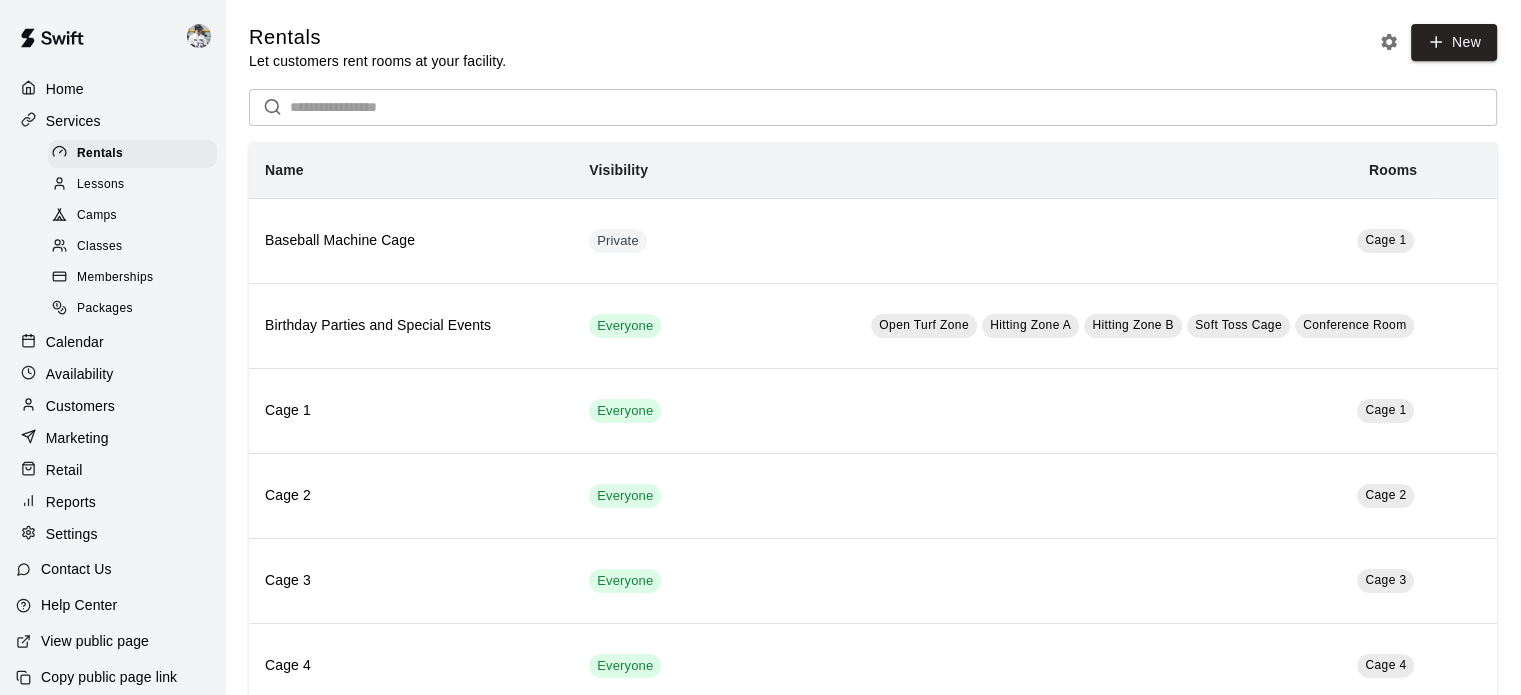 click on "Settings" at bounding box center (72, 534) 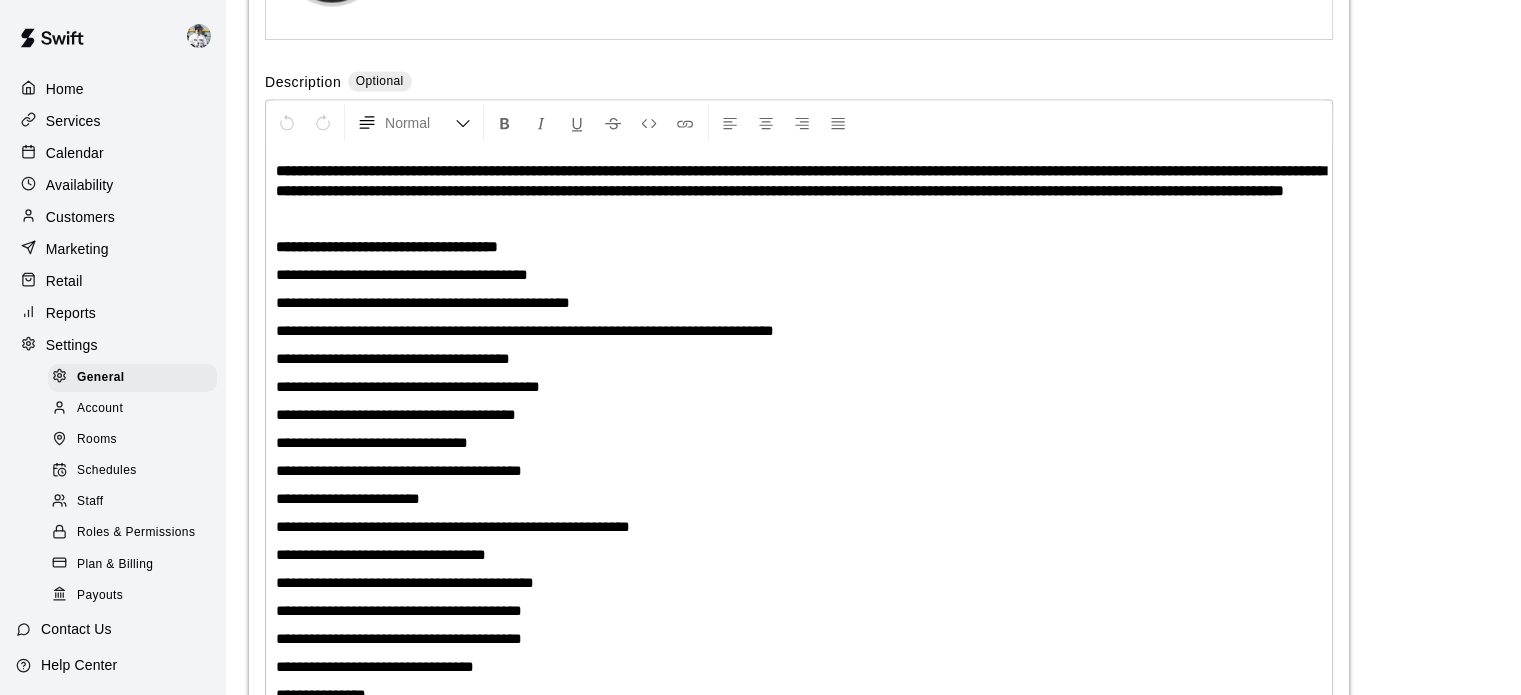 scroll, scrollTop: 4430, scrollLeft: 0, axis: vertical 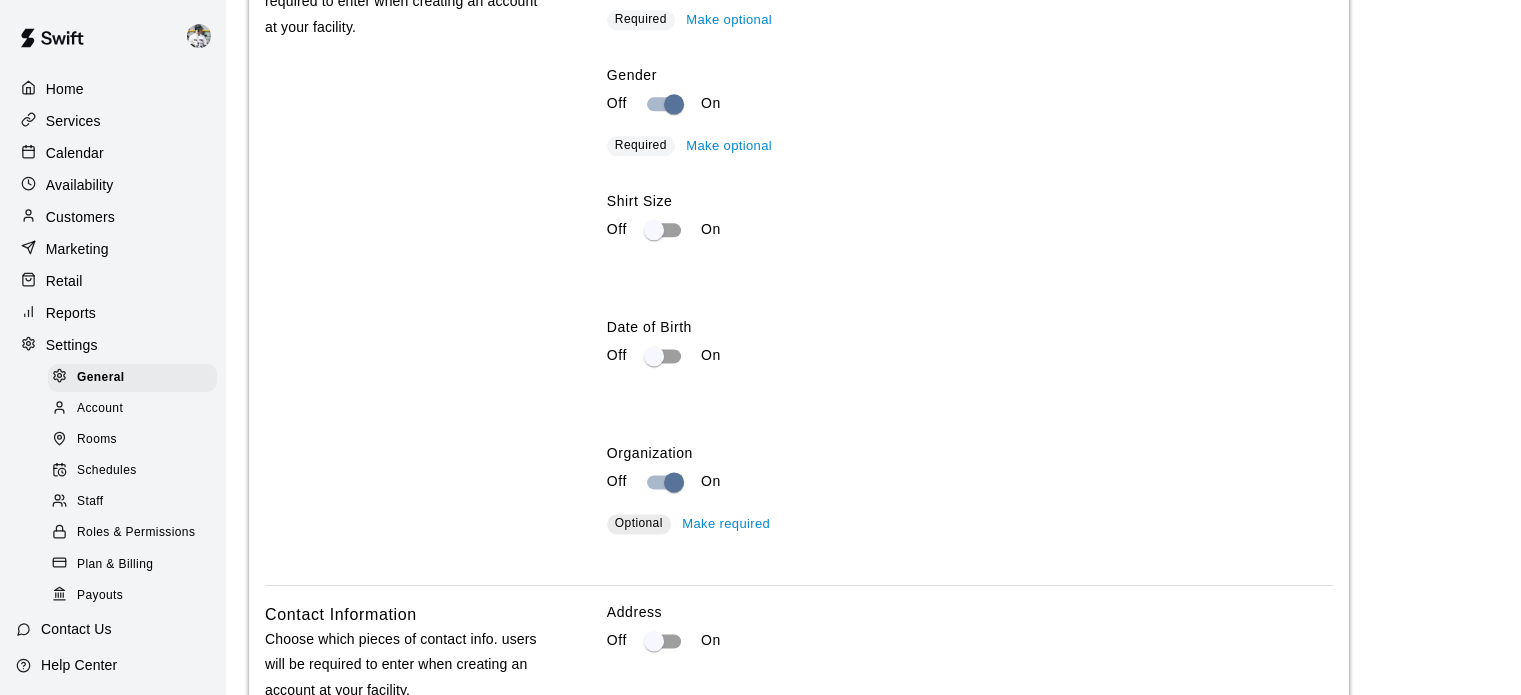 click on "Optional" at bounding box center [639, 523] 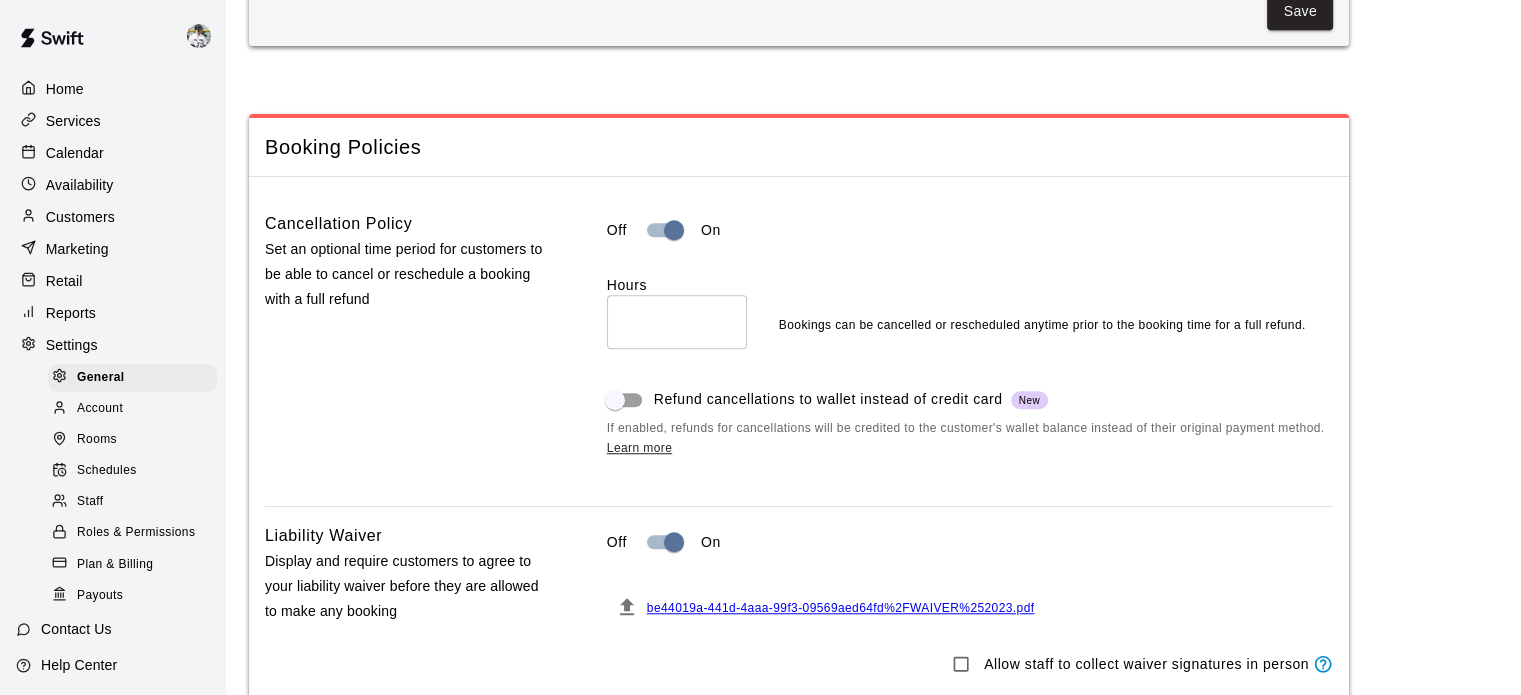 scroll, scrollTop: 1470, scrollLeft: 0, axis: vertical 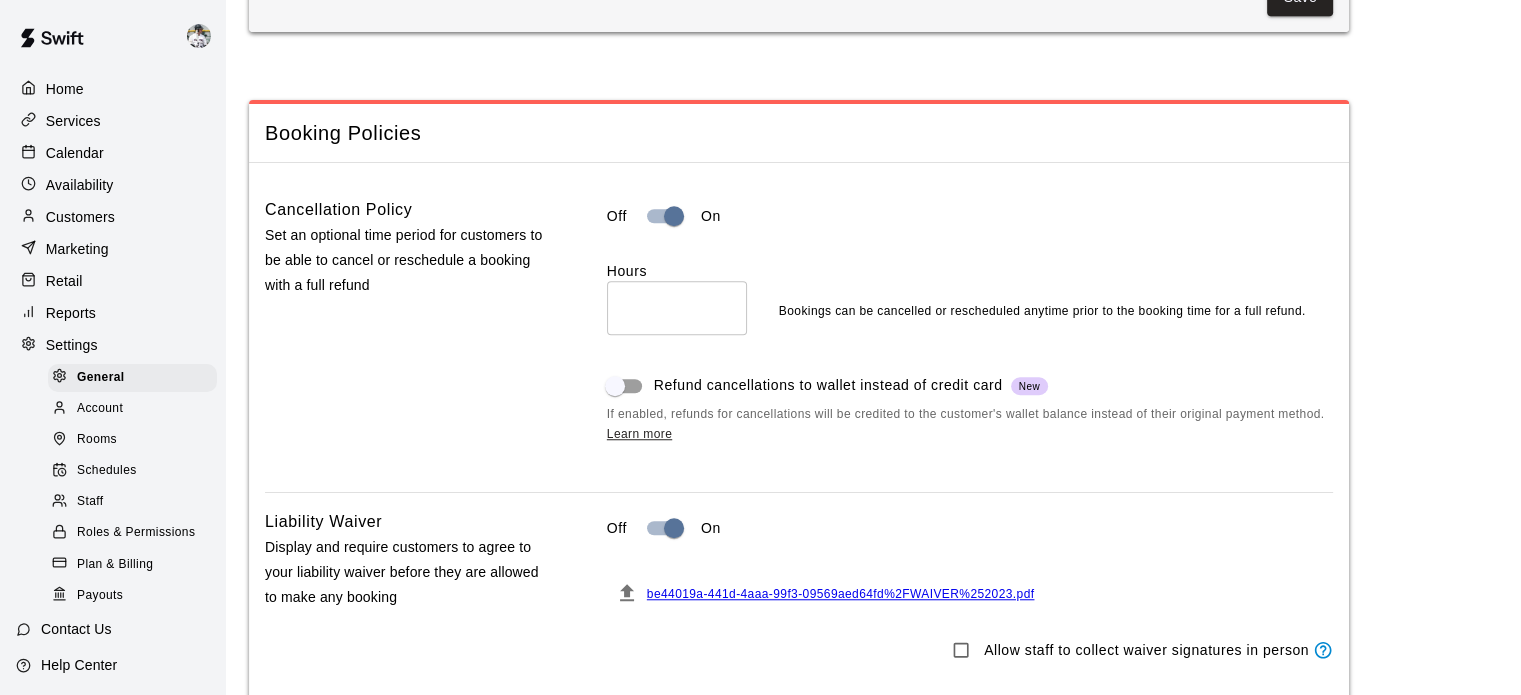 click on "*" at bounding box center (677, 307) 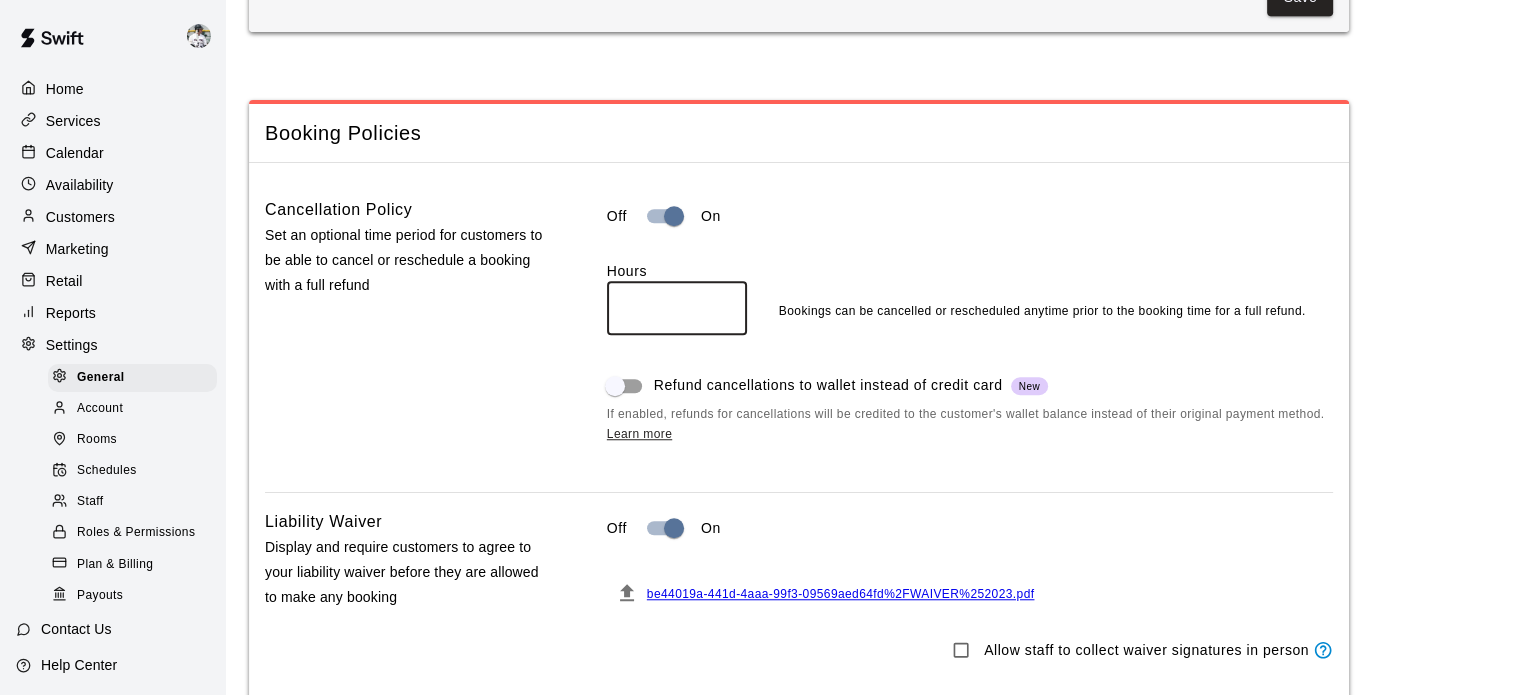 click on "*" at bounding box center [677, 307] 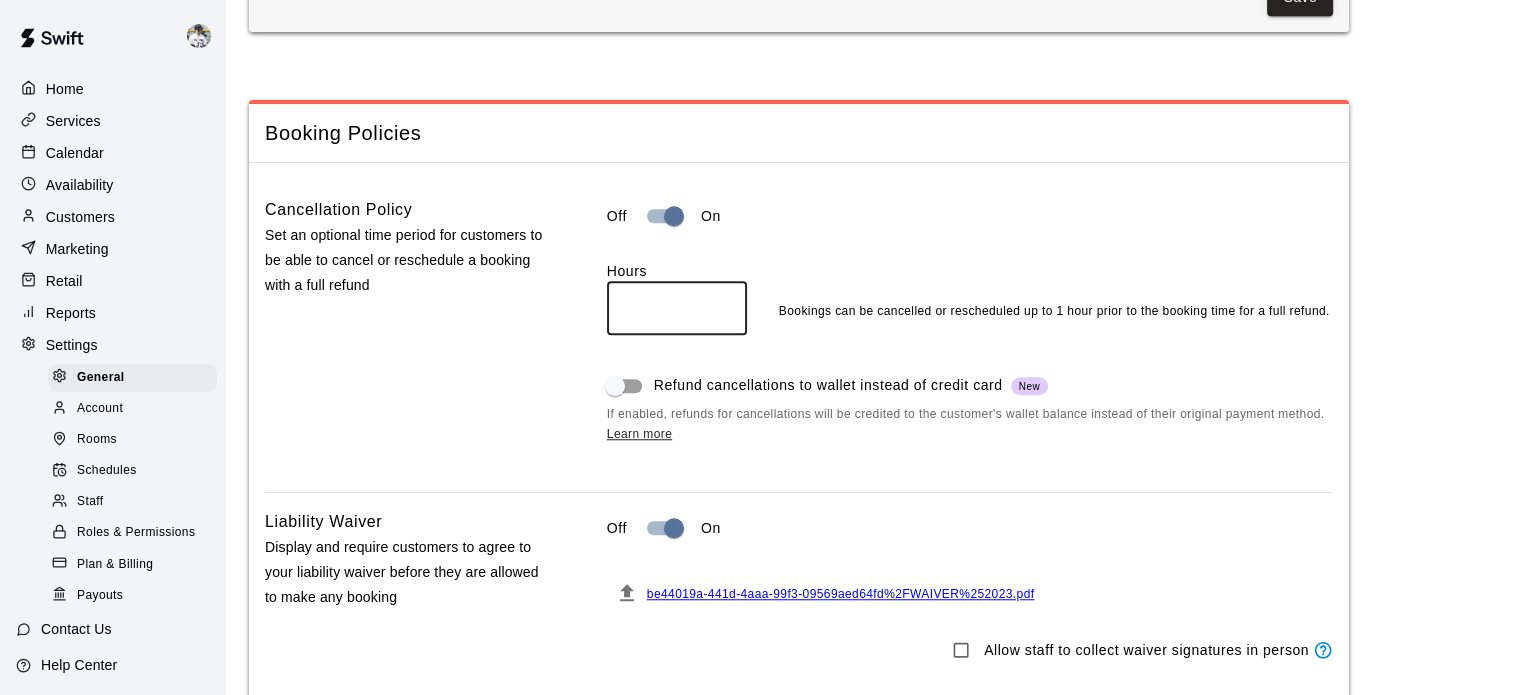 click on "*" at bounding box center [677, 307] 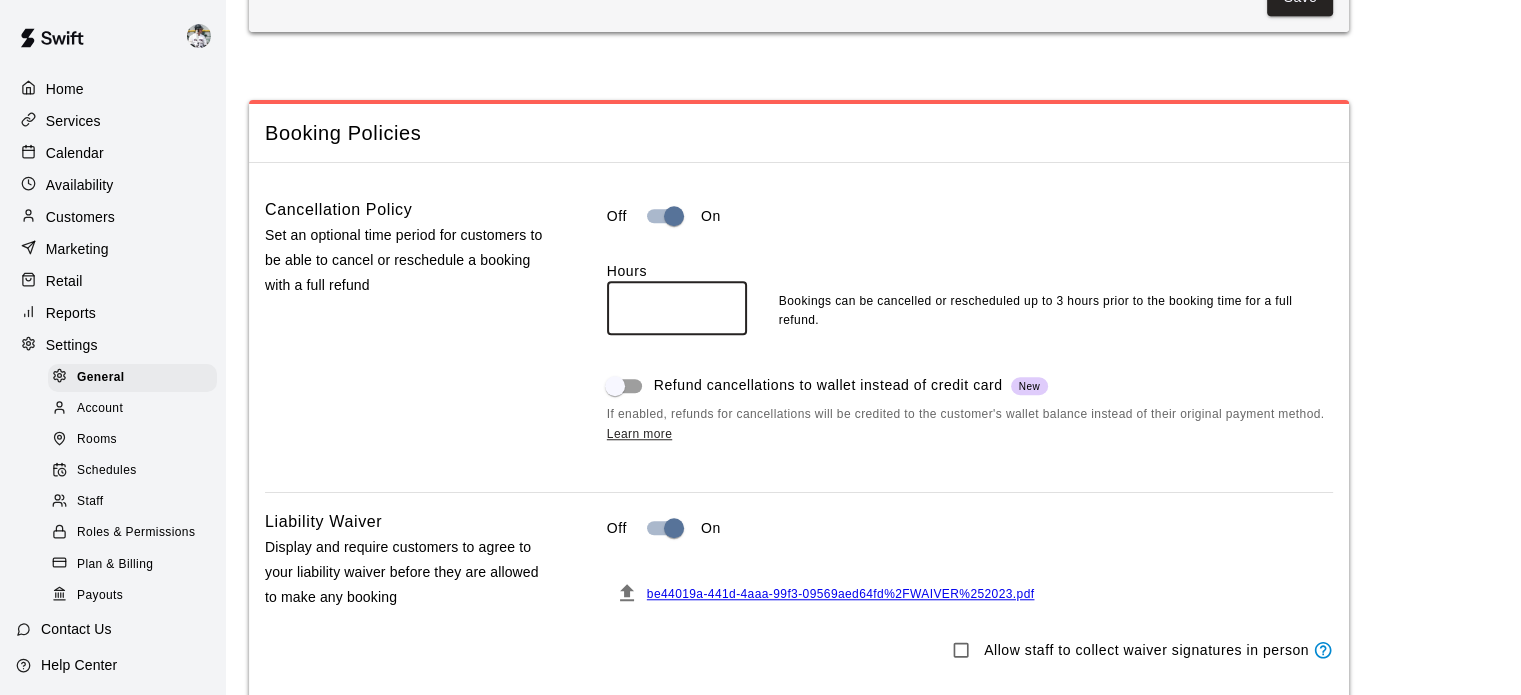 type on "*" 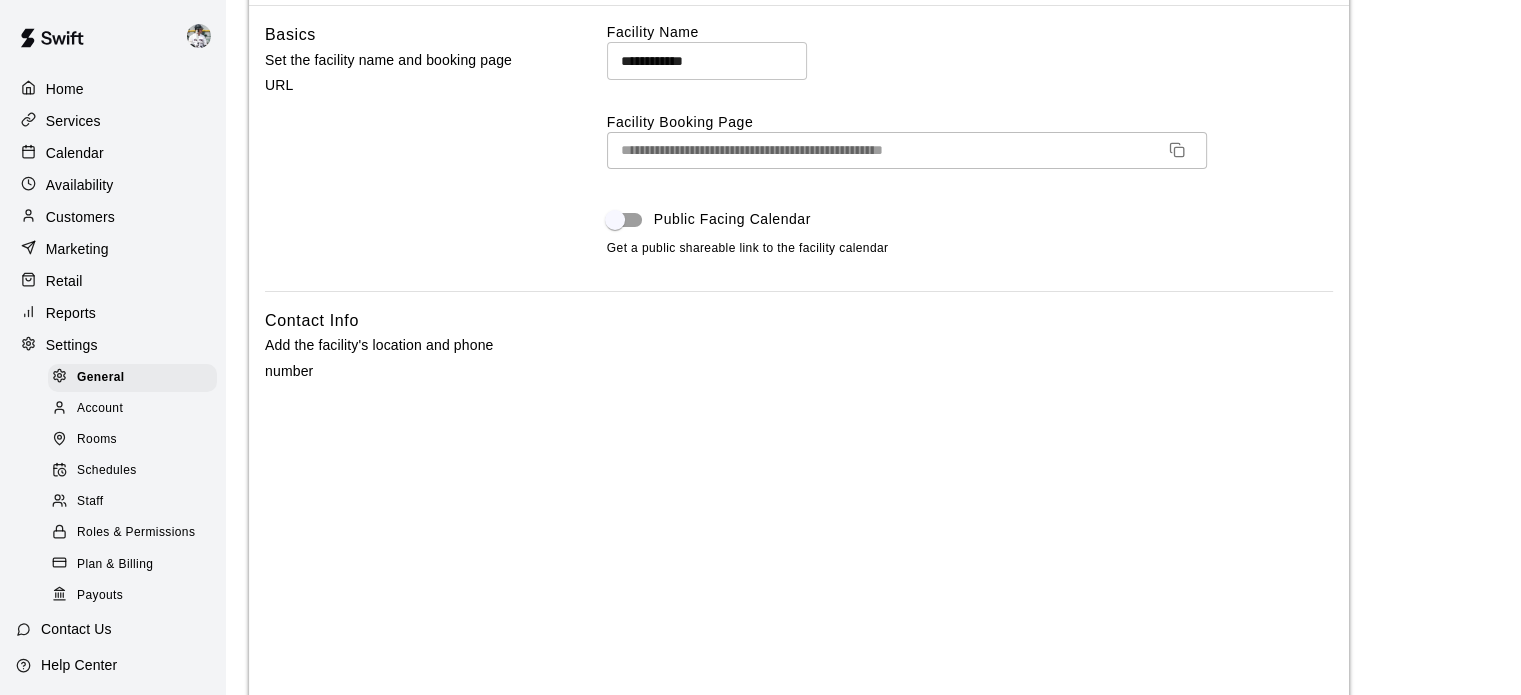 scroll, scrollTop: 0, scrollLeft: 0, axis: both 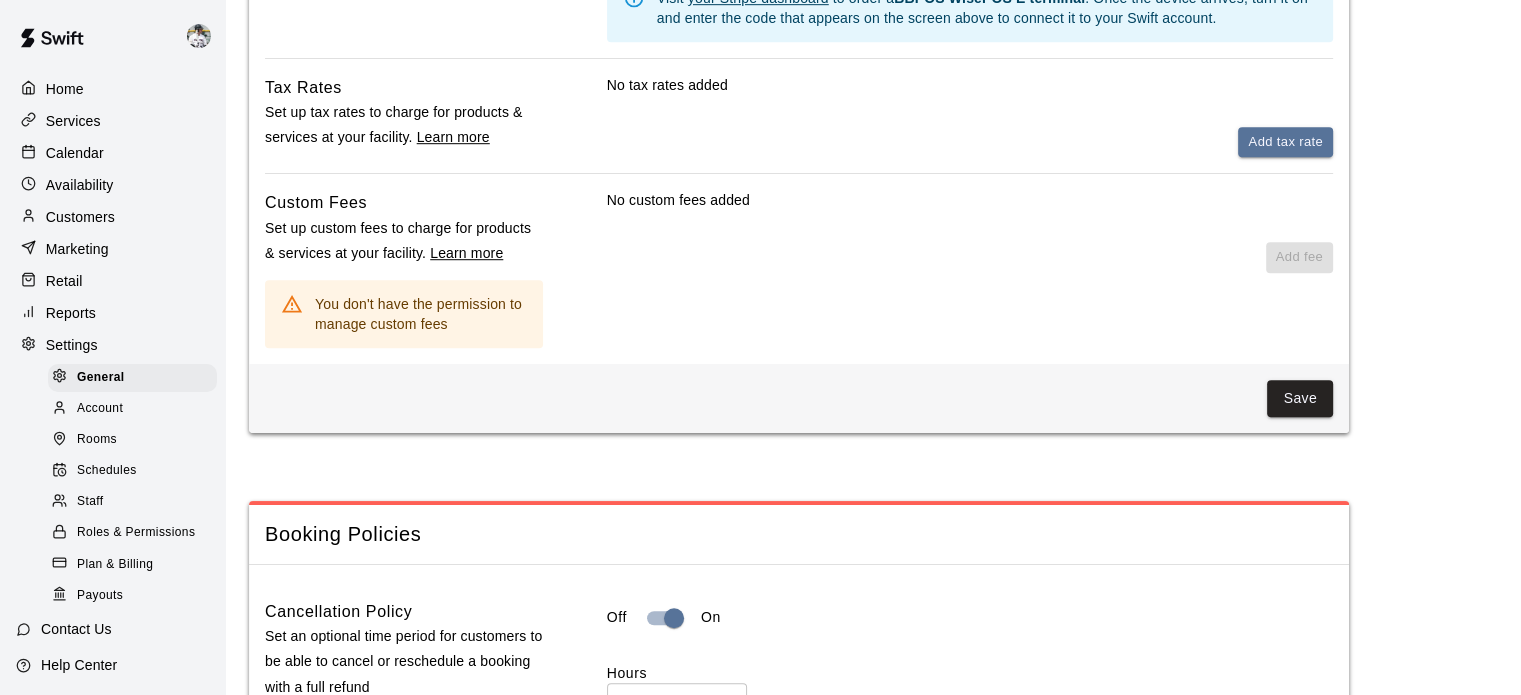 click on "Save" at bounding box center [1300, 398] 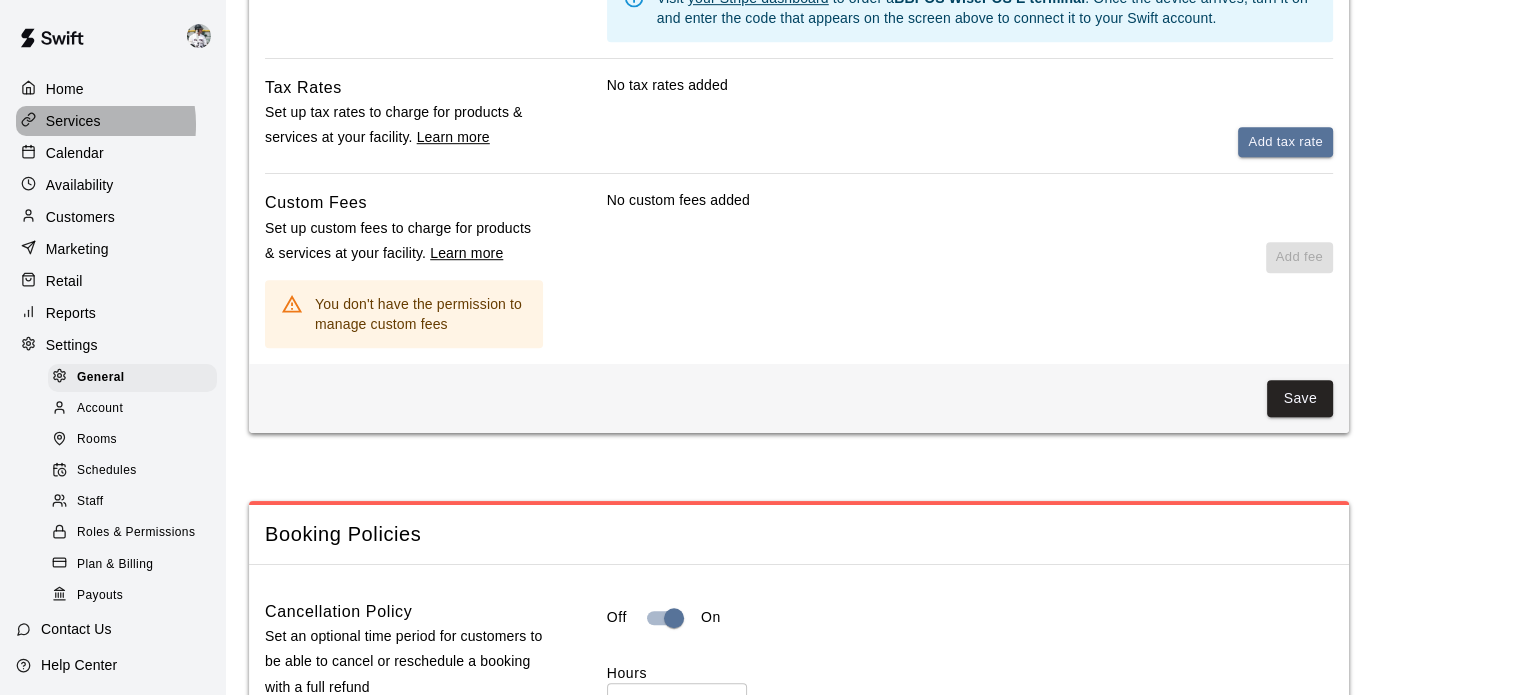 click on "Services" at bounding box center [73, 121] 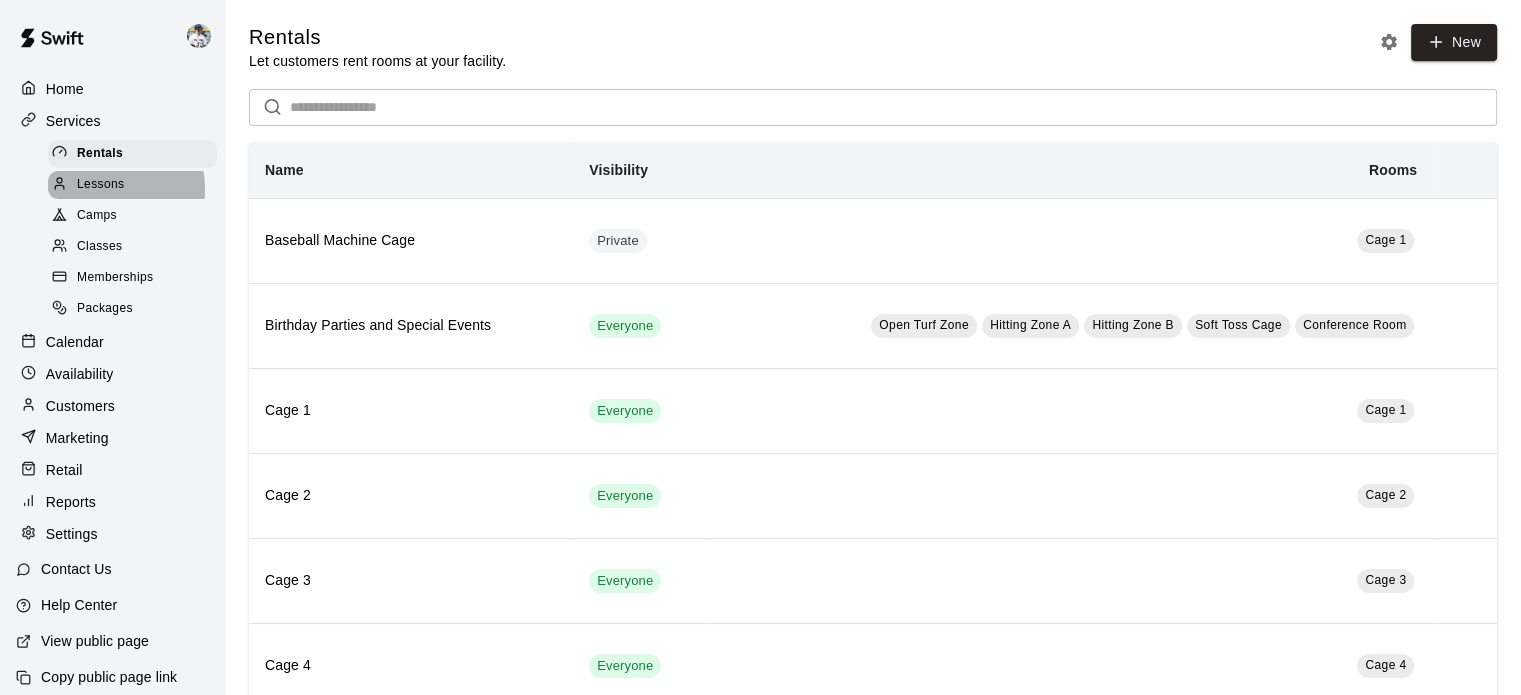 click on "Lessons" at bounding box center [101, 185] 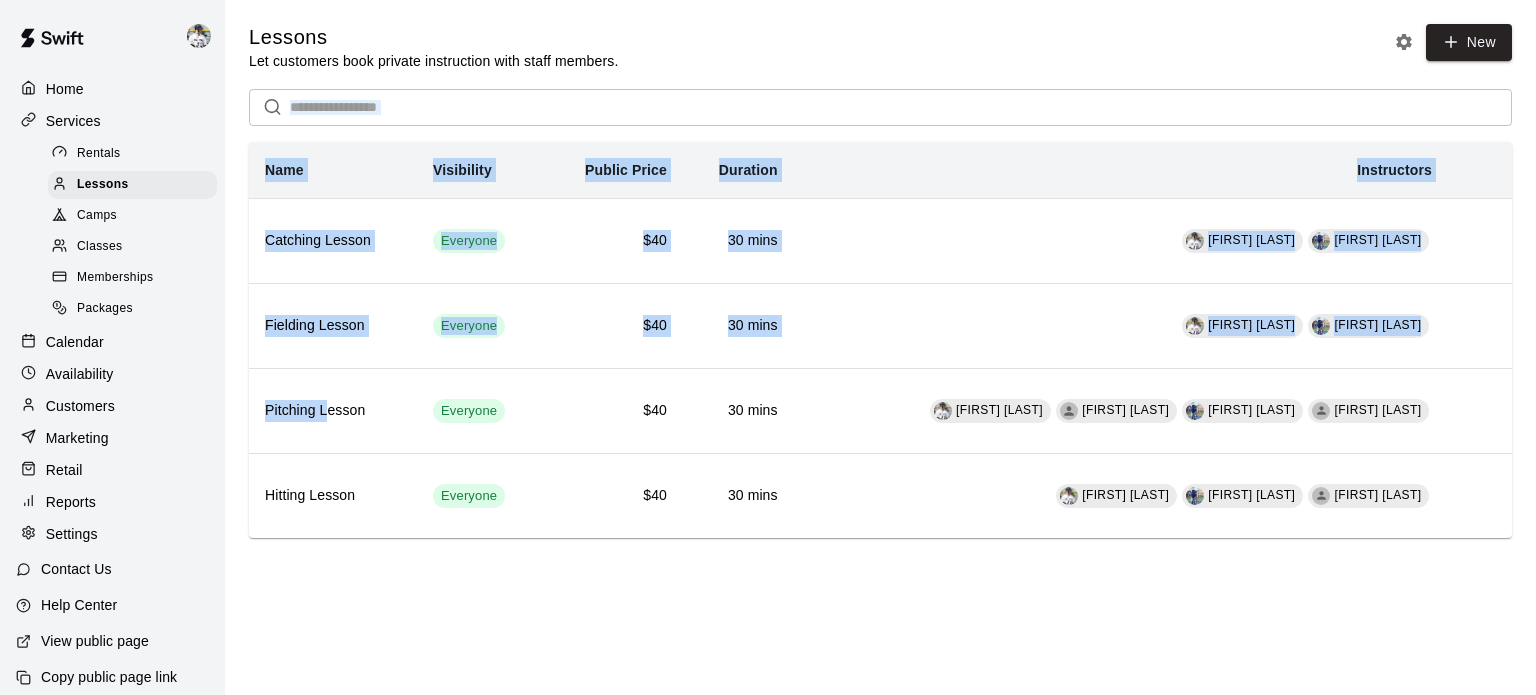 drag, startPoint x: 327, startPoint y: 423, endPoint x: 824, endPoint y: 75, distance: 606.72314 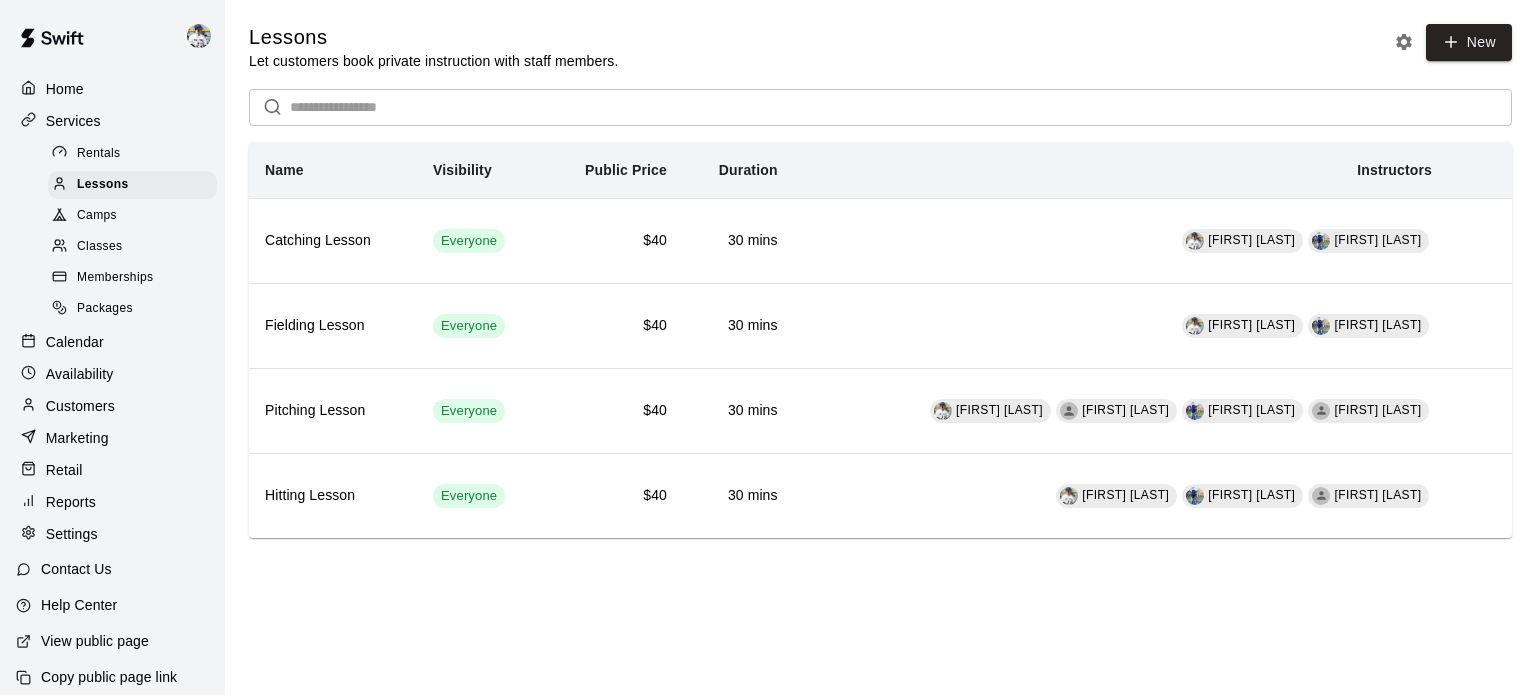 click on "Lessons Let customers book private instruction with staff members.   New" at bounding box center (880, 47) 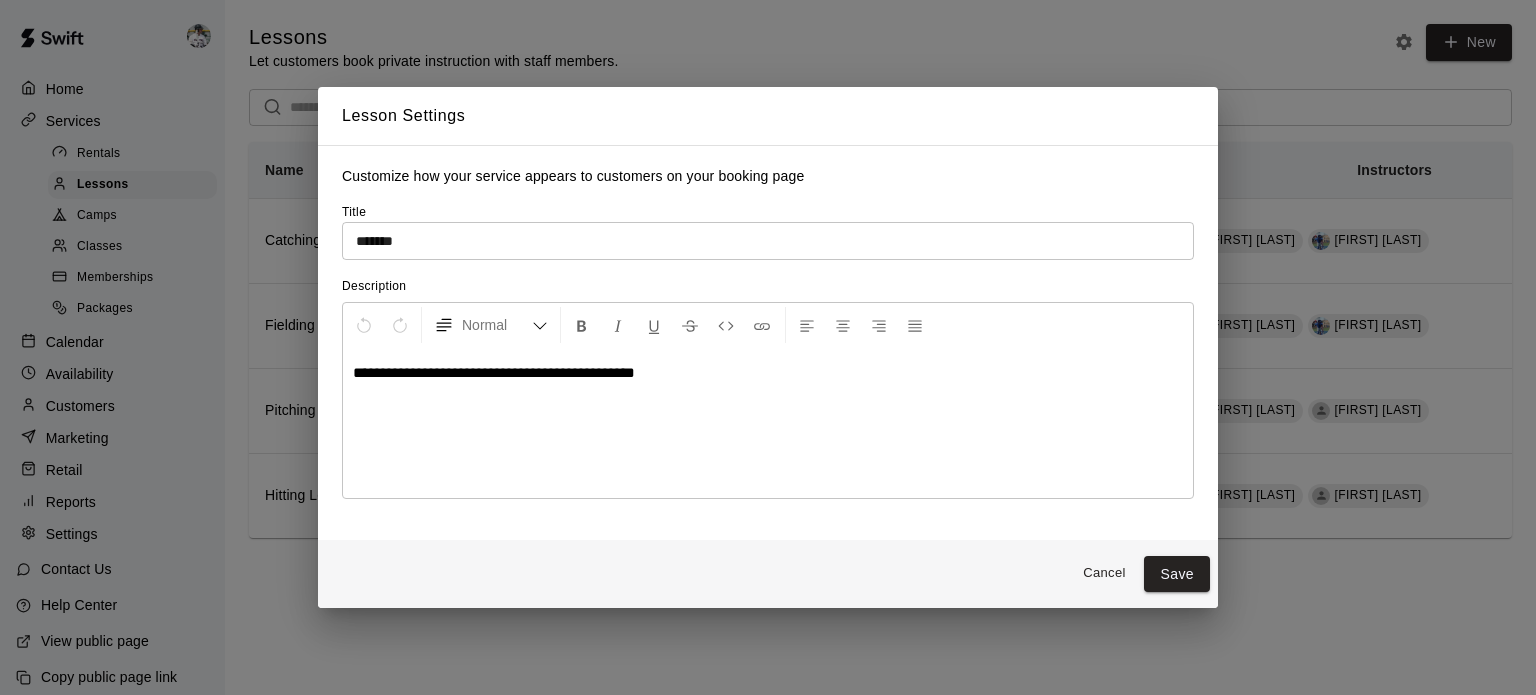 click on "Save" at bounding box center (1177, 574) 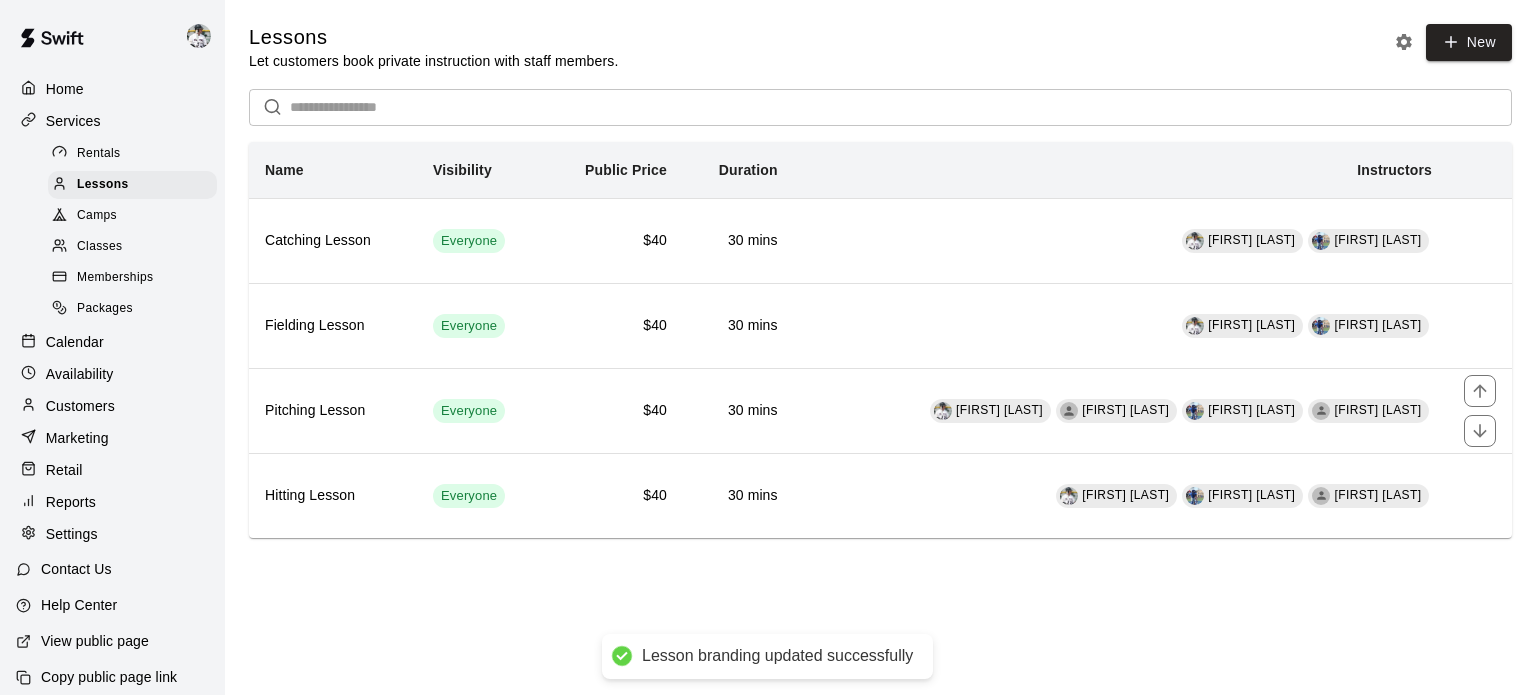 click on "Pitching Lesson" at bounding box center [333, 410] 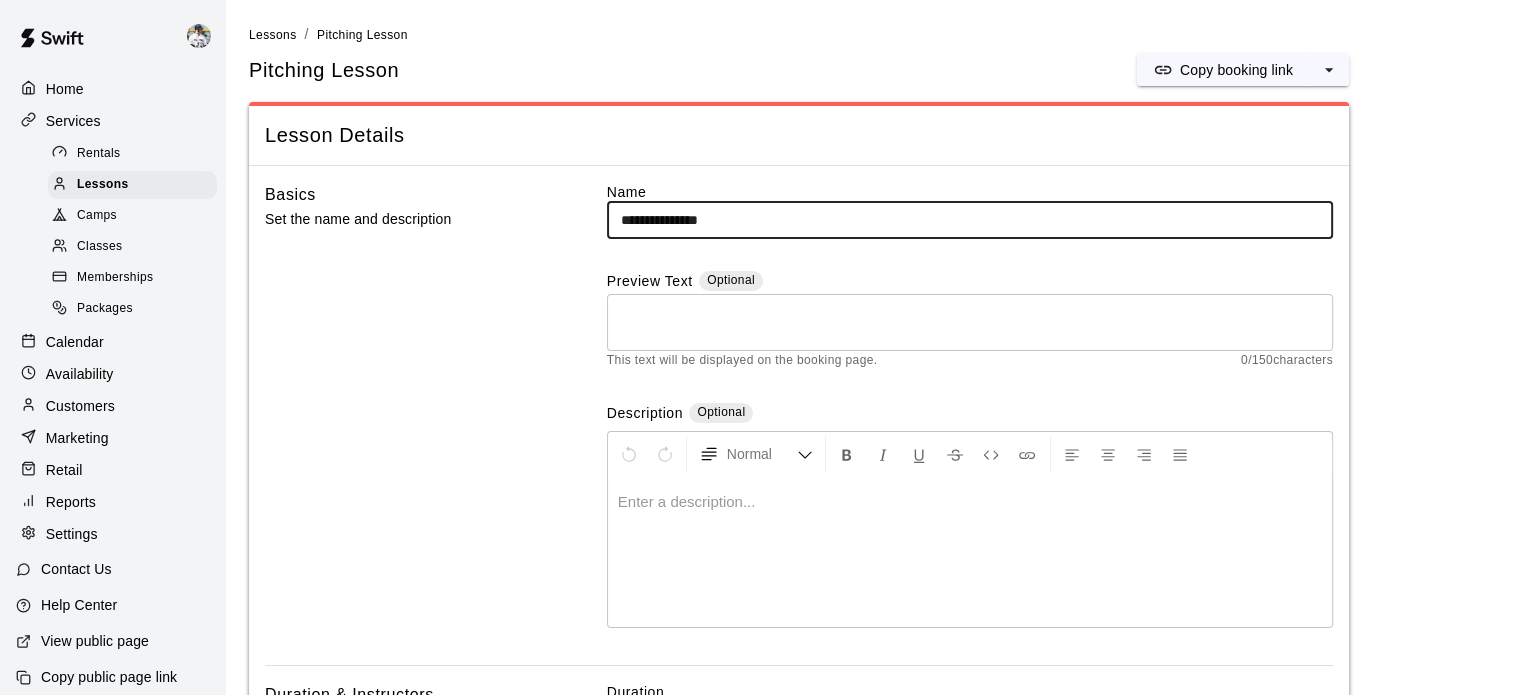 click 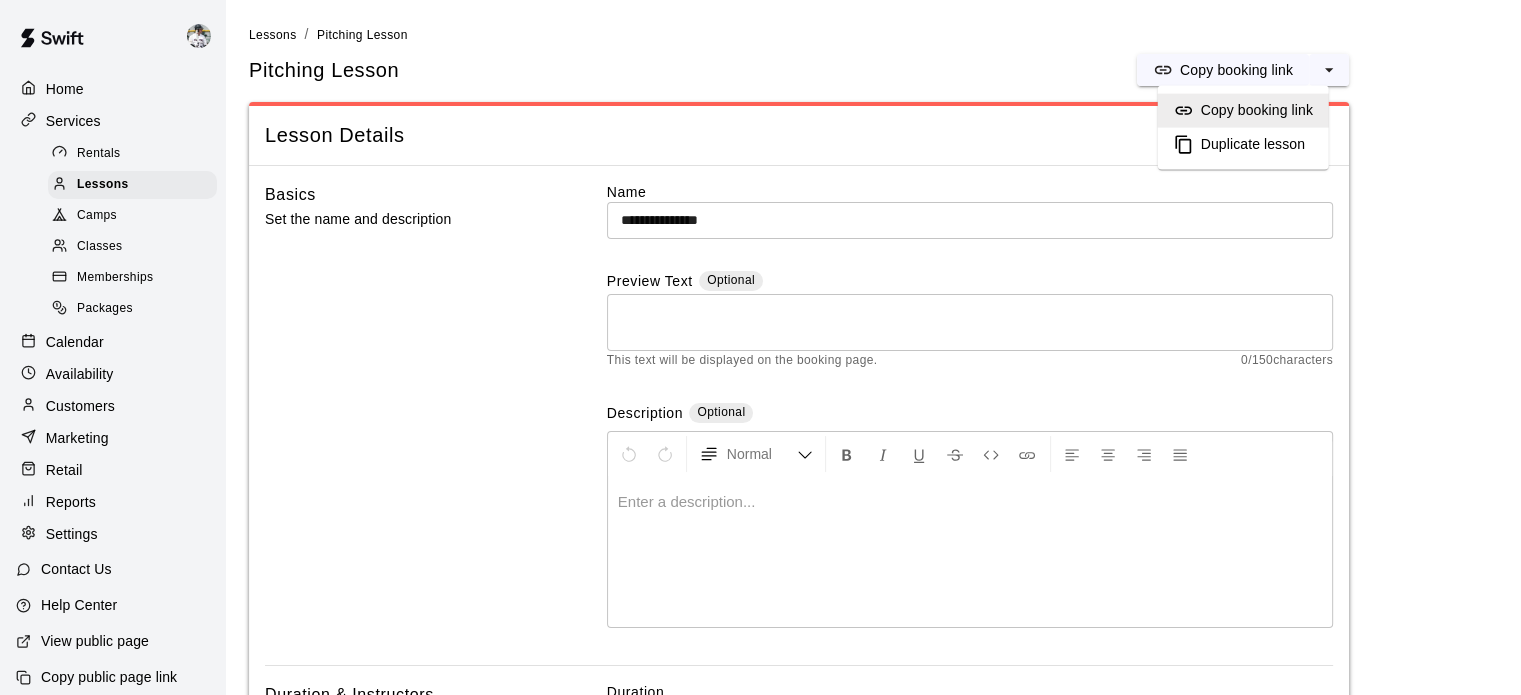 click 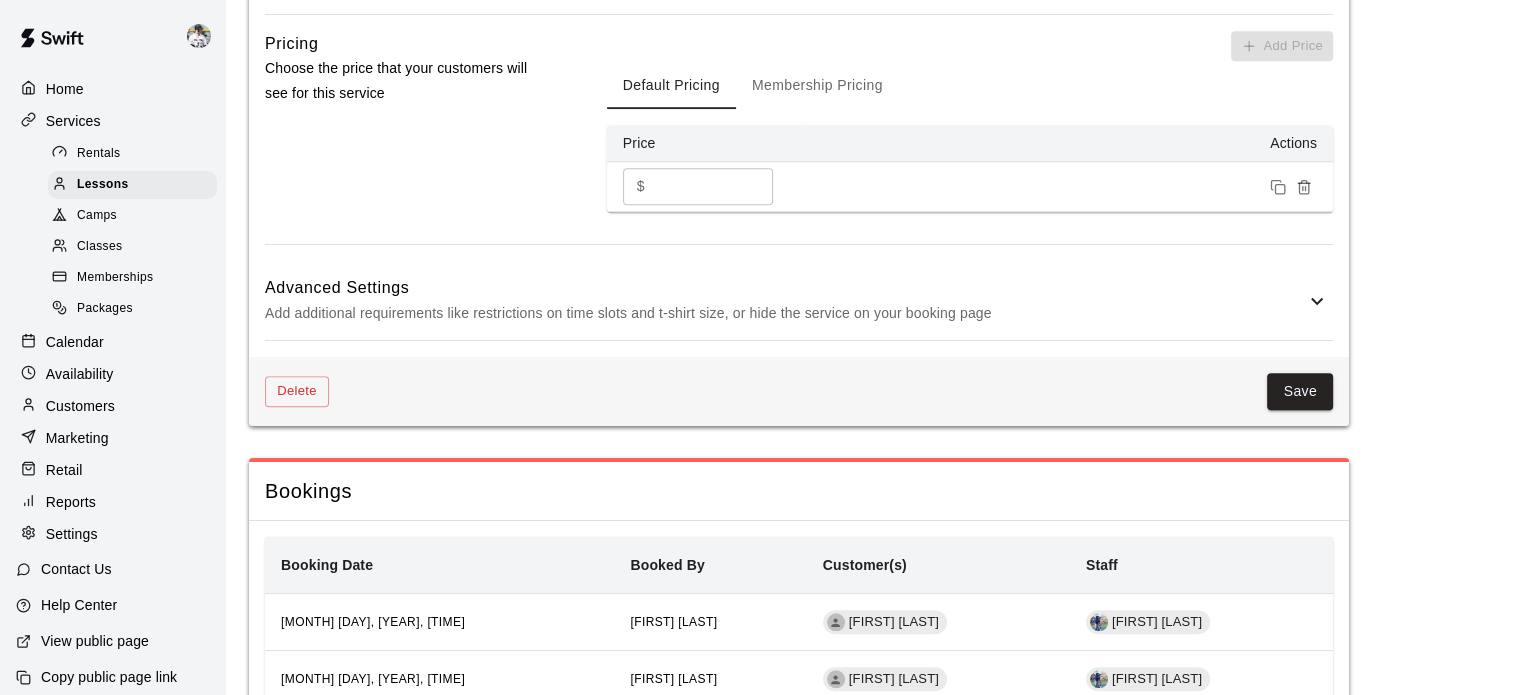 scroll, scrollTop: 1550, scrollLeft: 0, axis: vertical 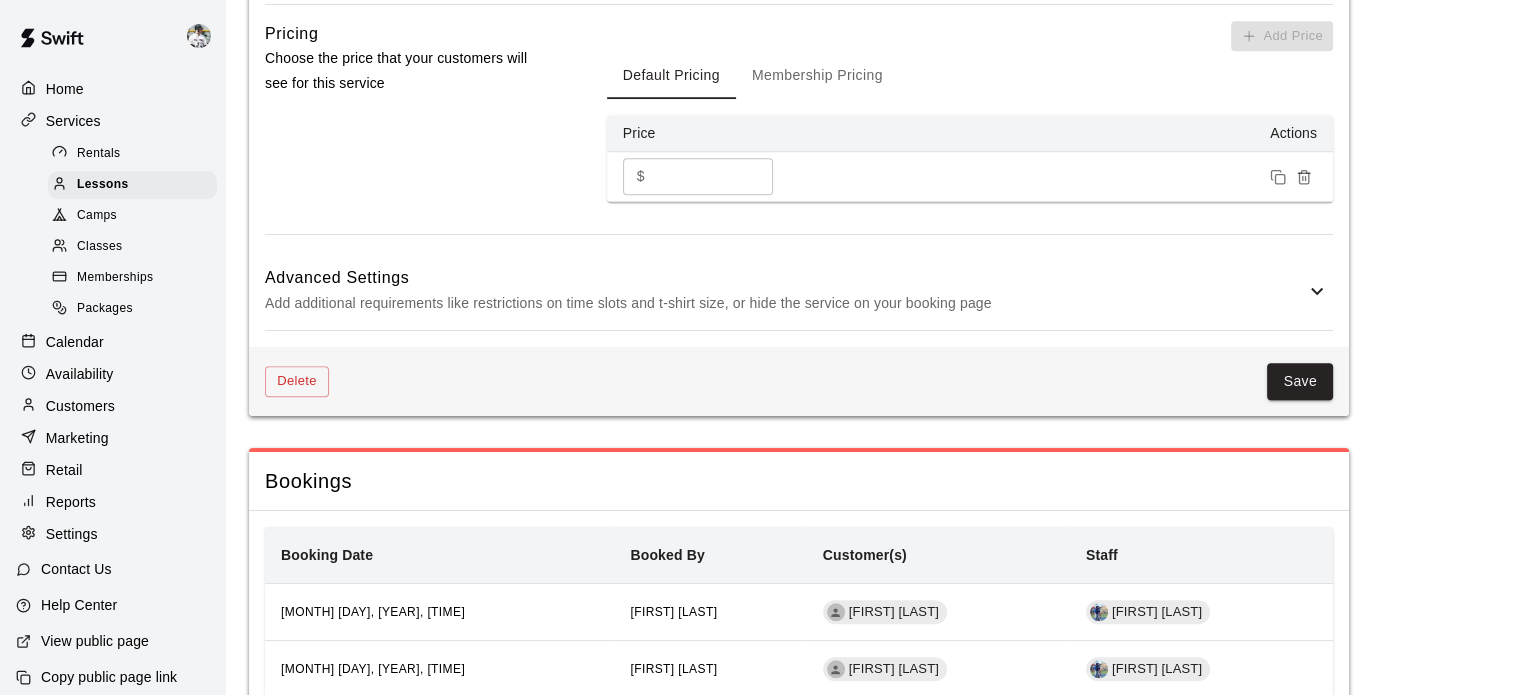click on "Add additional requirements like restrictions on time slots and t-shirt size, or hide the service on your booking page" at bounding box center (785, 303) 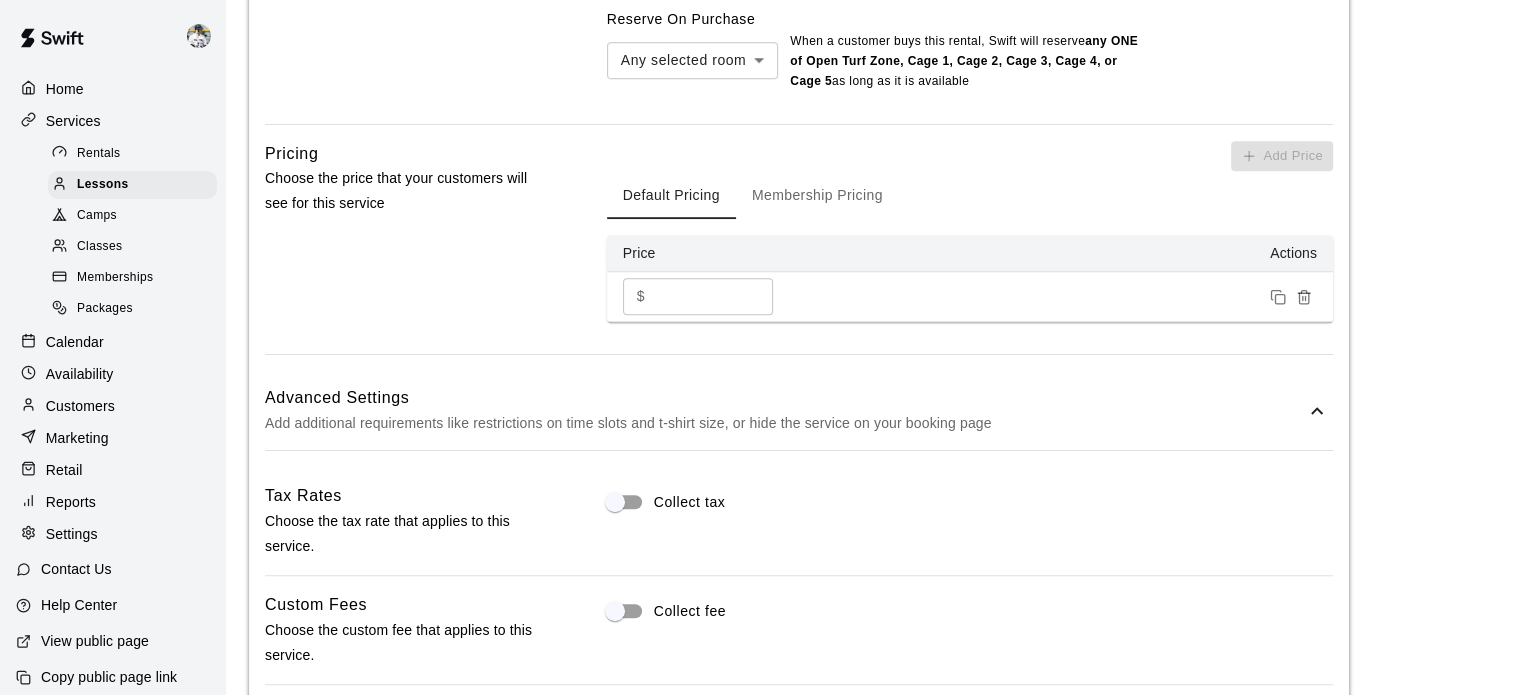 scroll, scrollTop: 1414, scrollLeft: 0, axis: vertical 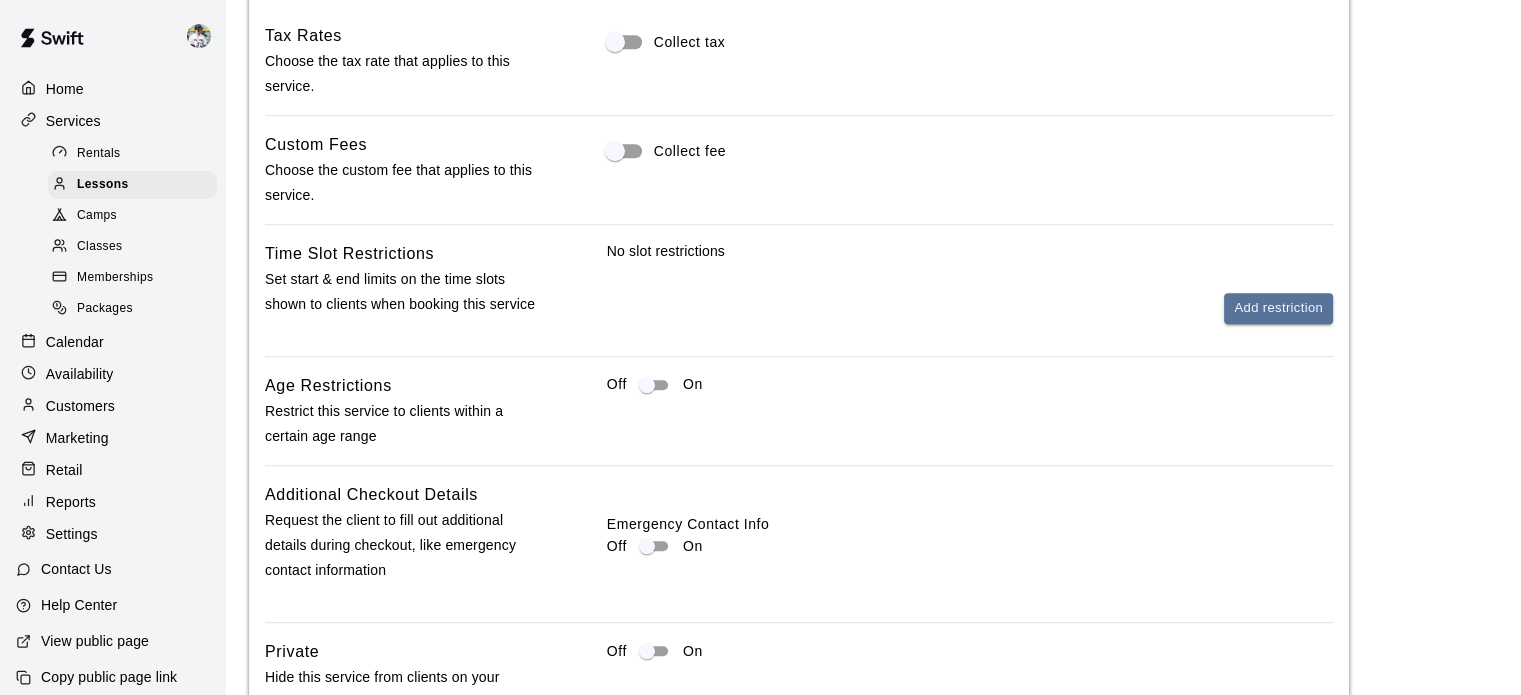 click on "Set start & end limits on the time slots shown to clients when booking this service" at bounding box center (404, 292) 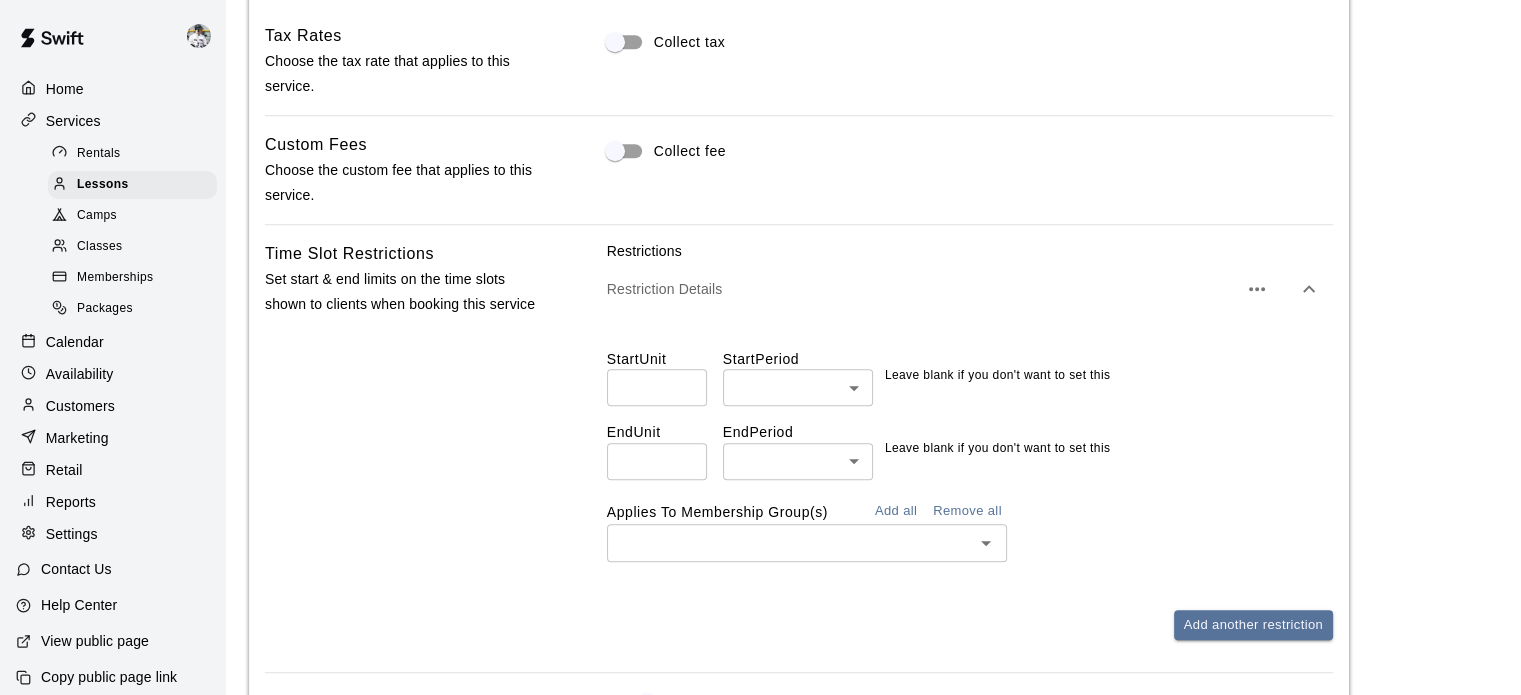 click 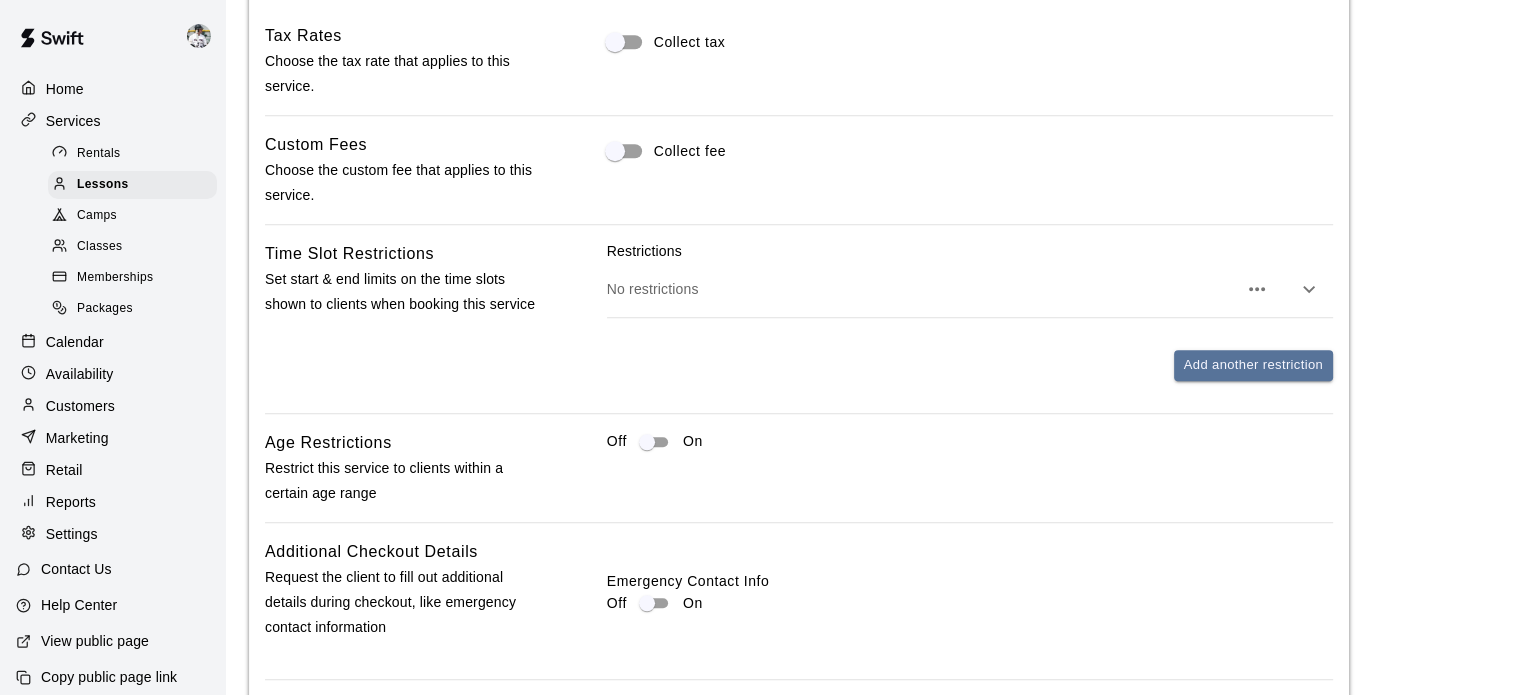 click on "Customers" at bounding box center [80, 406] 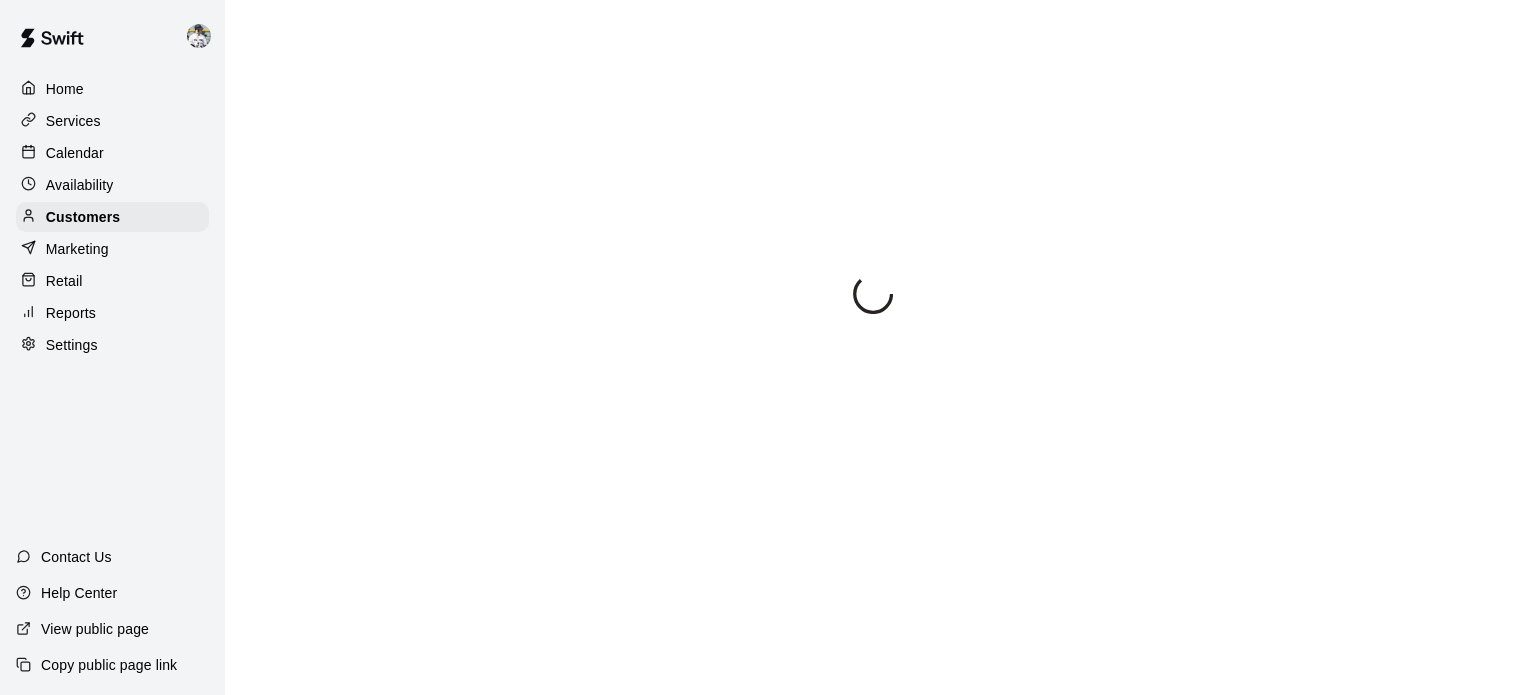 scroll, scrollTop: 0, scrollLeft: 0, axis: both 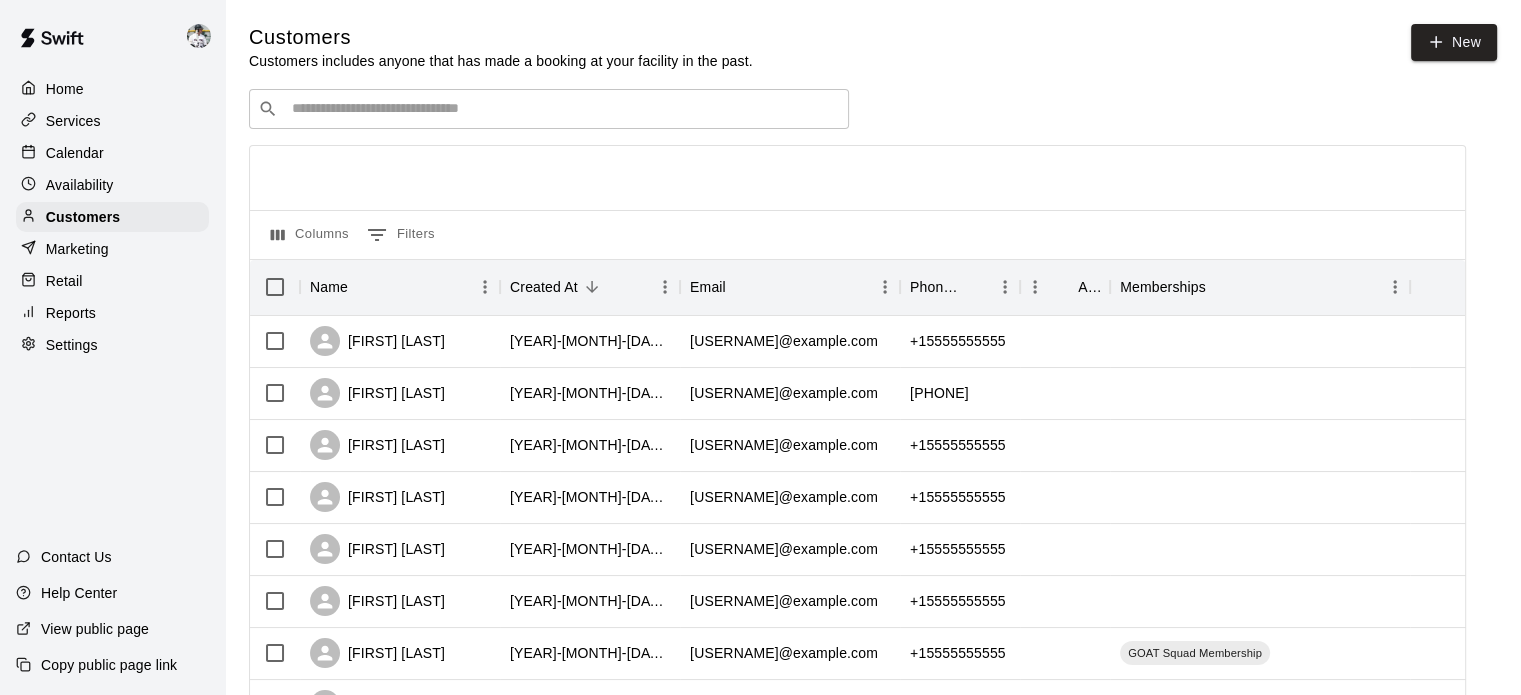 click on "Home" at bounding box center [65, 89] 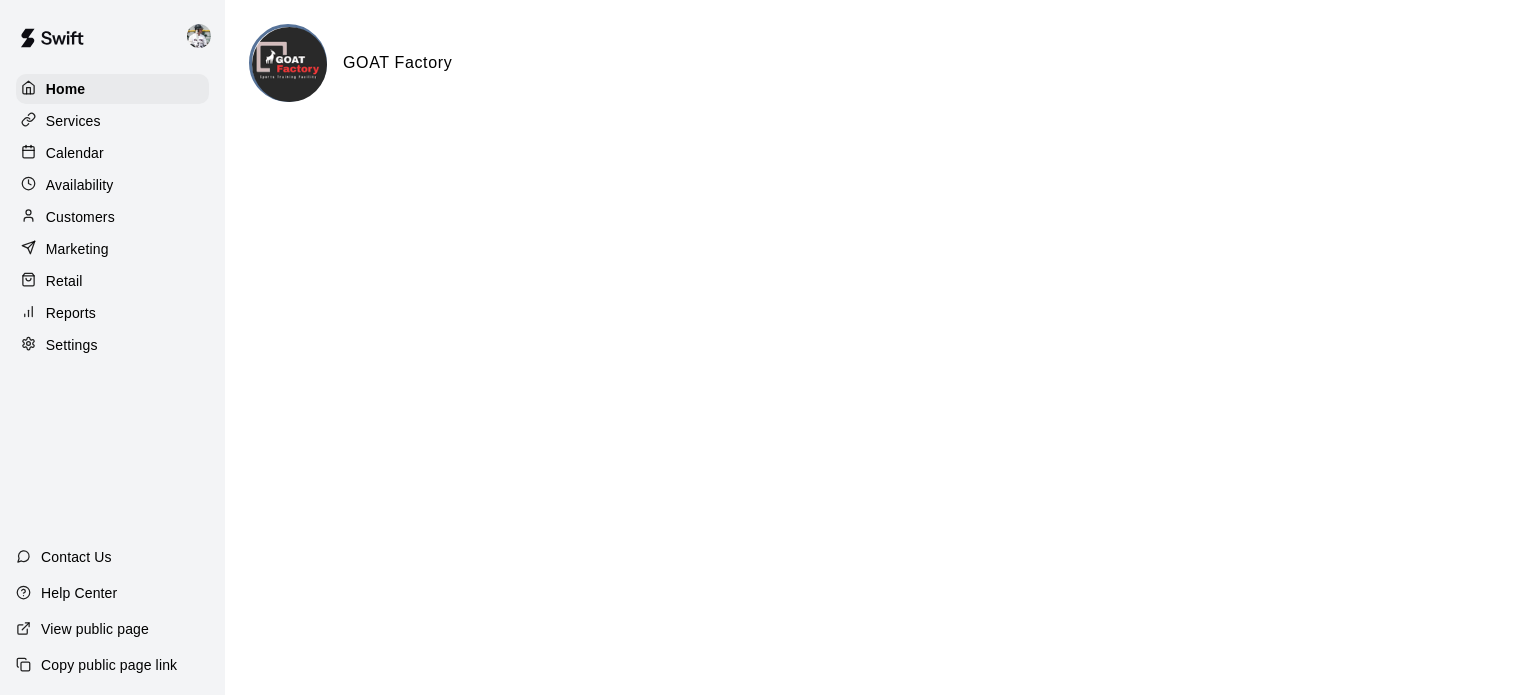 click on "Calendar" at bounding box center (75, 153) 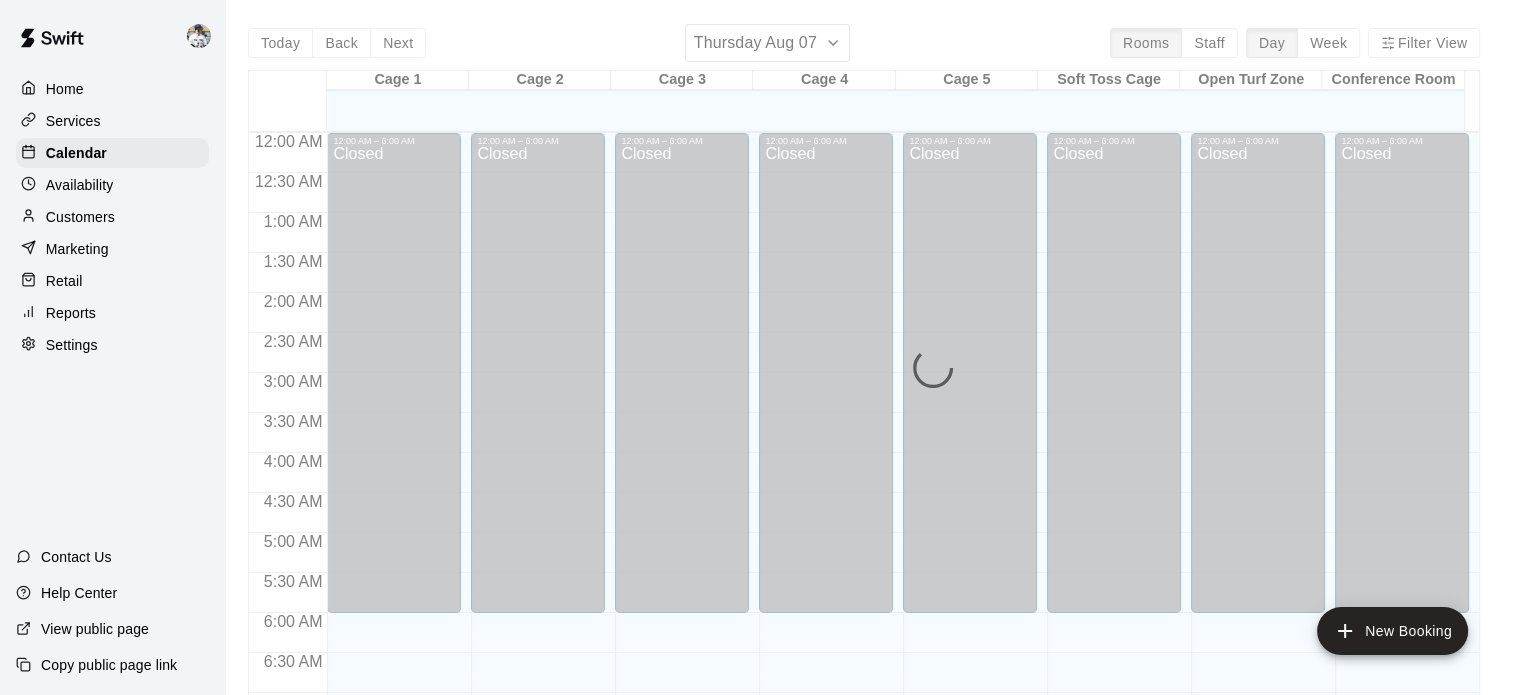 scroll, scrollTop: 1273, scrollLeft: 0, axis: vertical 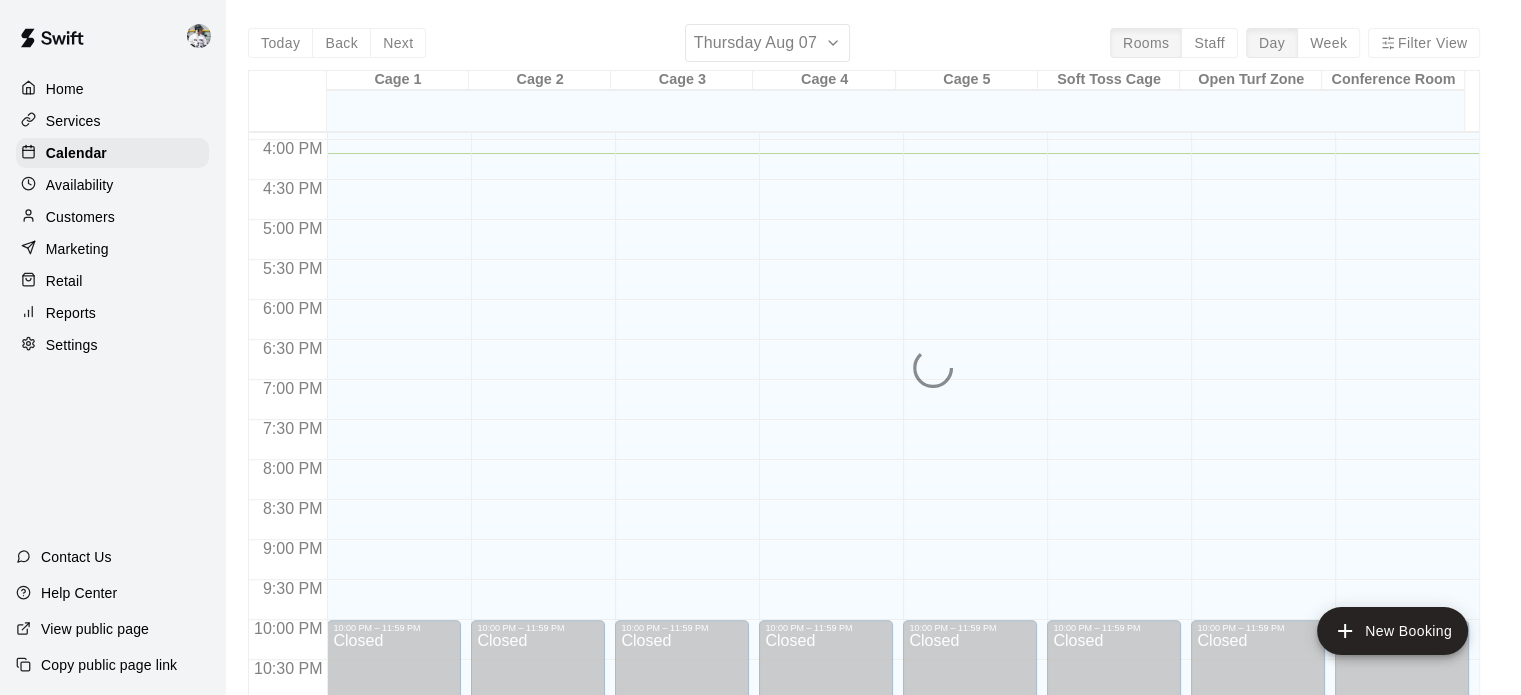 click on "Availability" at bounding box center [80, 185] 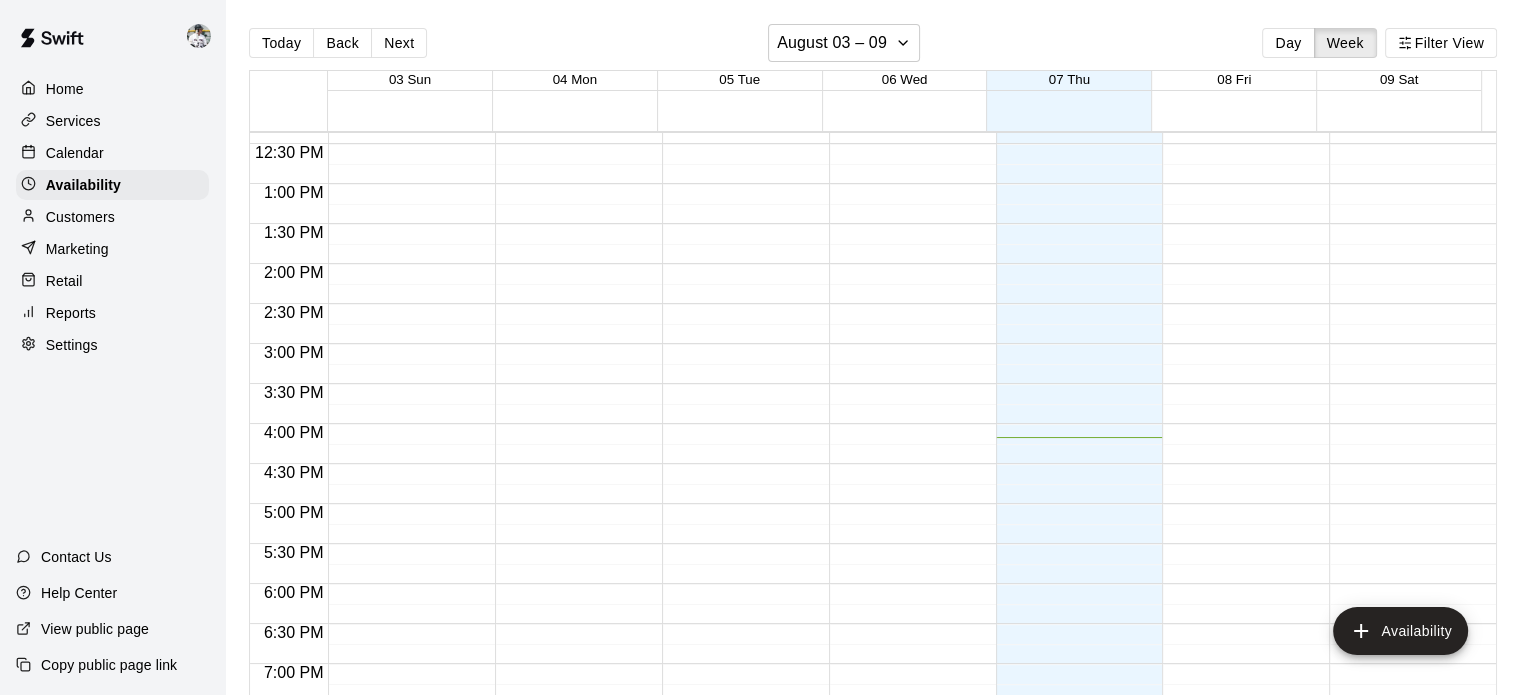 scroll, scrollTop: 1000, scrollLeft: 0, axis: vertical 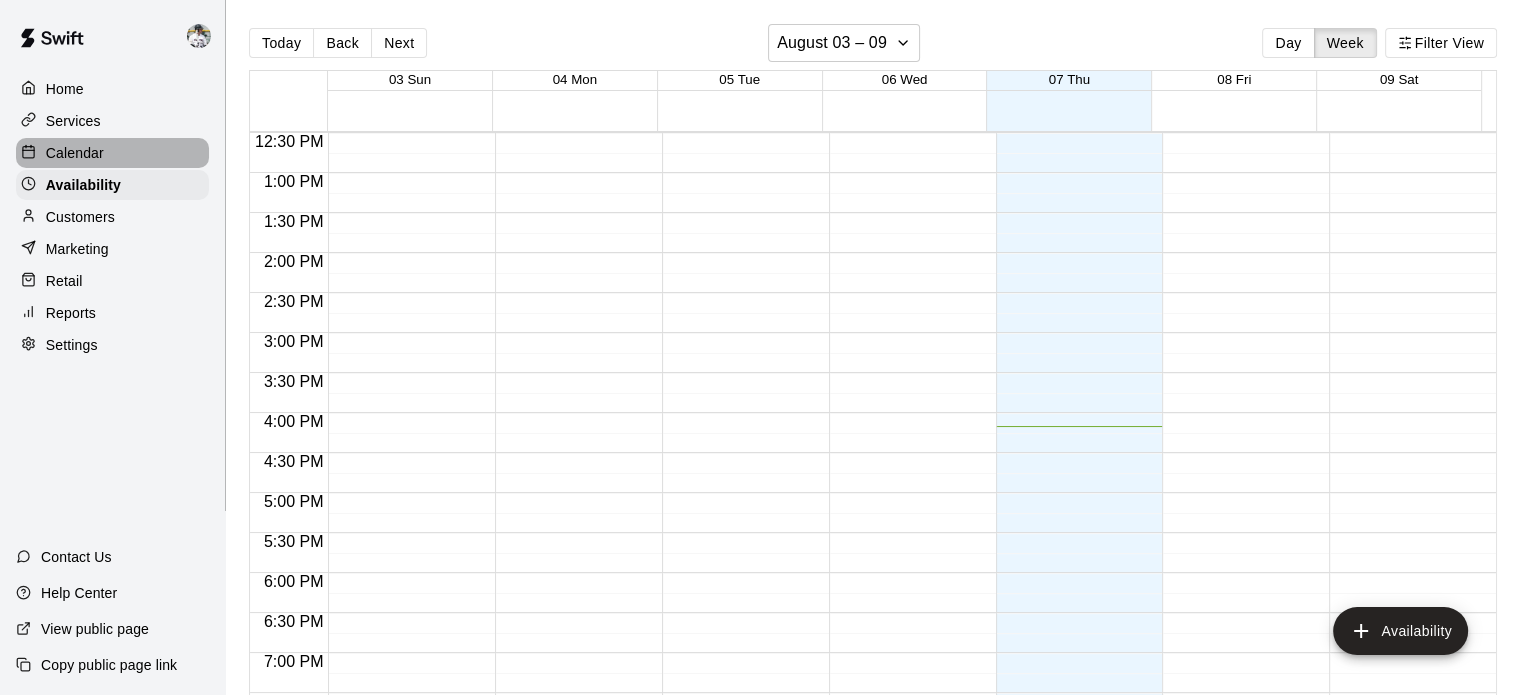 click on "Calendar" at bounding box center (75, 153) 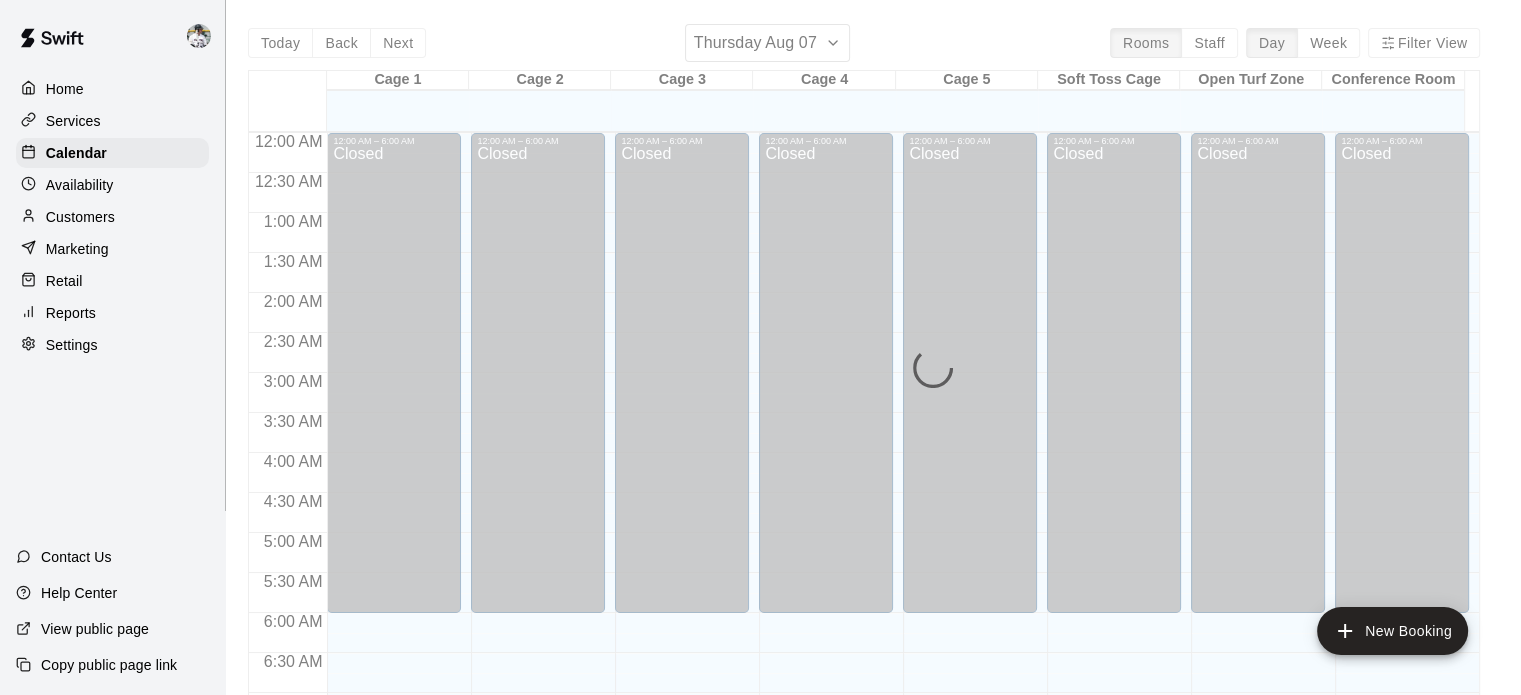 scroll, scrollTop: 1273, scrollLeft: 0, axis: vertical 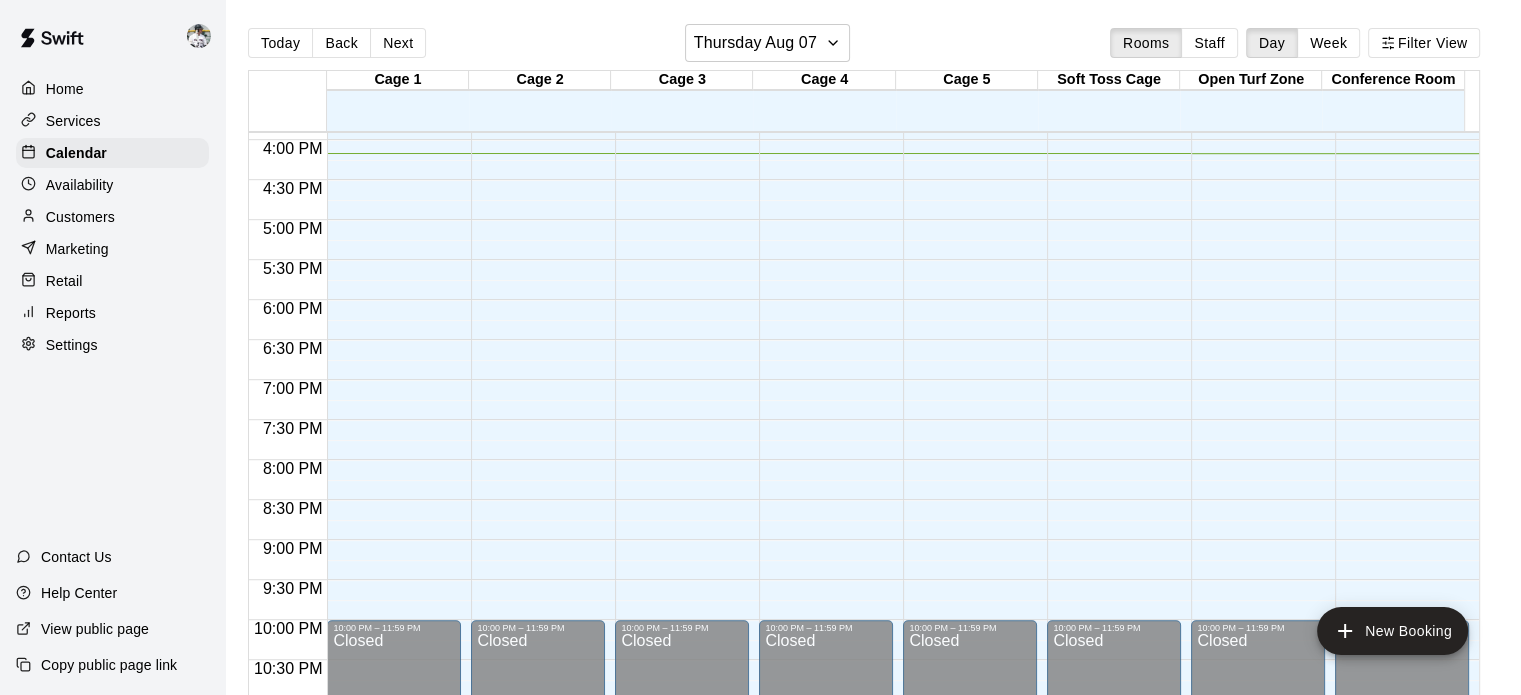 click on "Settings" at bounding box center [72, 345] 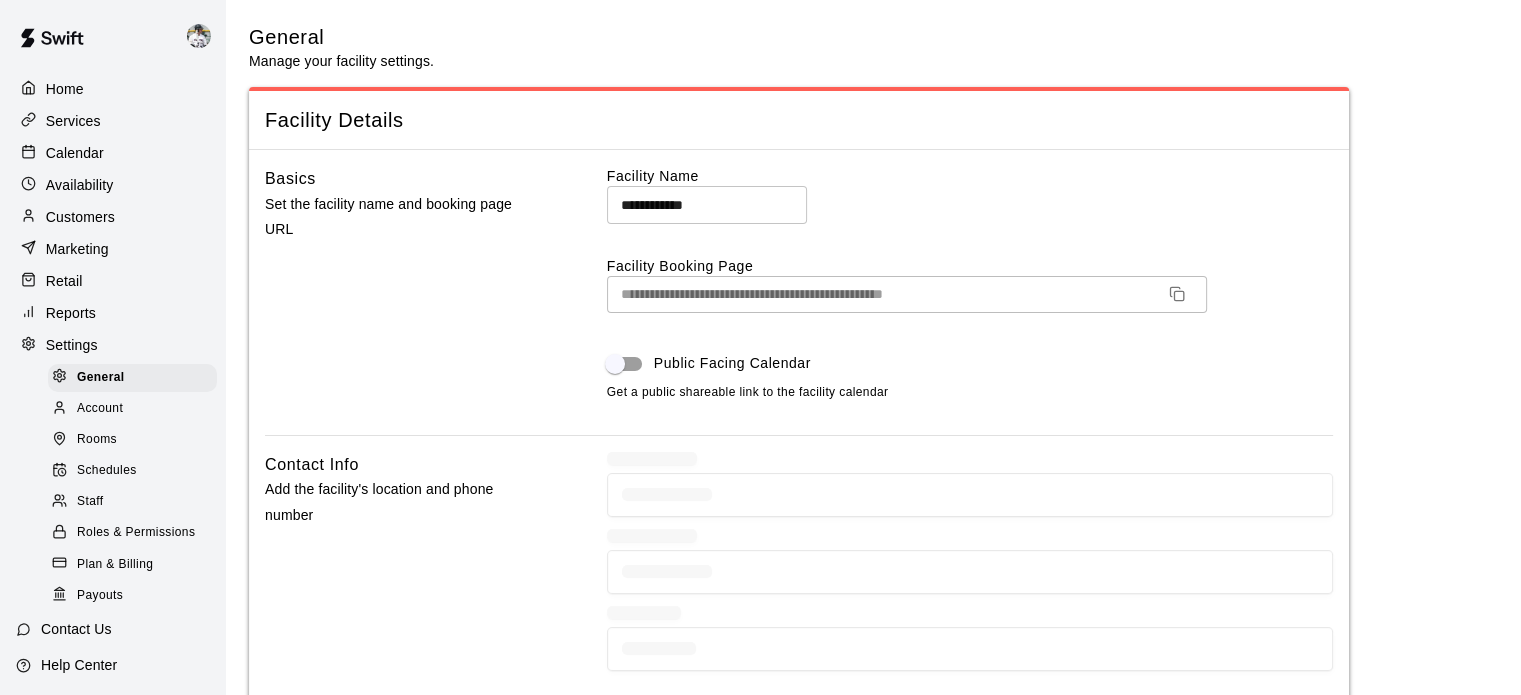 scroll, scrollTop: 4430, scrollLeft: 0, axis: vertical 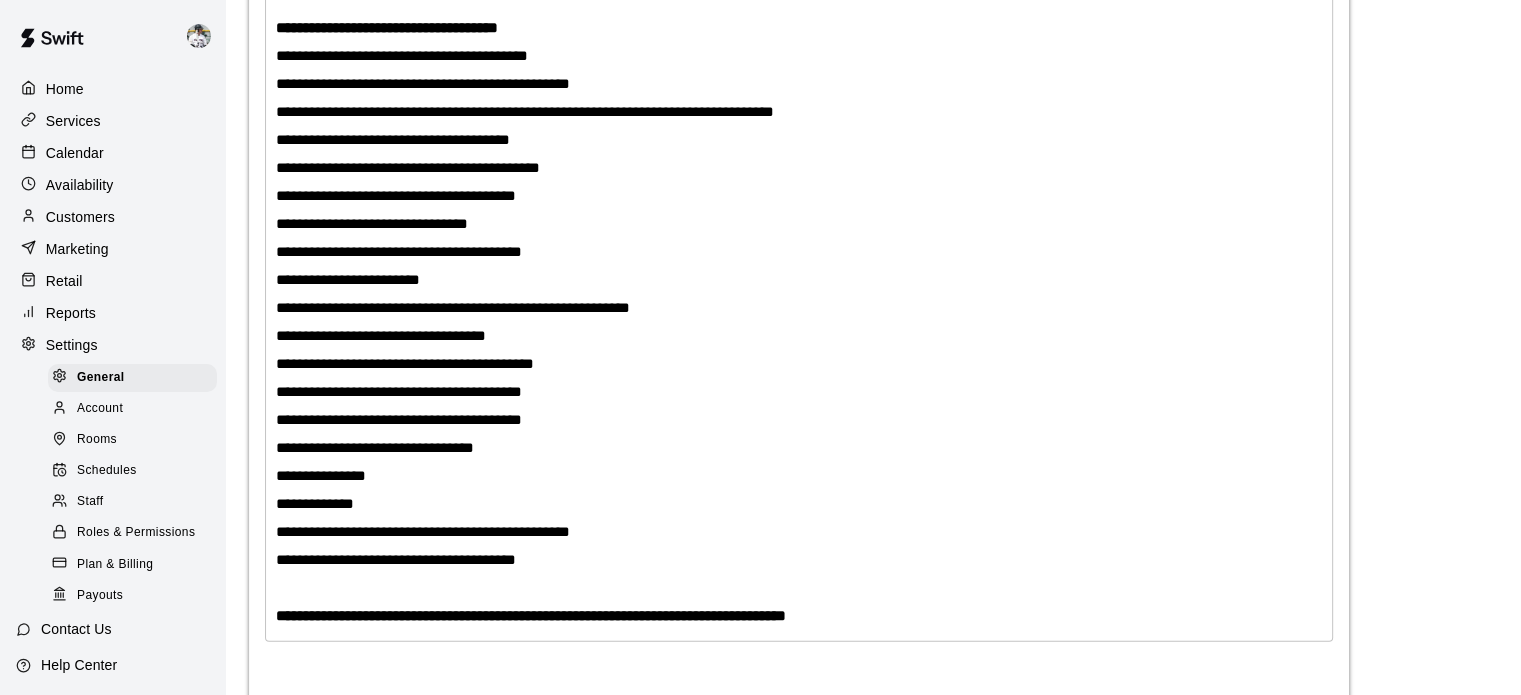click on "Schedules" at bounding box center [107, 471] 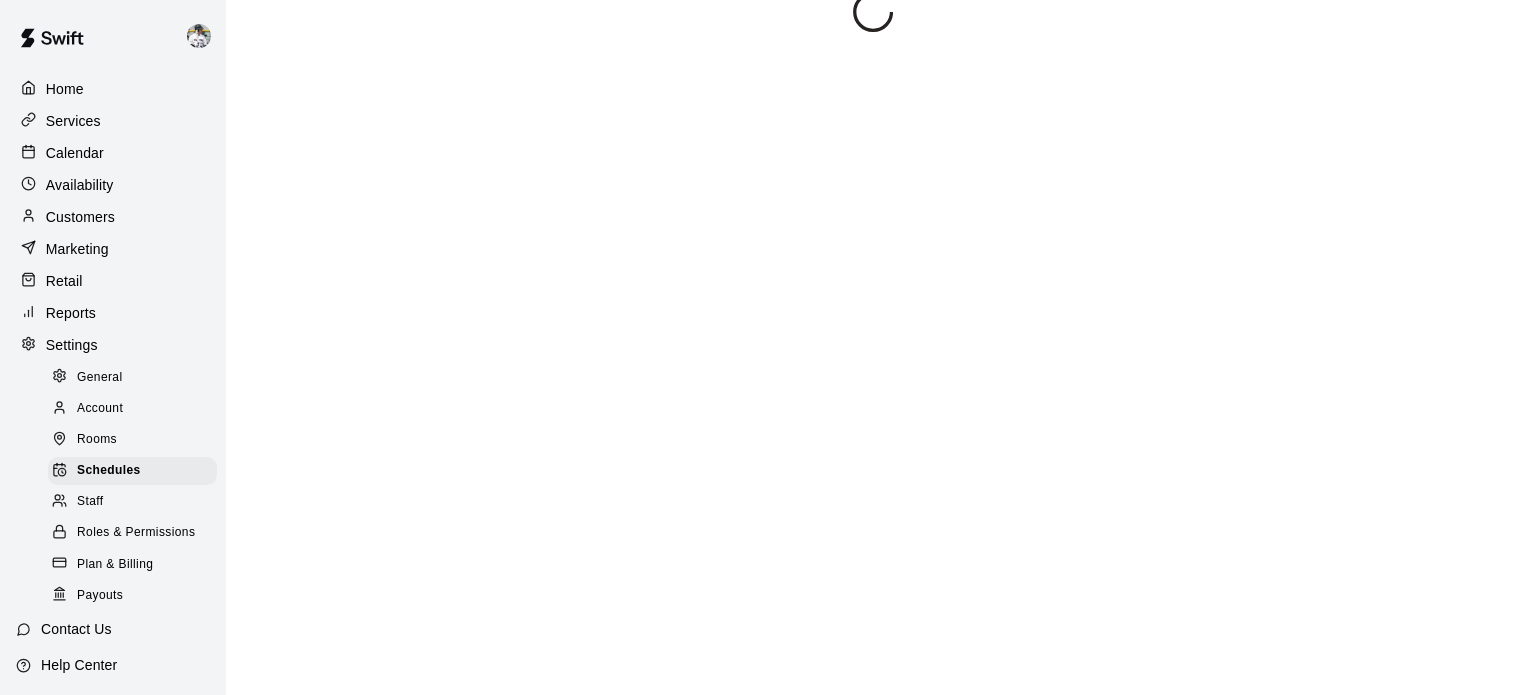 scroll, scrollTop: 0, scrollLeft: 0, axis: both 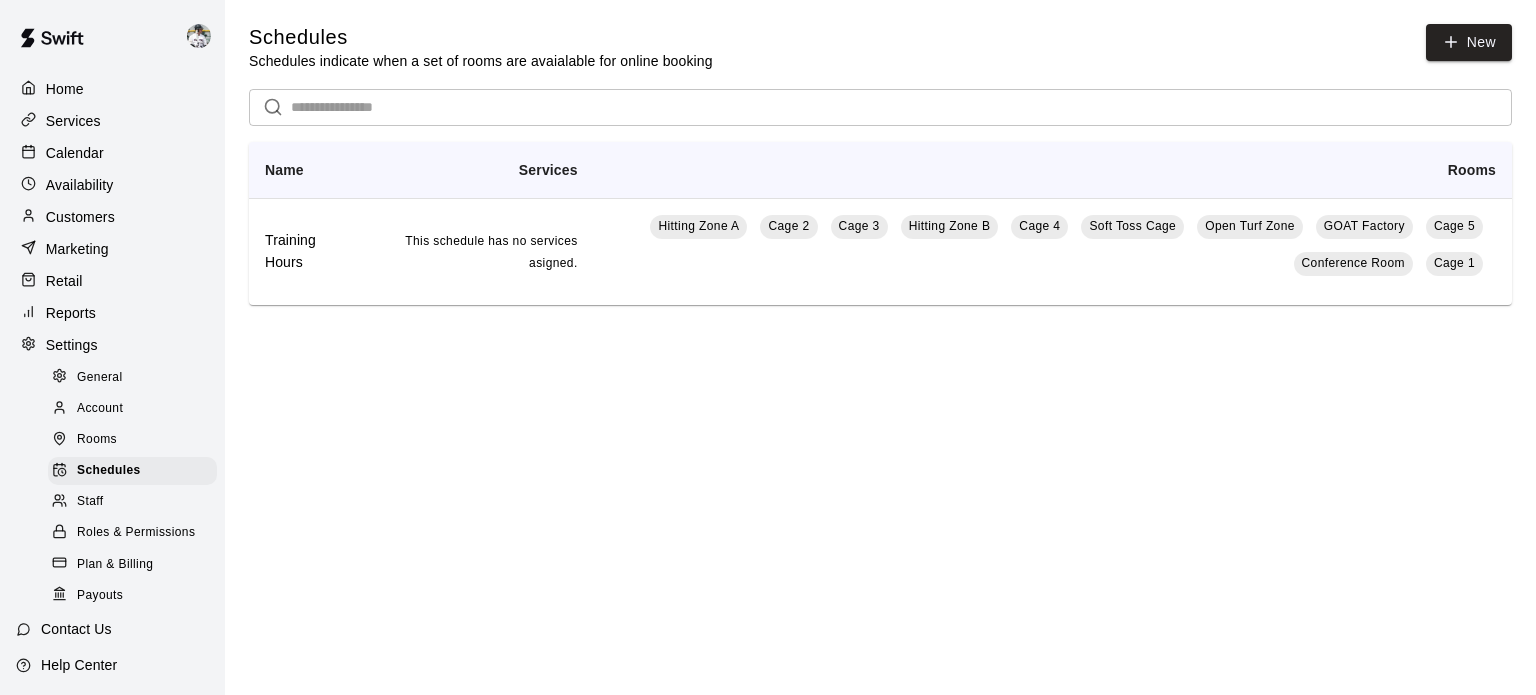 click on "This schedule has no services asigned." at bounding box center [479, 251] 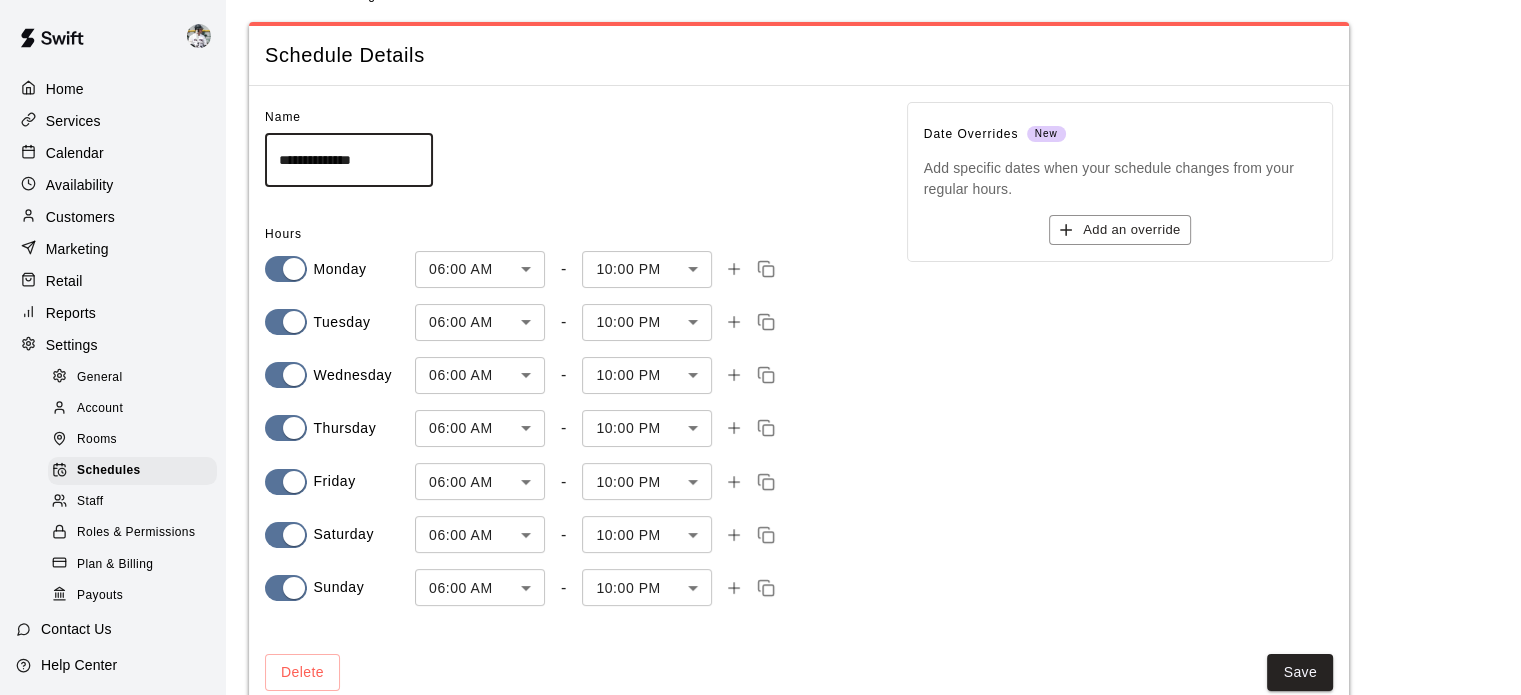 scroll, scrollTop: 0, scrollLeft: 0, axis: both 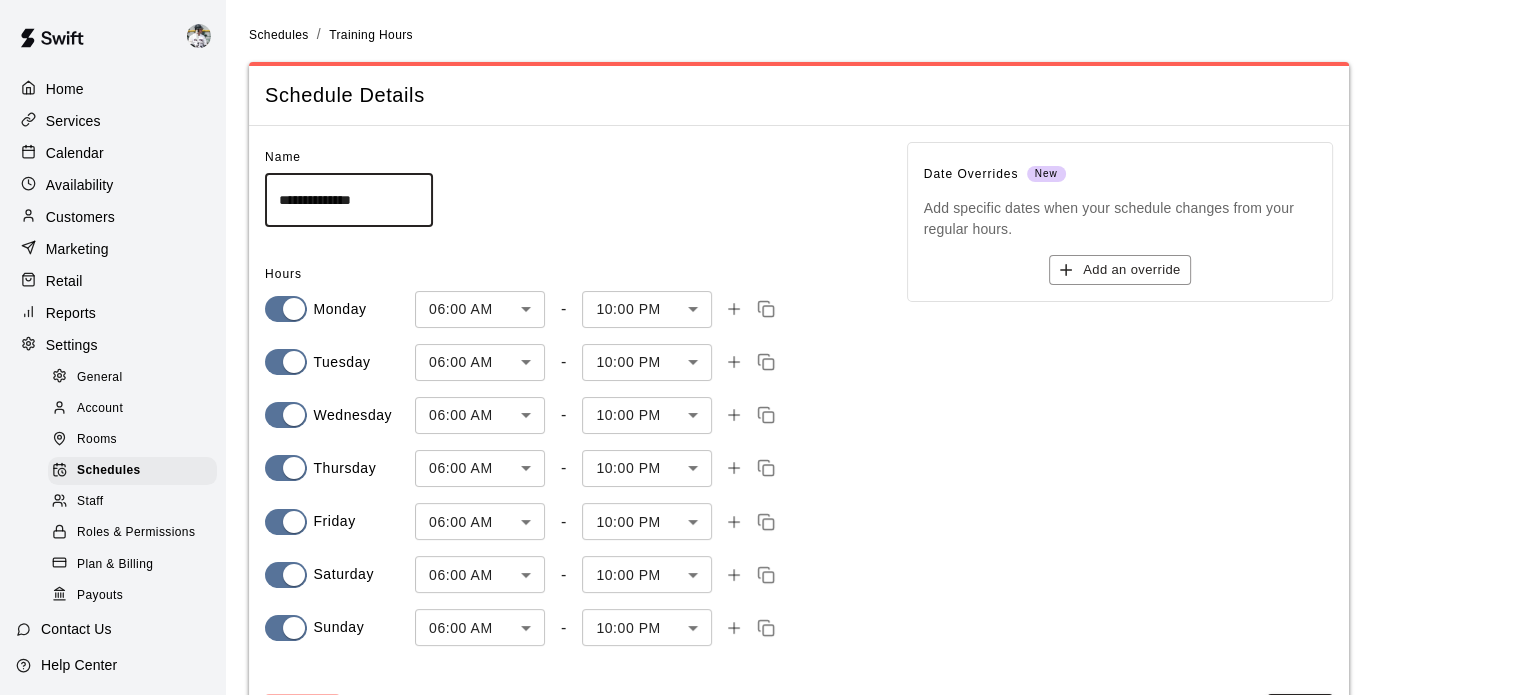 click on "Schedules" at bounding box center (279, 35) 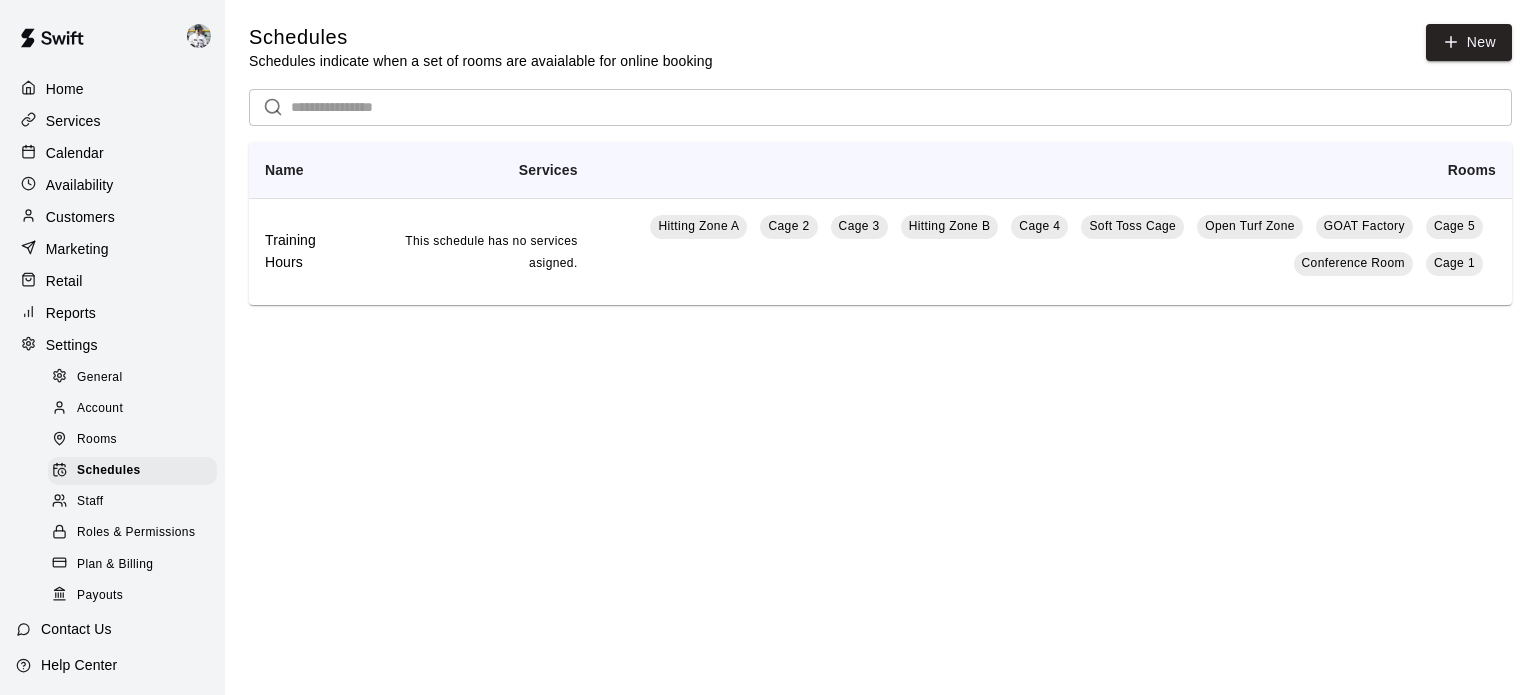 click on "Staff" at bounding box center (90, 502) 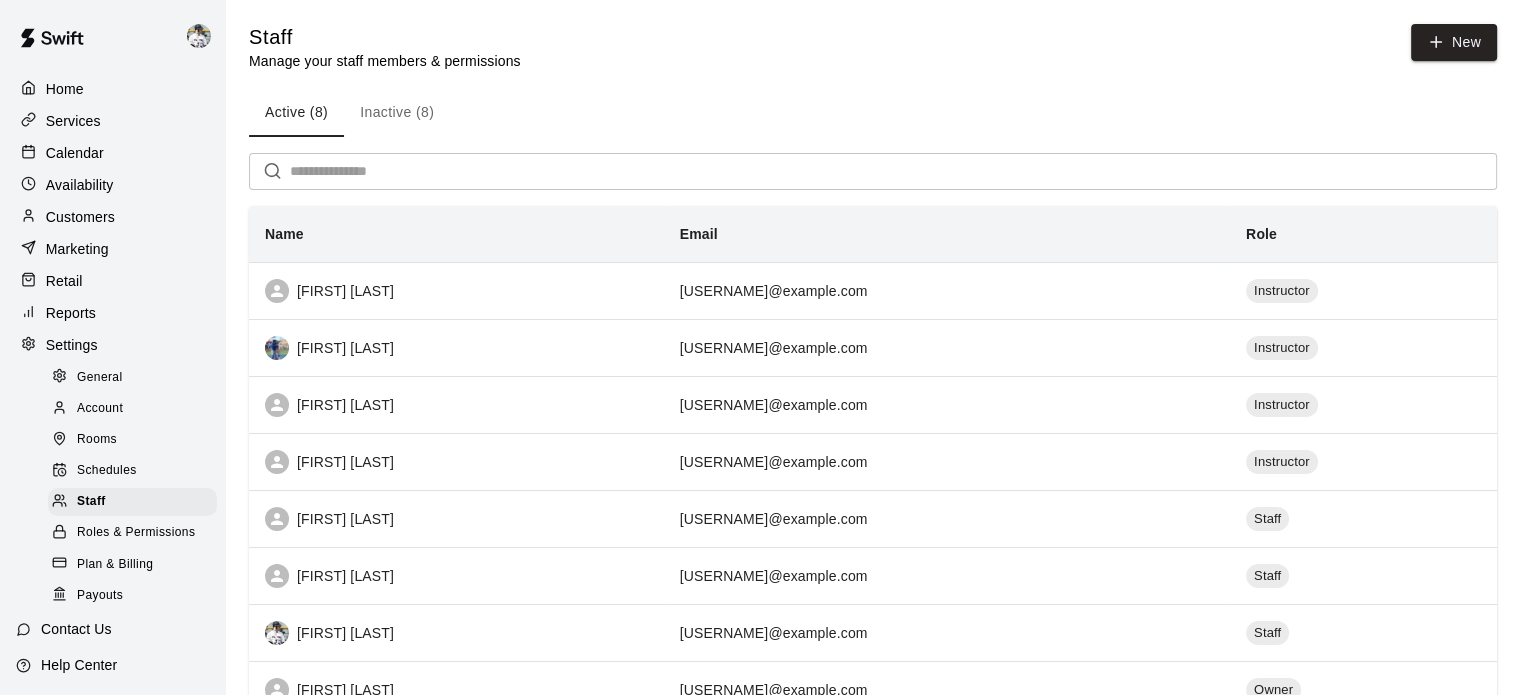 click on "Ally DeFosset" at bounding box center [456, 405] 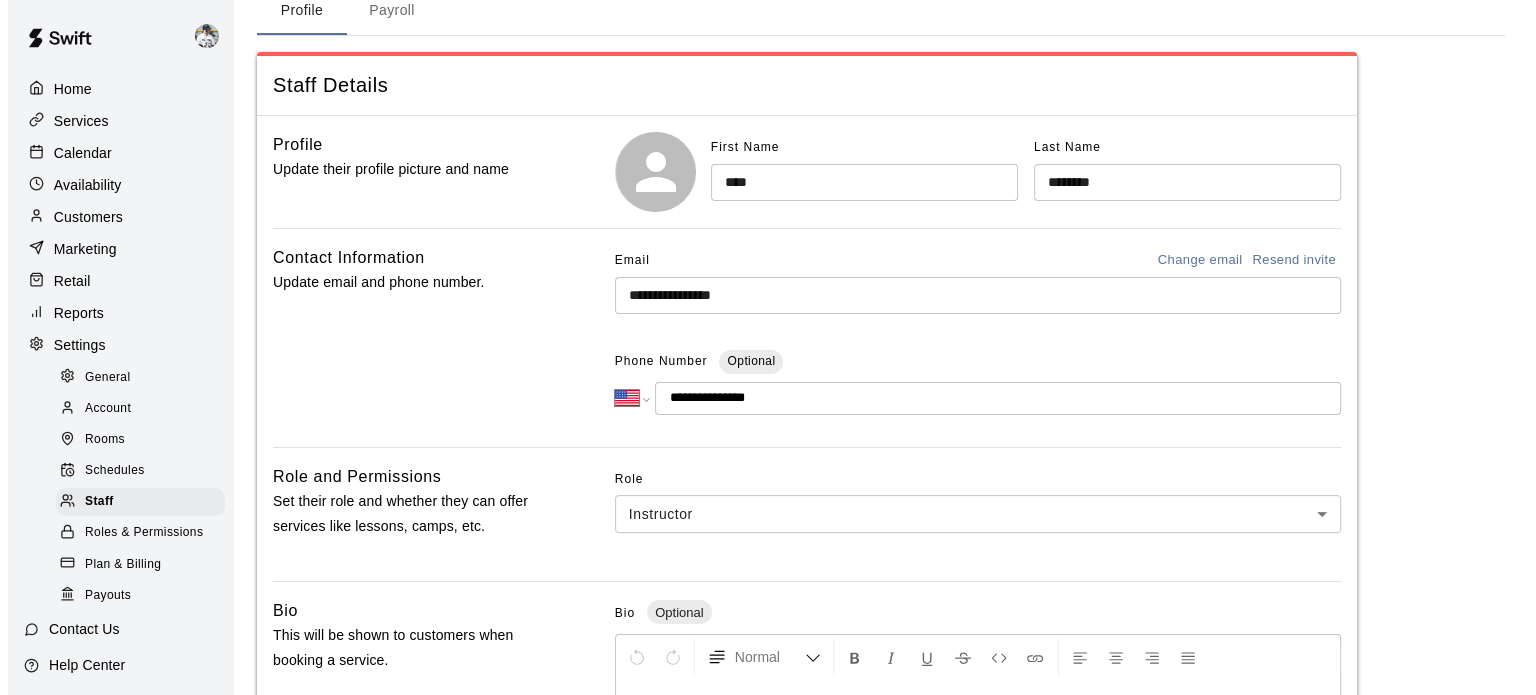 scroll, scrollTop: 0, scrollLeft: 0, axis: both 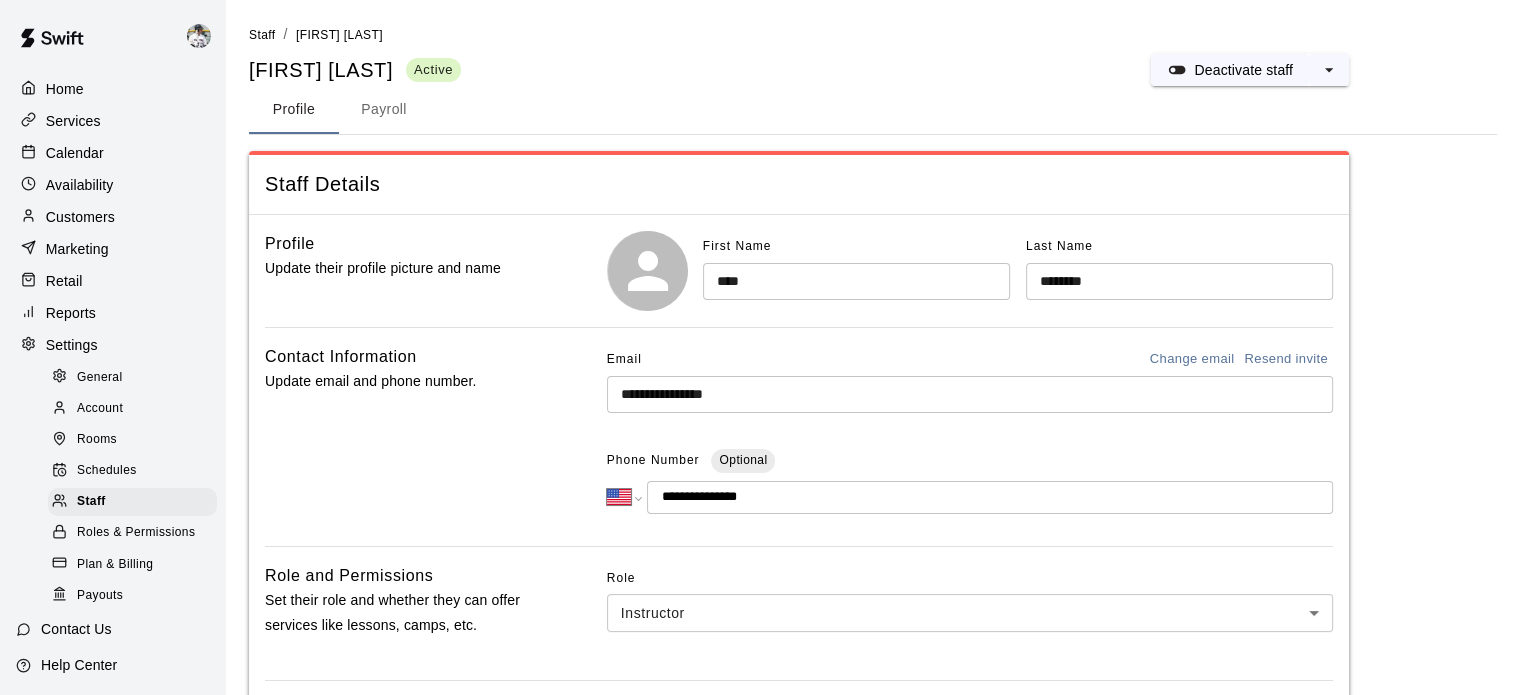 click 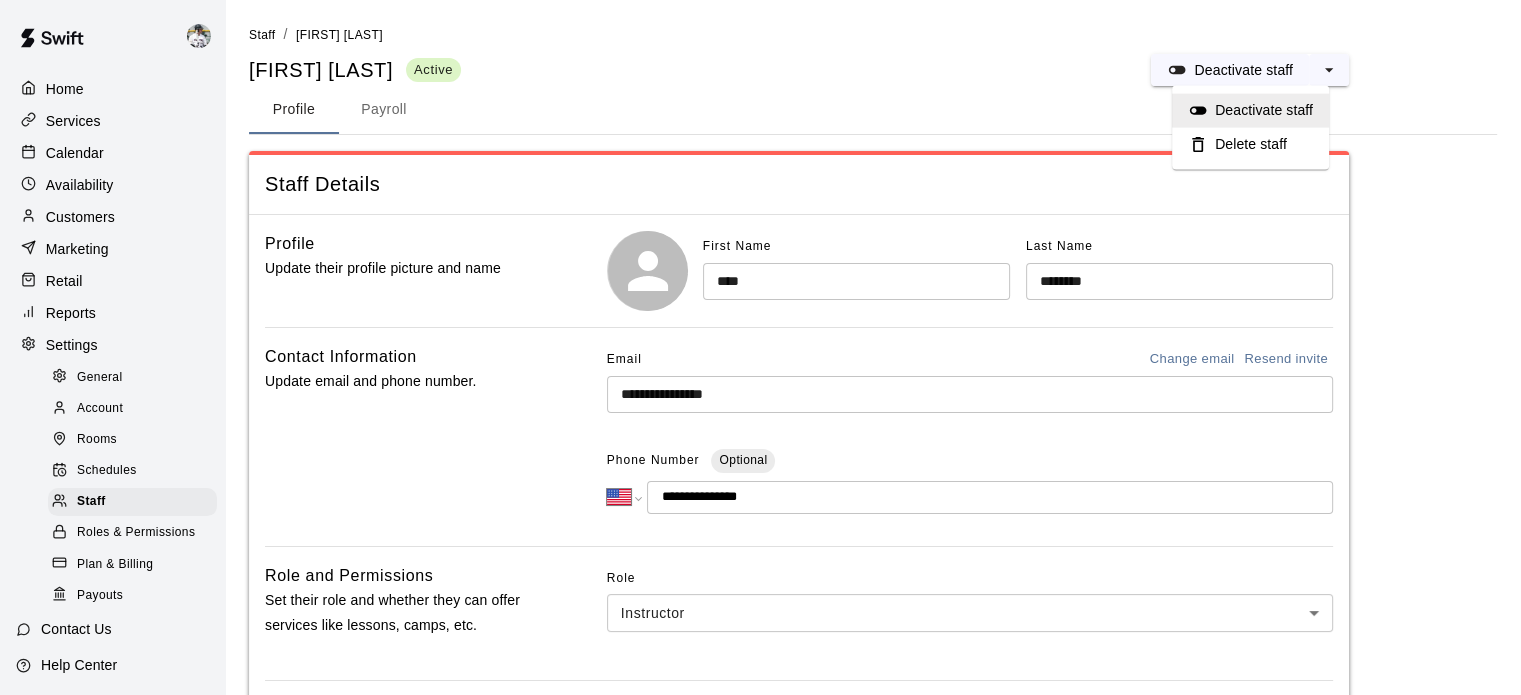 click on "Payroll" at bounding box center [384, 110] 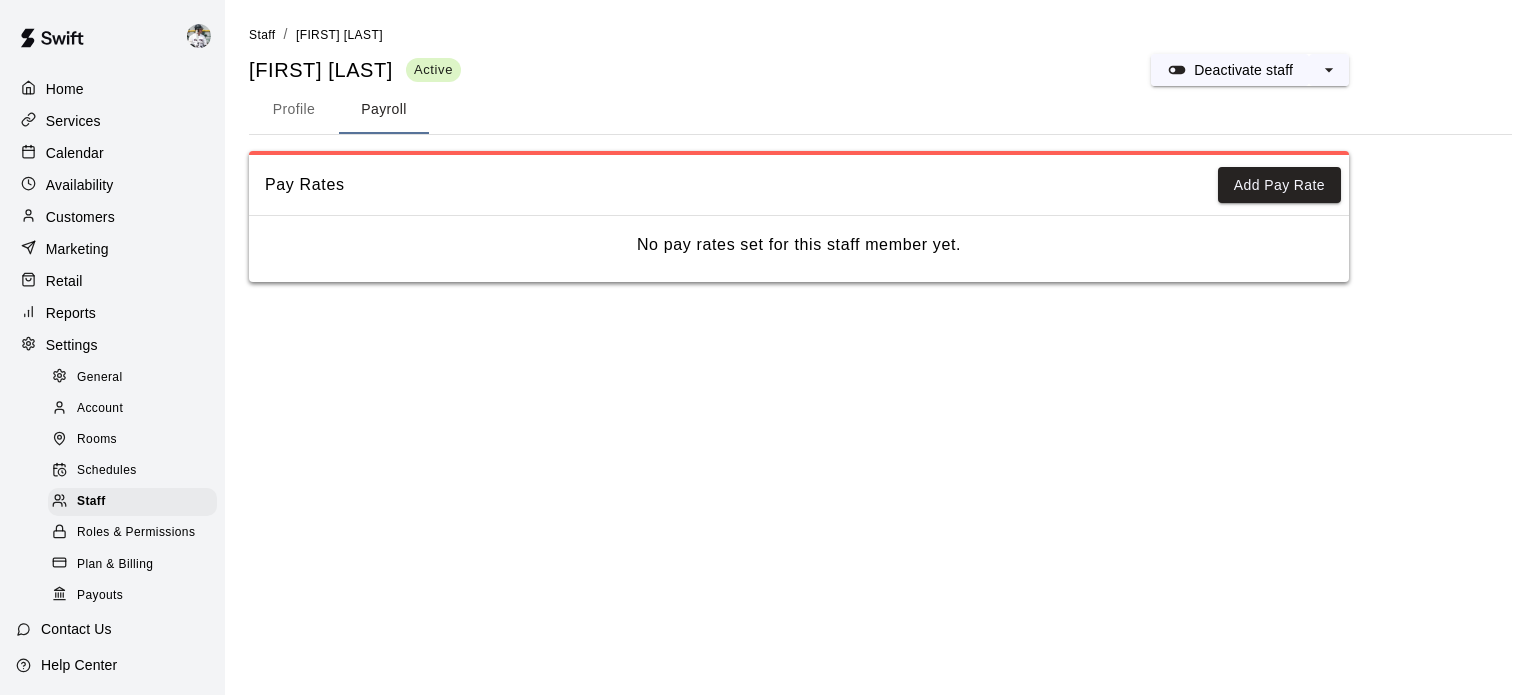 click on "No pay rates set for this staff member yet." at bounding box center (799, 249) 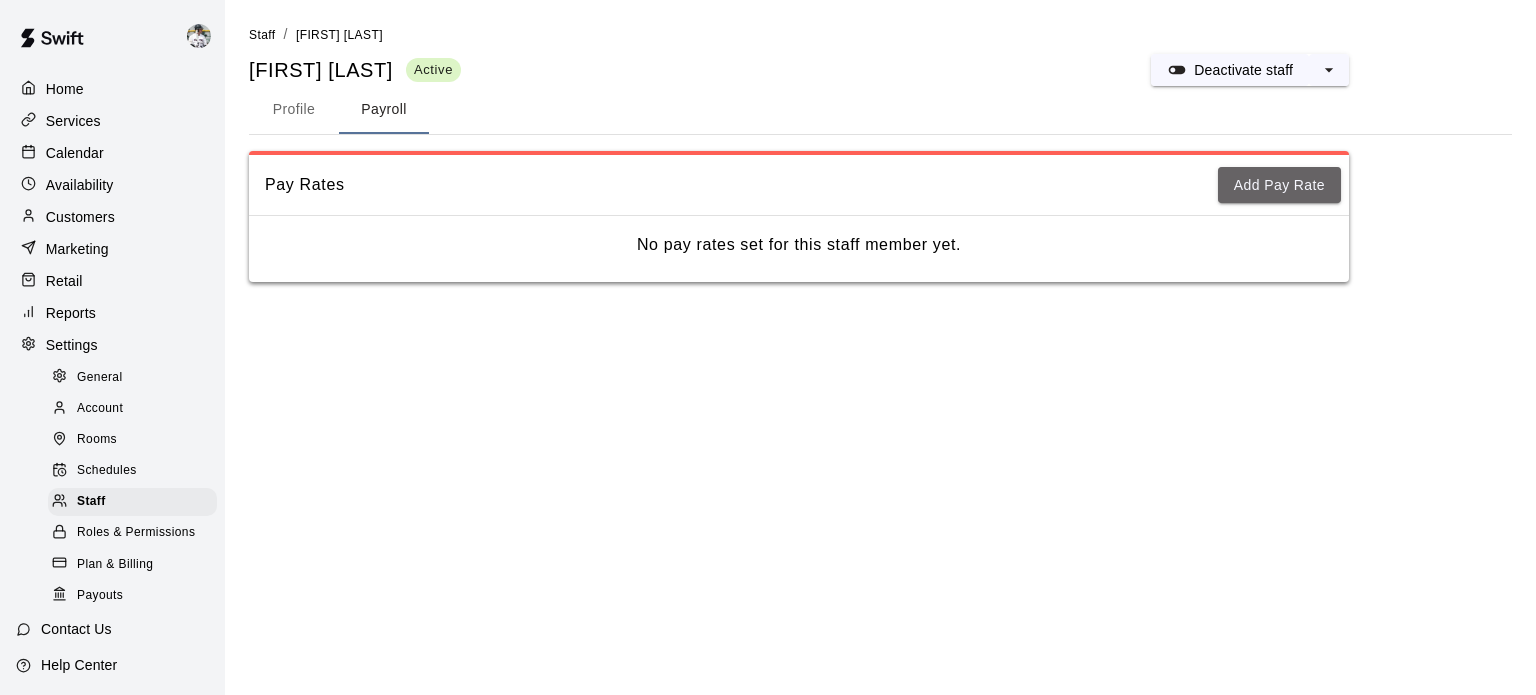 click on "Add Pay Rate" at bounding box center [1279, 185] 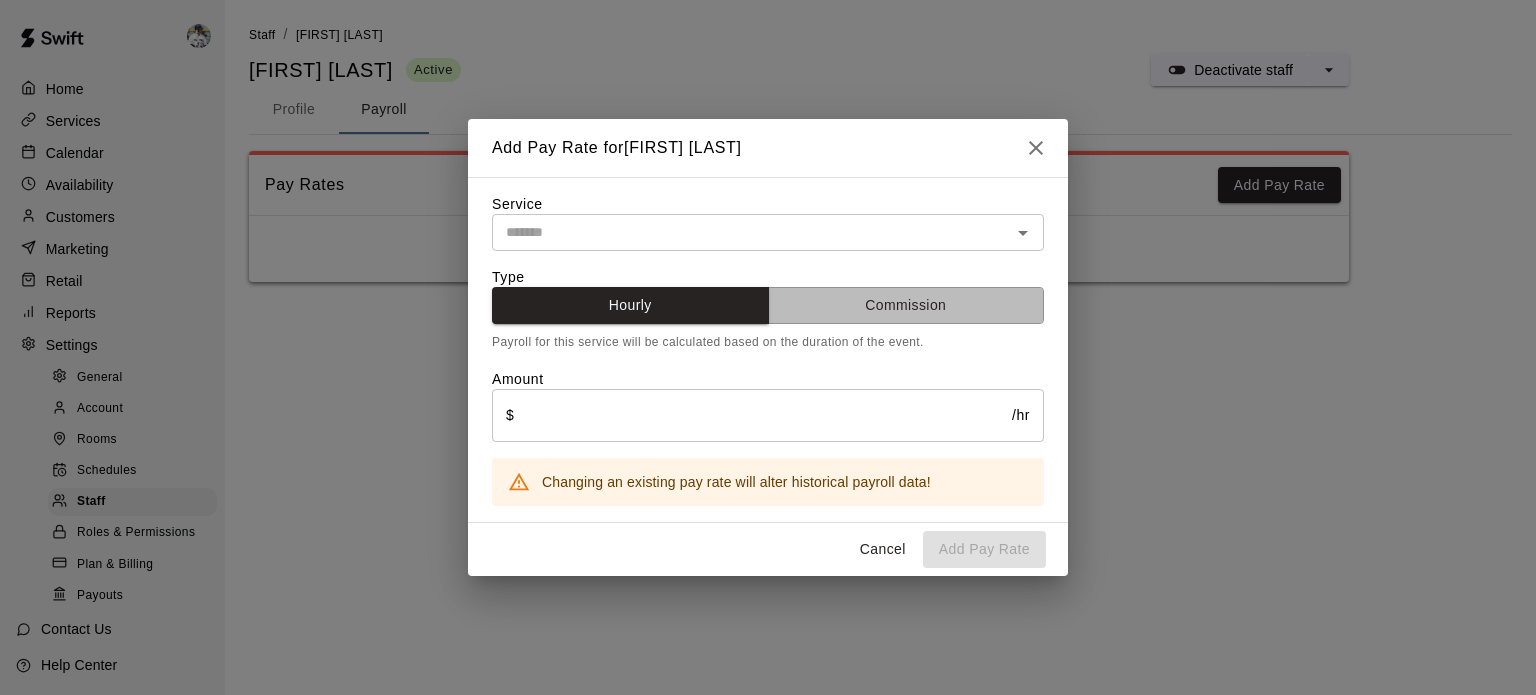 click on "Commission" at bounding box center [906, 305] 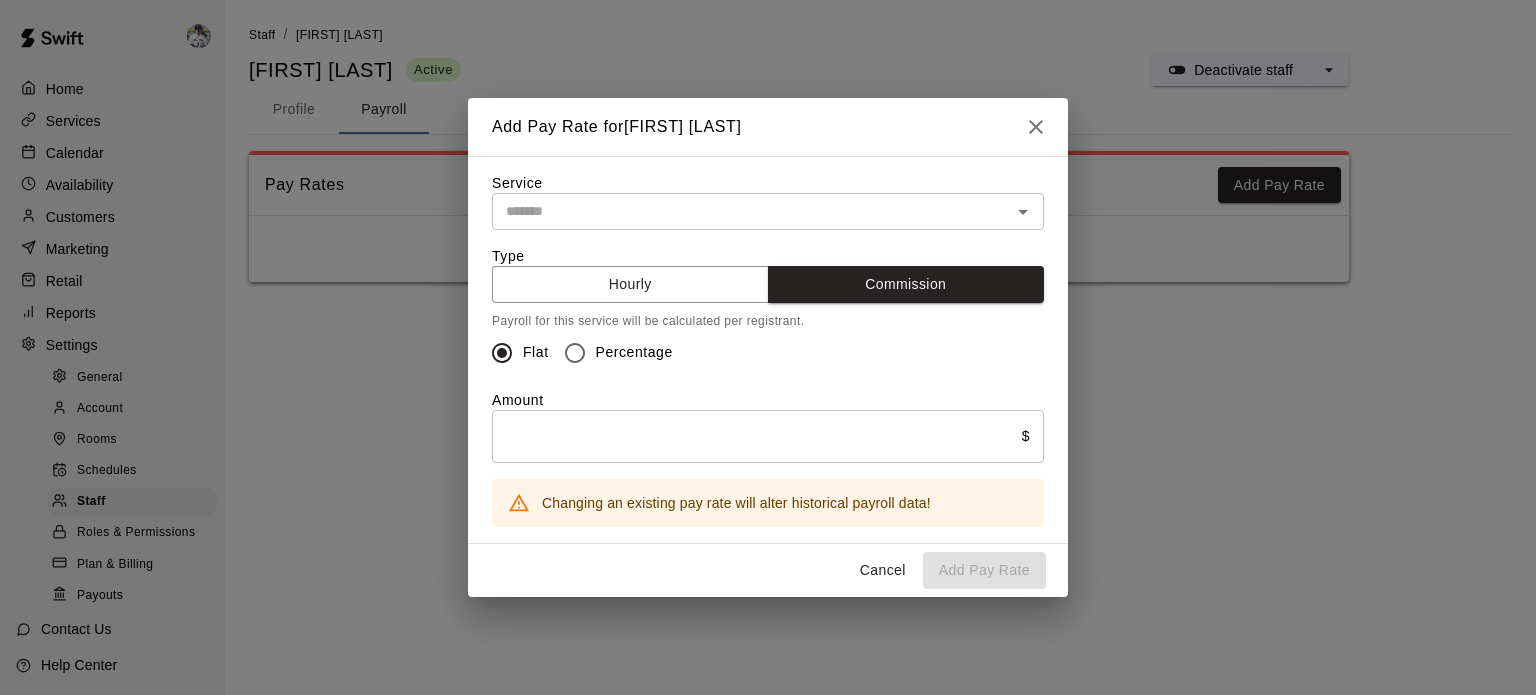 click on "Hourly" at bounding box center [630, 284] 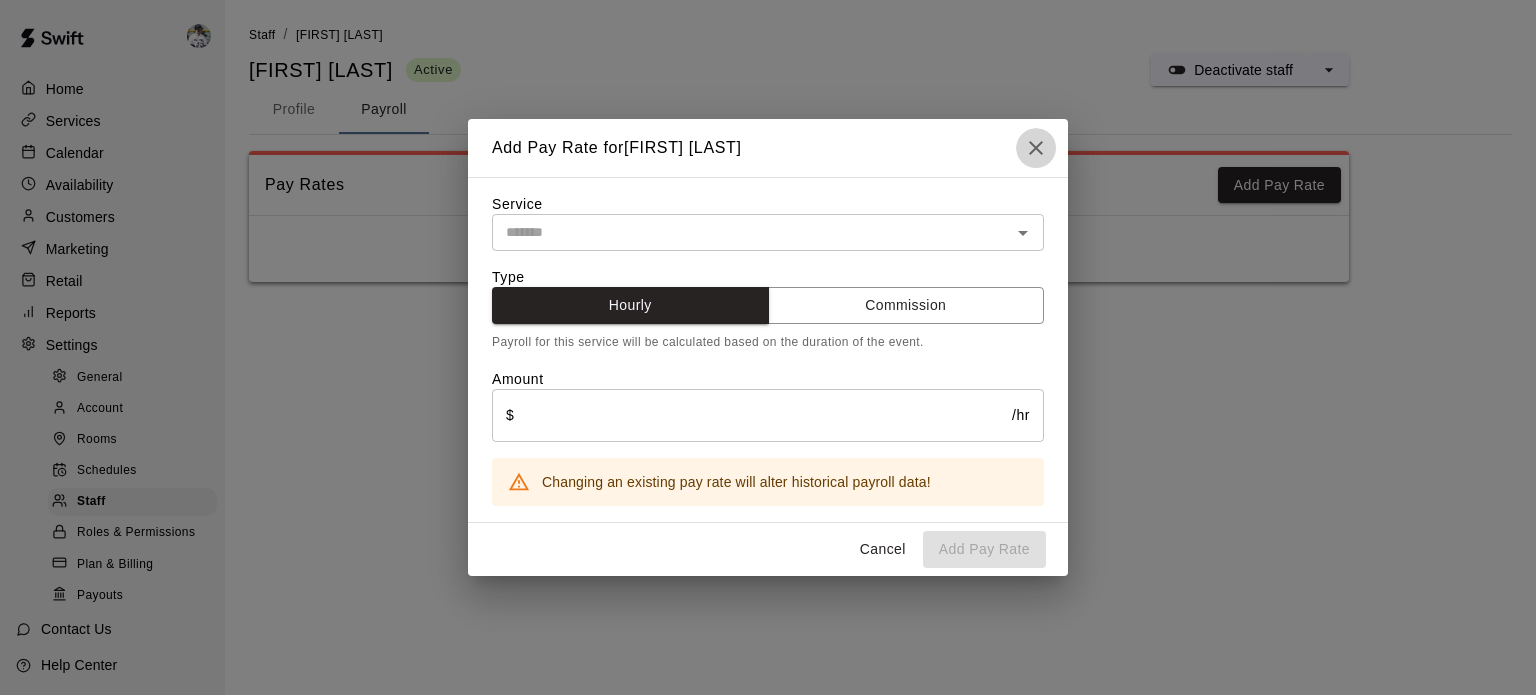 click 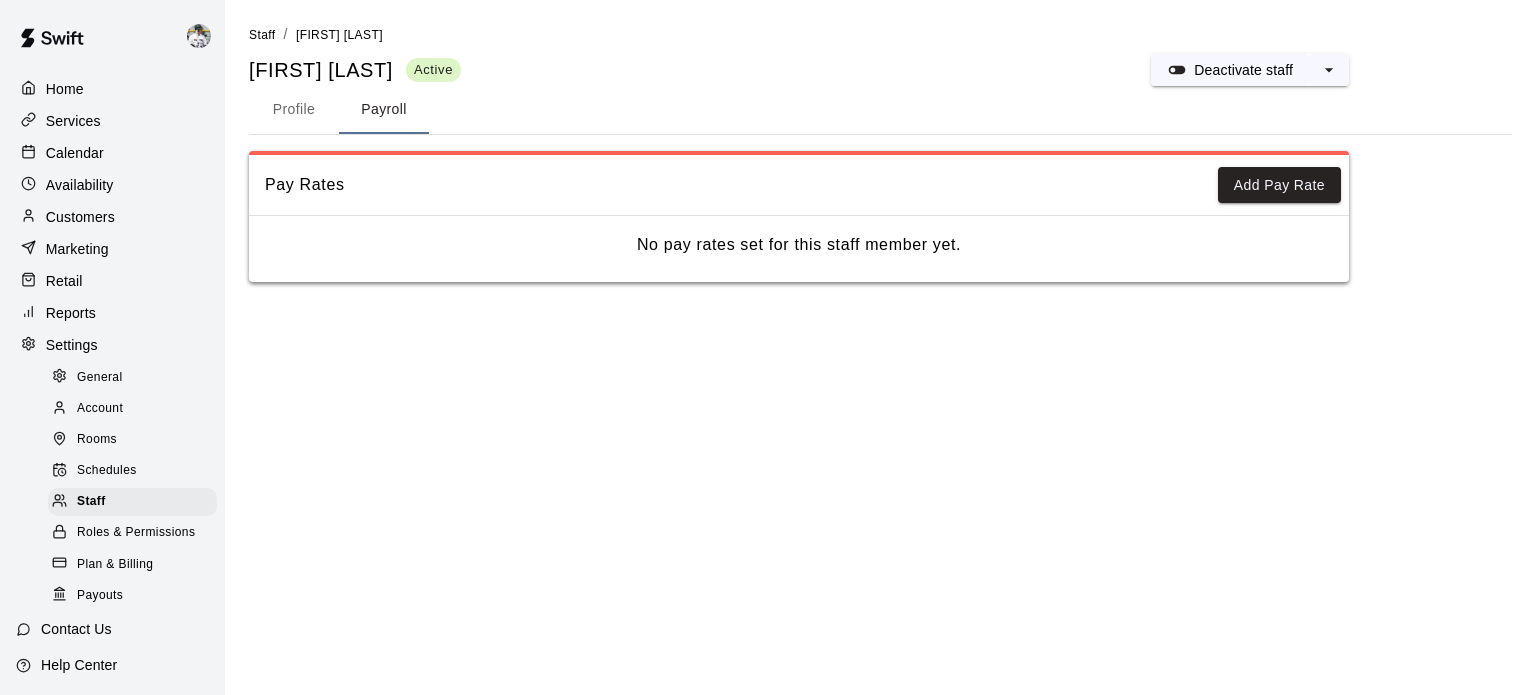 click on "Roles & Permissions" at bounding box center (136, 533) 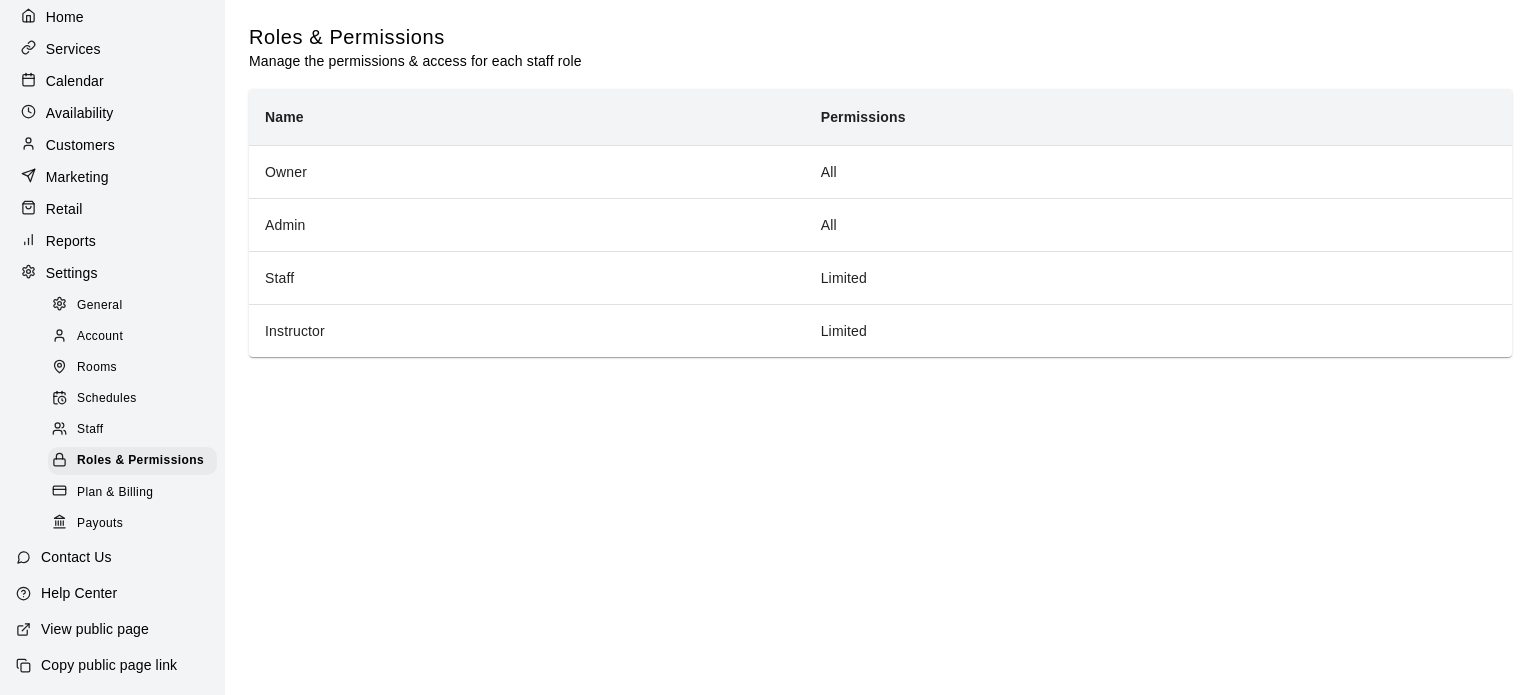 click on "Plan & Billing" at bounding box center (115, 493) 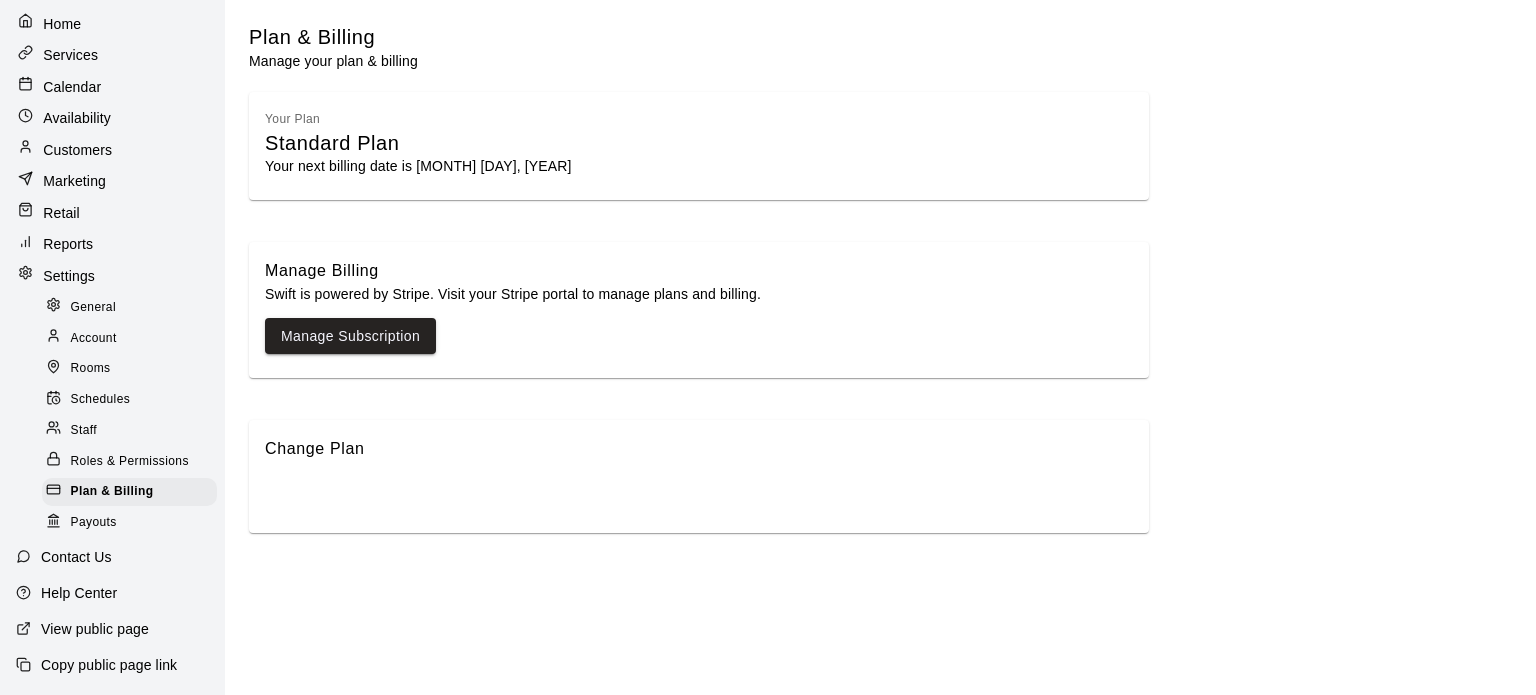 scroll, scrollTop: 65, scrollLeft: 0, axis: vertical 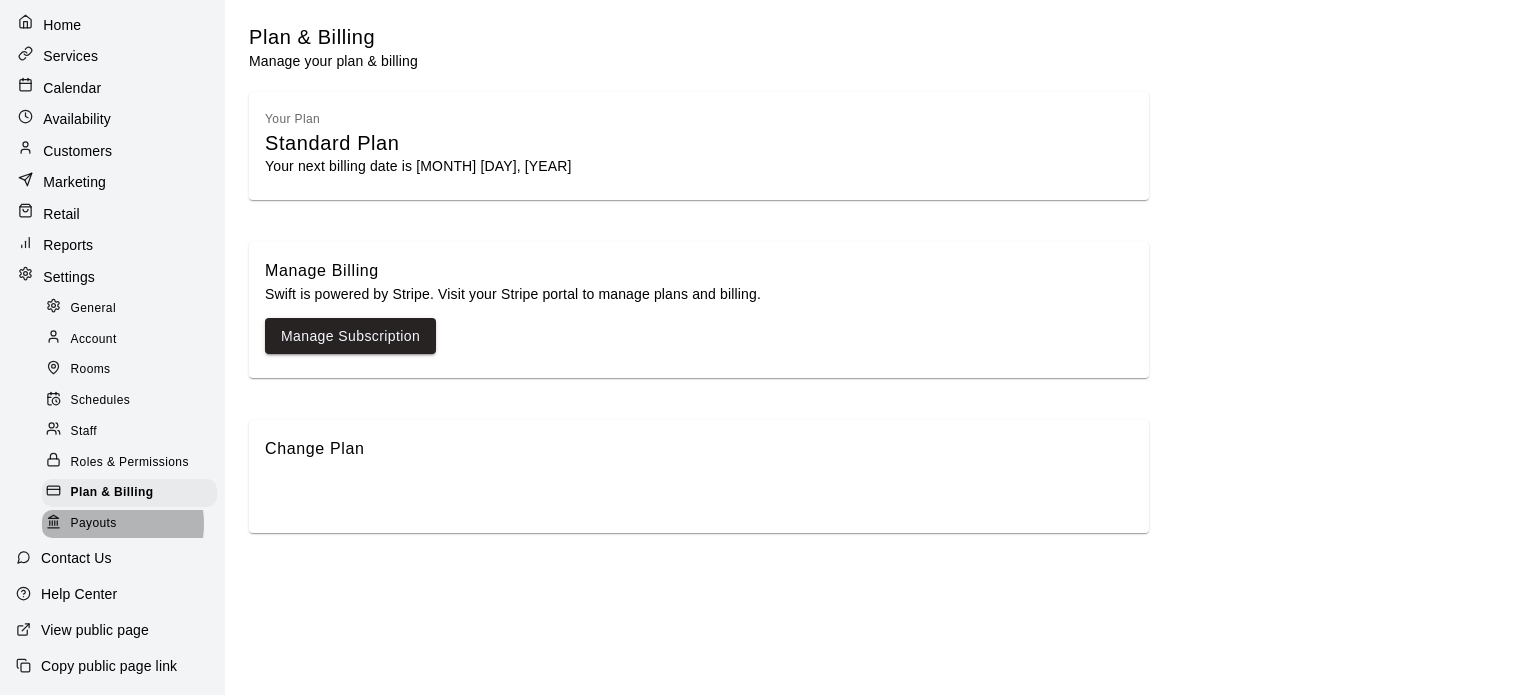 click on "Payouts" at bounding box center [94, 524] 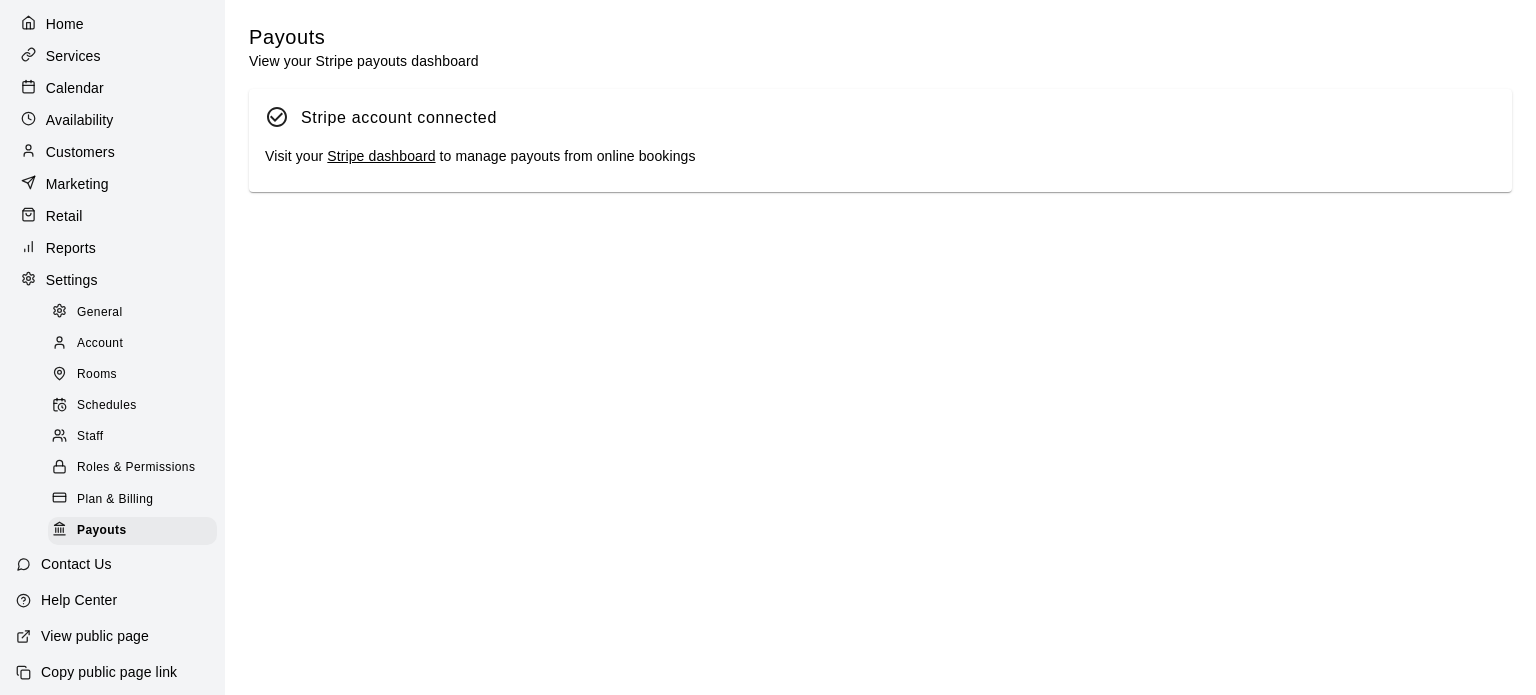 click on "Plan & Billing" at bounding box center [115, 500] 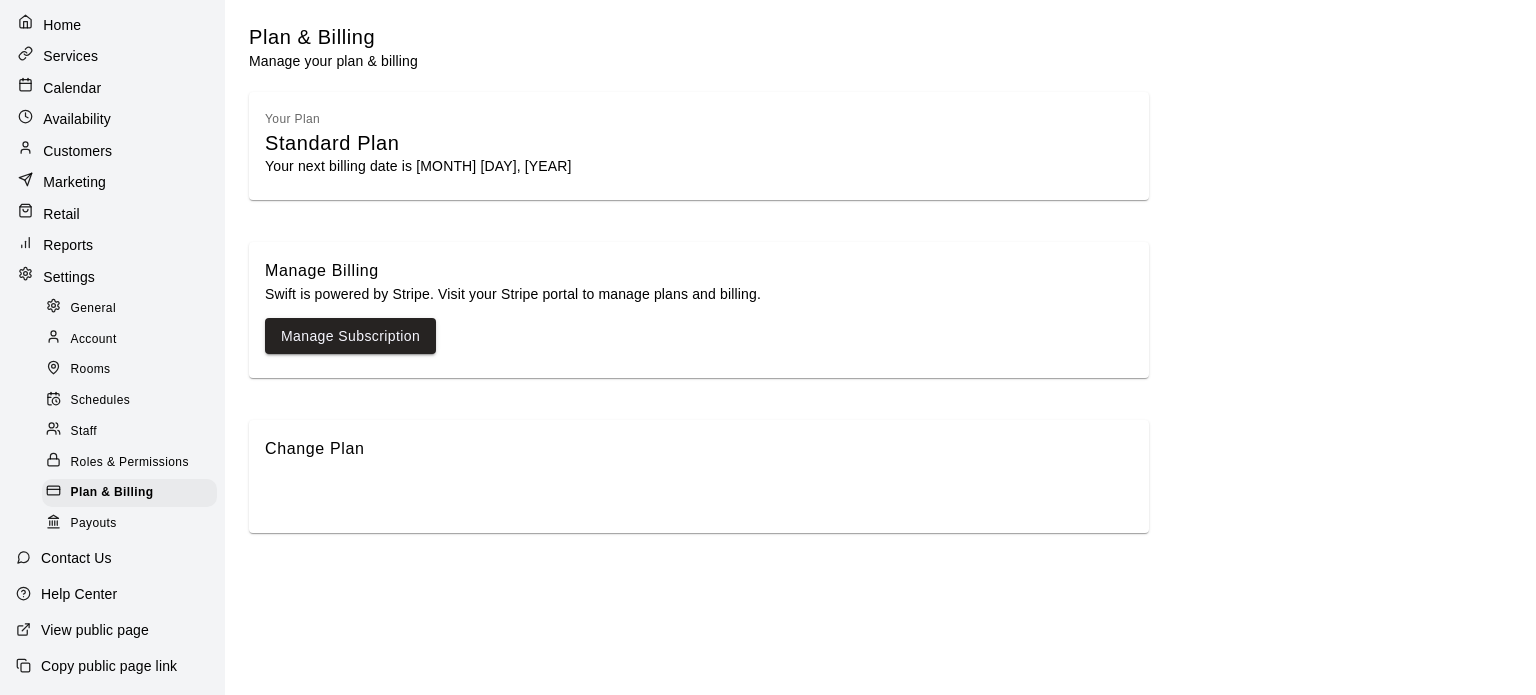 click on "Plan & Billing Manage your plan & billing Your Plan Standard Plan Your next billing date is August 29th, 2025 Manage Billing Swift is powered by Stripe. Visit your Stripe portal to manage plans and billing. Manage Subscription Change Plan" at bounding box center [880, 270] 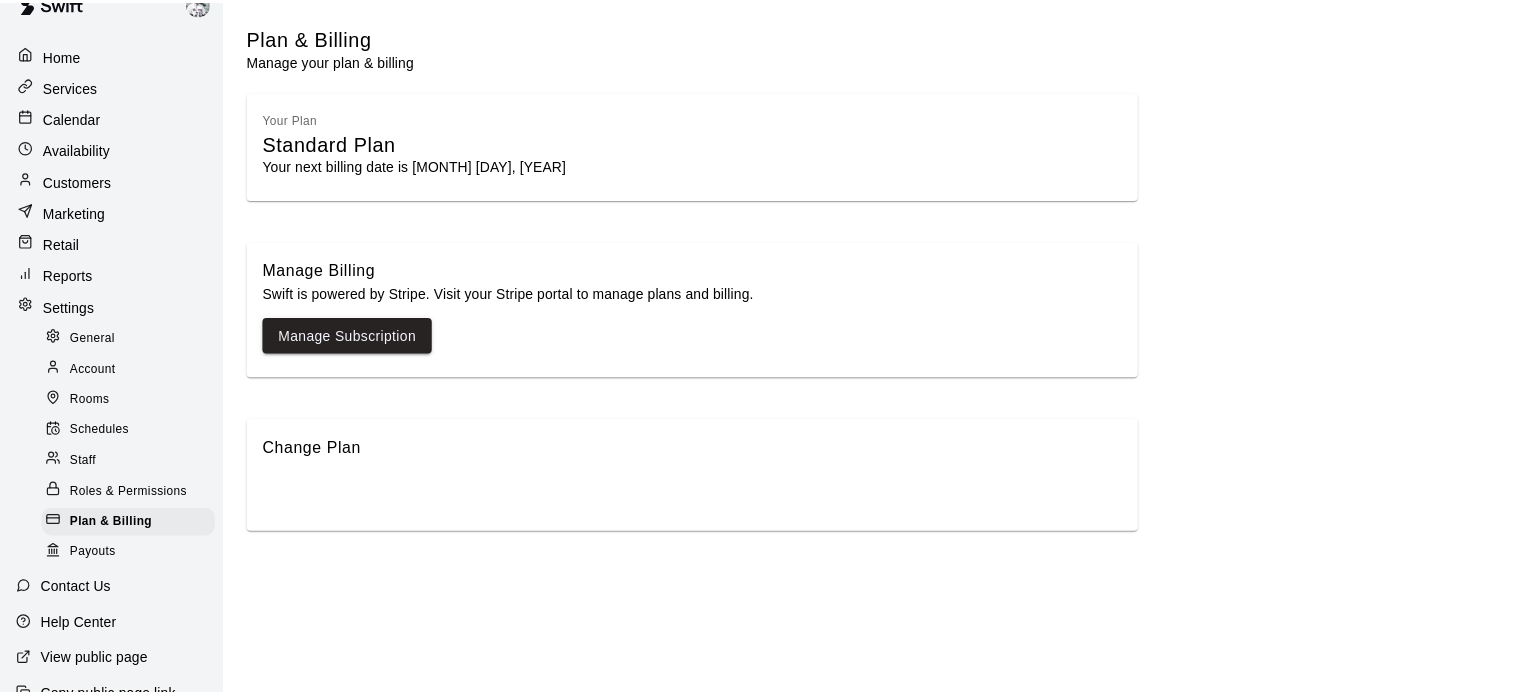 scroll, scrollTop: 0, scrollLeft: 0, axis: both 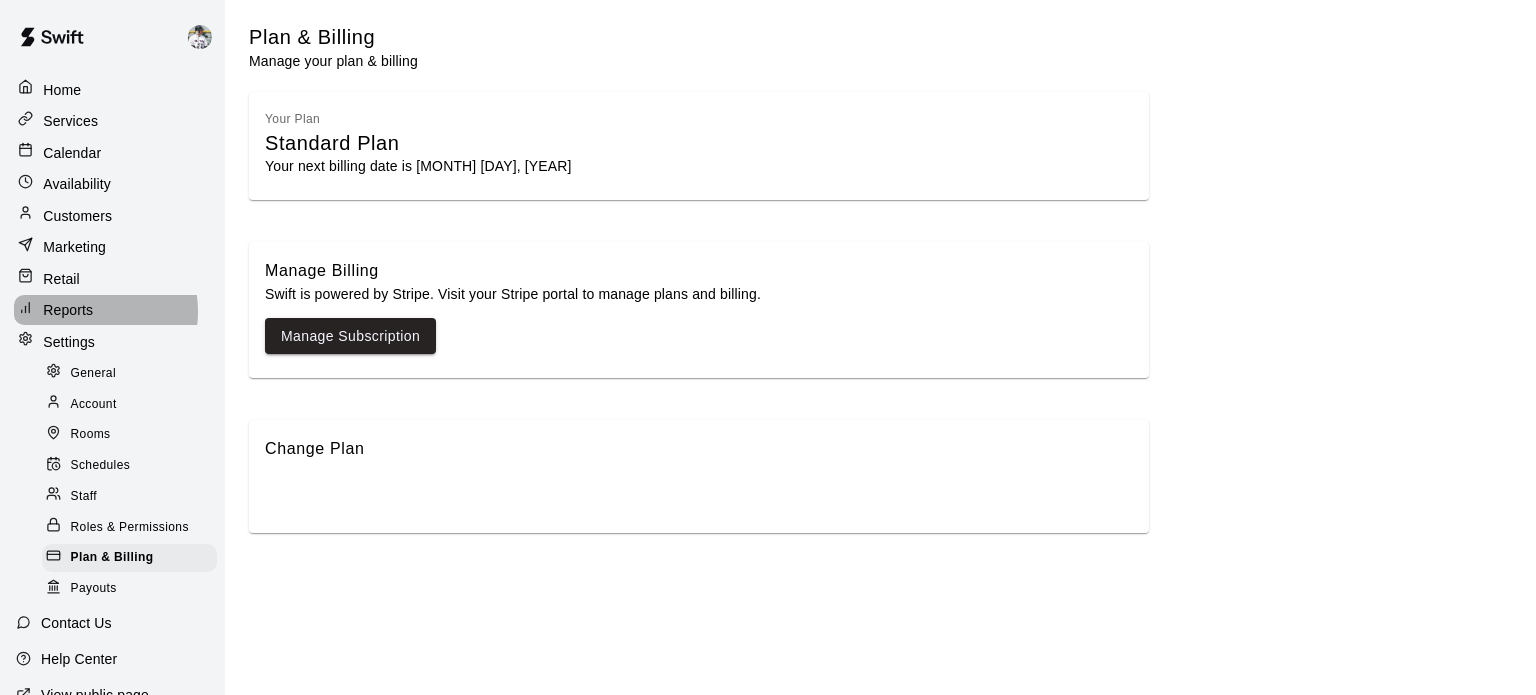 click on "Reports" at bounding box center (68, 310) 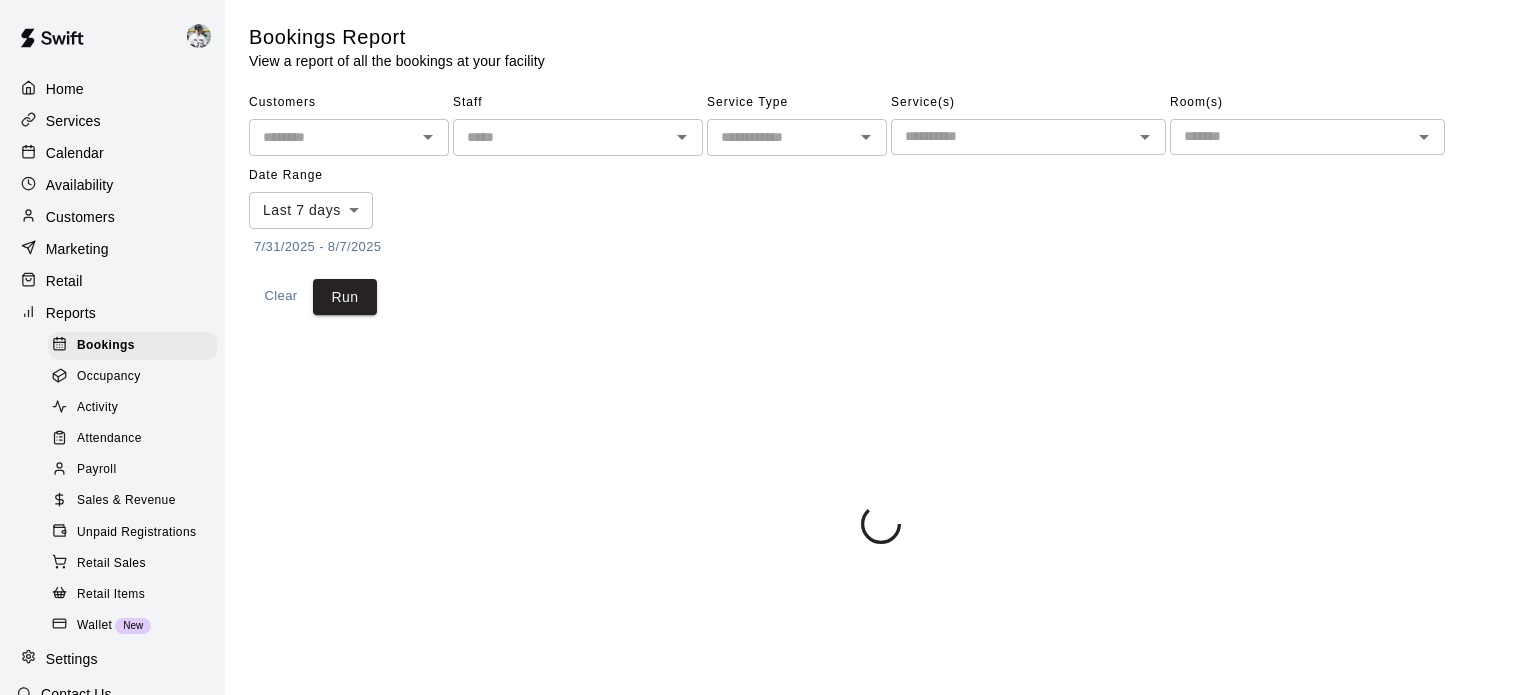 click on "Marketing" at bounding box center [77, 249] 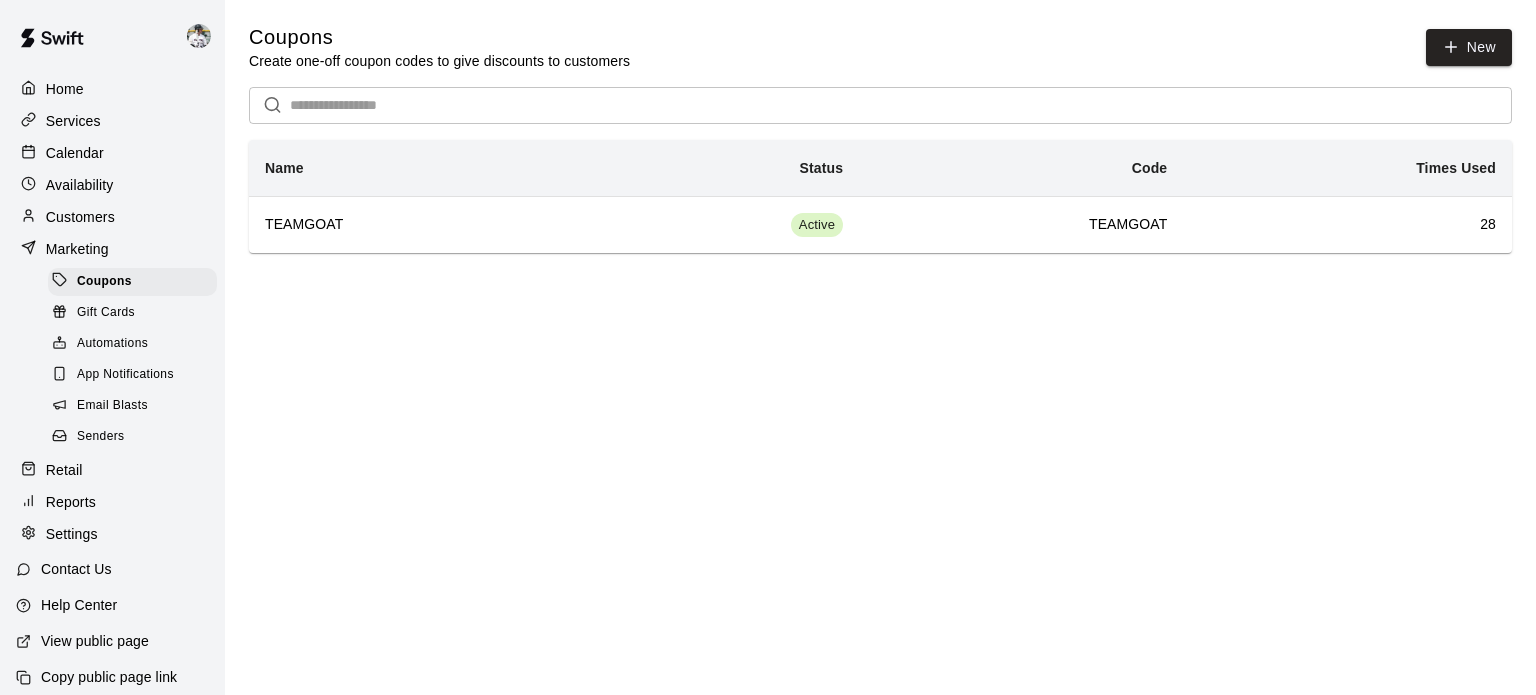click on "Customers" at bounding box center (80, 217) 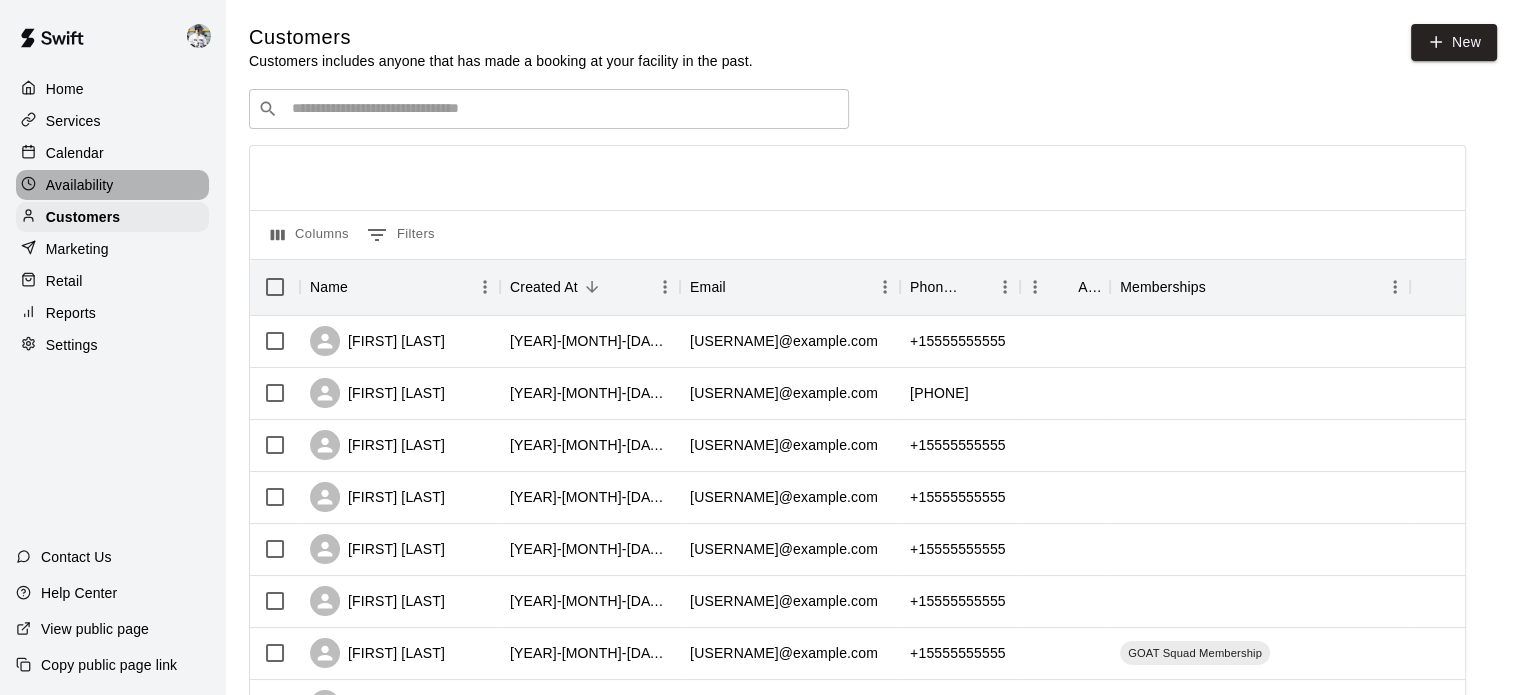 click on "Availability" at bounding box center [80, 185] 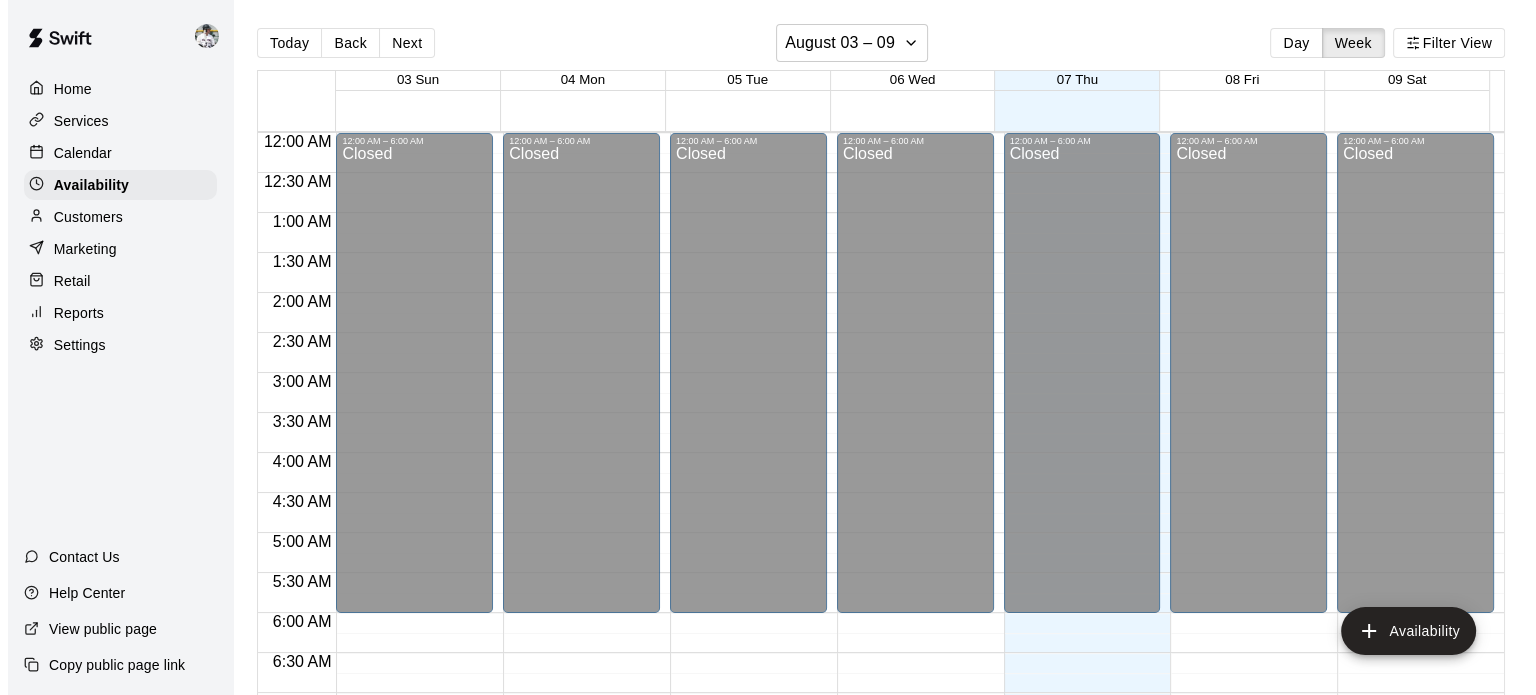 scroll, scrollTop: 1295, scrollLeft: 0, axis: vertical 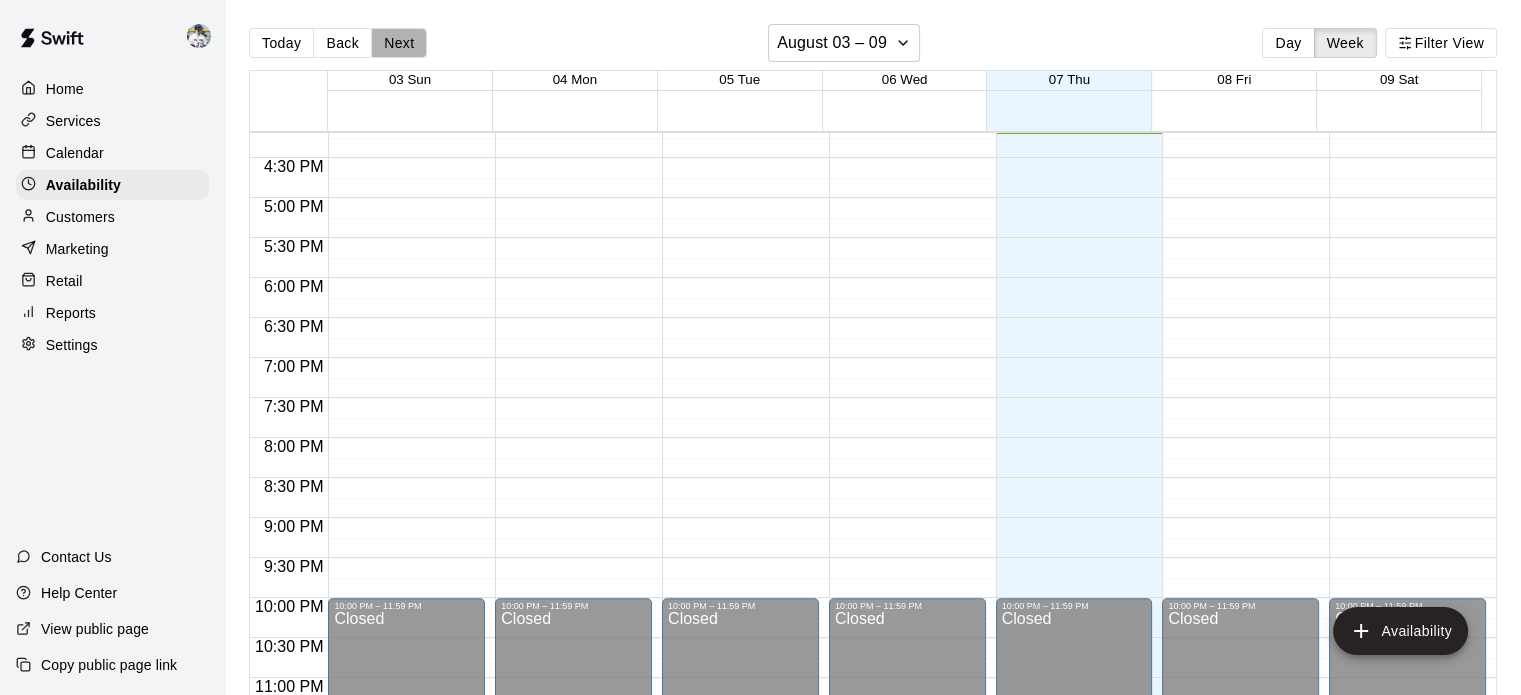 click on "Next" at bounding box center [399, 43] 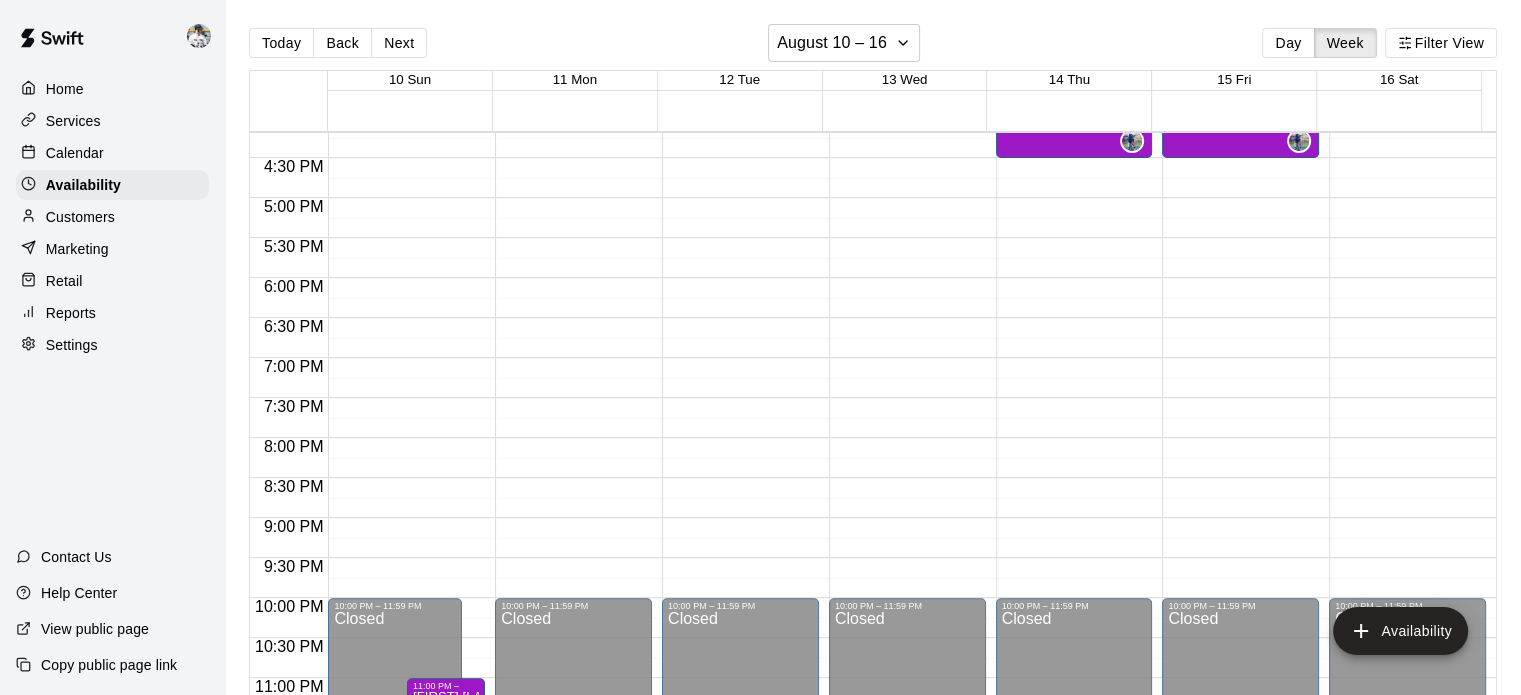 click on "Next" at bounding box center [399, 43] 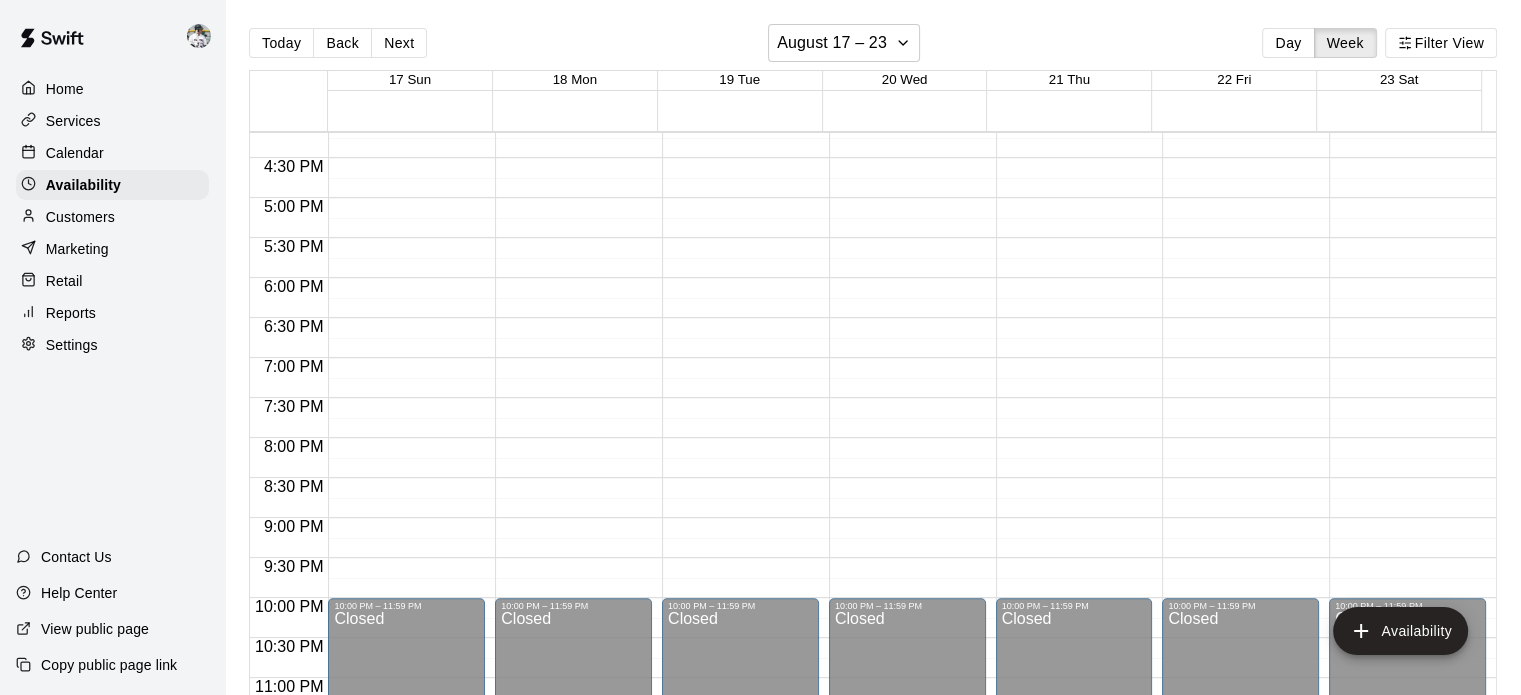click on "Next" at bounding box center [399, 43] 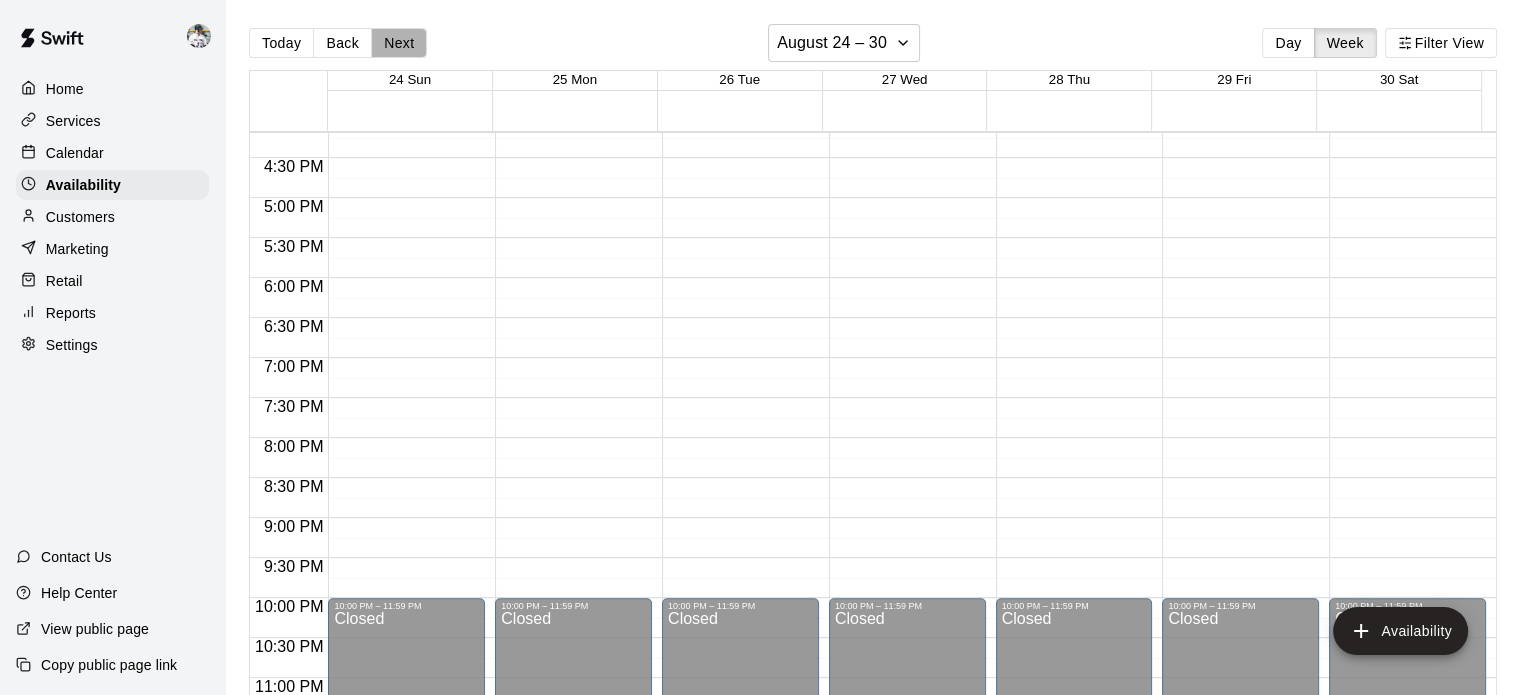 click on "Next" at bounding box center [399, 43] 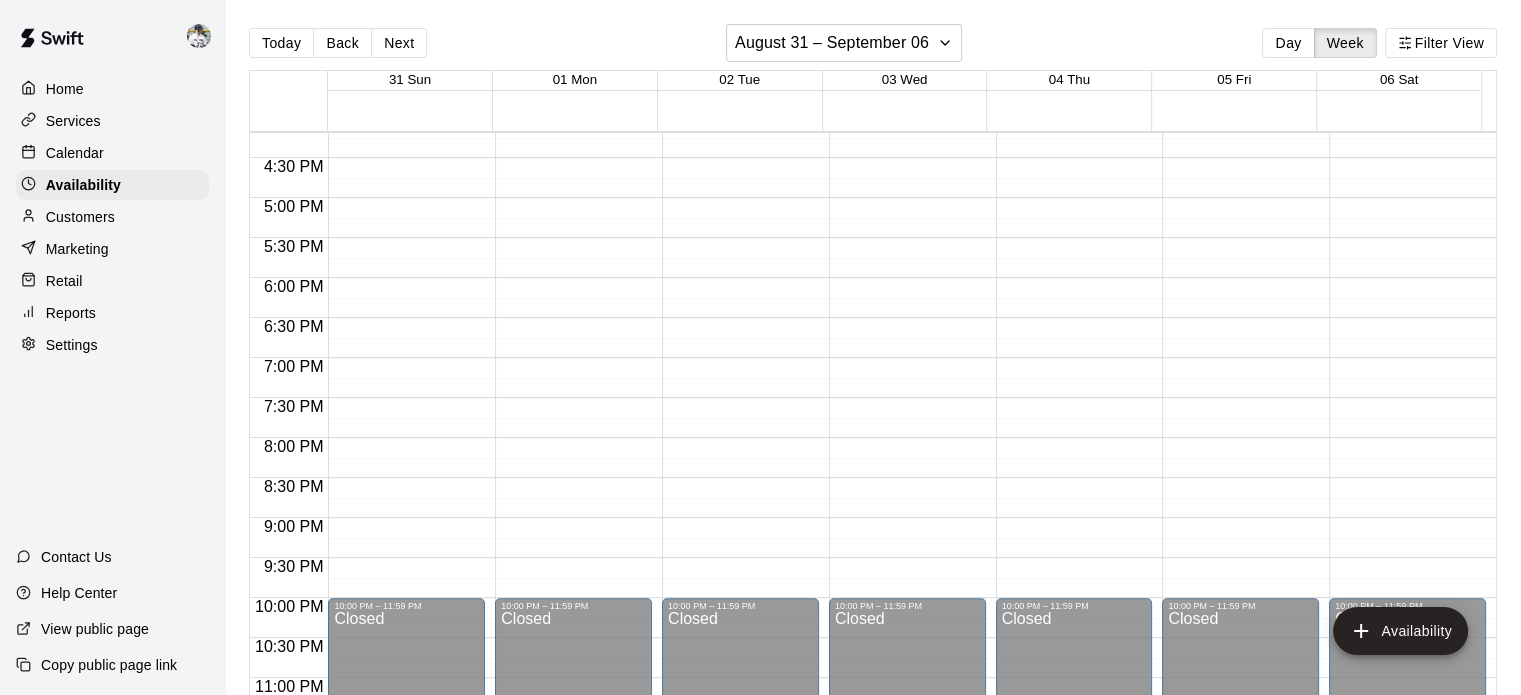 click on "Next" at bounding box center [399, 43] 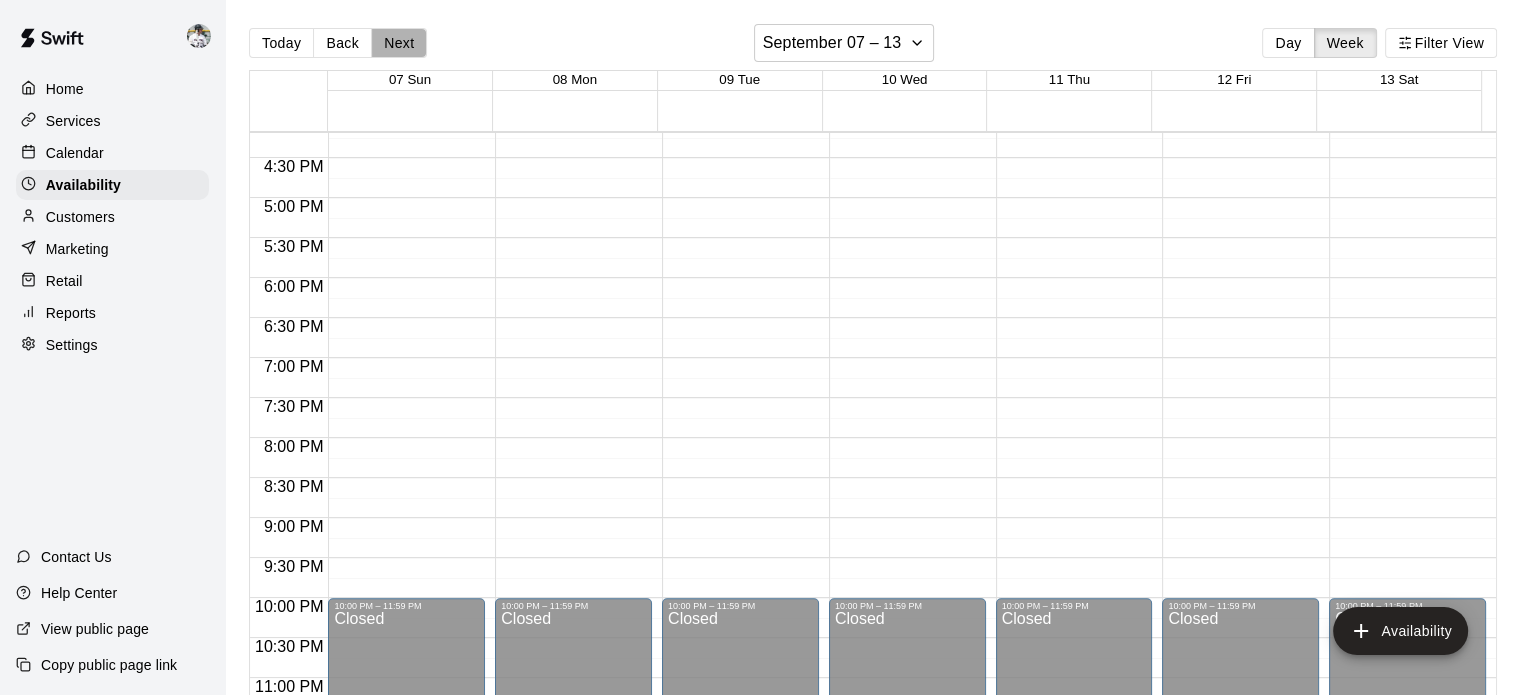 click on "Next" at bounding box center [399, 43] 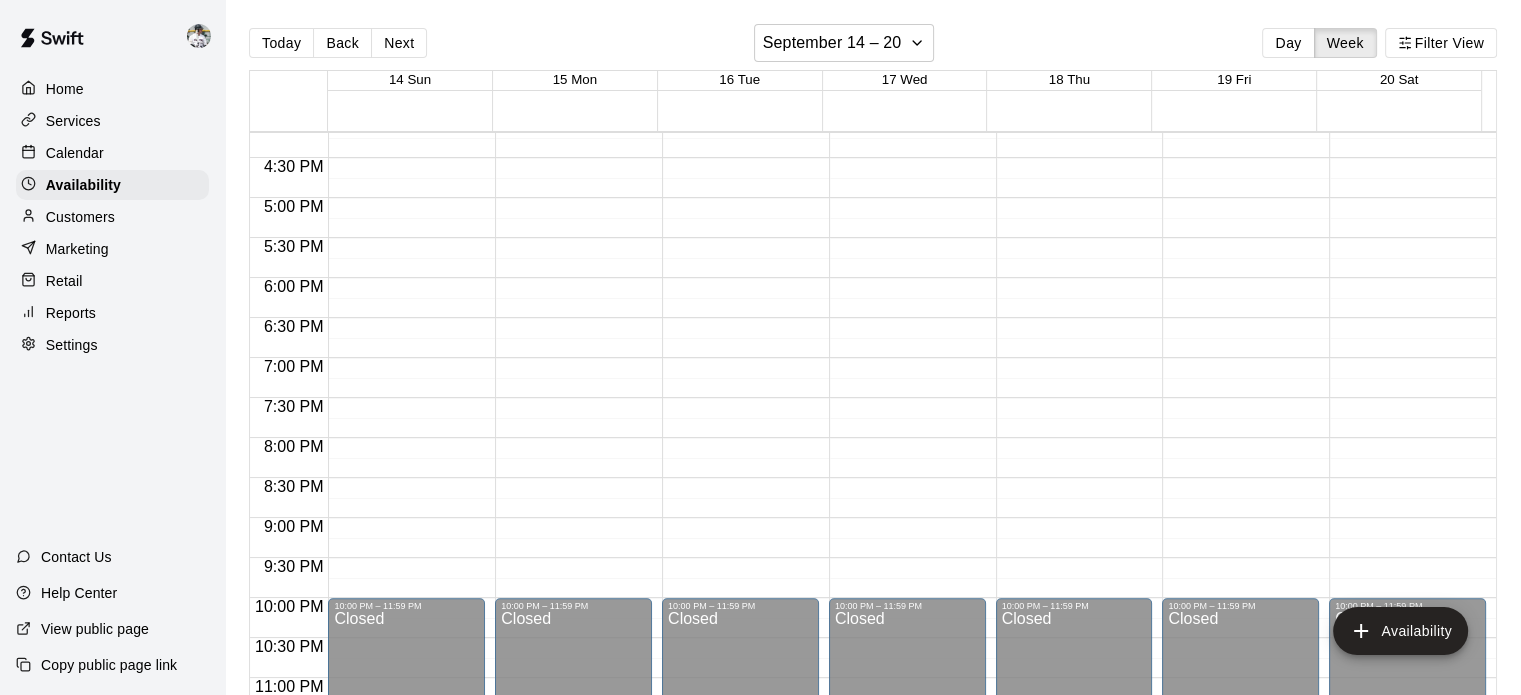 click on "Next" at bounding box center [399, 43] 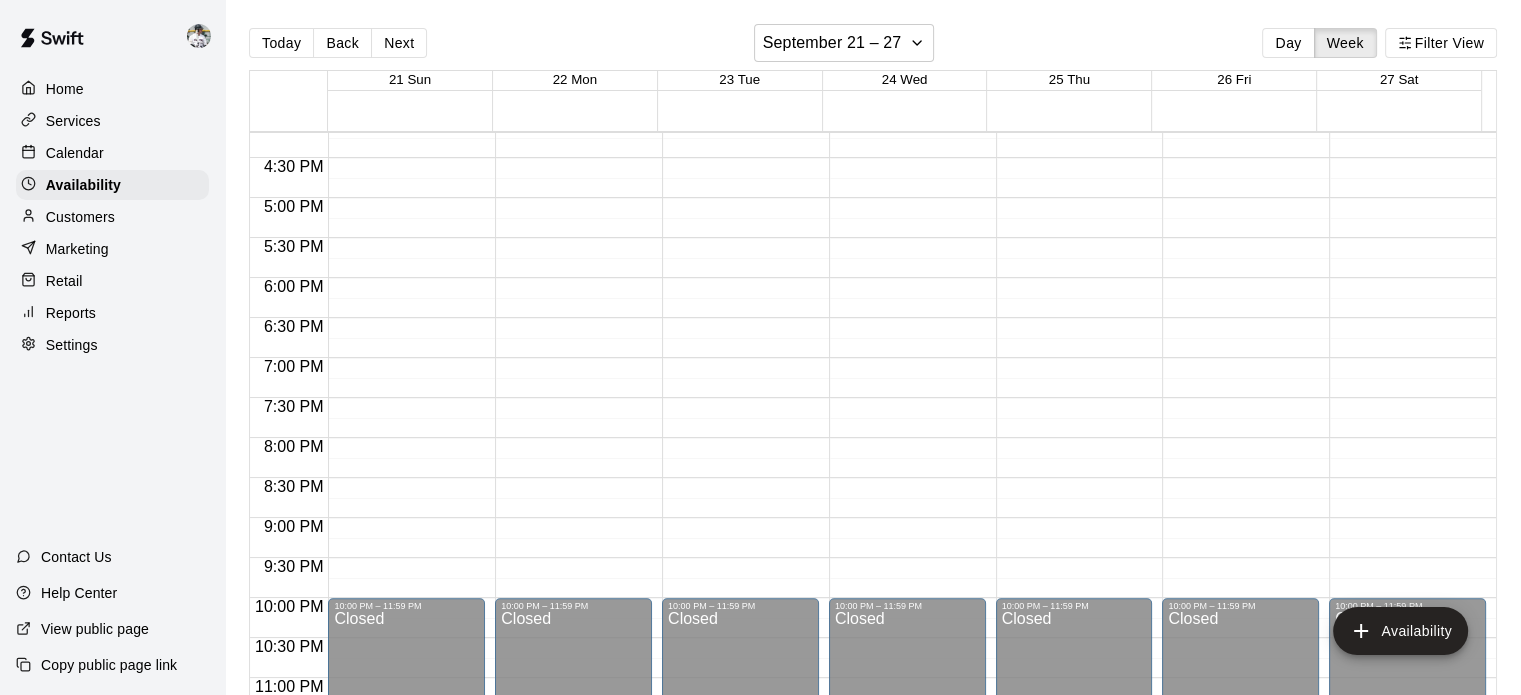 click on "Next" at bounding box center [399, 43] 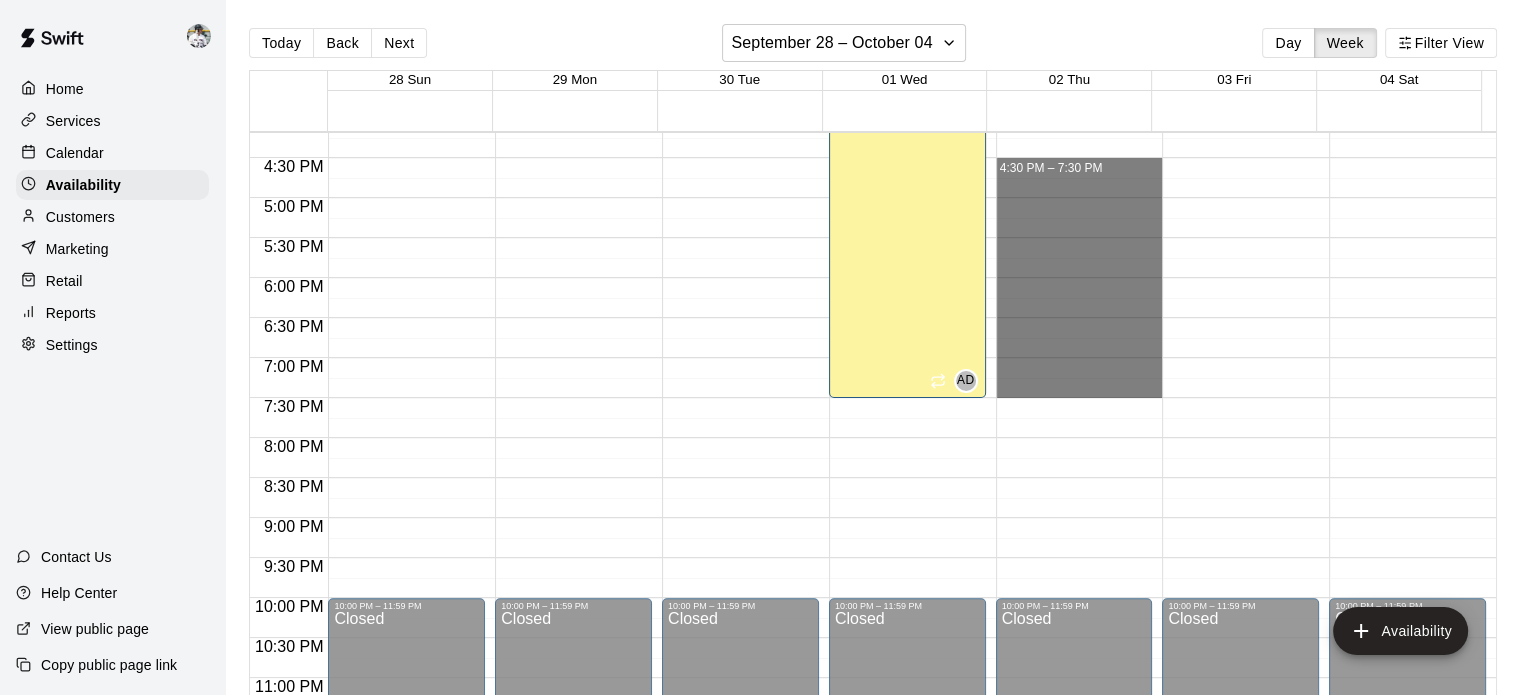 drag, startPoint x: 1035, startPoint y: 392, endPoint x: 1033, endPoint y: 163, distance: 229.00873 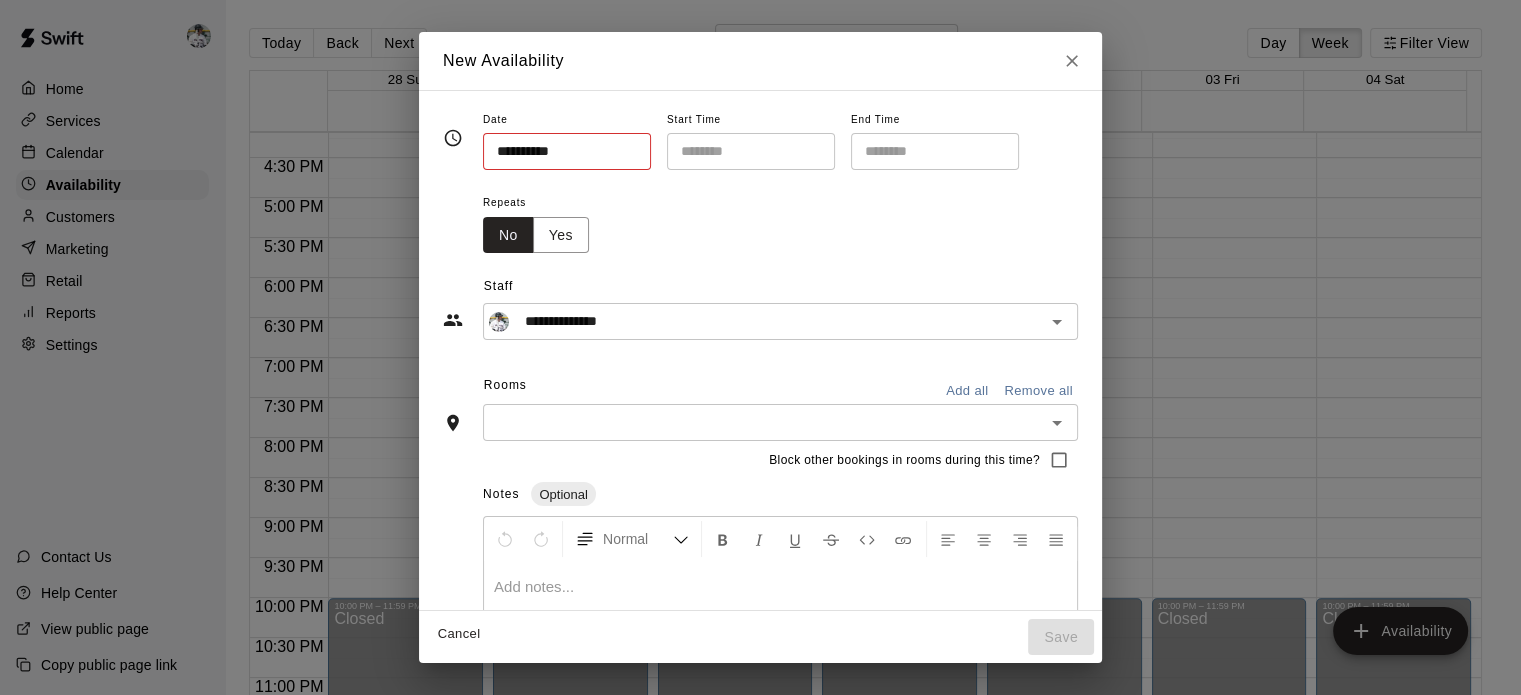 type on "**********" 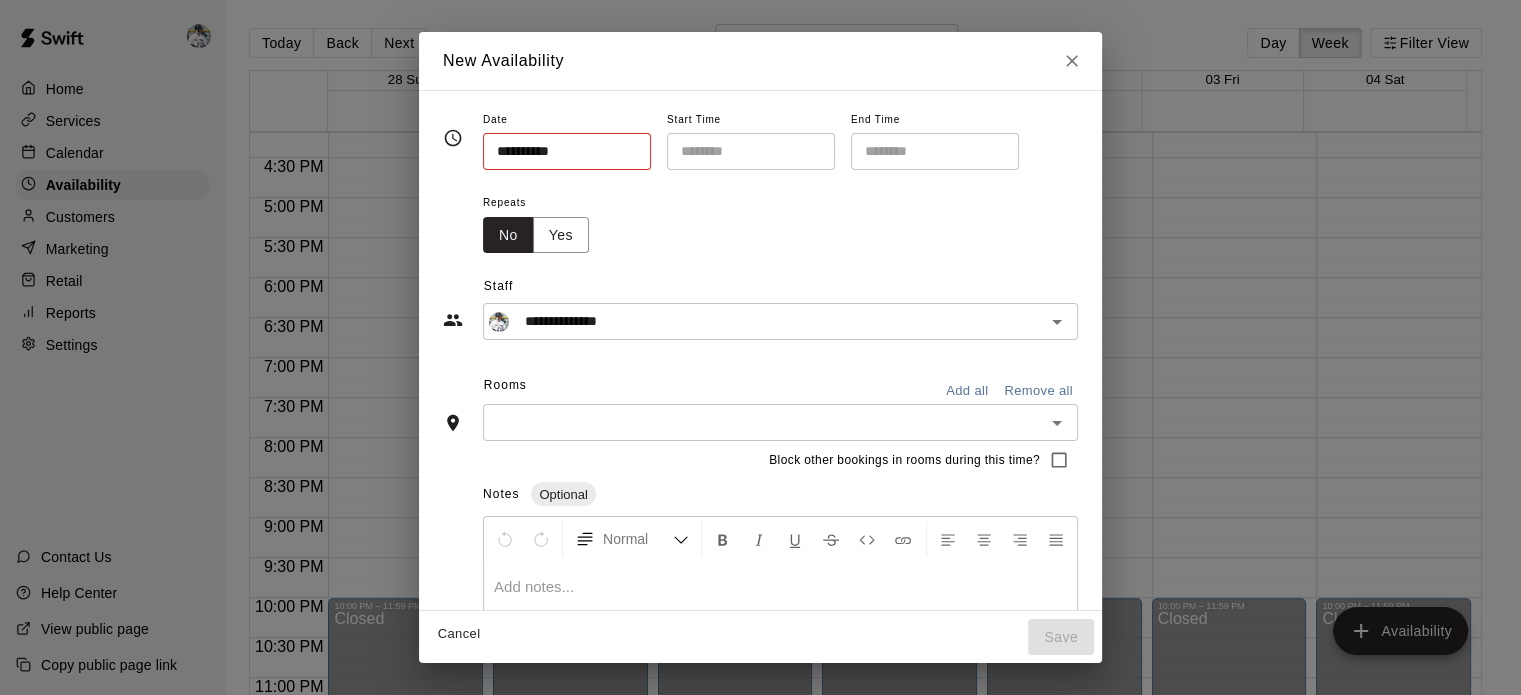 type on "********" 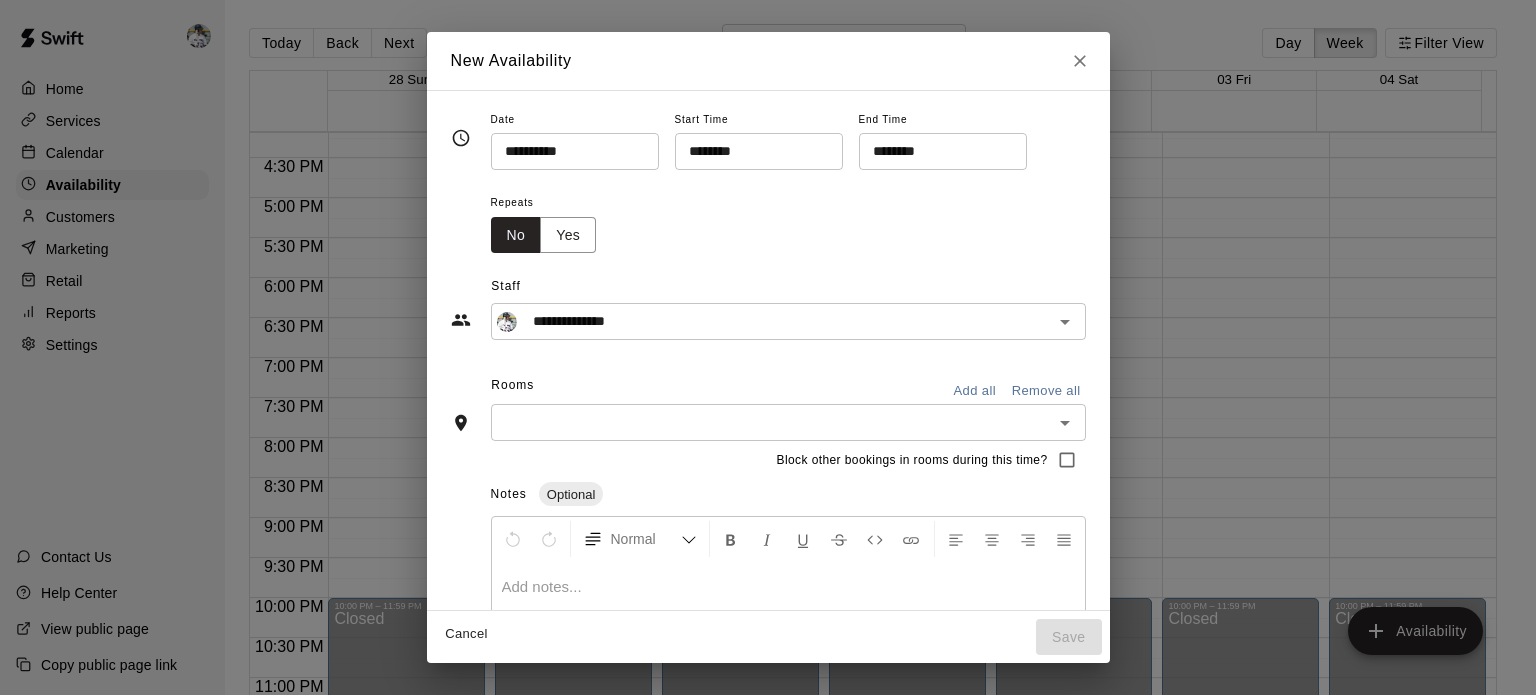 click on "**********" at bounding box center [773, 321] 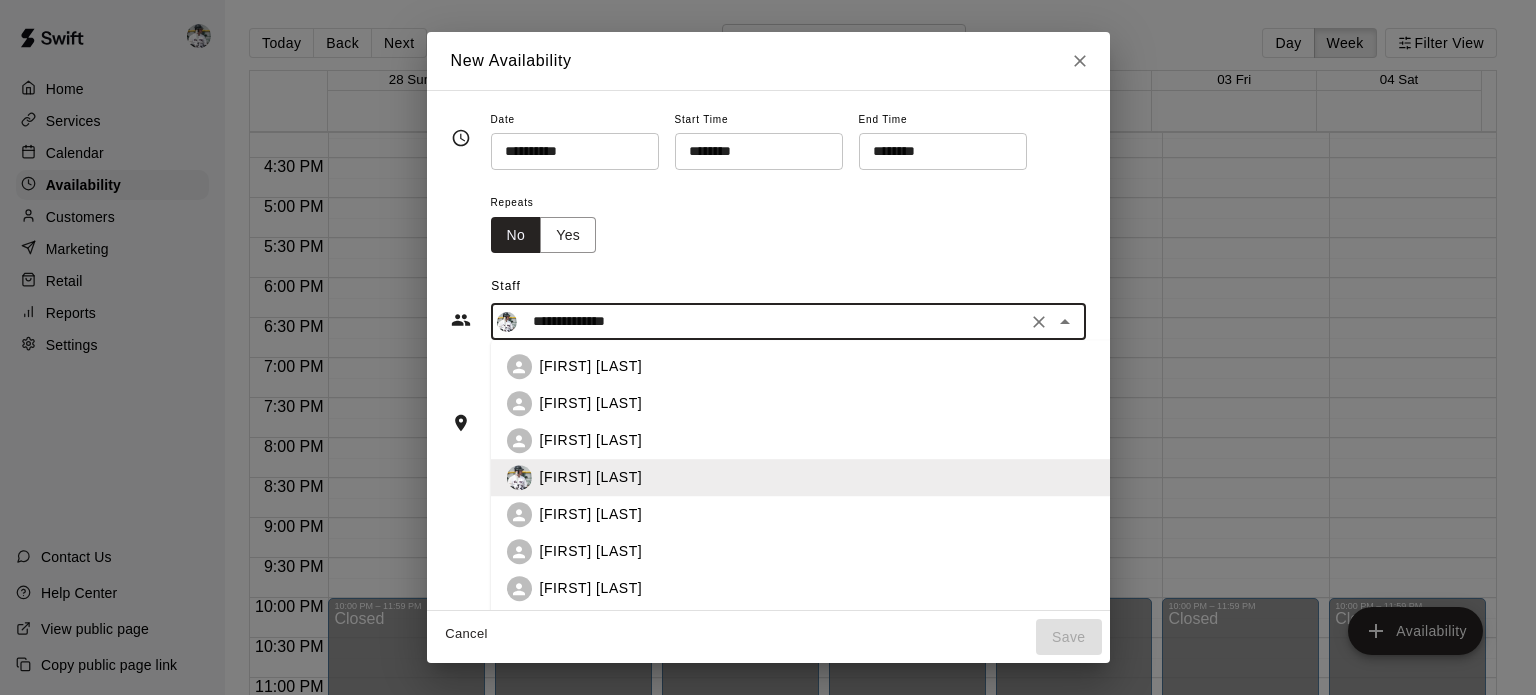 click on "Ally DeFosset" at bounding box center [591, 367] 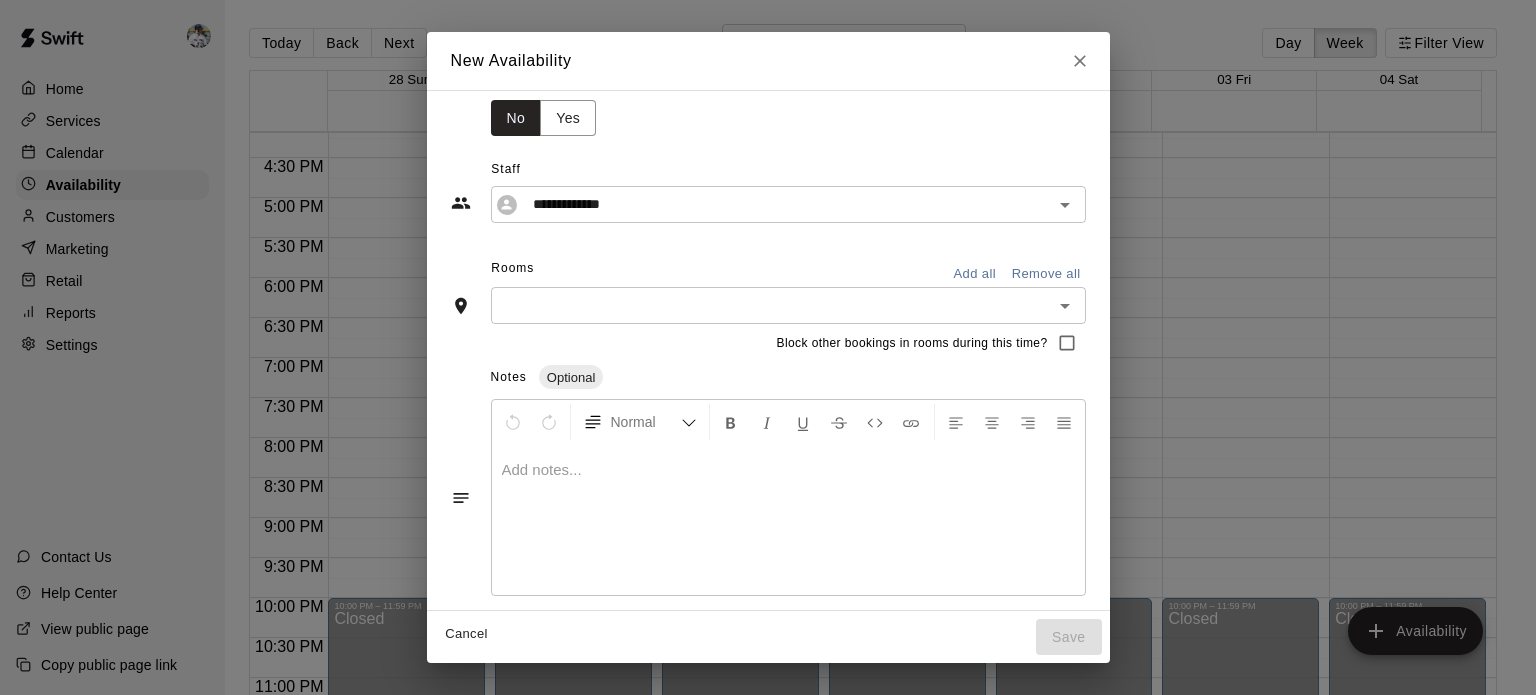 scroll, scrollTop: 124, scrollLeft: 0, axis: vertical 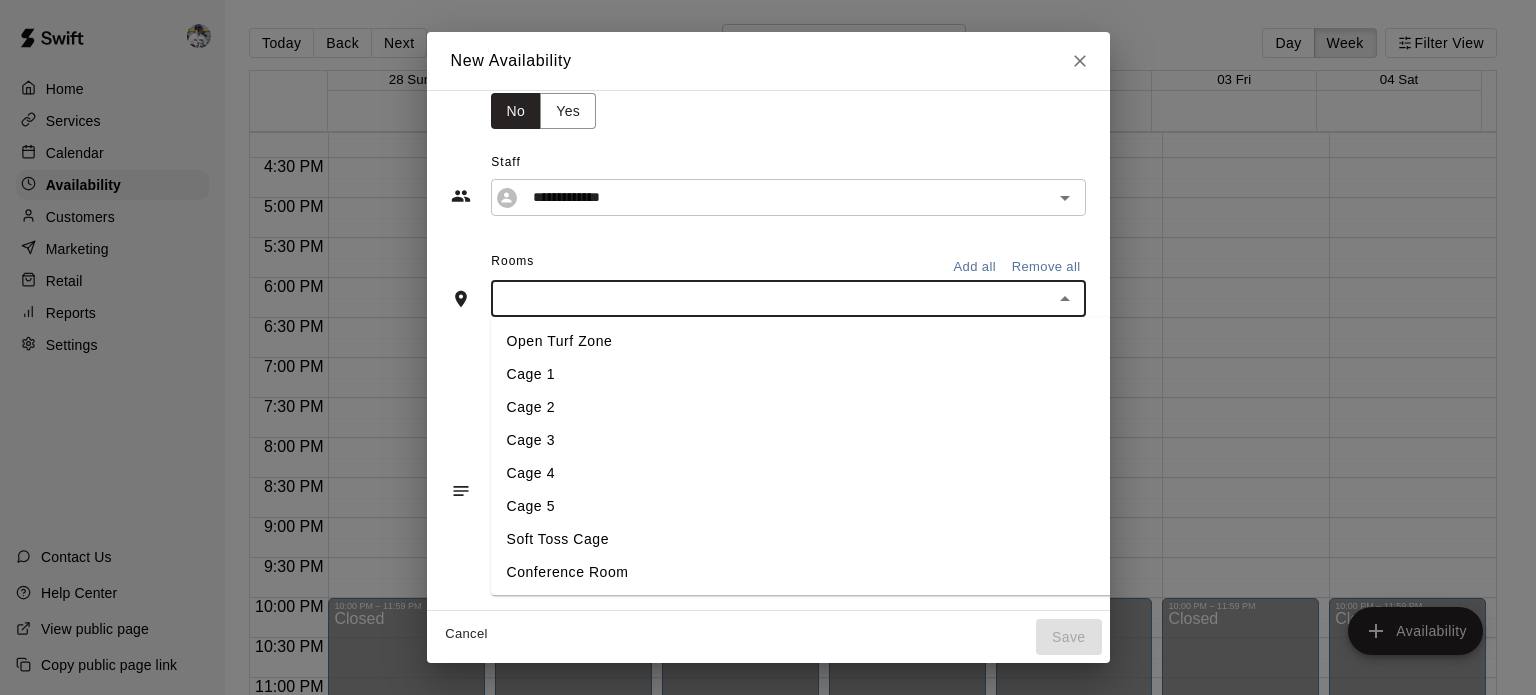 click at bounding box center (772, 298) 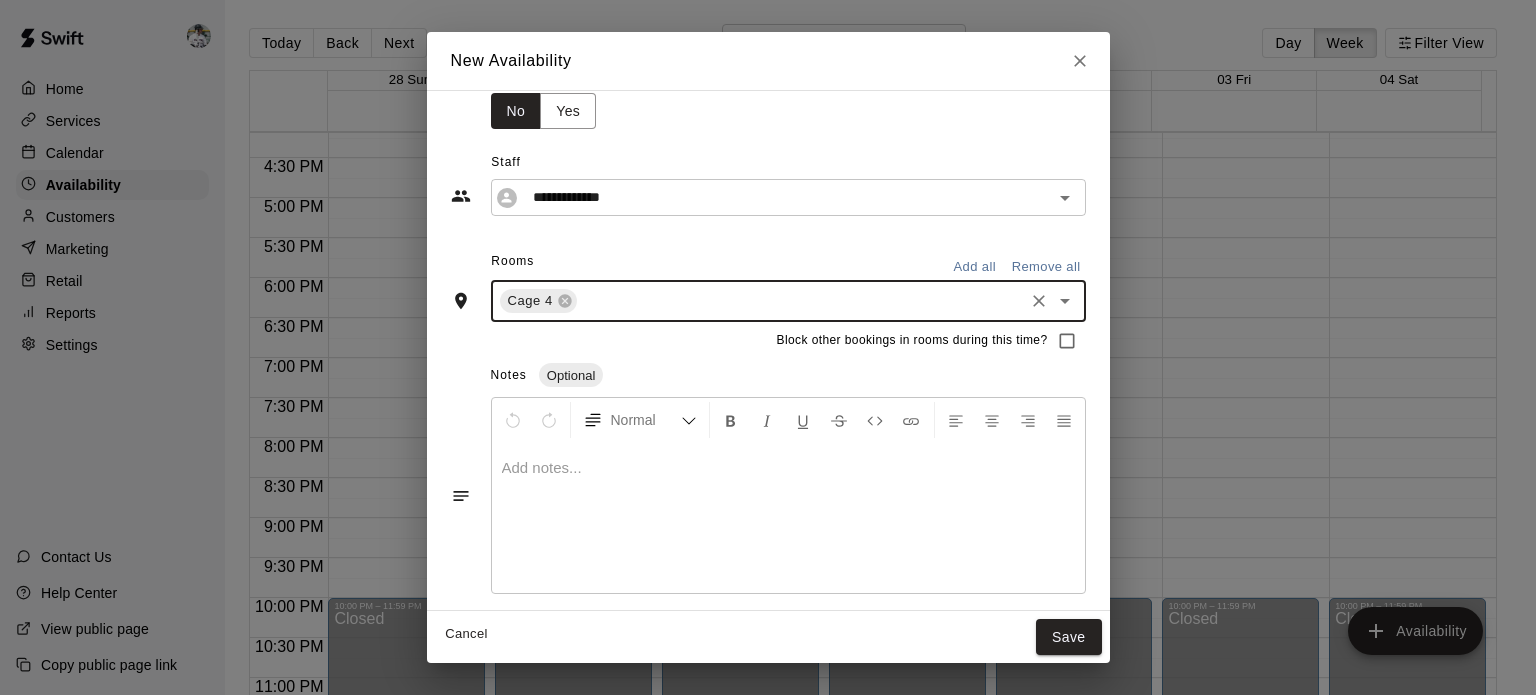 click on "Save" at bounding box center (1069, 637) 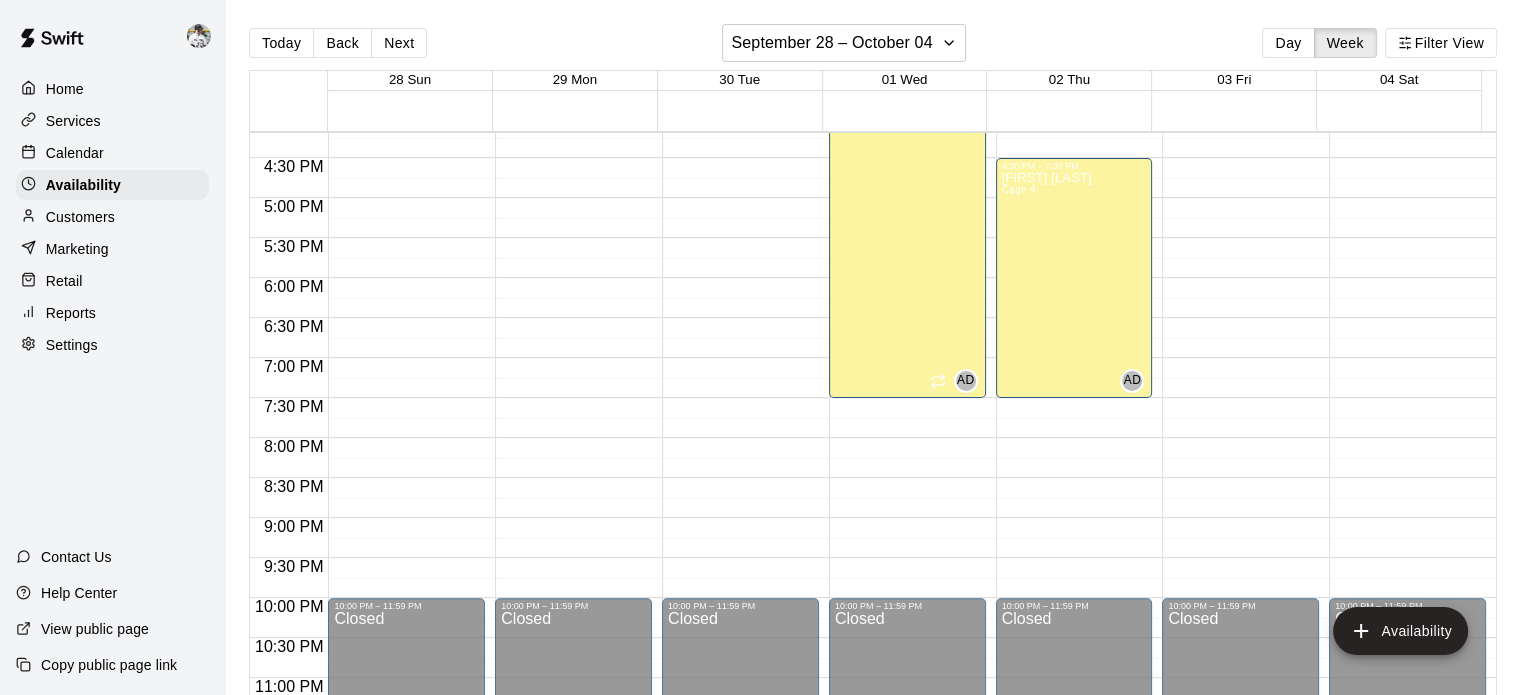 click on "Home" at bounding box center (65, 89) 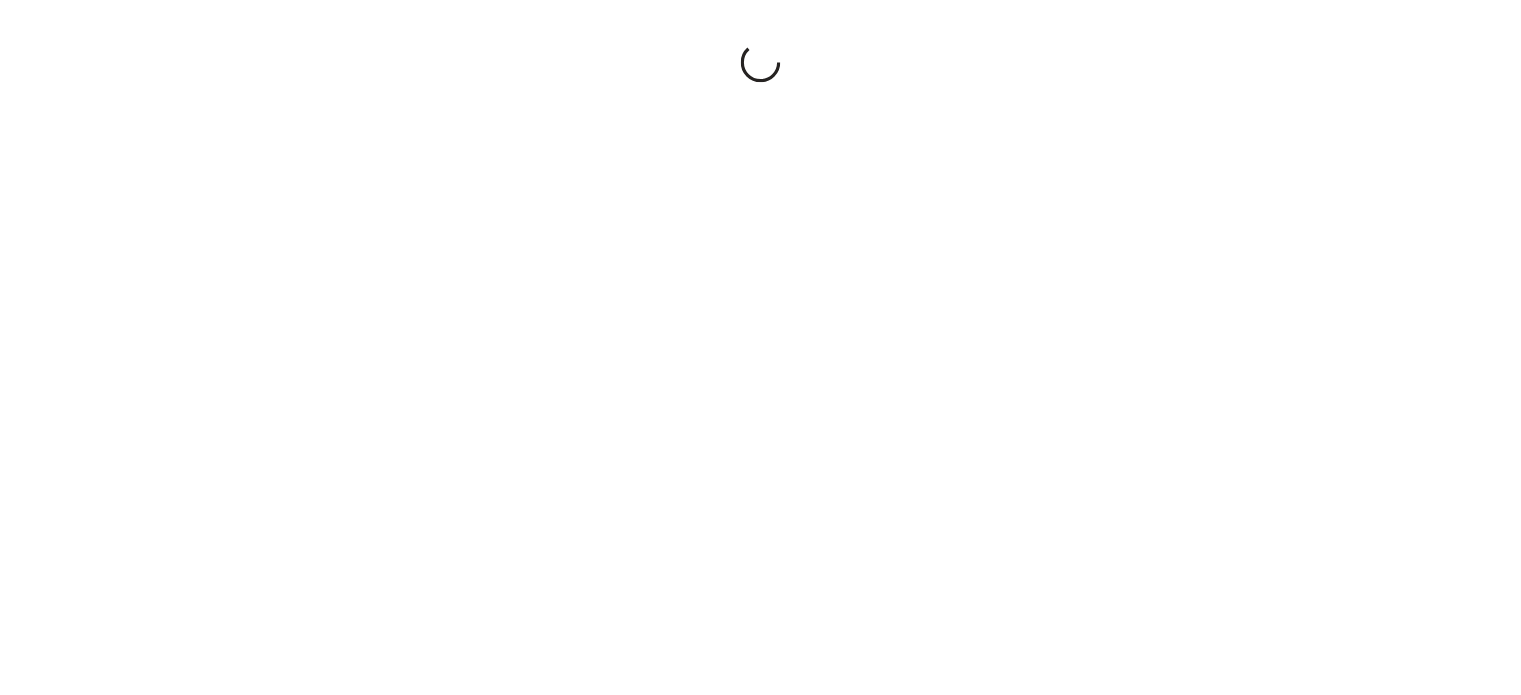 scroll, scrollTop: 0, scrollLeft: 0, axis: both 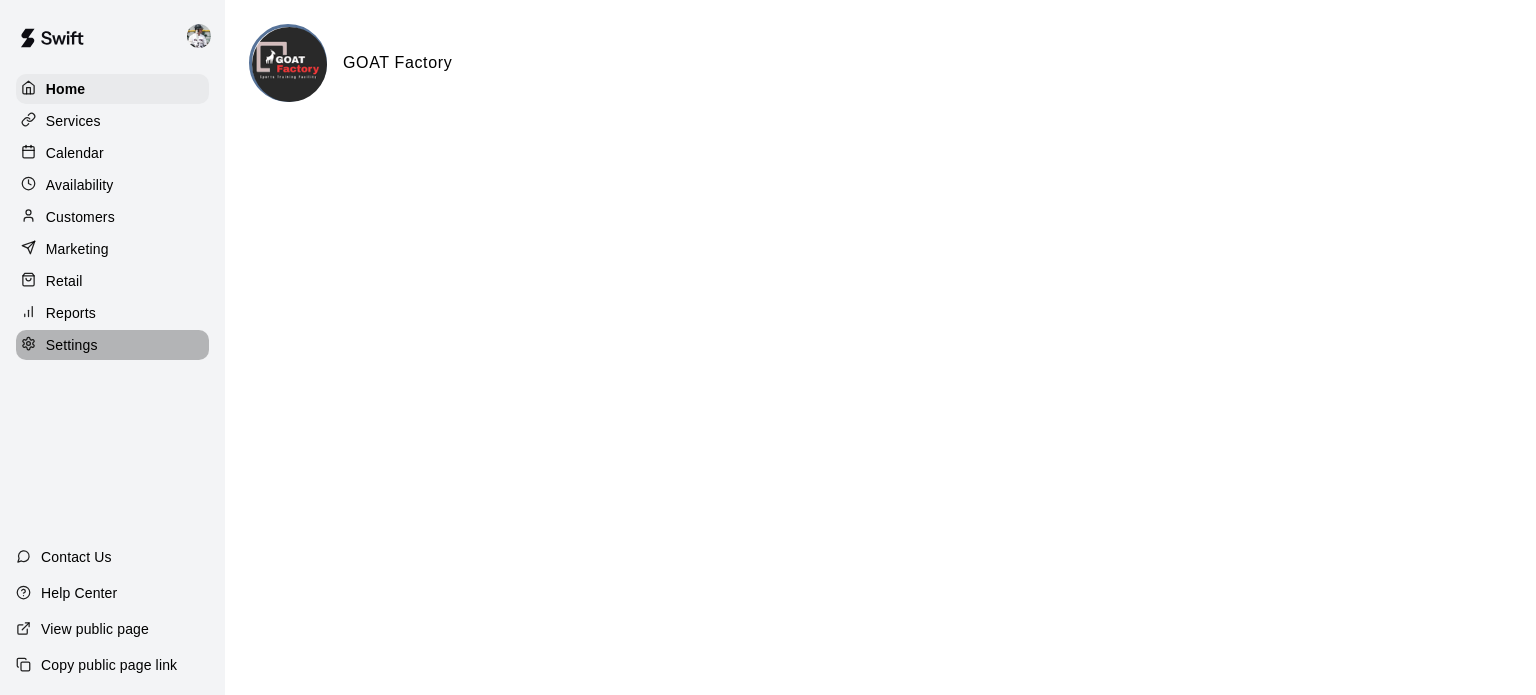 click on "Settings" at bounding box center [72, 345] 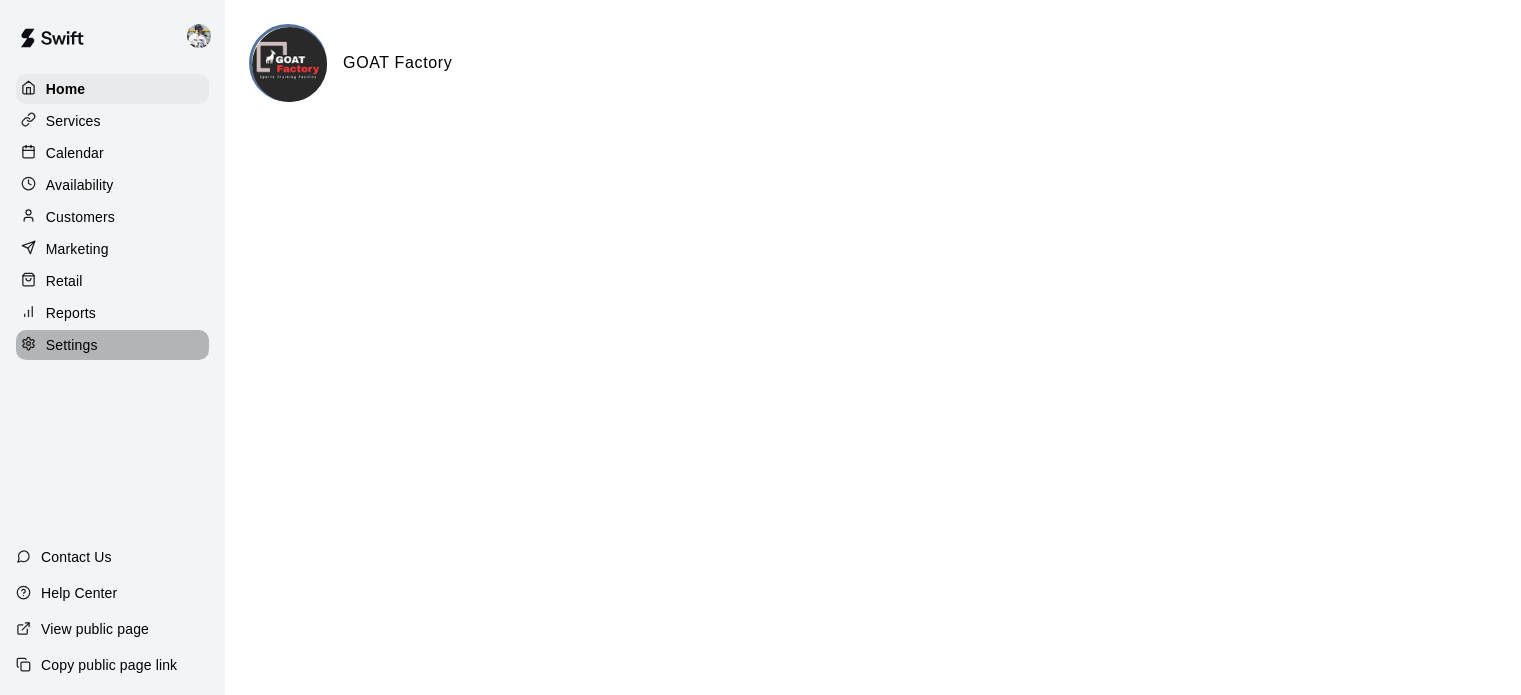 select on "**" 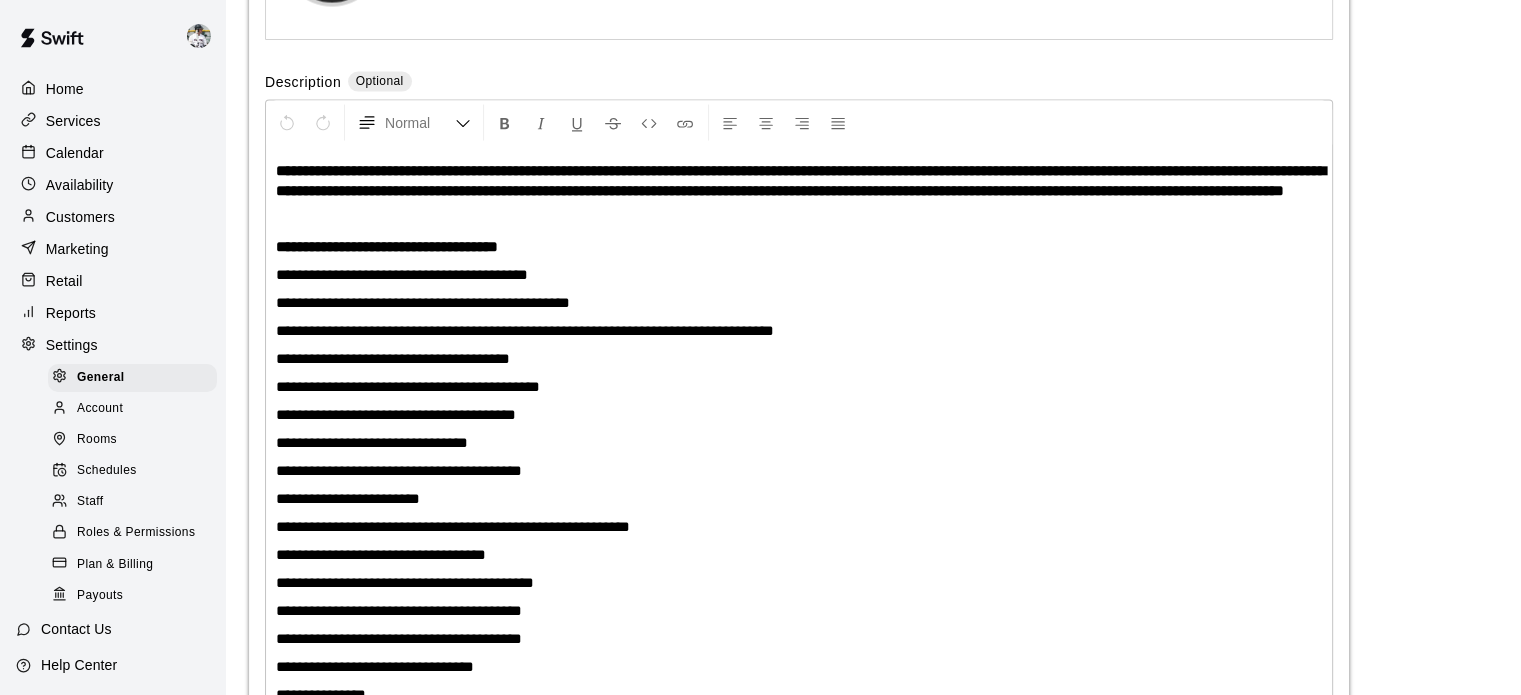 scroll, scrollTop: 4430, scrollLeft: 0, axis: vertical 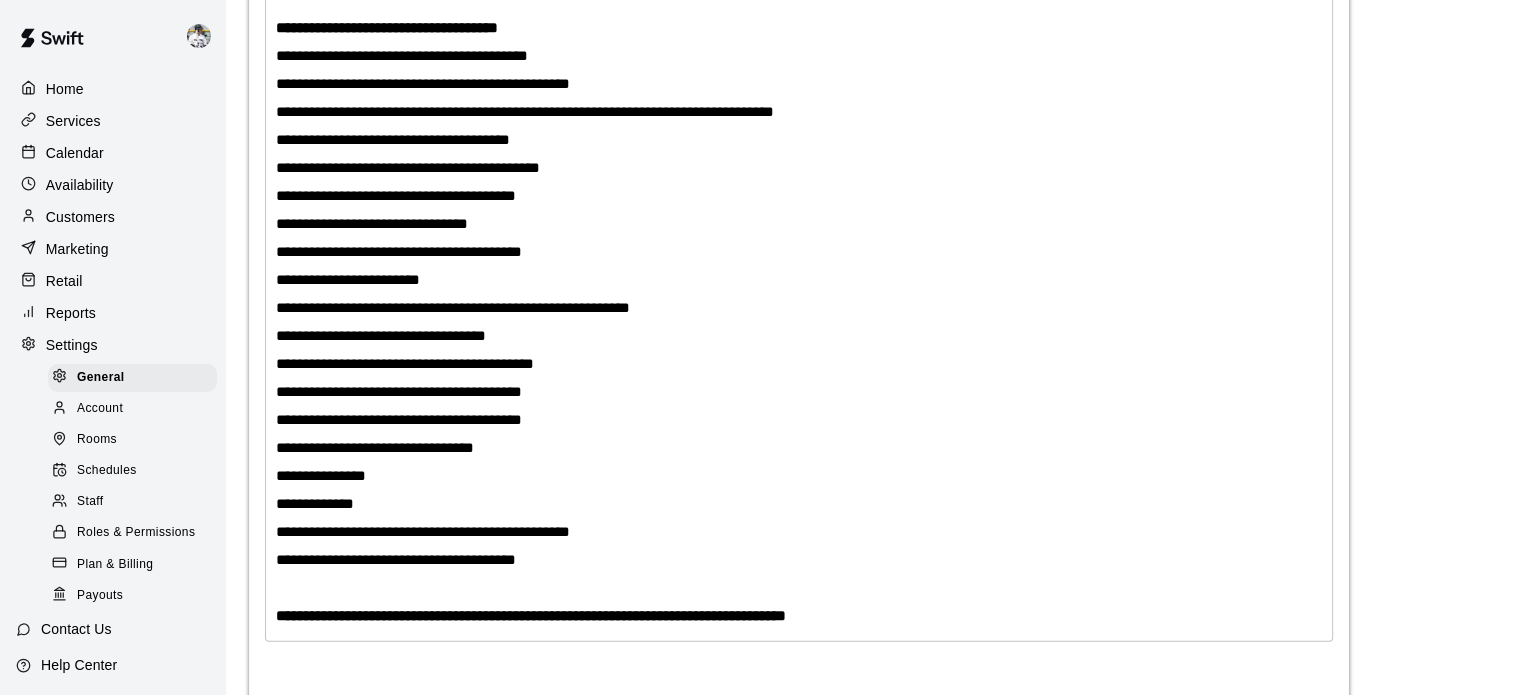 click on "Settings" at bounding box center [72, 345] 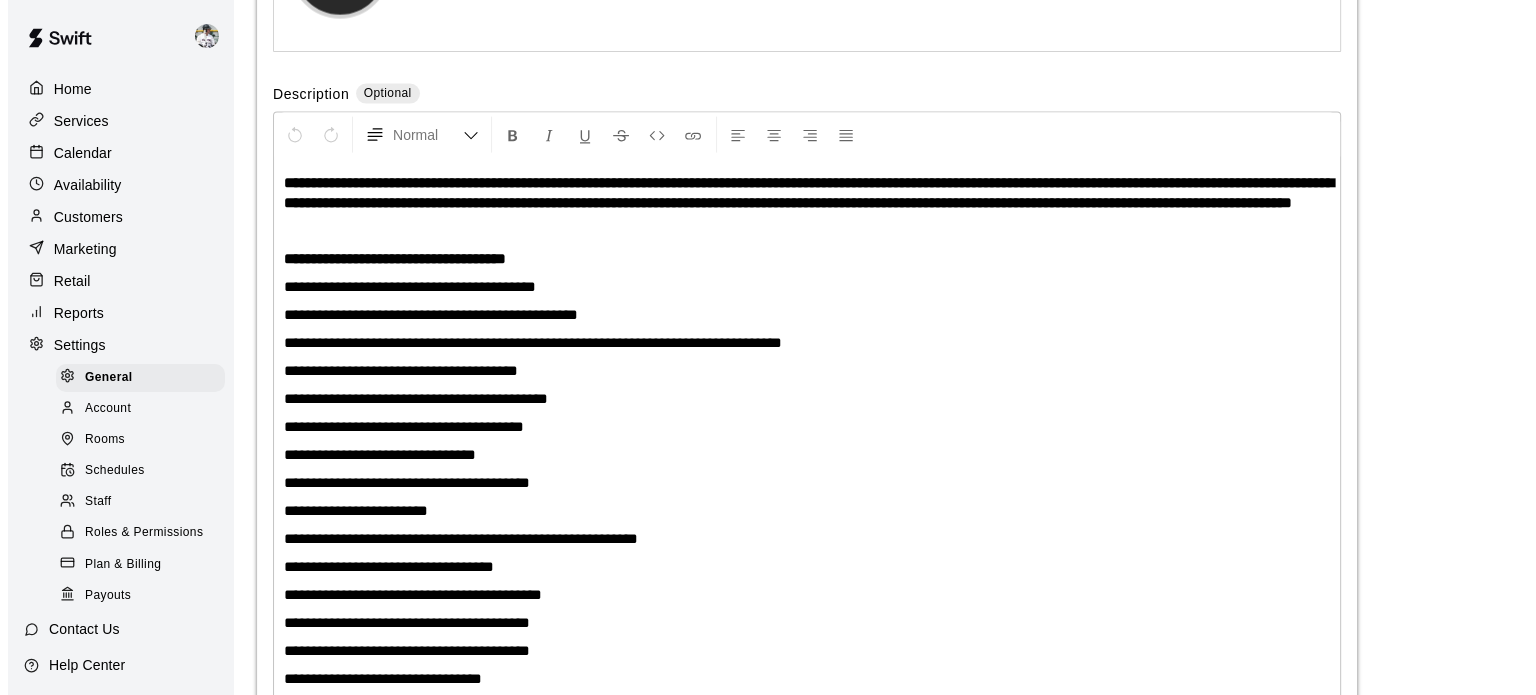 scroll, scrollTop: 0, scrollLeft: 0, axis: both 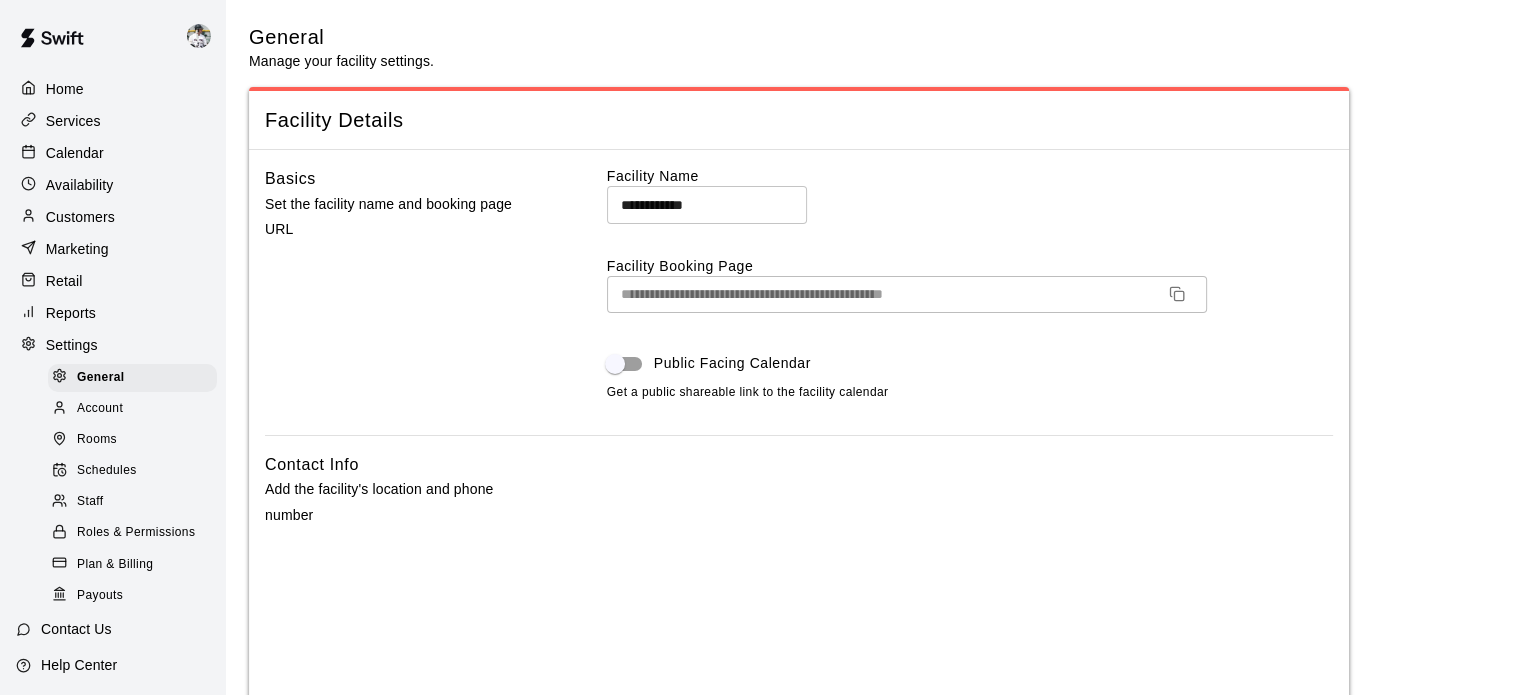 click at bounding box center (199, 36) 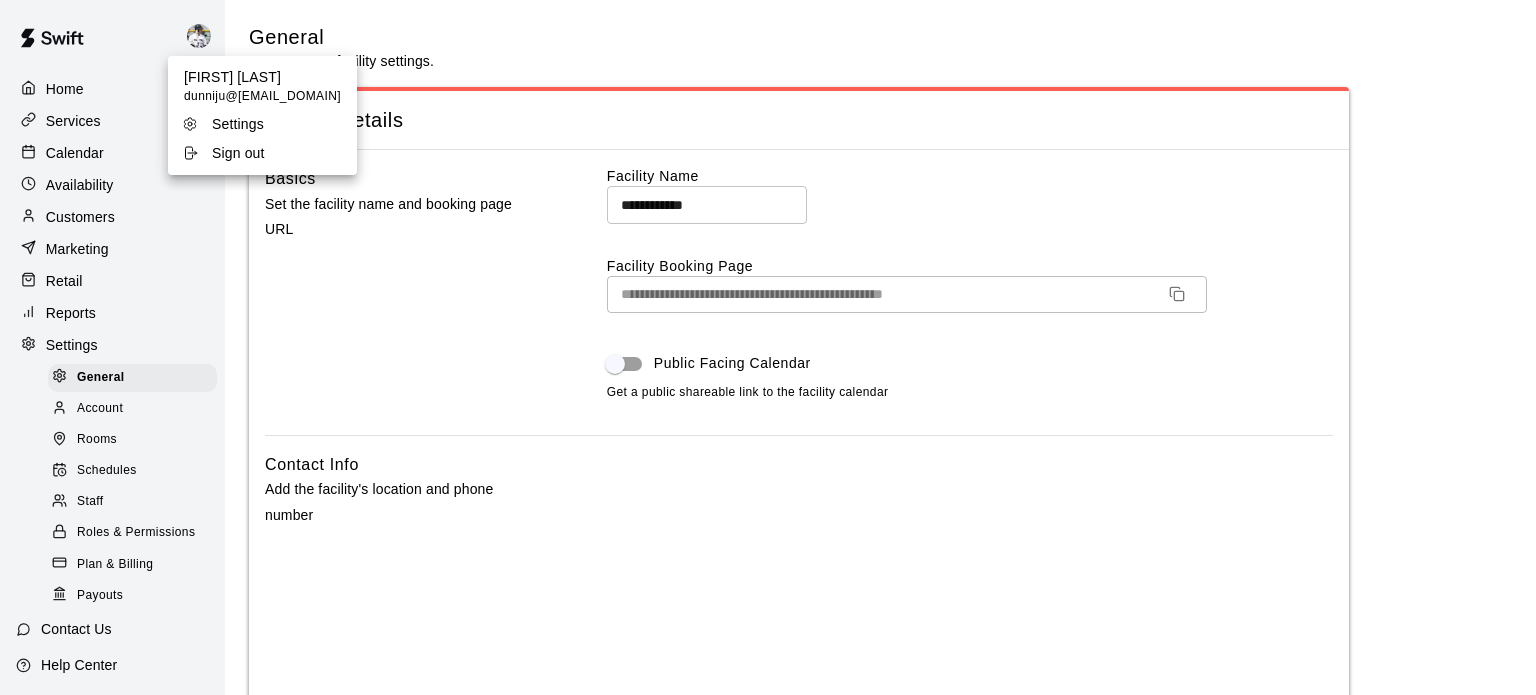 click on "Sign out" at bounding box center [238, 153] 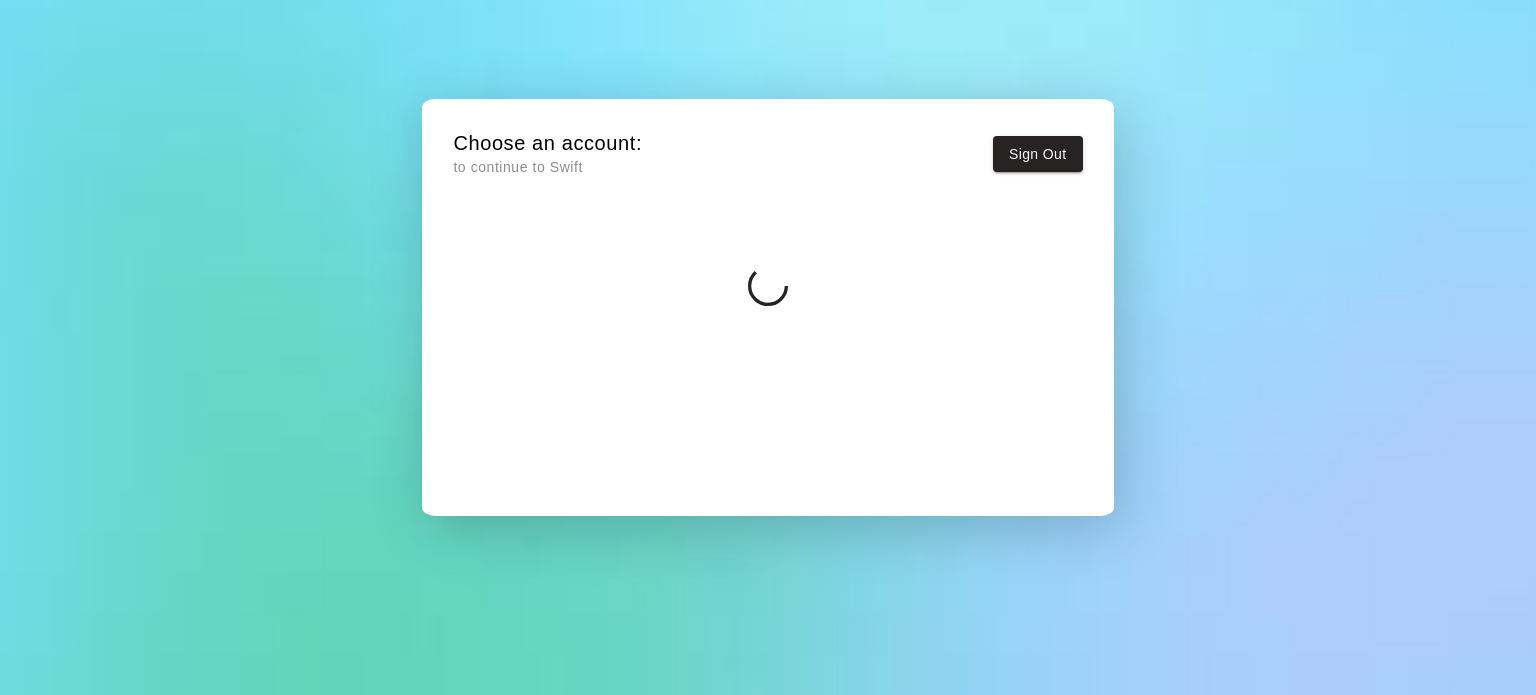 scroll, scrollTop: 0, scrollLeft: 0, axis: both 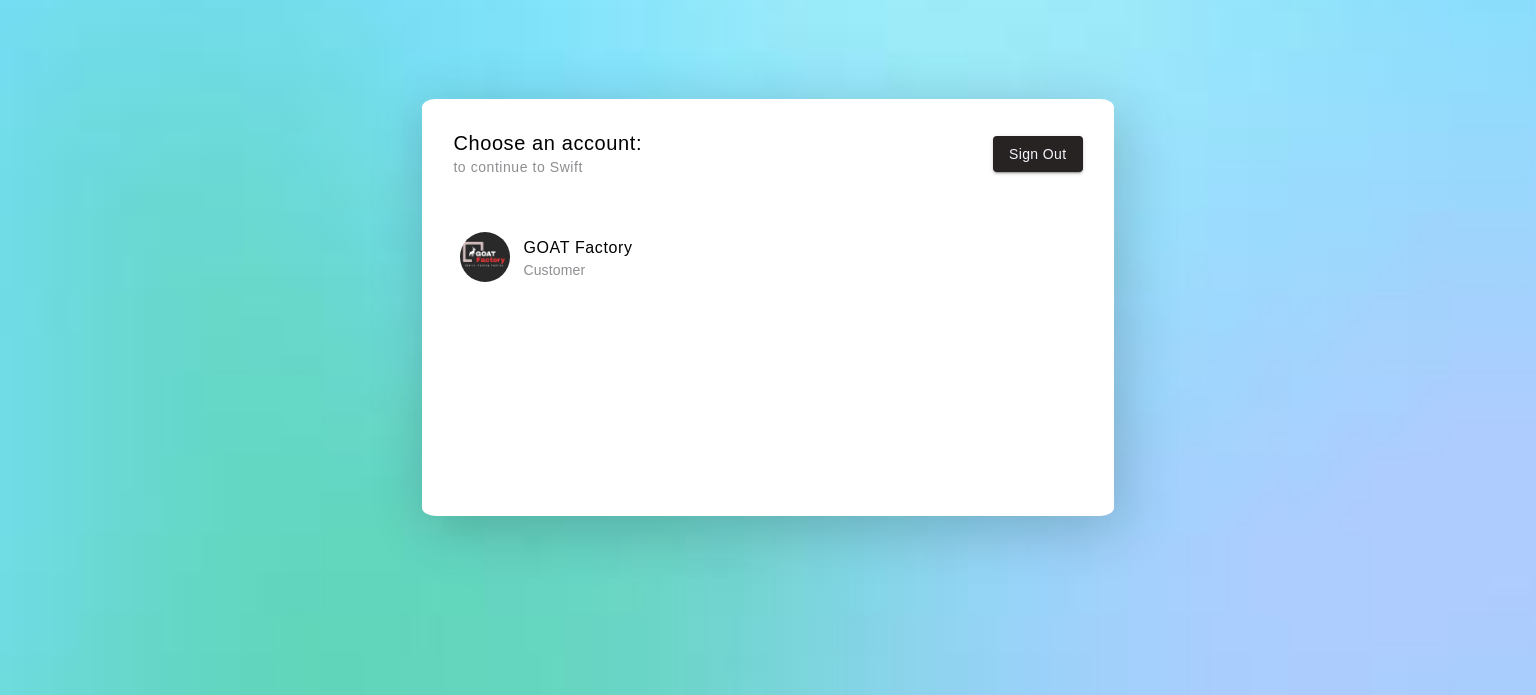 click on "GOAT Factory" at bounding box center [577, 248] 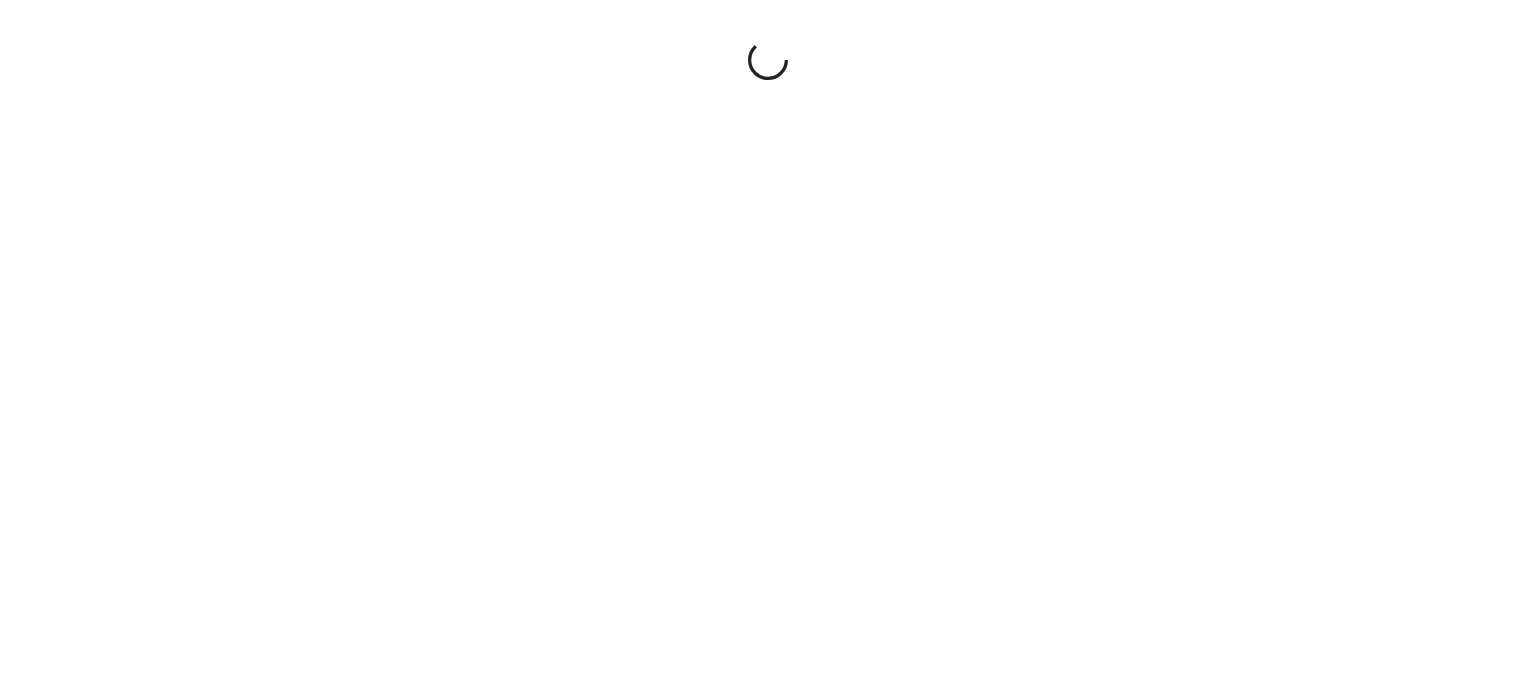 scroll, scrollTop: 0, scrollLeft: 0, axis: both 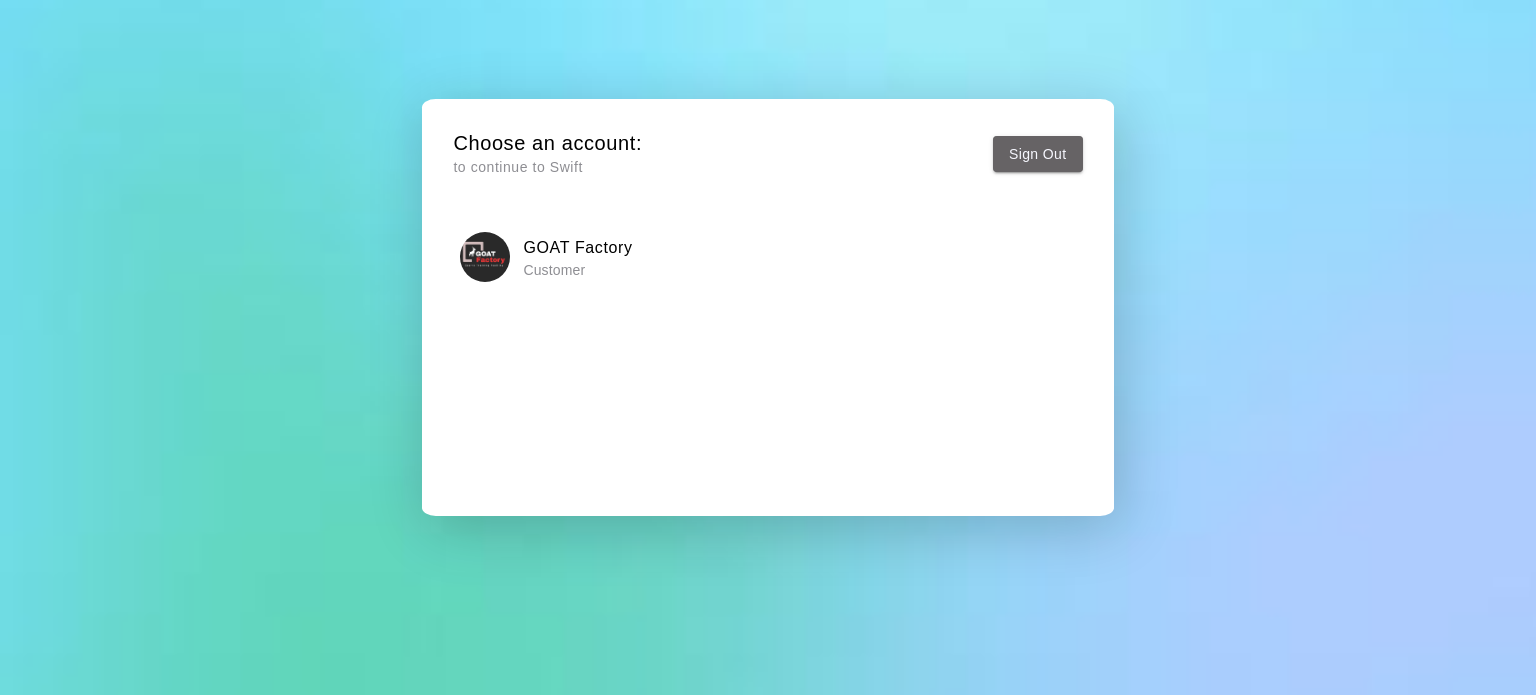 click on "Sign Out" at bounding box center [1038, 154] 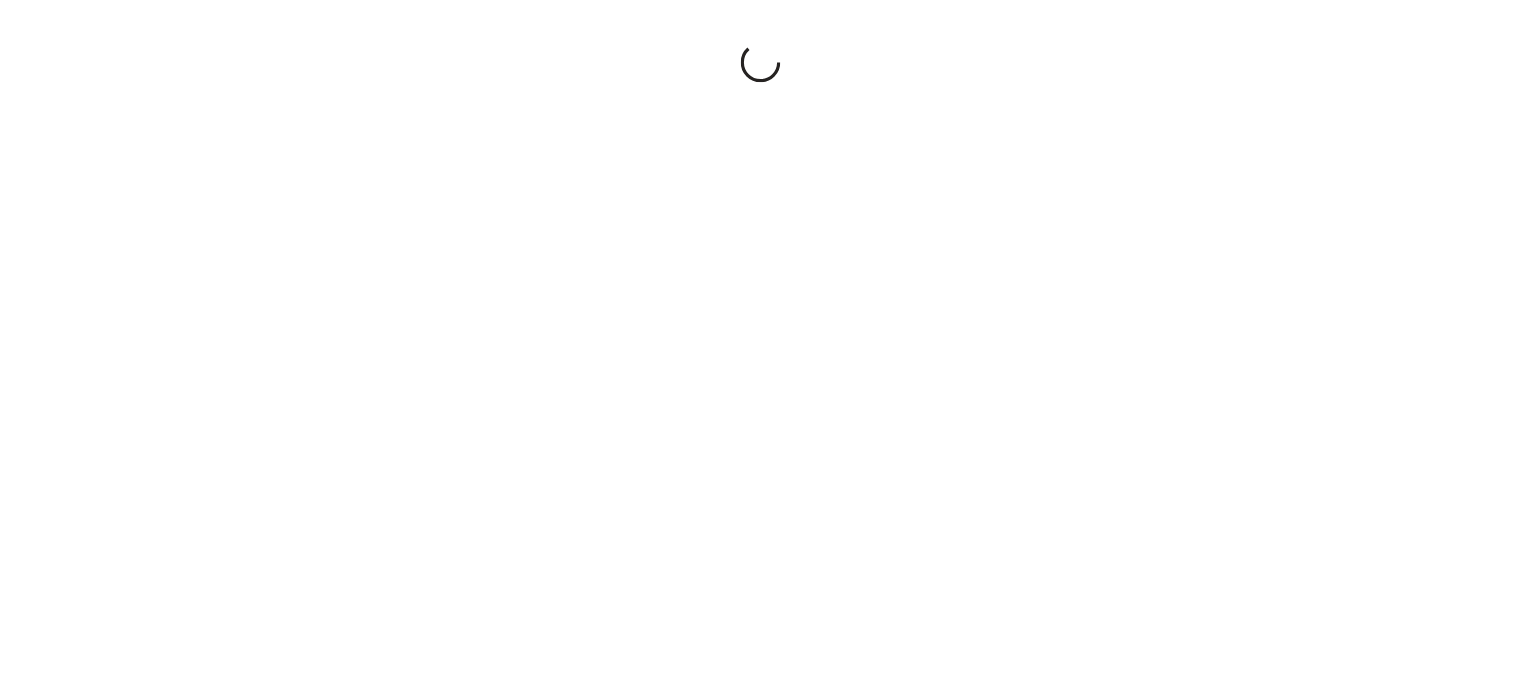 scroll, scrollTop: 0, scrollLeft: 0, axis: both 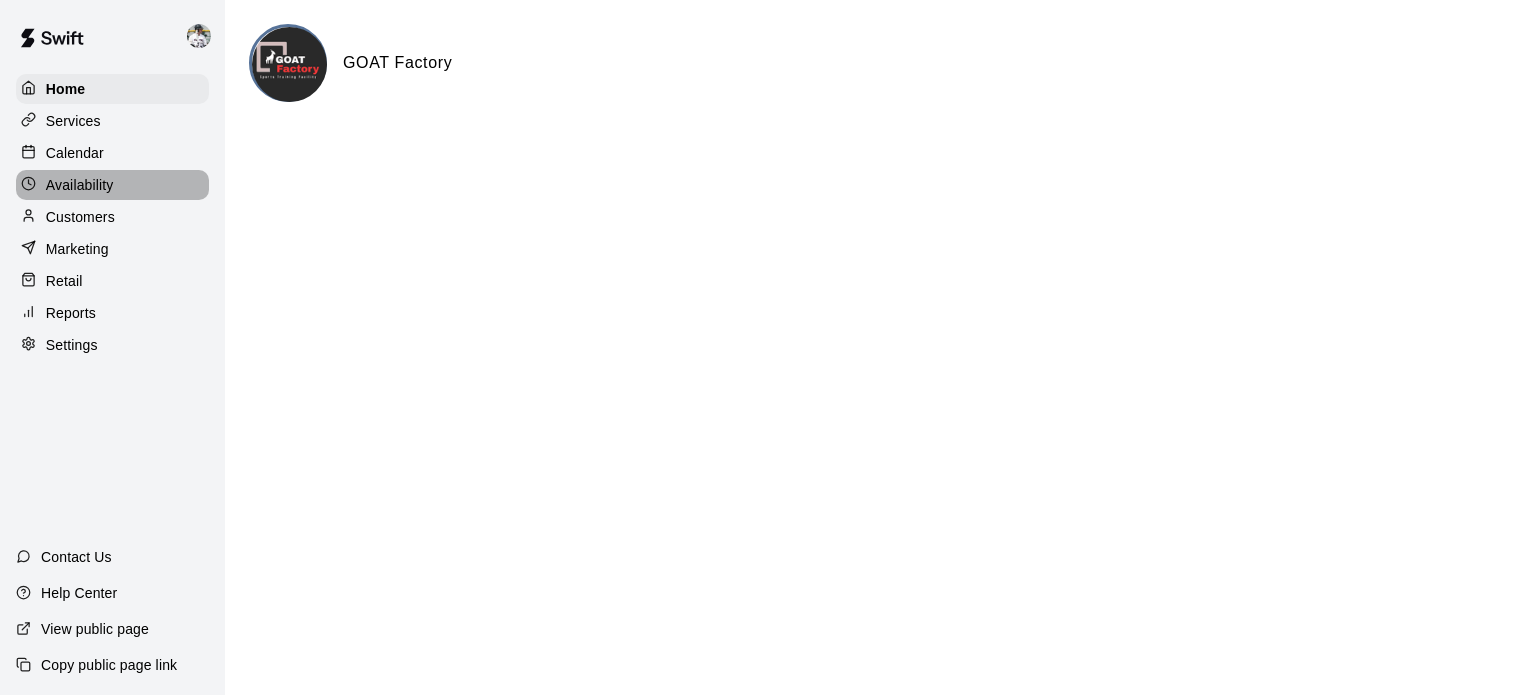 click on "Availability" at bounding box center (80, 185) 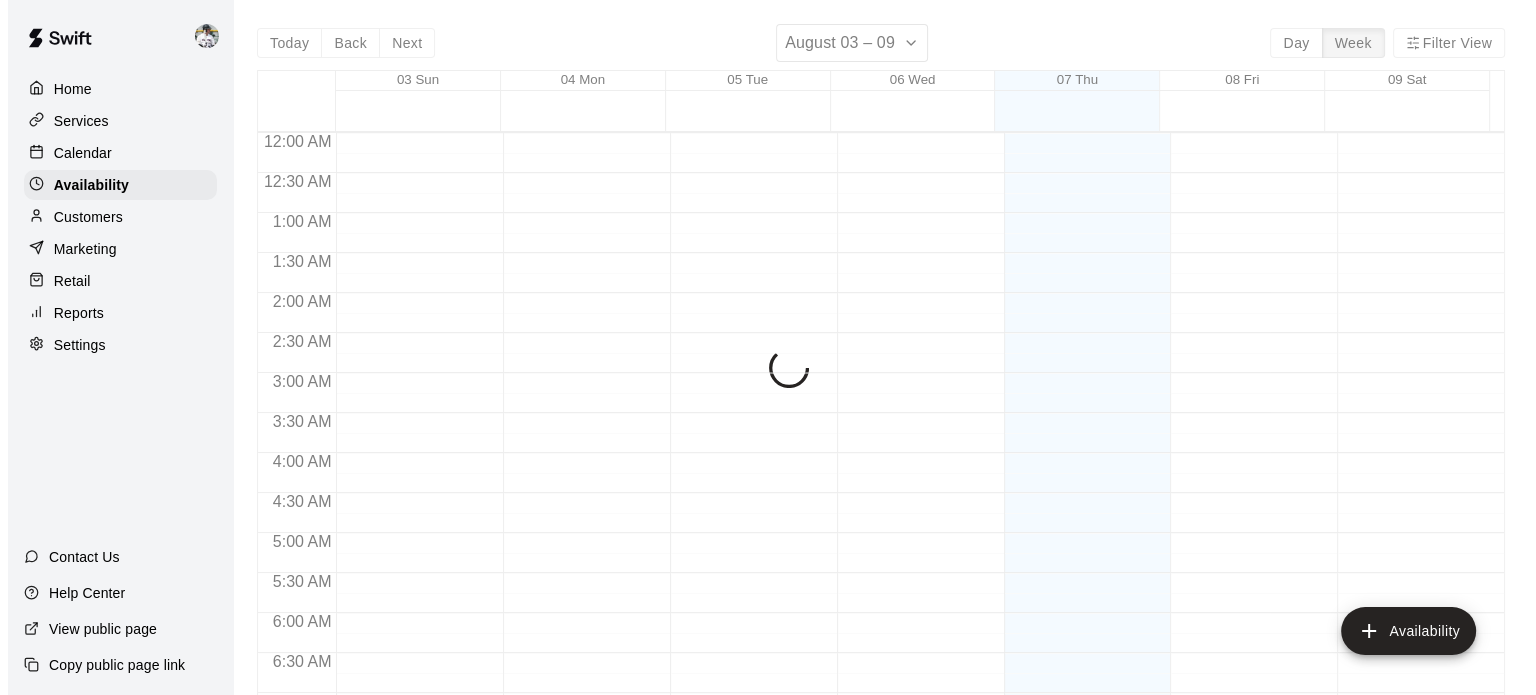 scroll, scrollTop: 1300, scrollLeft: 0, axis: vertical 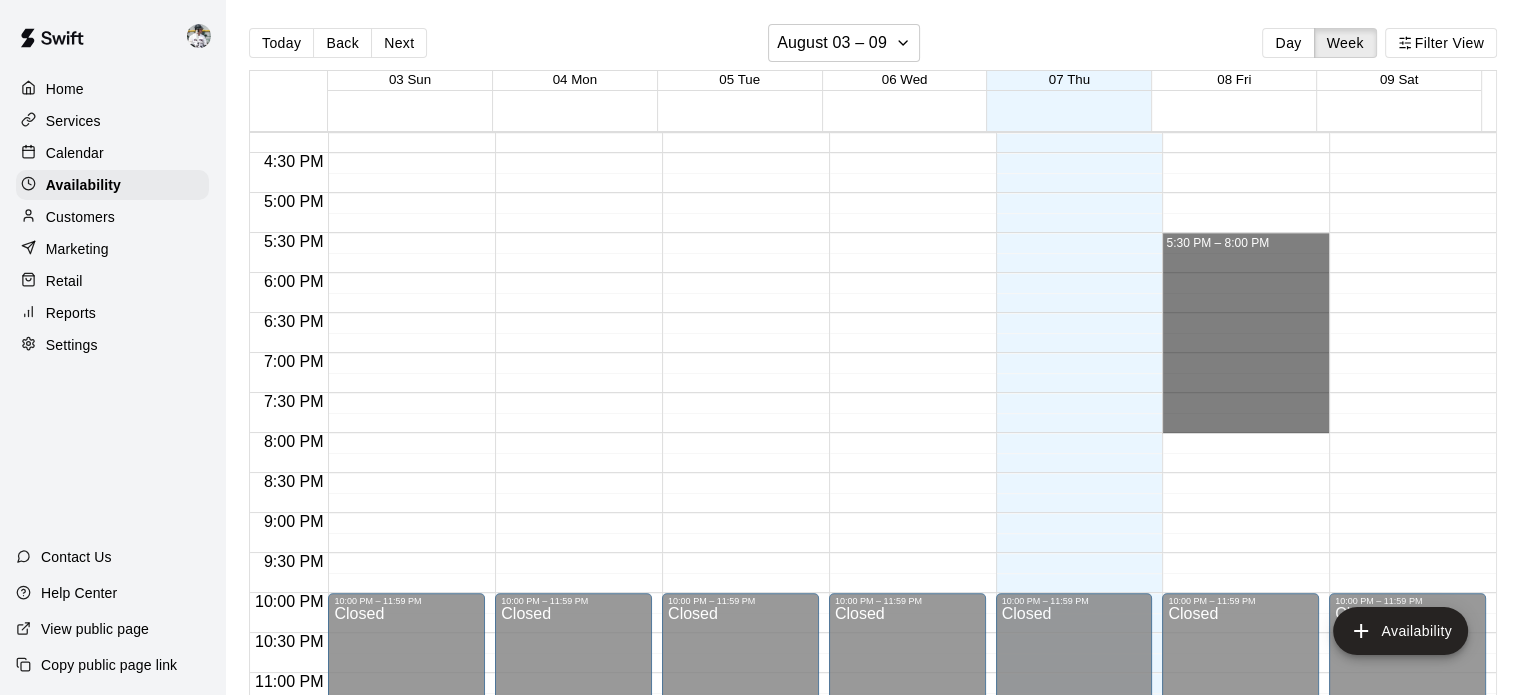 drag, startPoint x: 1236, startPoint y: 251, endPoint x: 1240, endPoint y: 417, distance: 166.04819 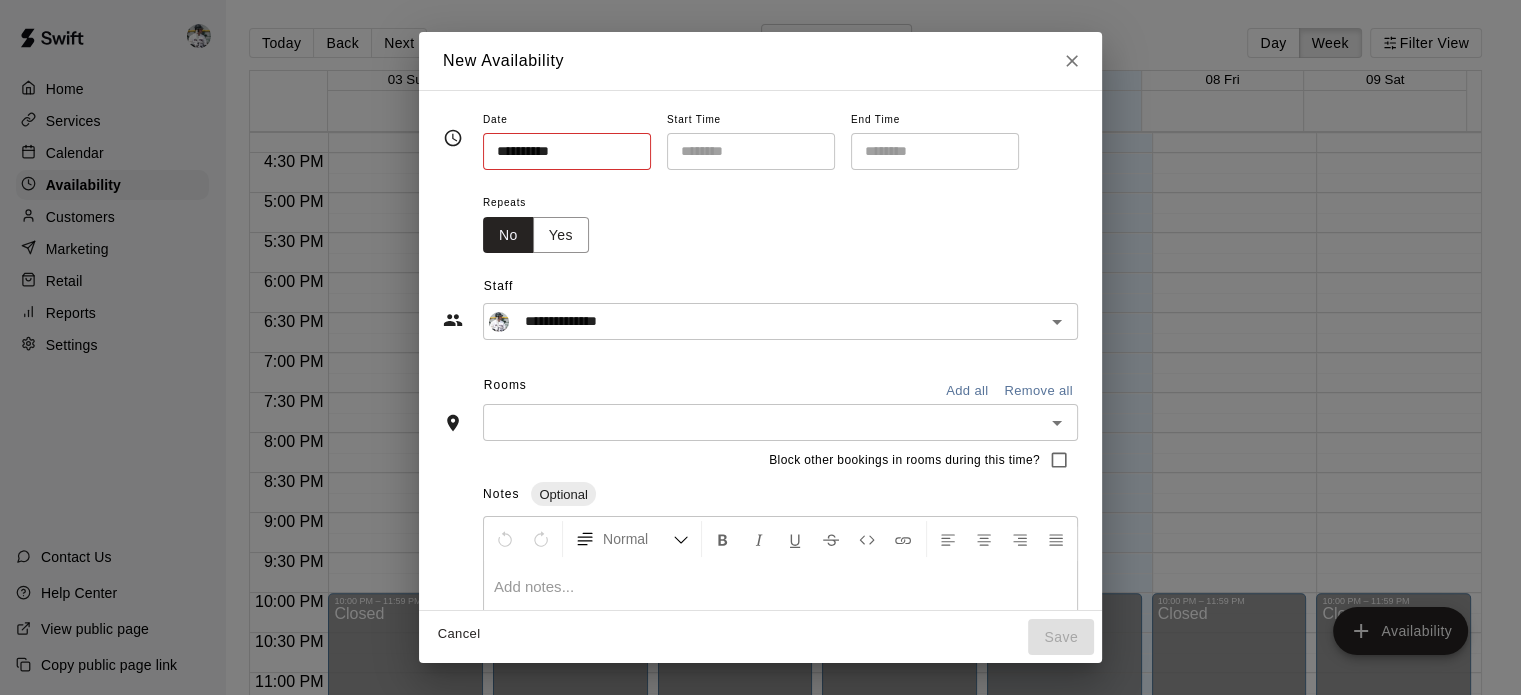 type on "**********" 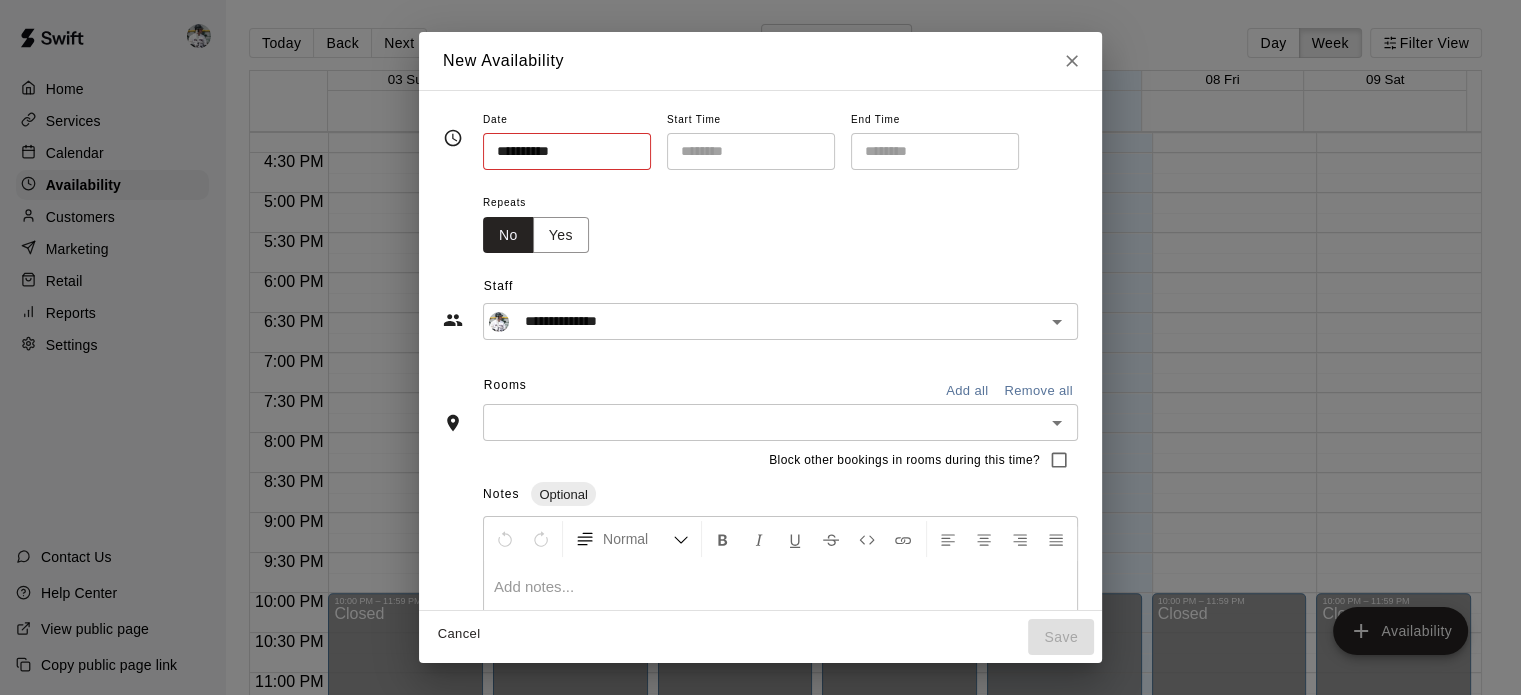 type on "********" 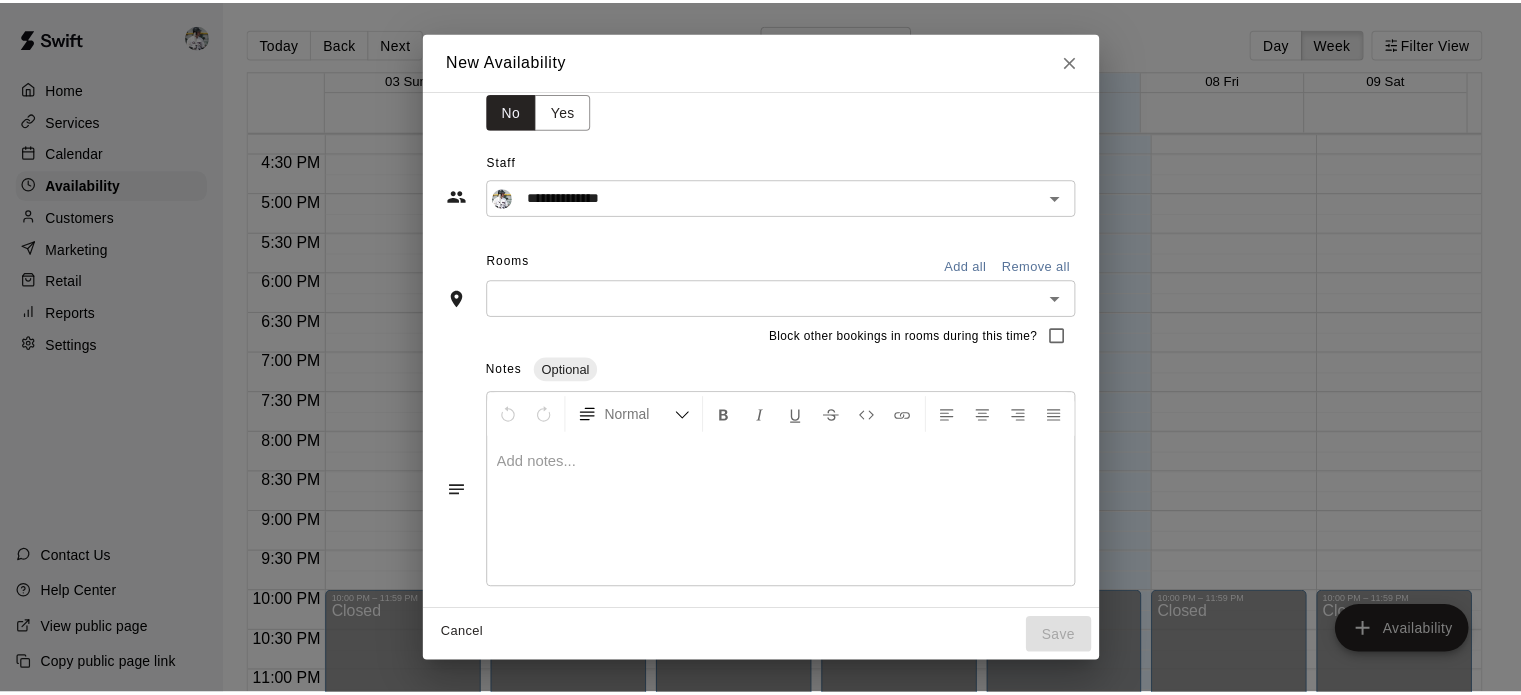 scroll, scrollTop: 0, scrollLeft: 0, axis: both 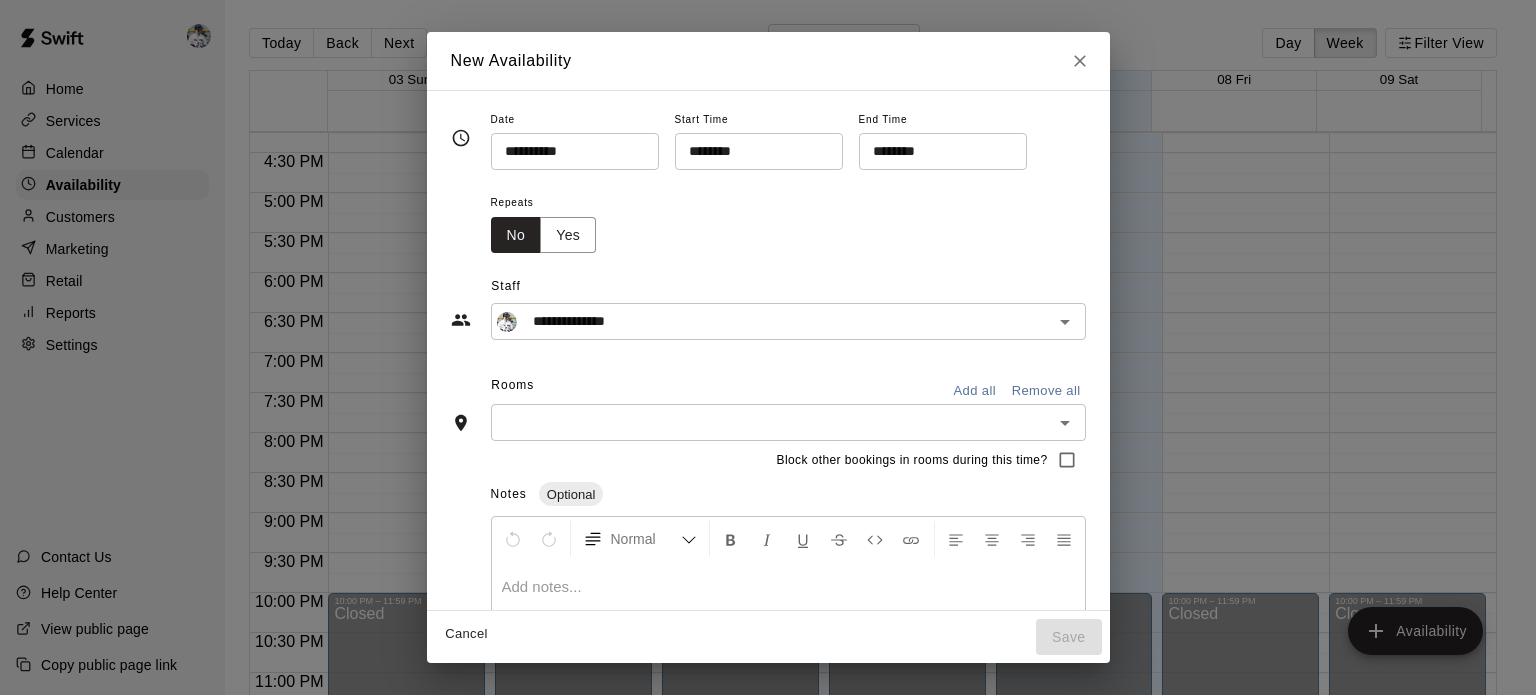click on "**********" at bounding box center [773, 321] 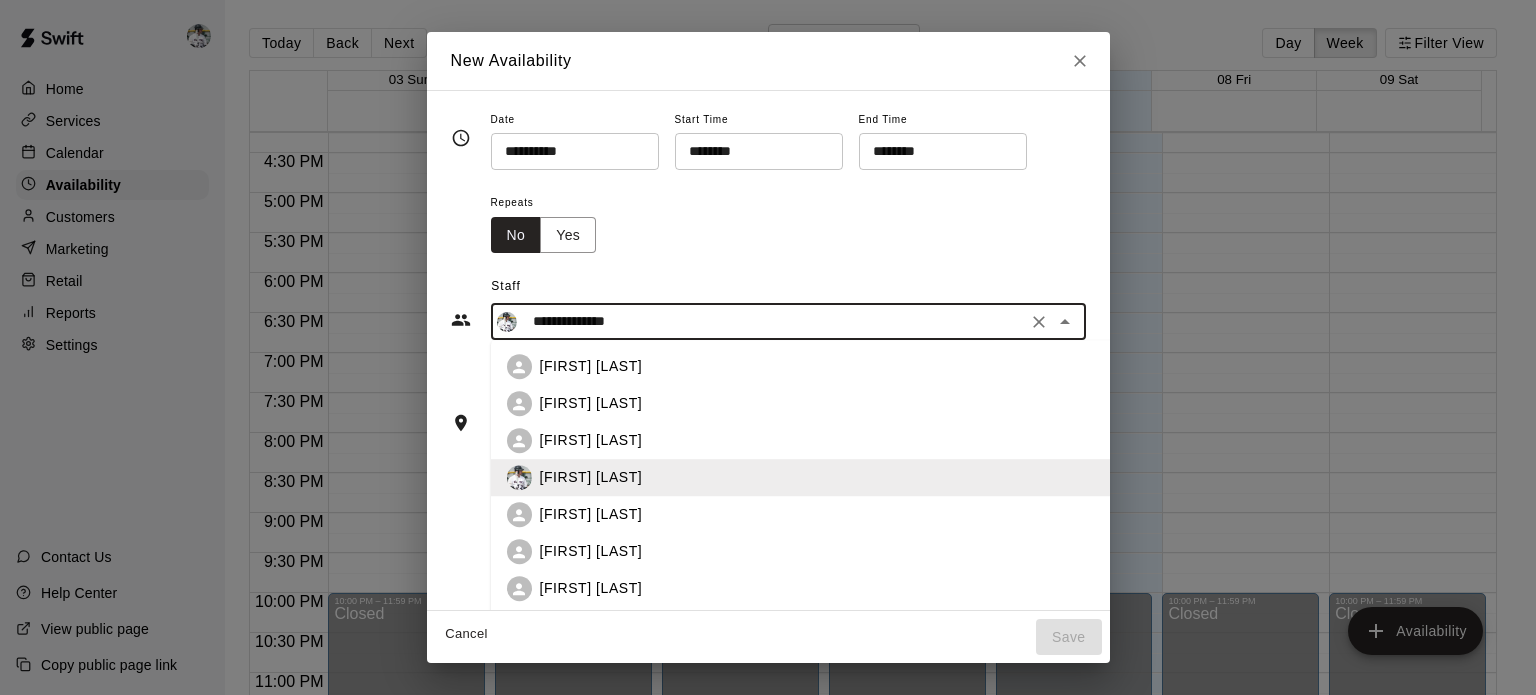 click on "Ally DeFosset" at bounding box center [591, 367] 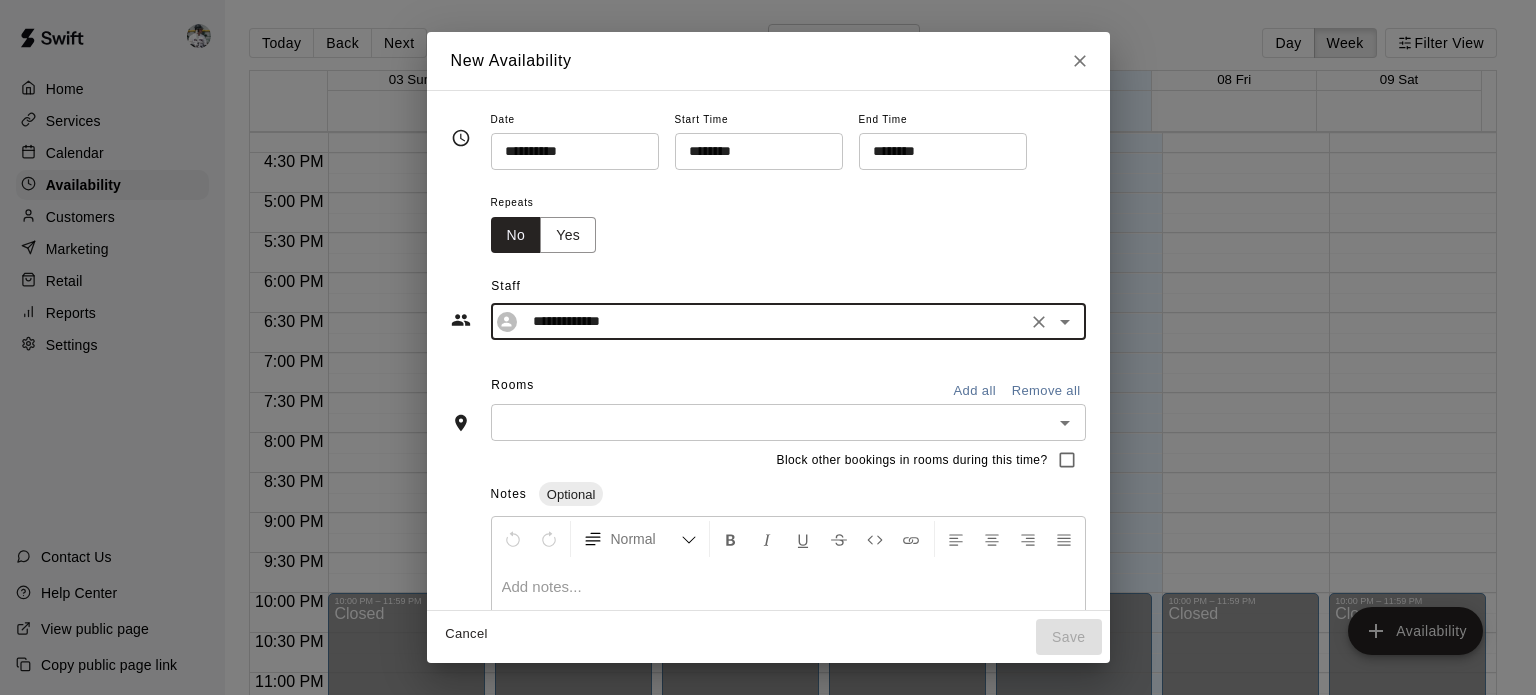 type on "**********" 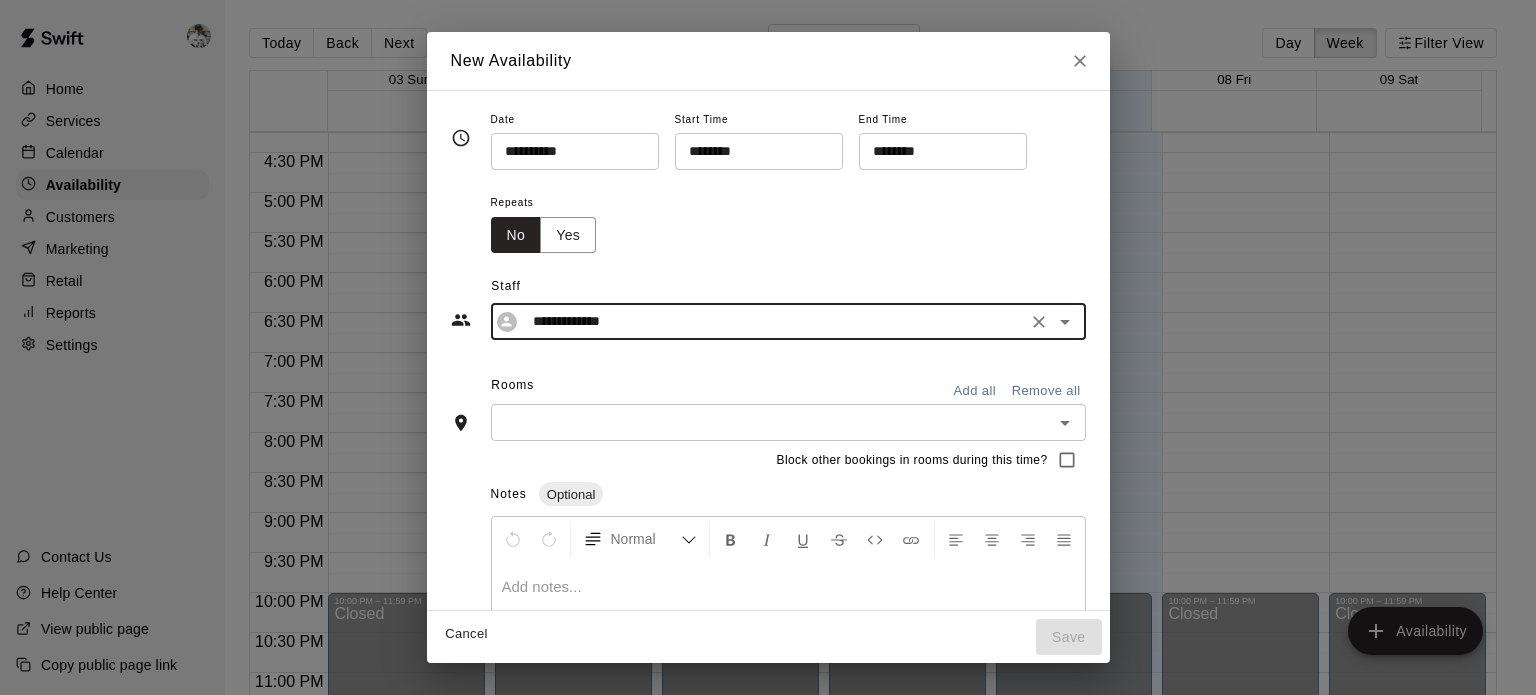 click at bounding box center (772, 422) 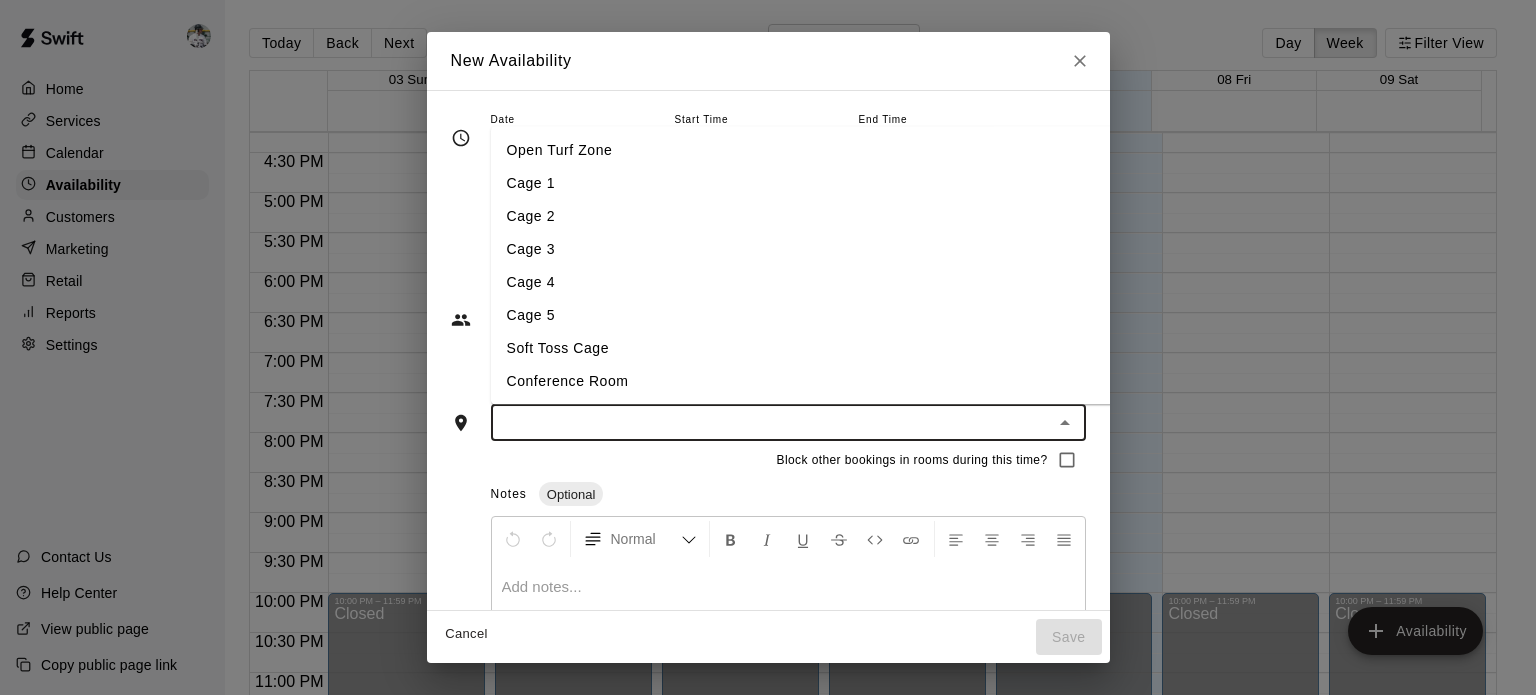 click on "Cage 4" at bounding box center (810, 283) 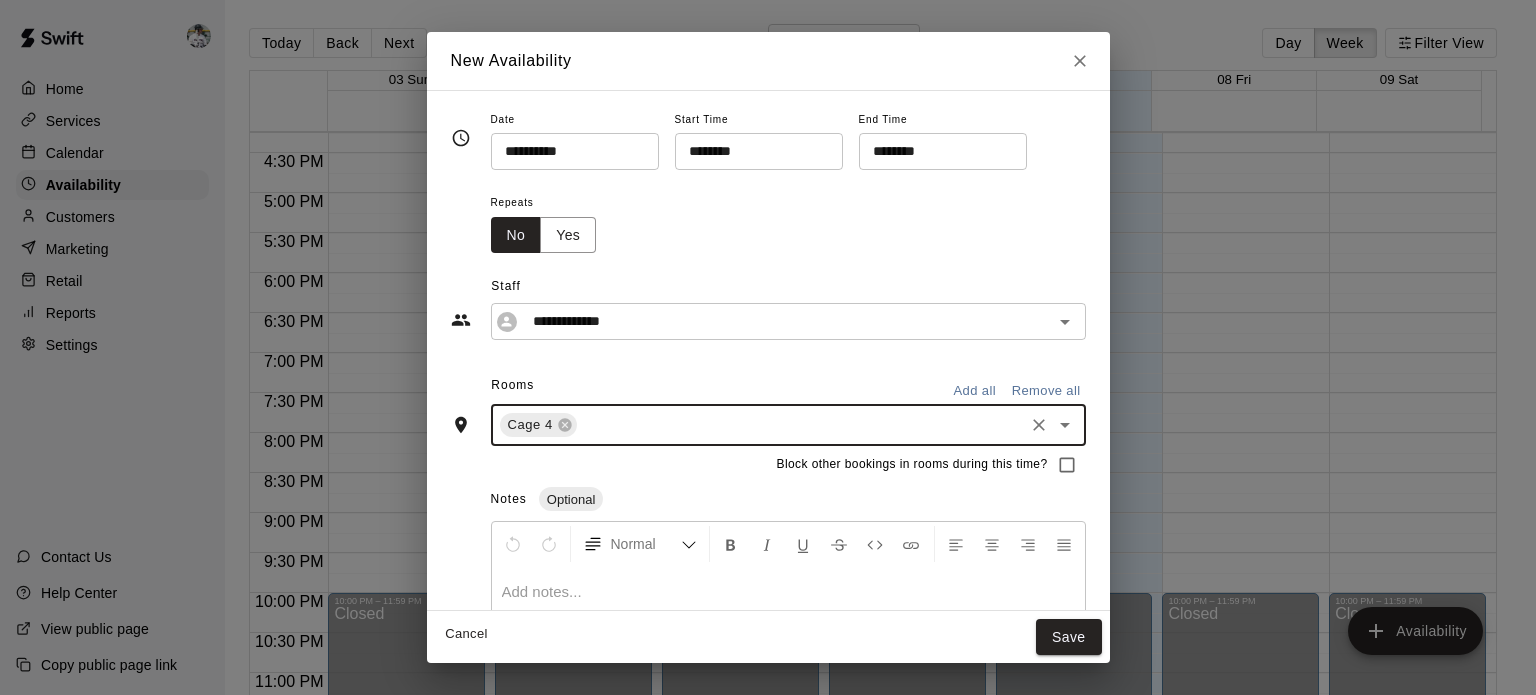 click on "Cage 4 ​" at bounding box center [788, 425] 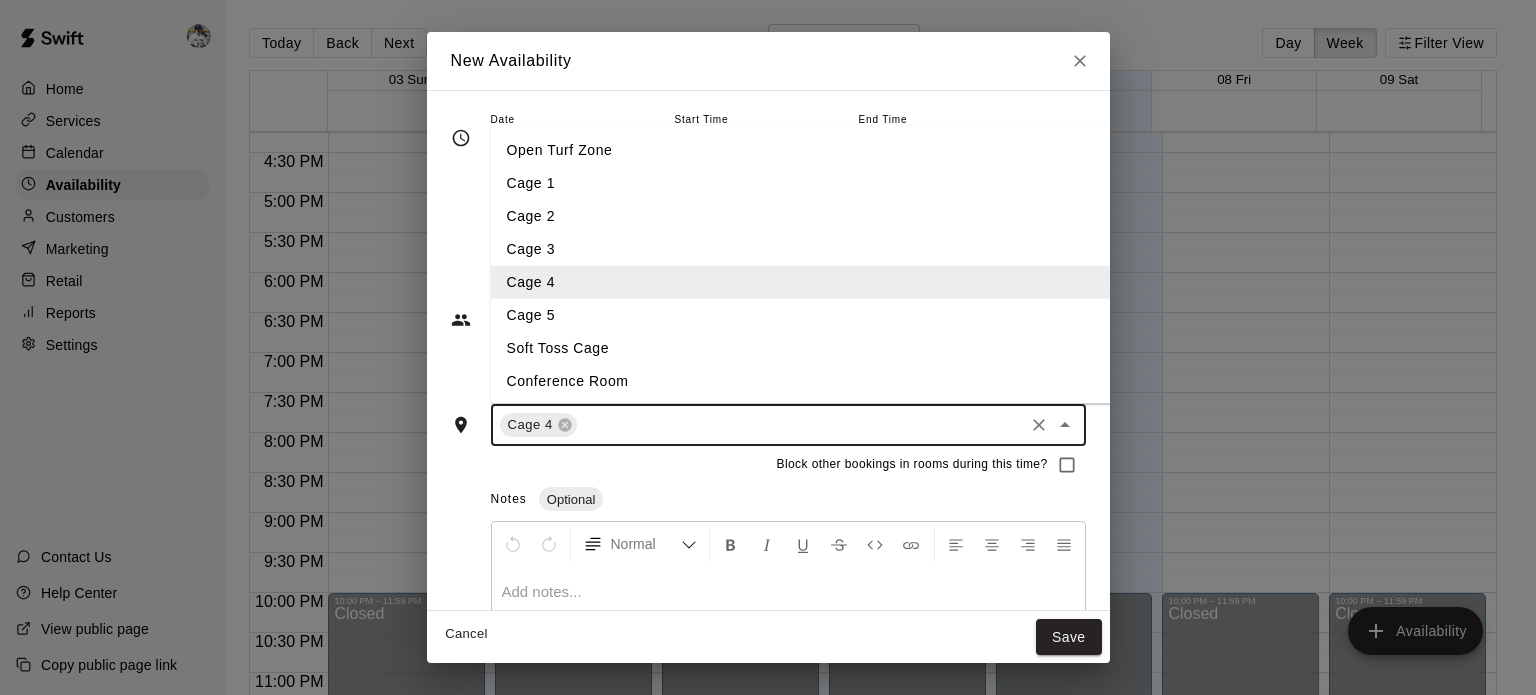 click on "Cage 5" at bounding box center (810, 315) 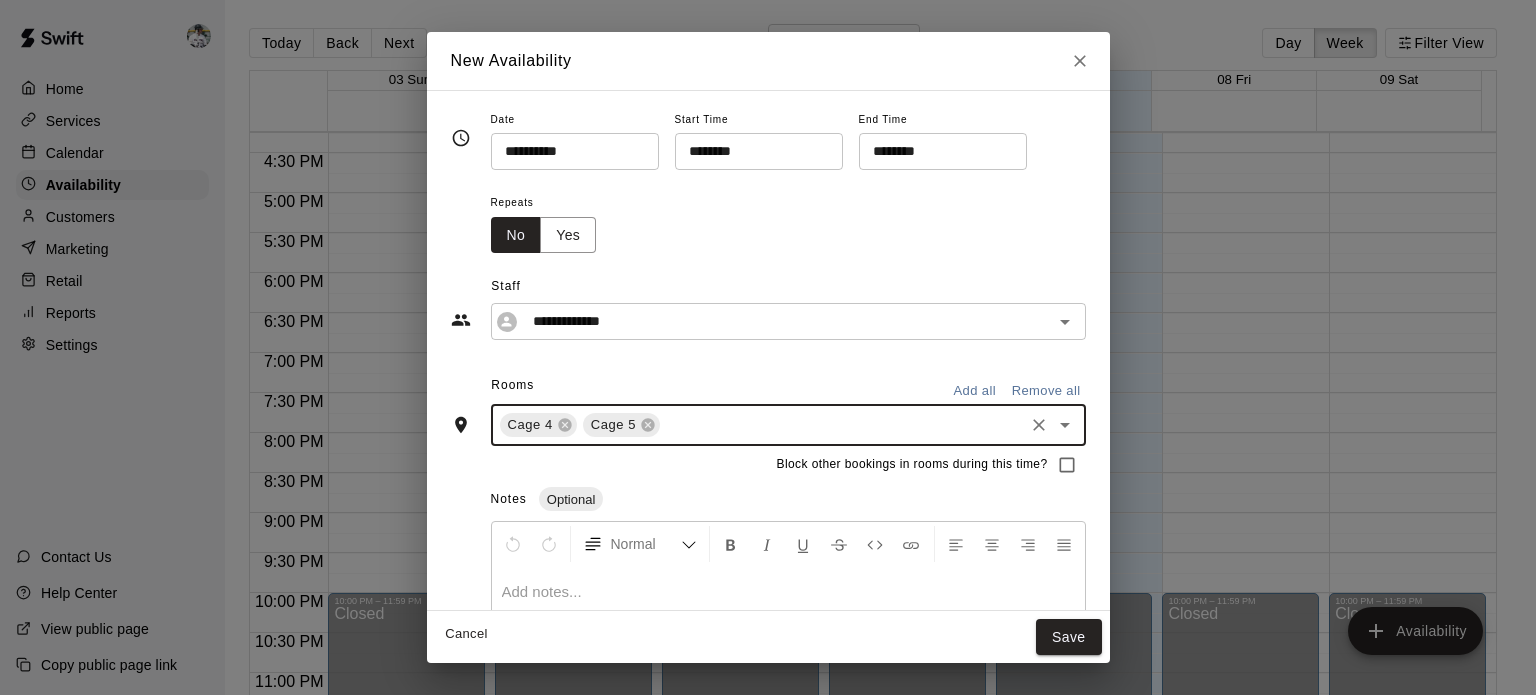 click on "Save" at bounding box center (1069, 637) 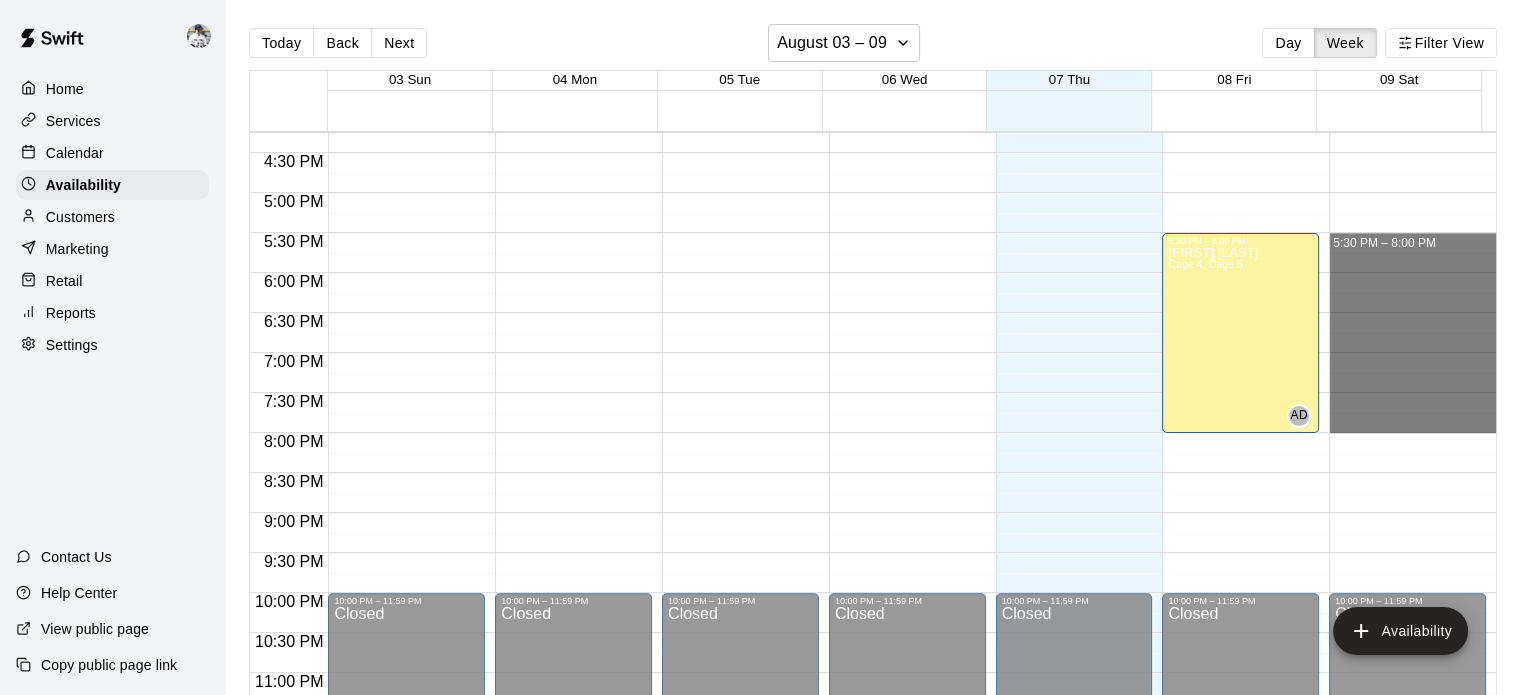 drag, startPoint x: 1361, startPoint y: 246, endPoint x: 1386, endPoint y: 419, distance: 174.79703 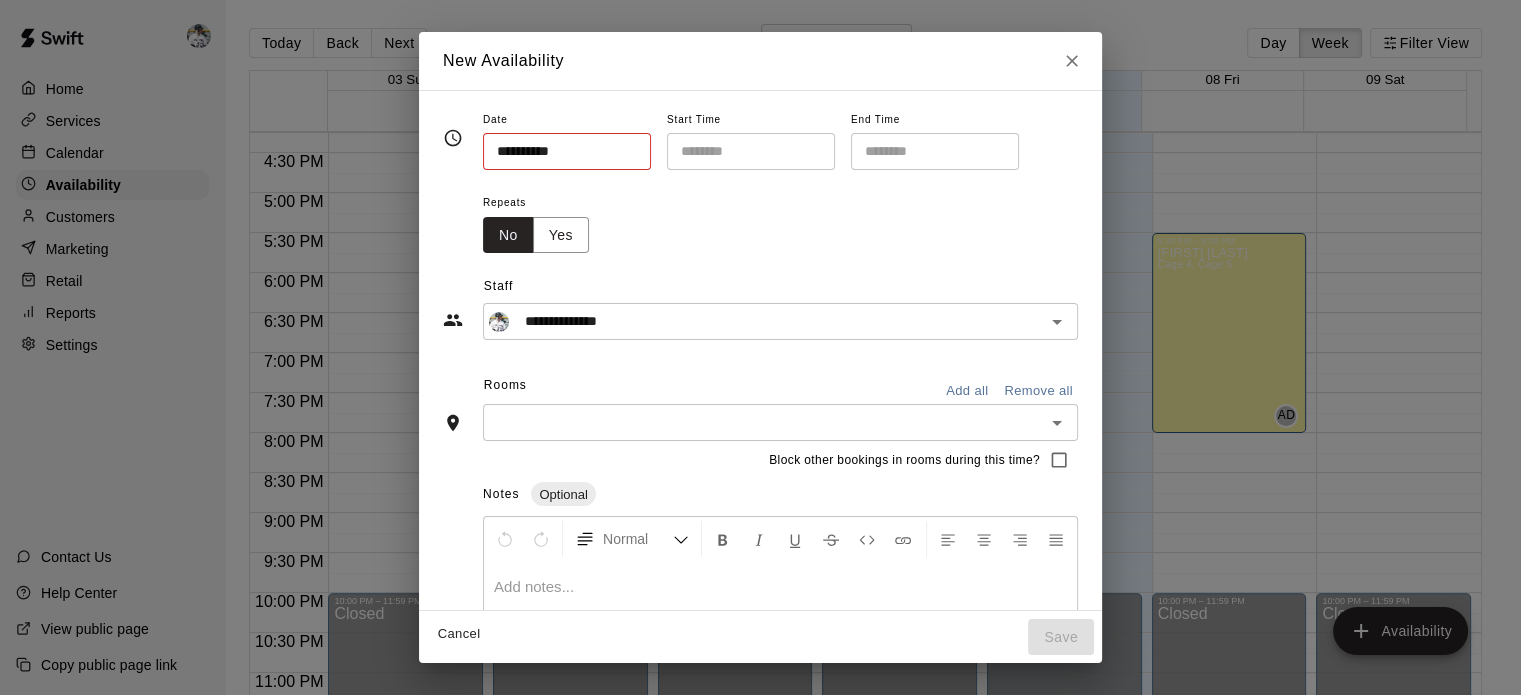 type on "**********" 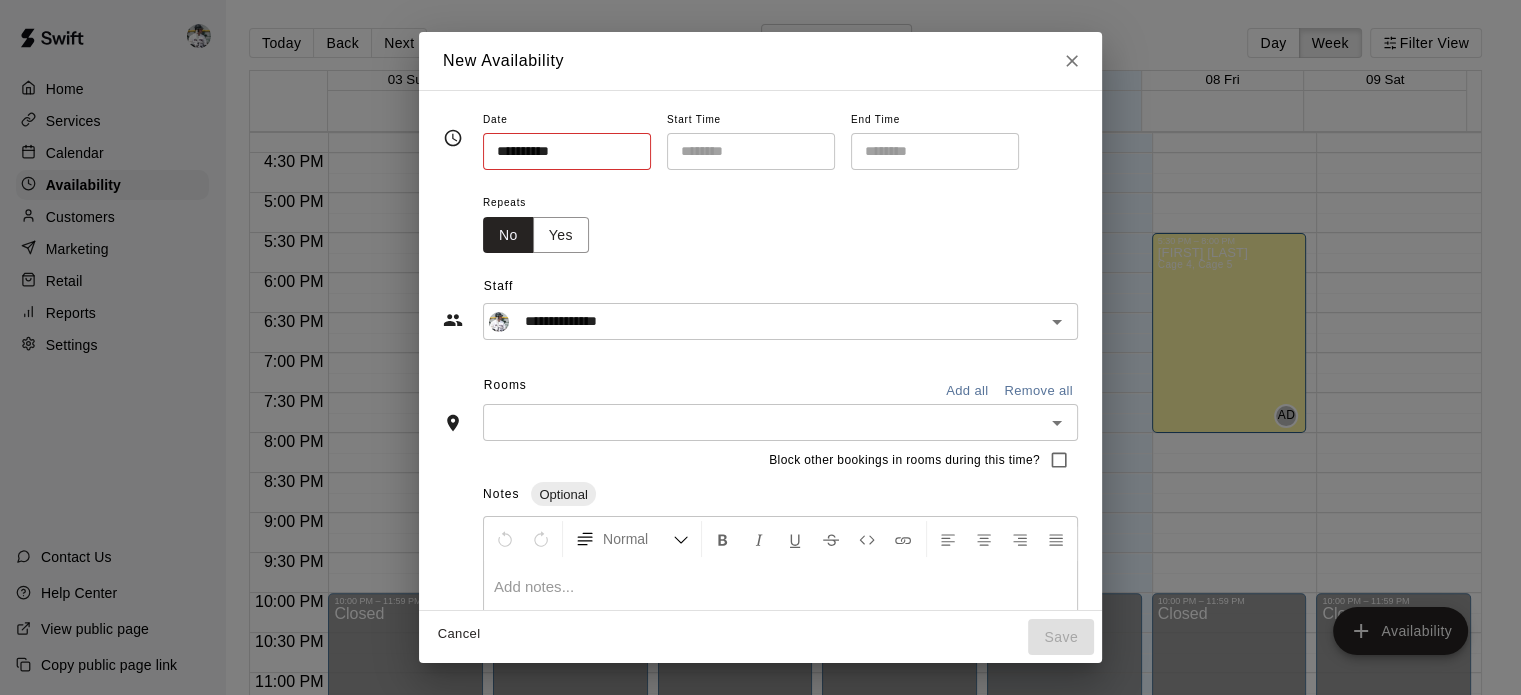 type on "********" 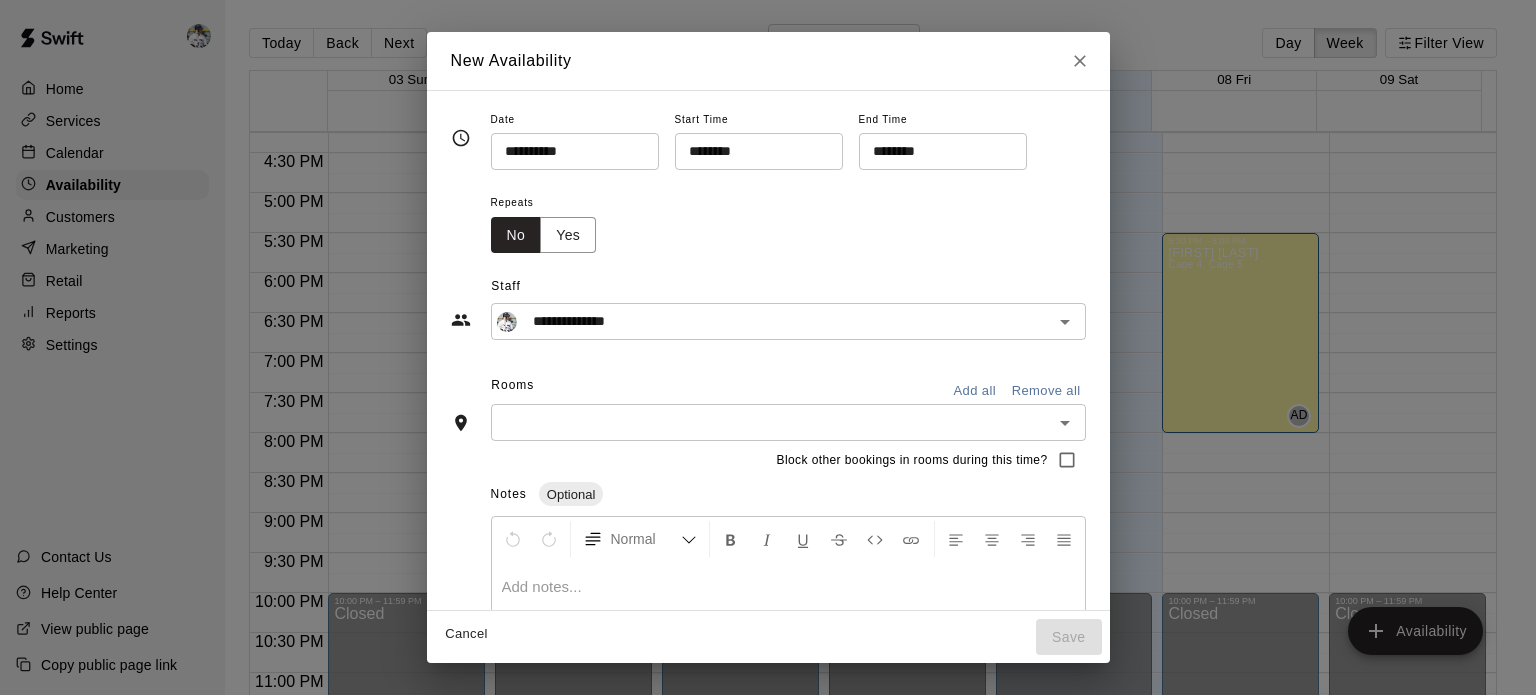 click on "**********" at bounding box center [773, 321] 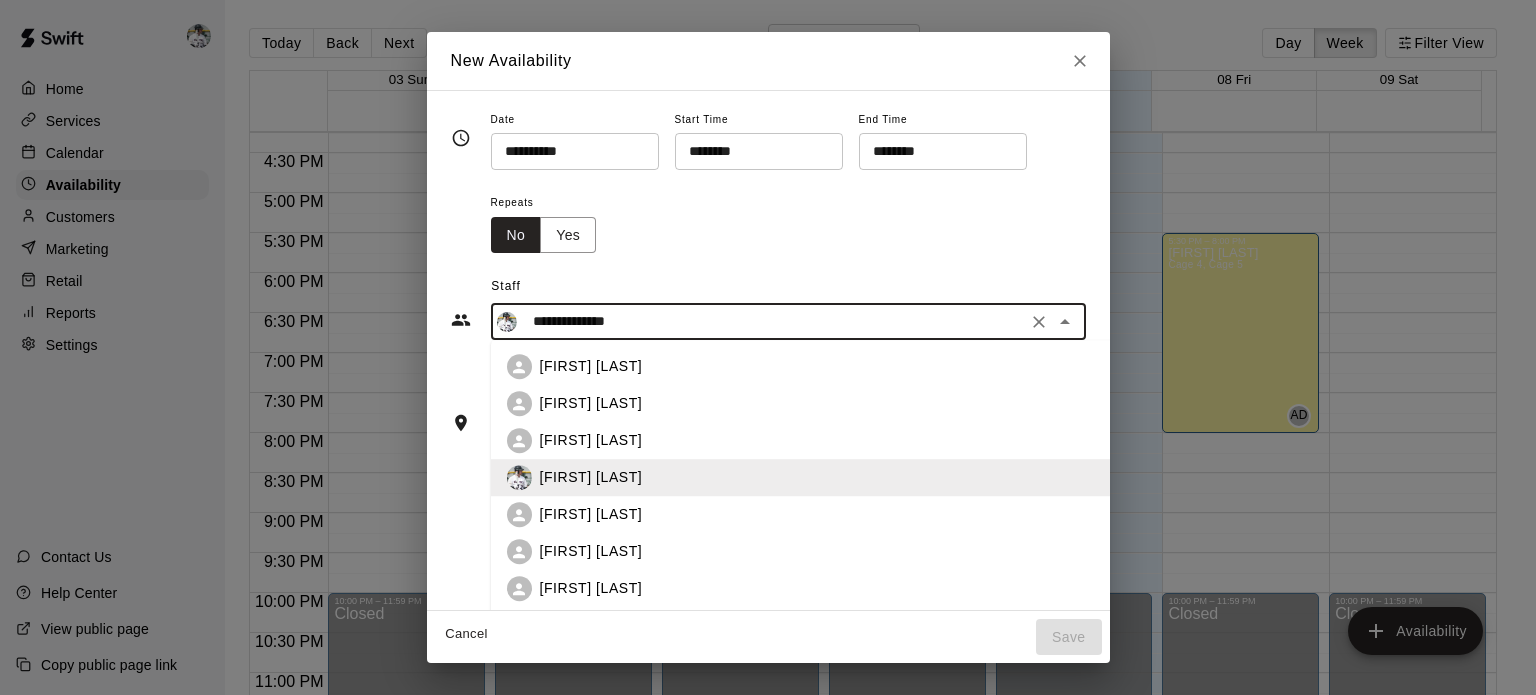 click on "Ally DeFosset" at bounding box center [827, 367] 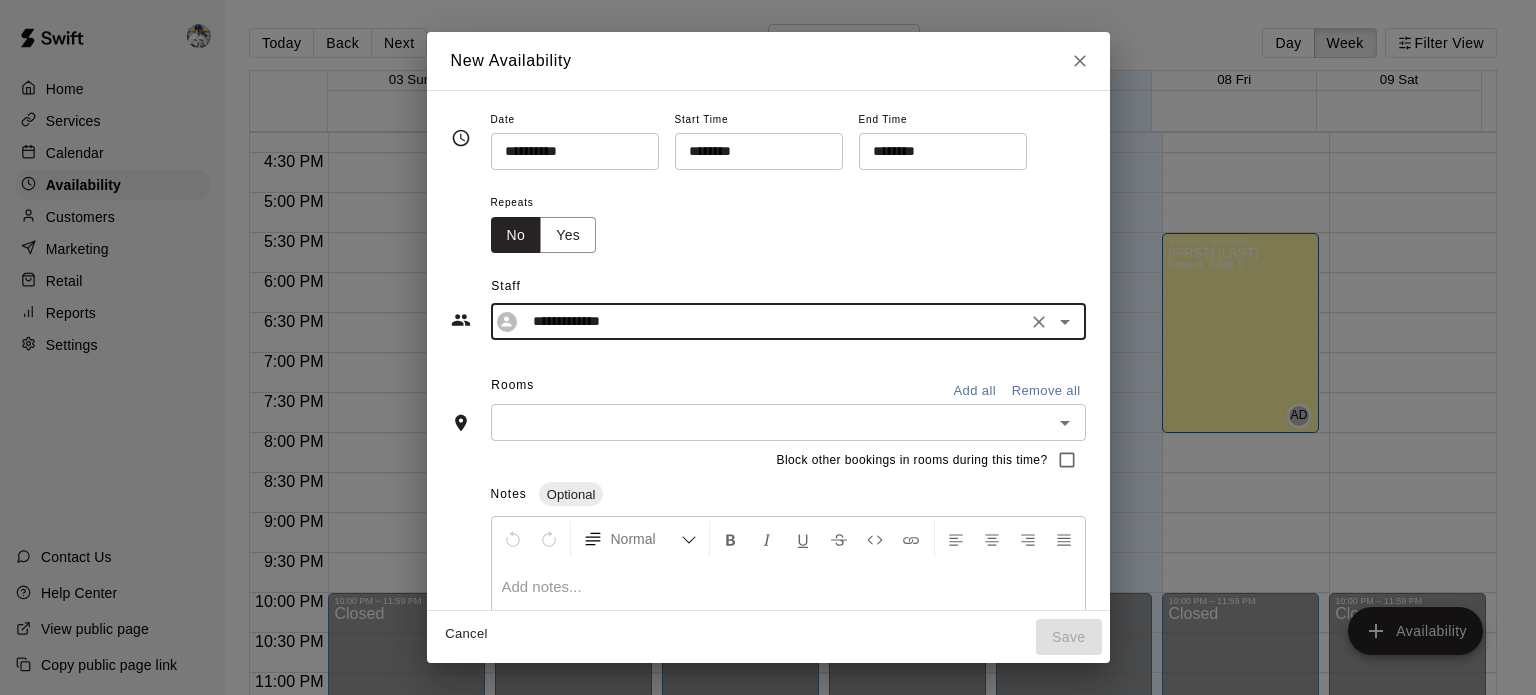 click at bounding box center [772, 422] 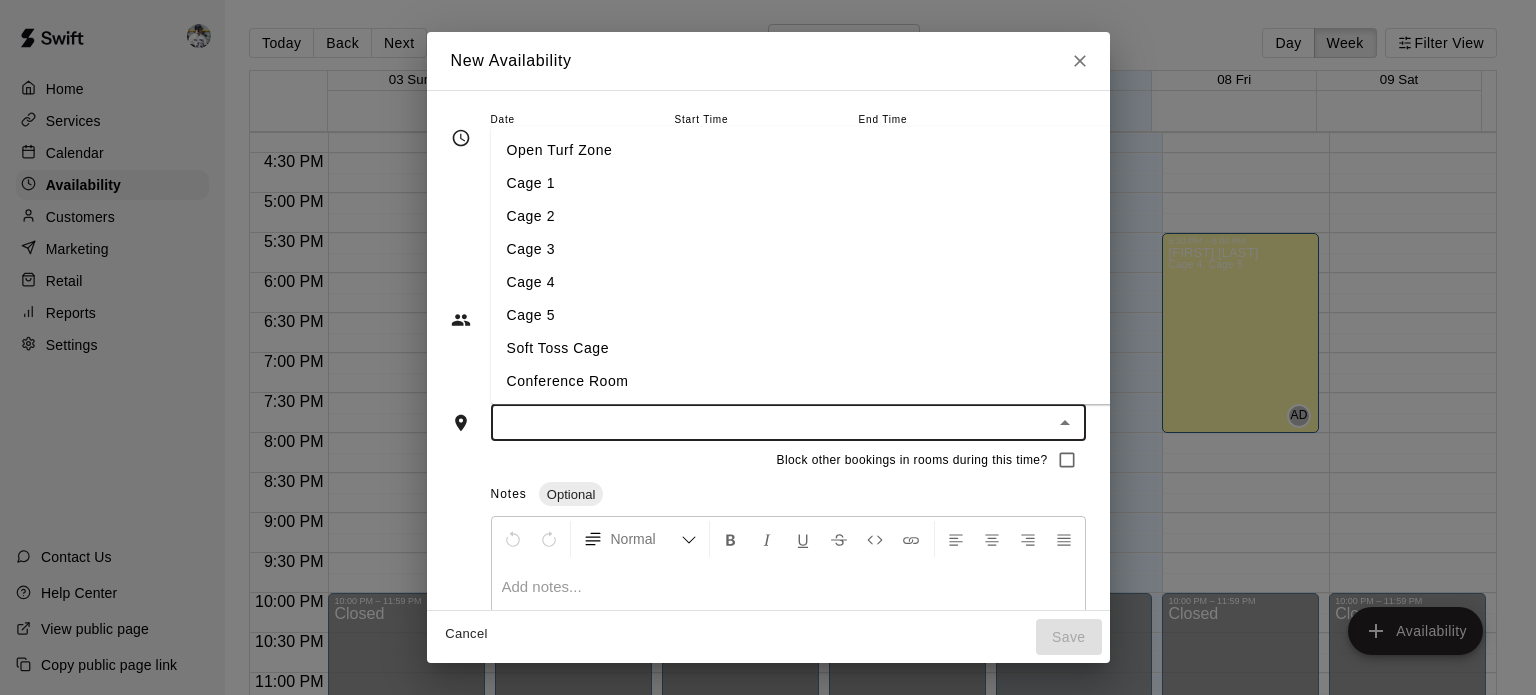 click on "Cage 4" at bounding box center (810, 283) 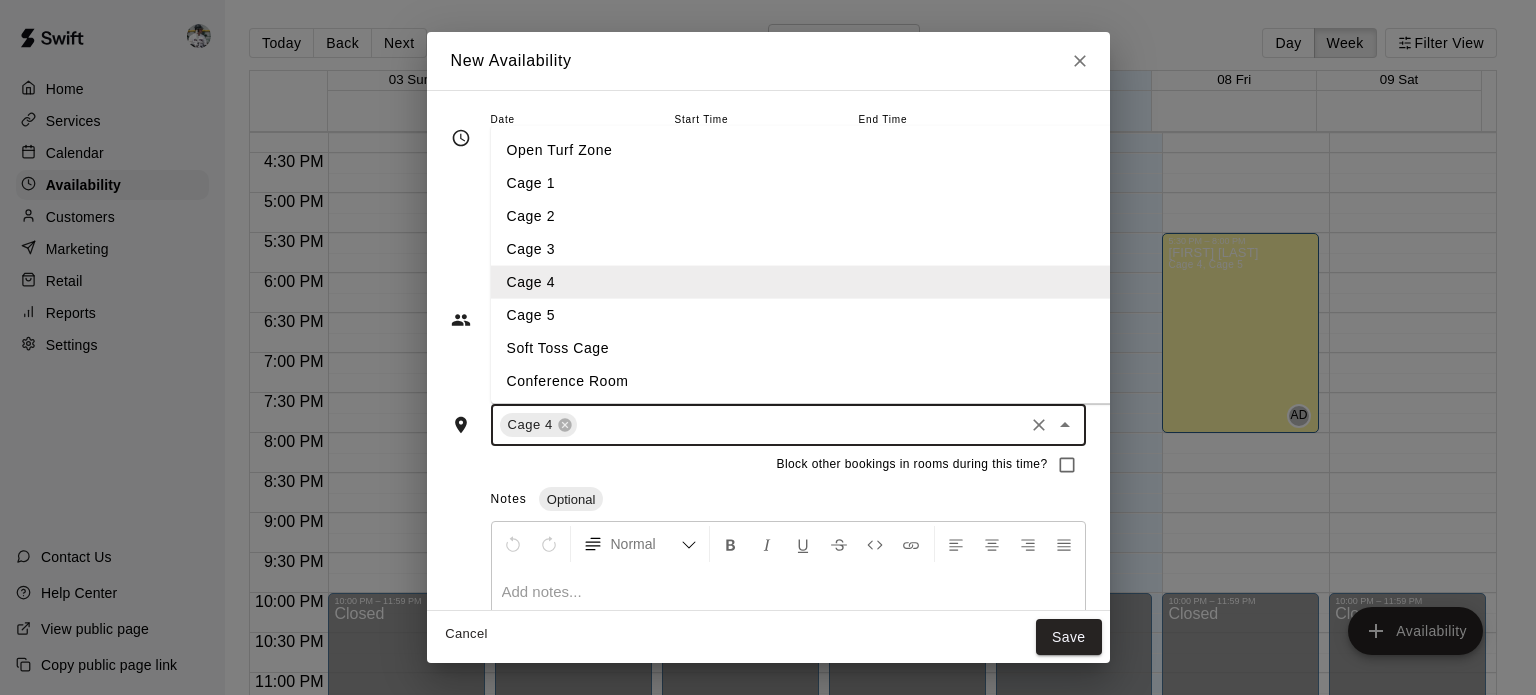 click at bounding box center [800, 425] 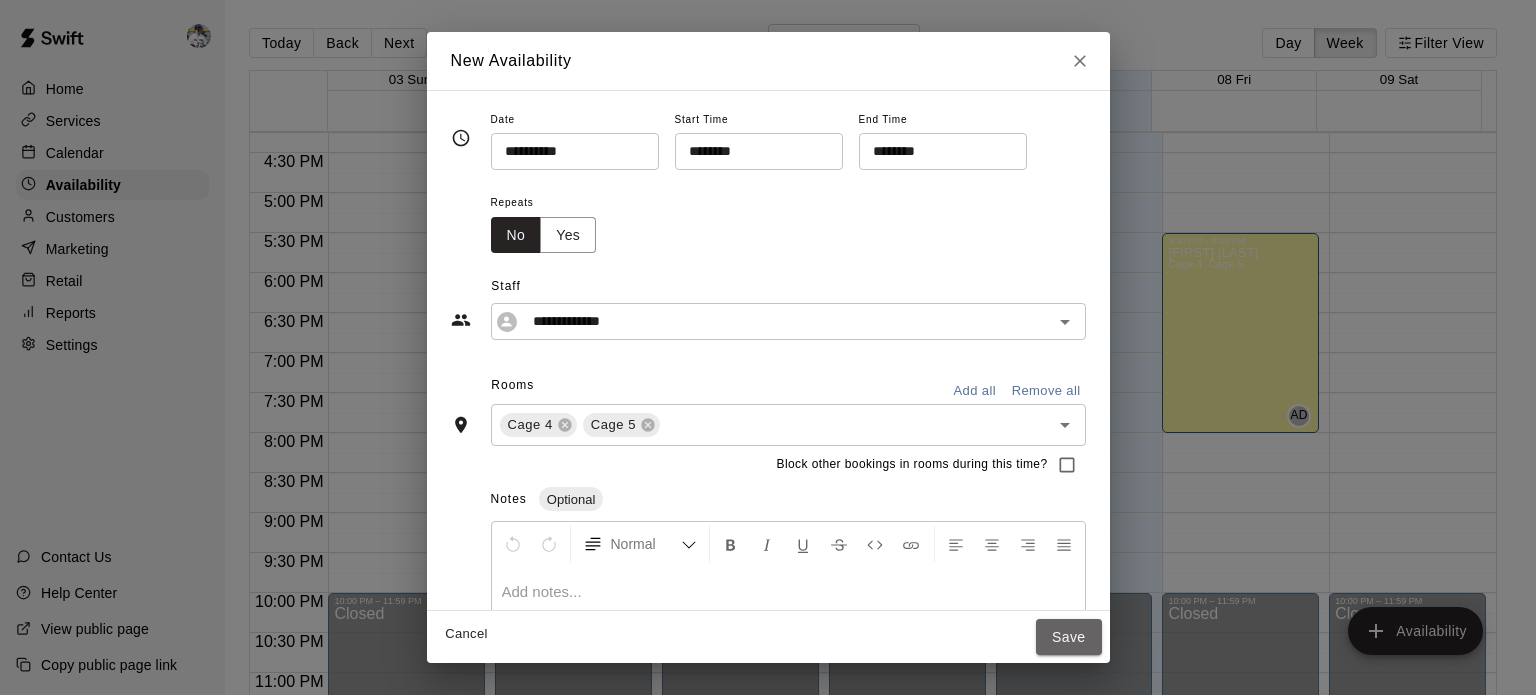click on "Save" at bounding box center [1069, 637] 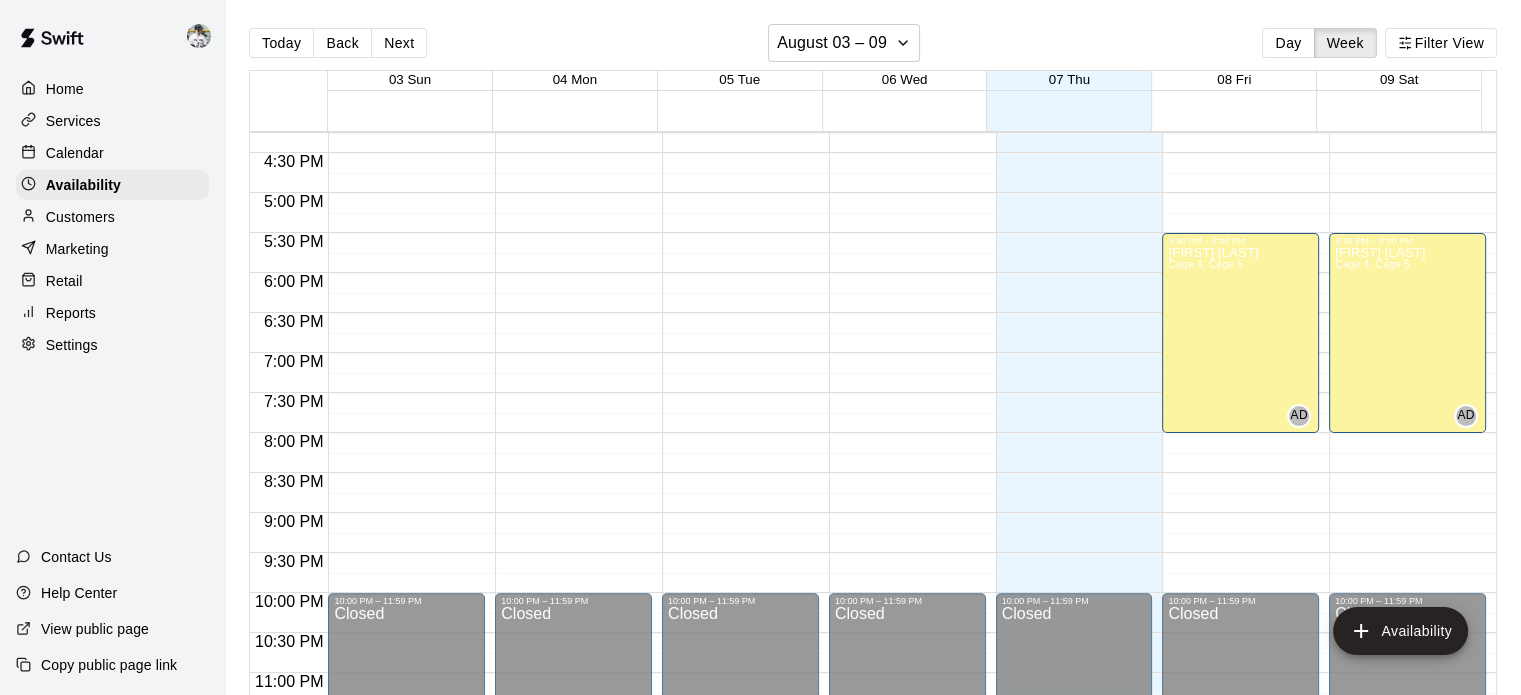 click on "Calendar" at bounding box center (75, 153) 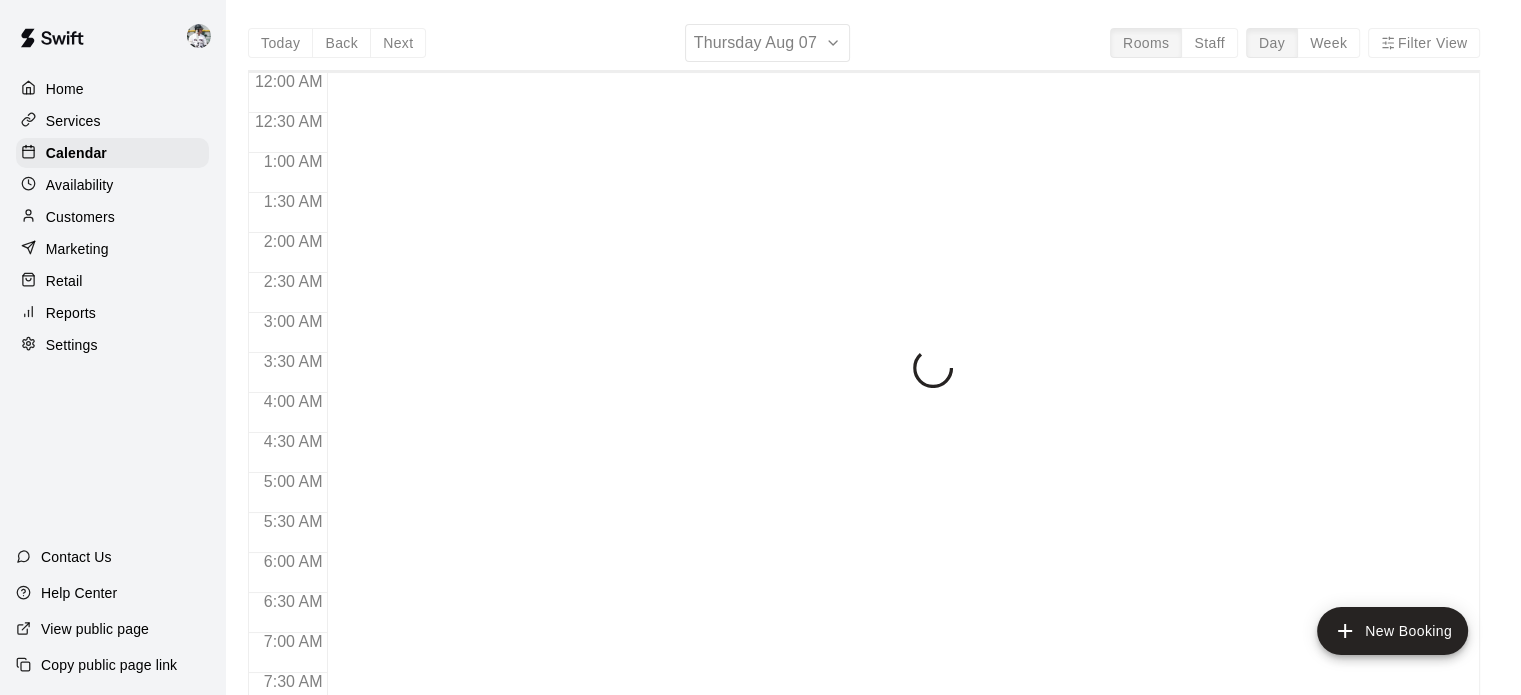 scroll, scrollTop: 1273, scrollLeft: 0, axis: vertical 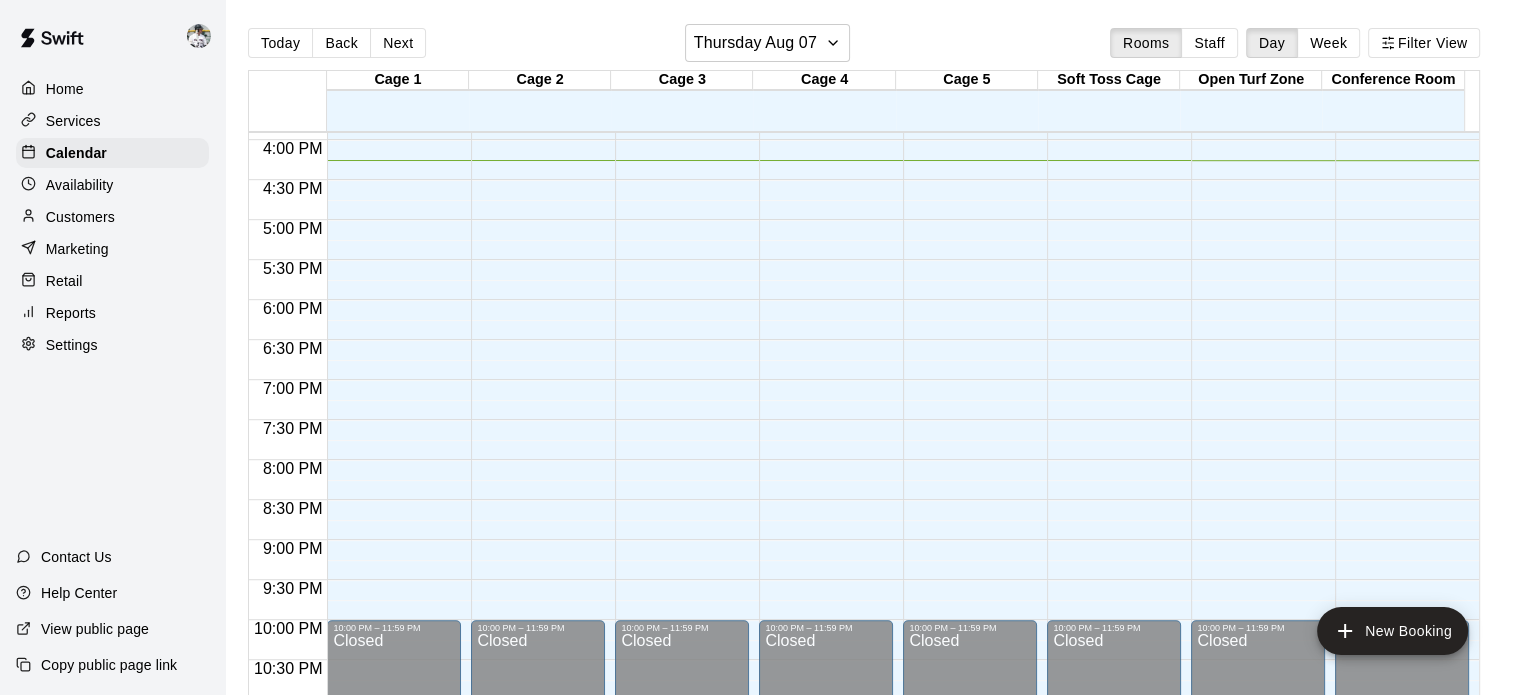 click on "Services" at bounding box center [73, 121] 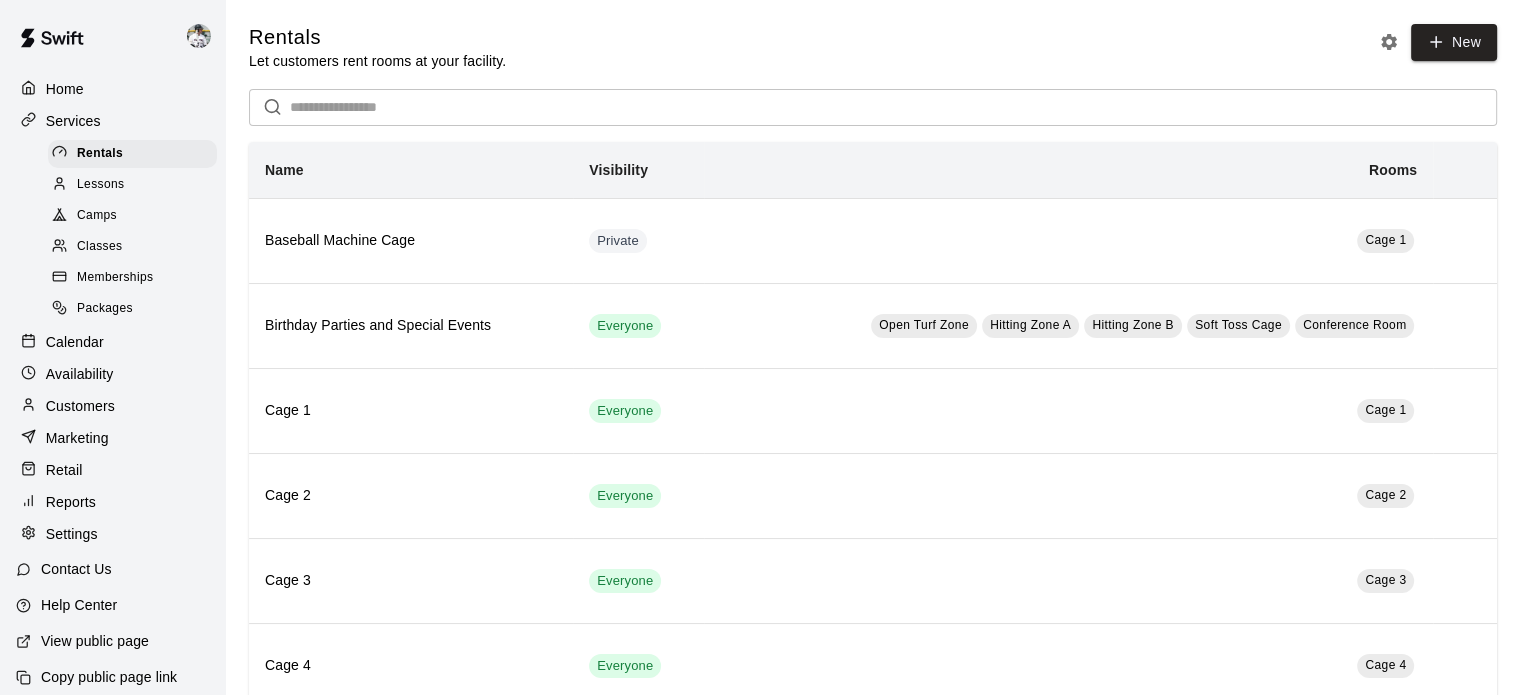 click on "Classes" at bounding box center [99, 247] 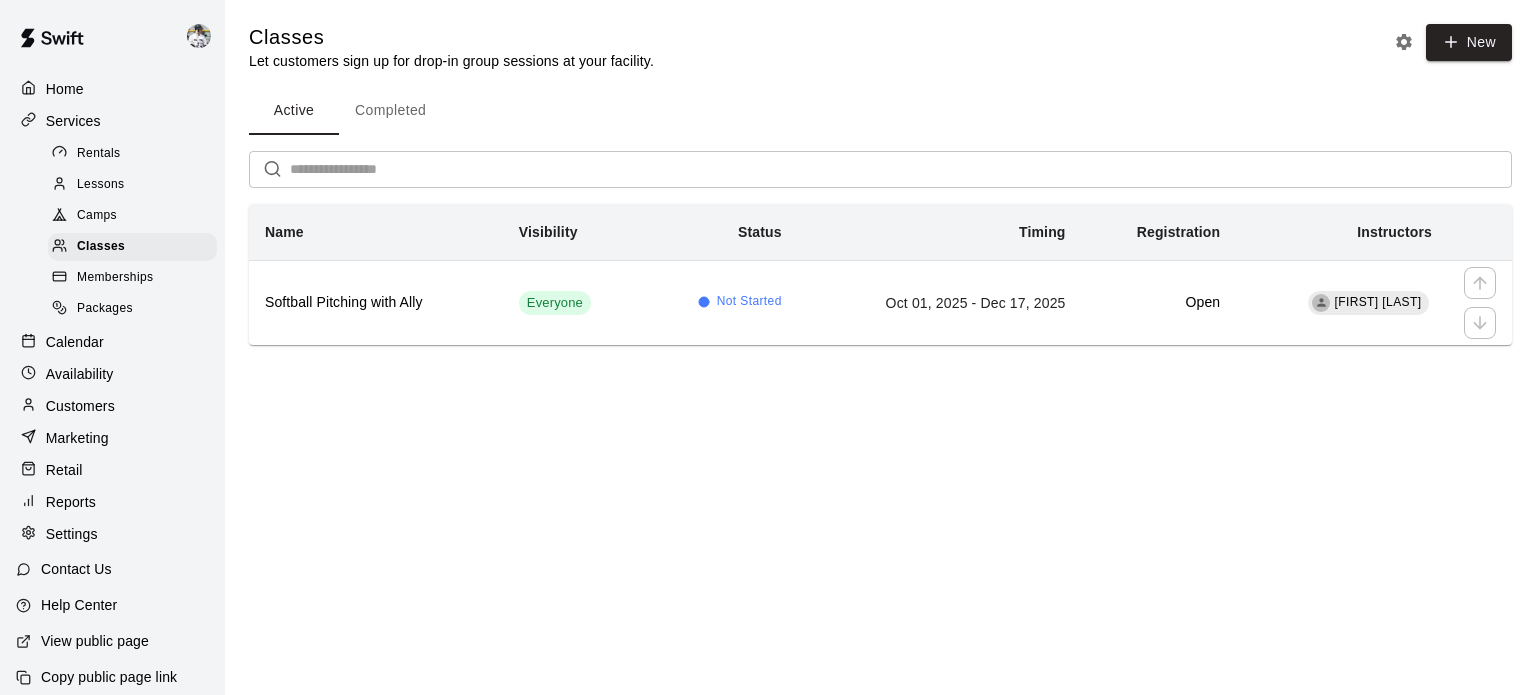 click on "Softball Pitching with Ally" at bounding box center [376, 302] 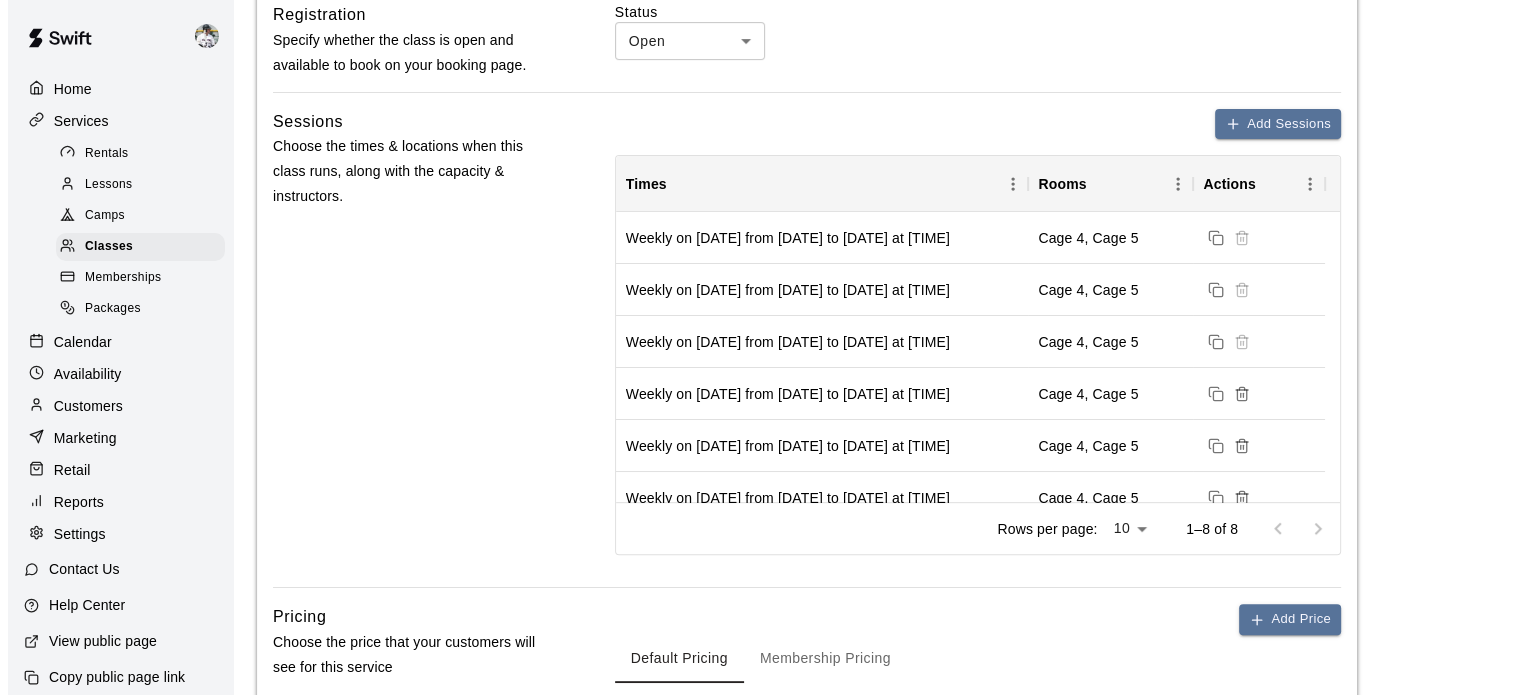 scroll, scrollTop: 653, scrollLeft: 0, axis: vertical 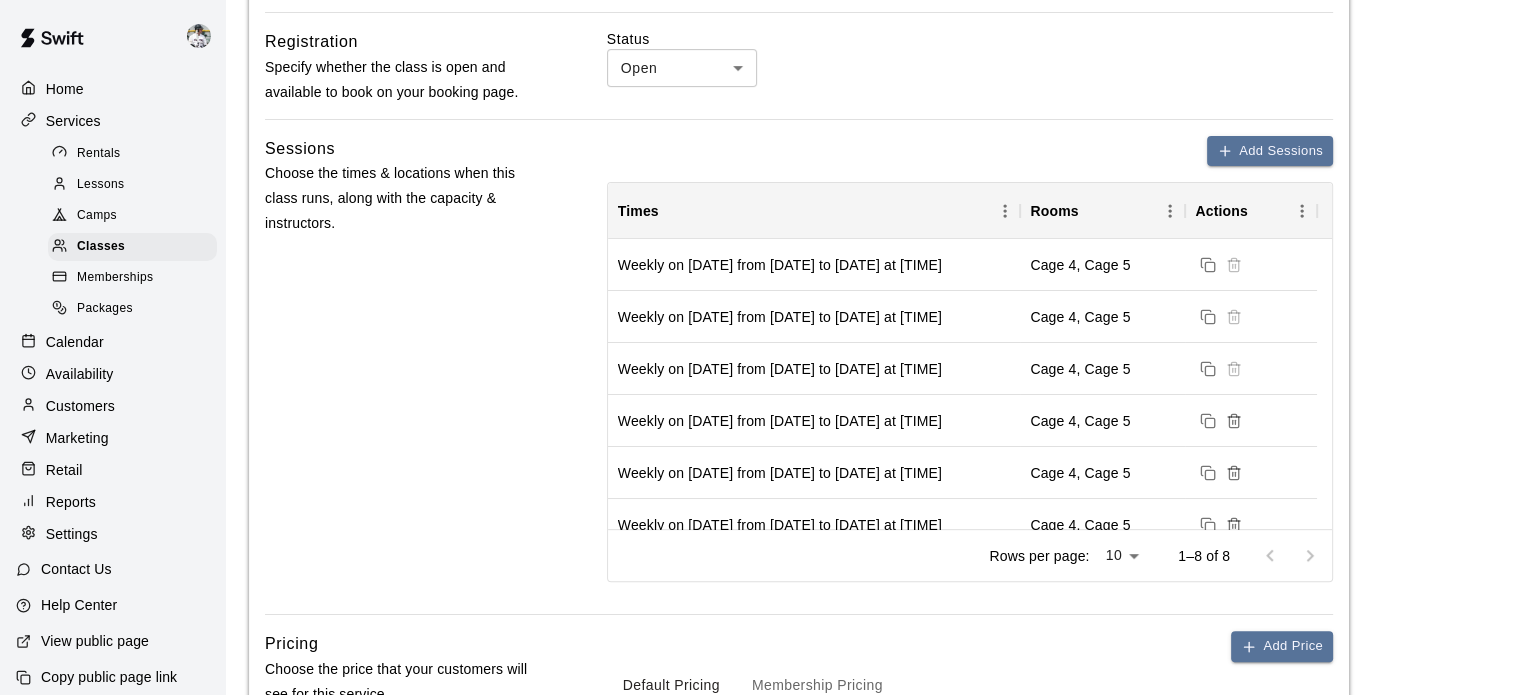 click on "Add Sessions" at bounding box center (1270, 151) 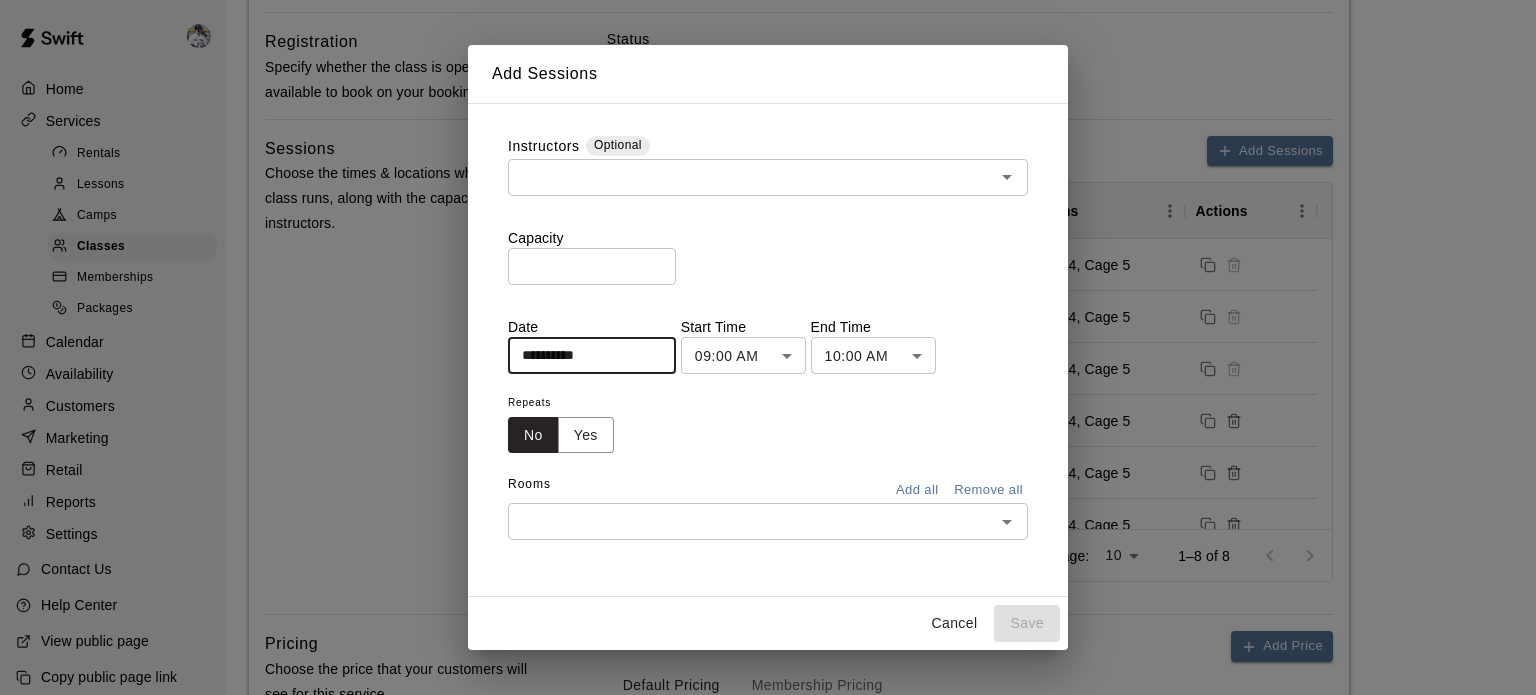 click on "**********" at bounding box center [585, 355] 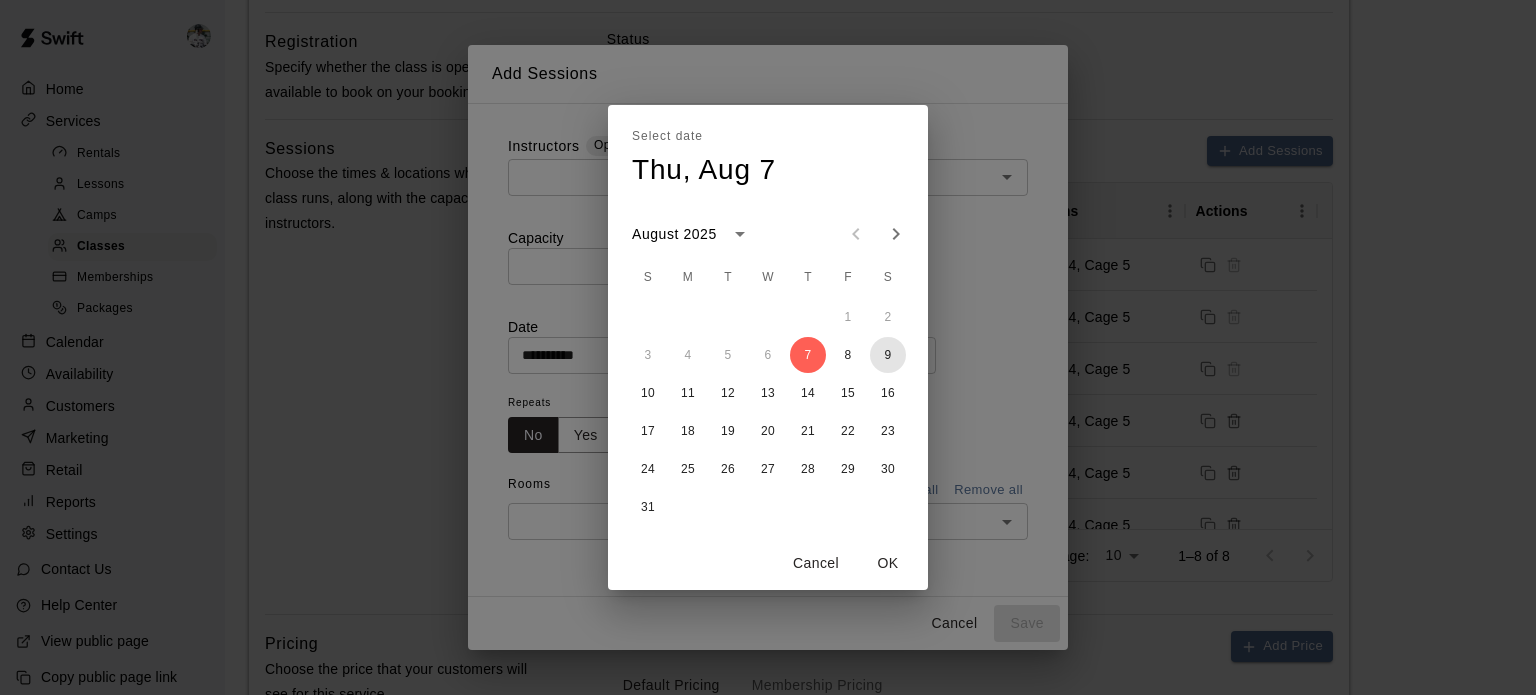 click on "9" at bounding box center (888, 355) 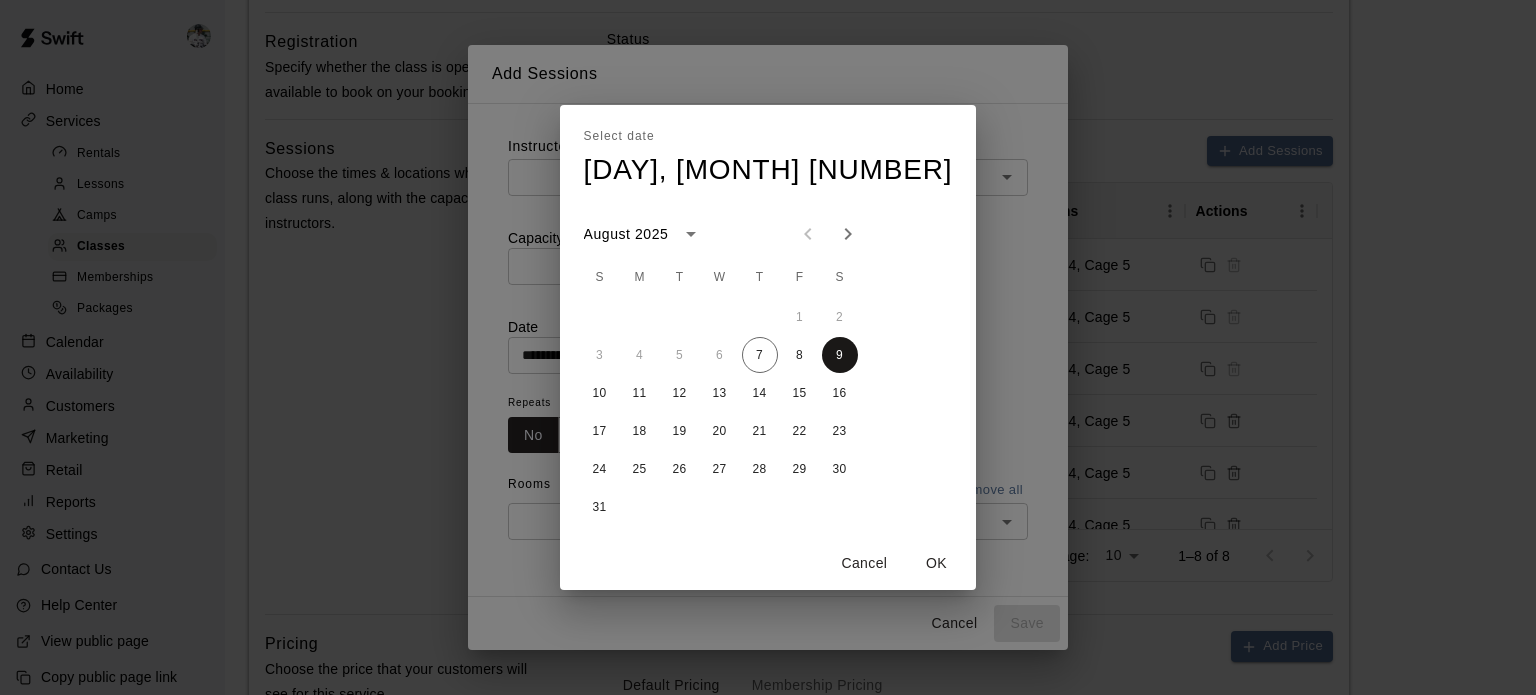 type on "**********" 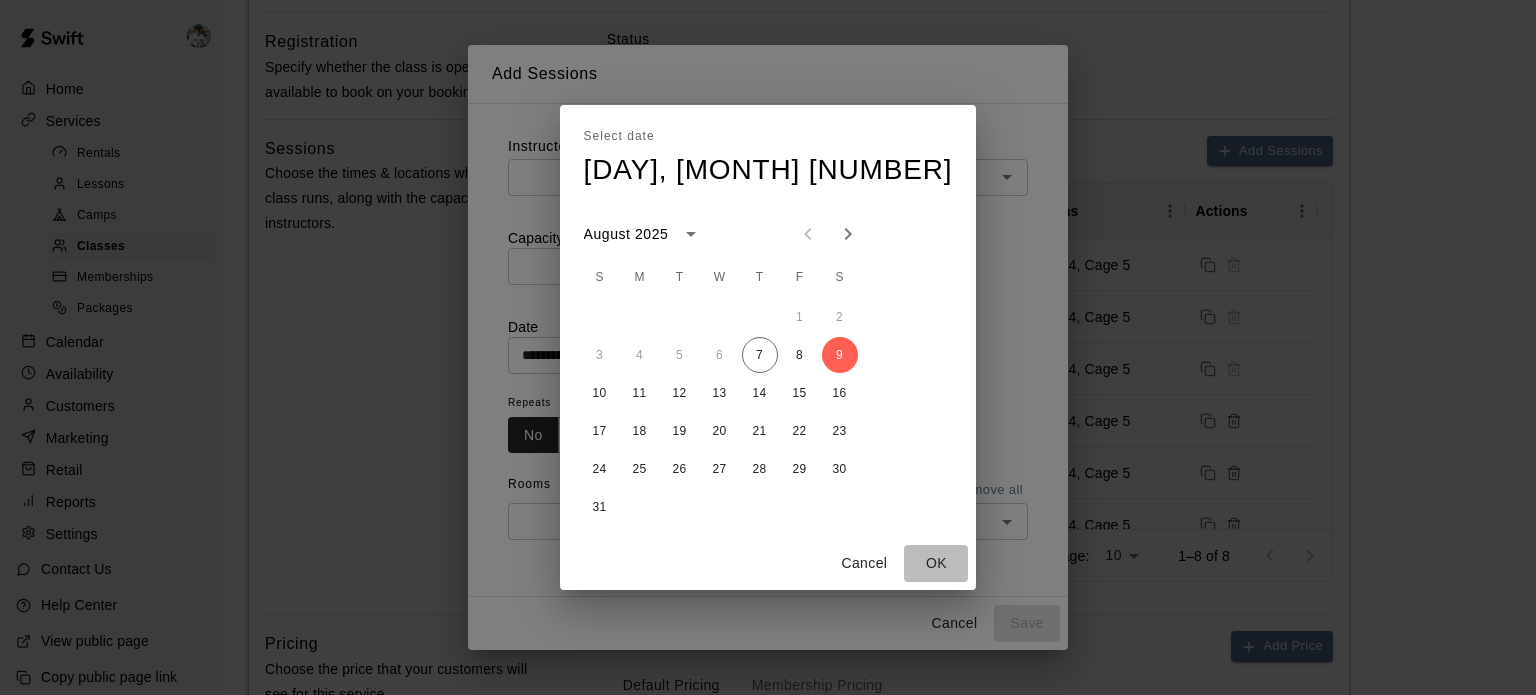 click on "OK" at bounding box center [936, 563] 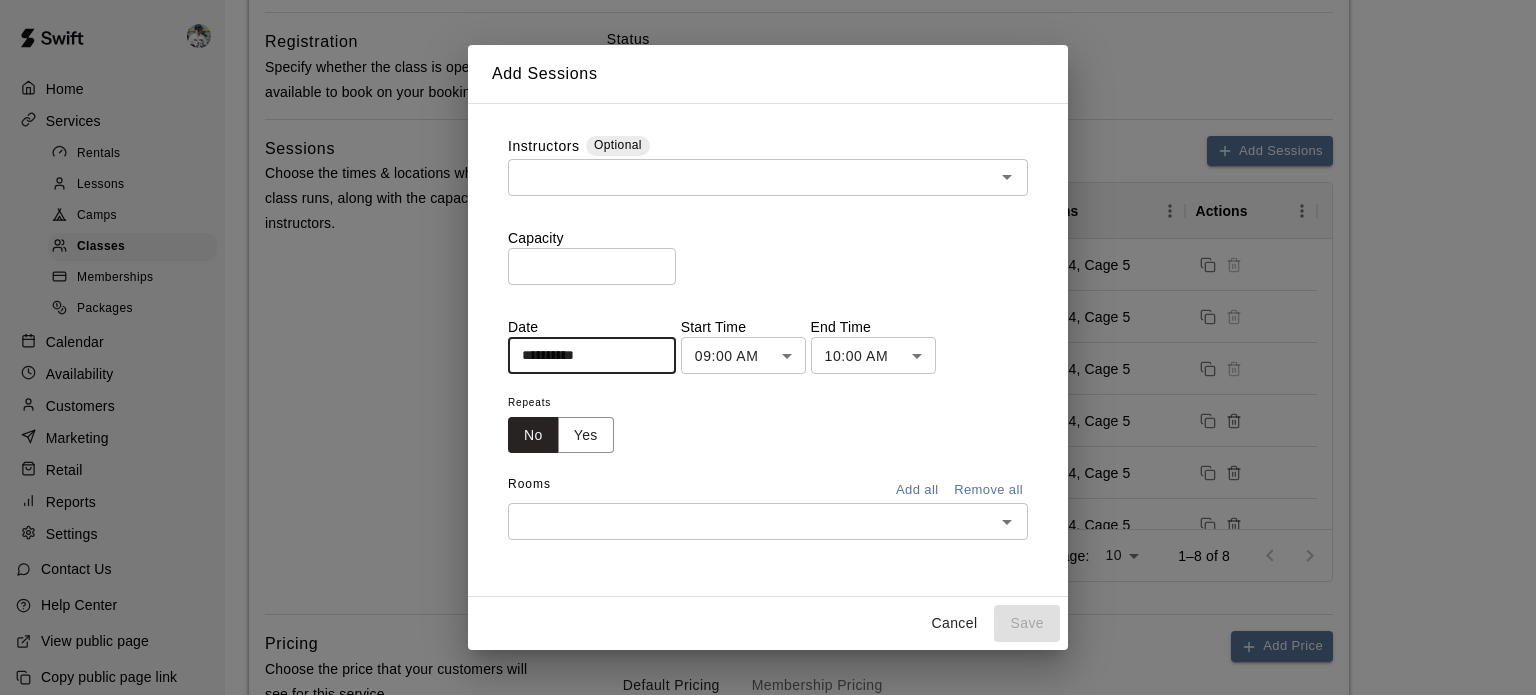 click on "**********" at bounding box center (768, 570) 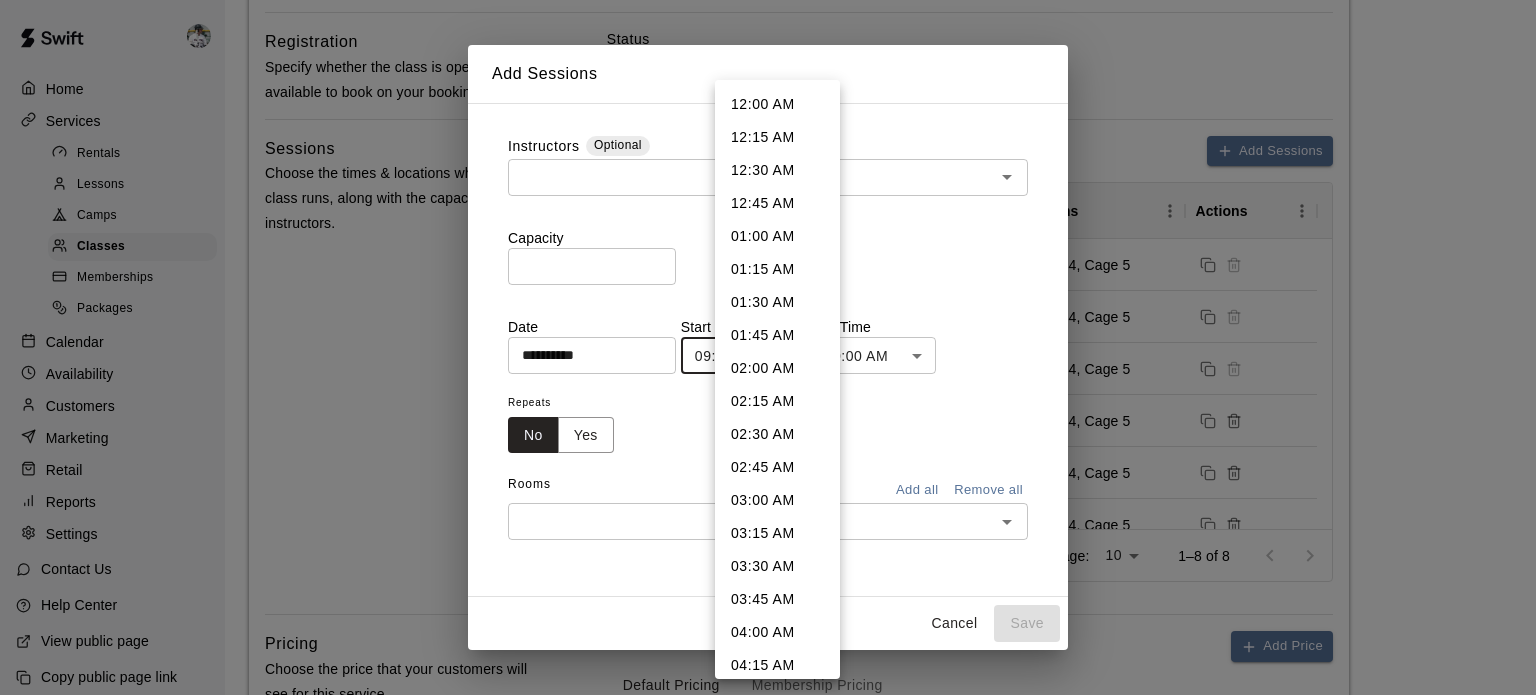 scroll, scrollTop: 912, scrollLeft: 0, axis: vertical 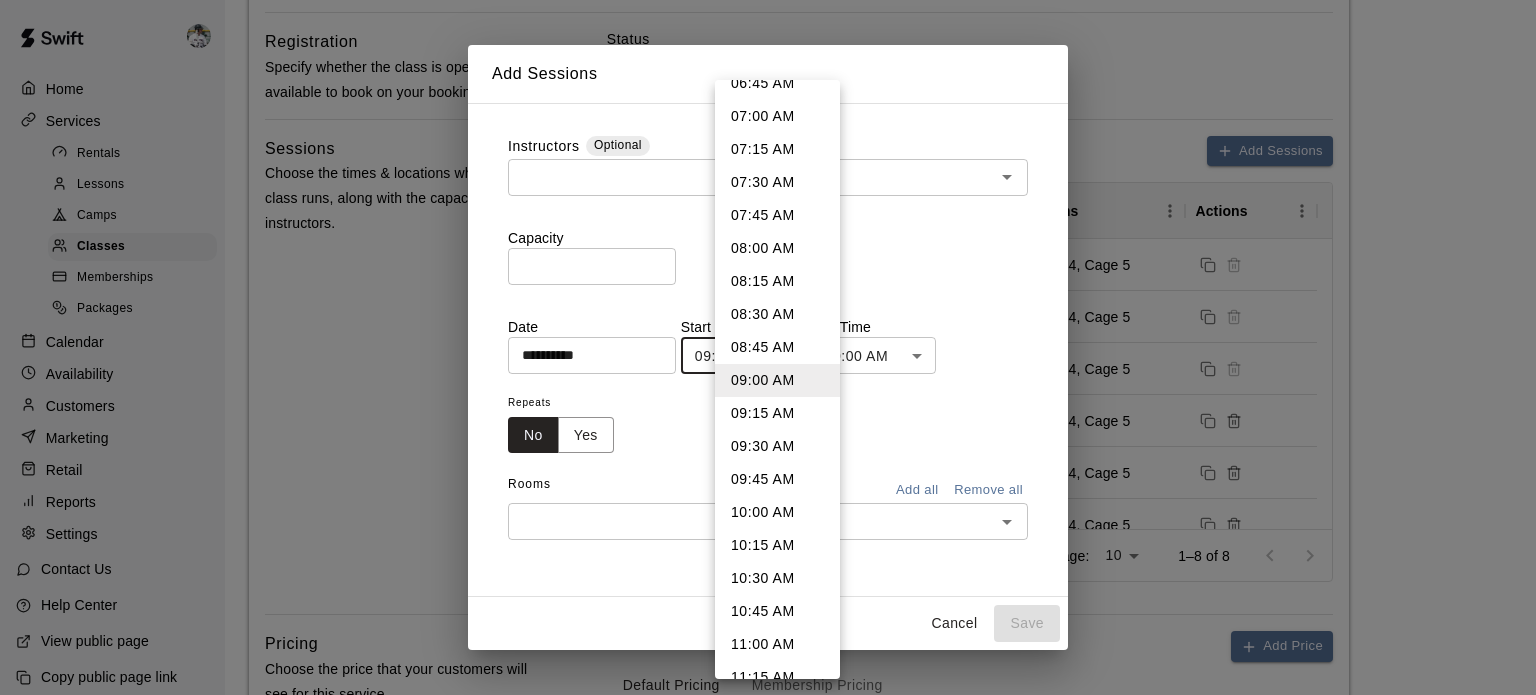 click on "11:15 AM" at bounding box center [777, 677] 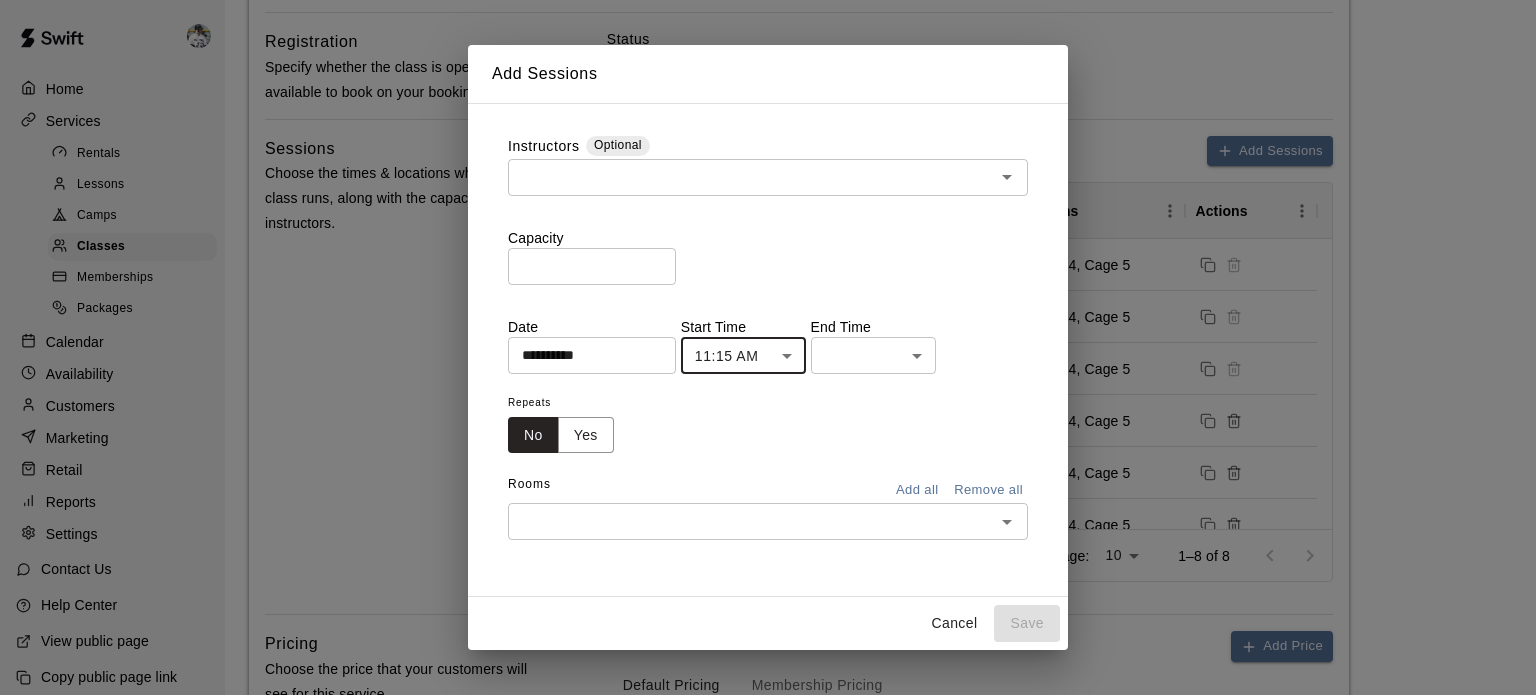 click on "**********" at bounding box center (768, 570) 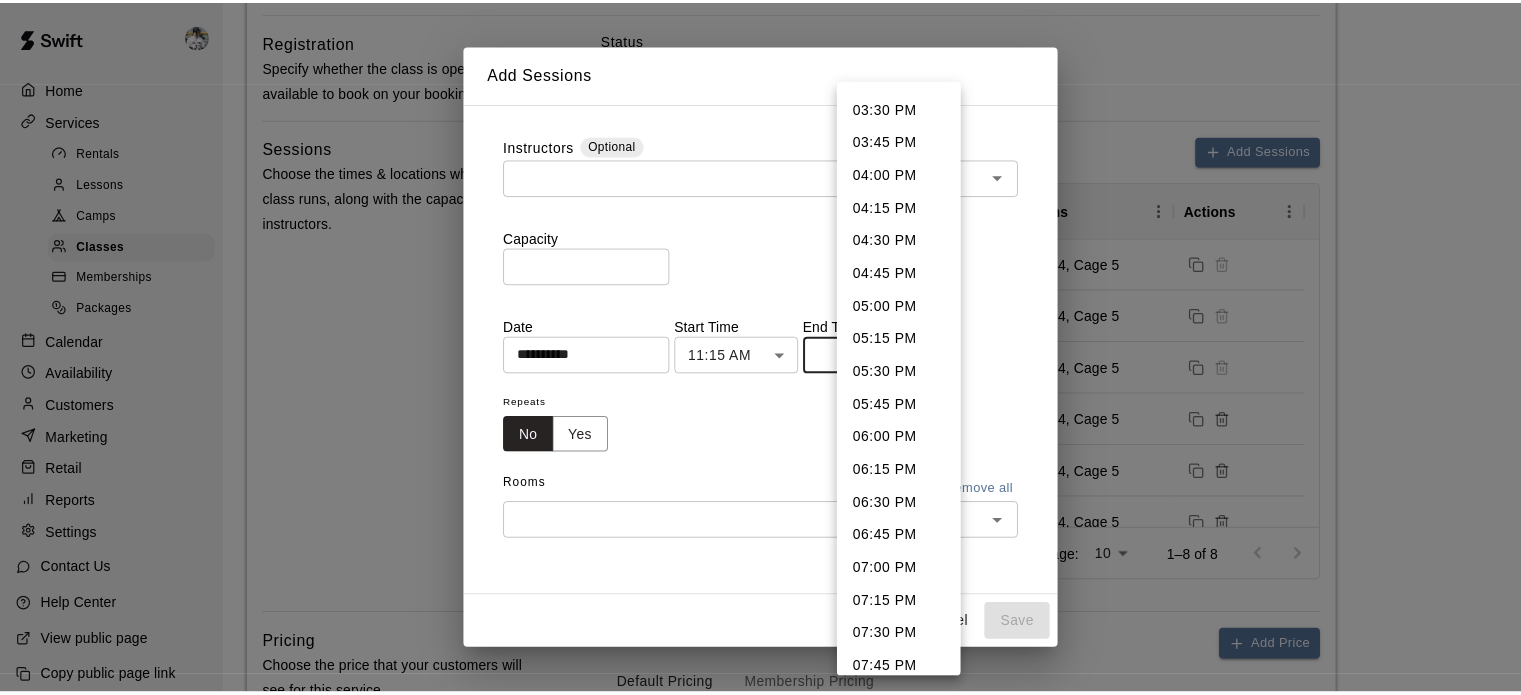 scroll, scrollTop: 515, scrollLeft: 0, axis: vertical 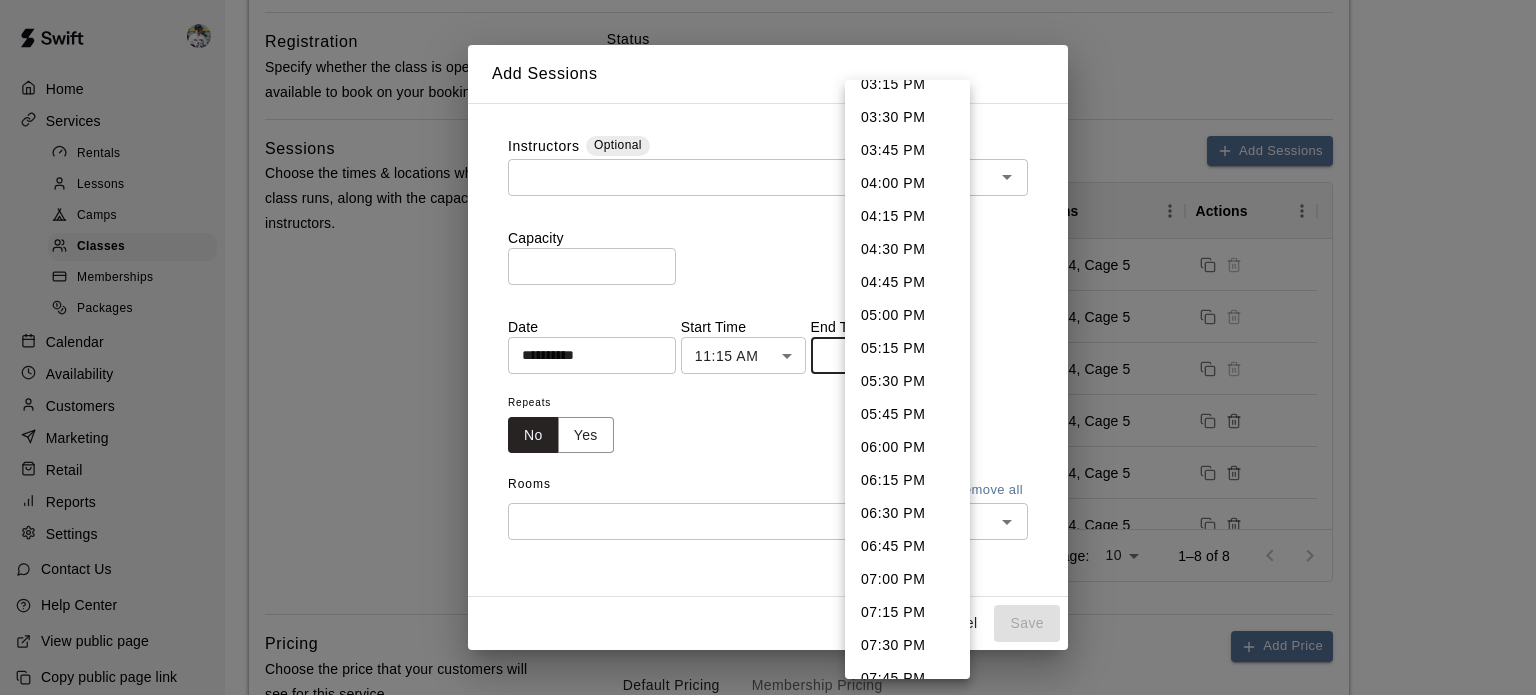 click on "05:30 PM" at bounding box center [907, 381] 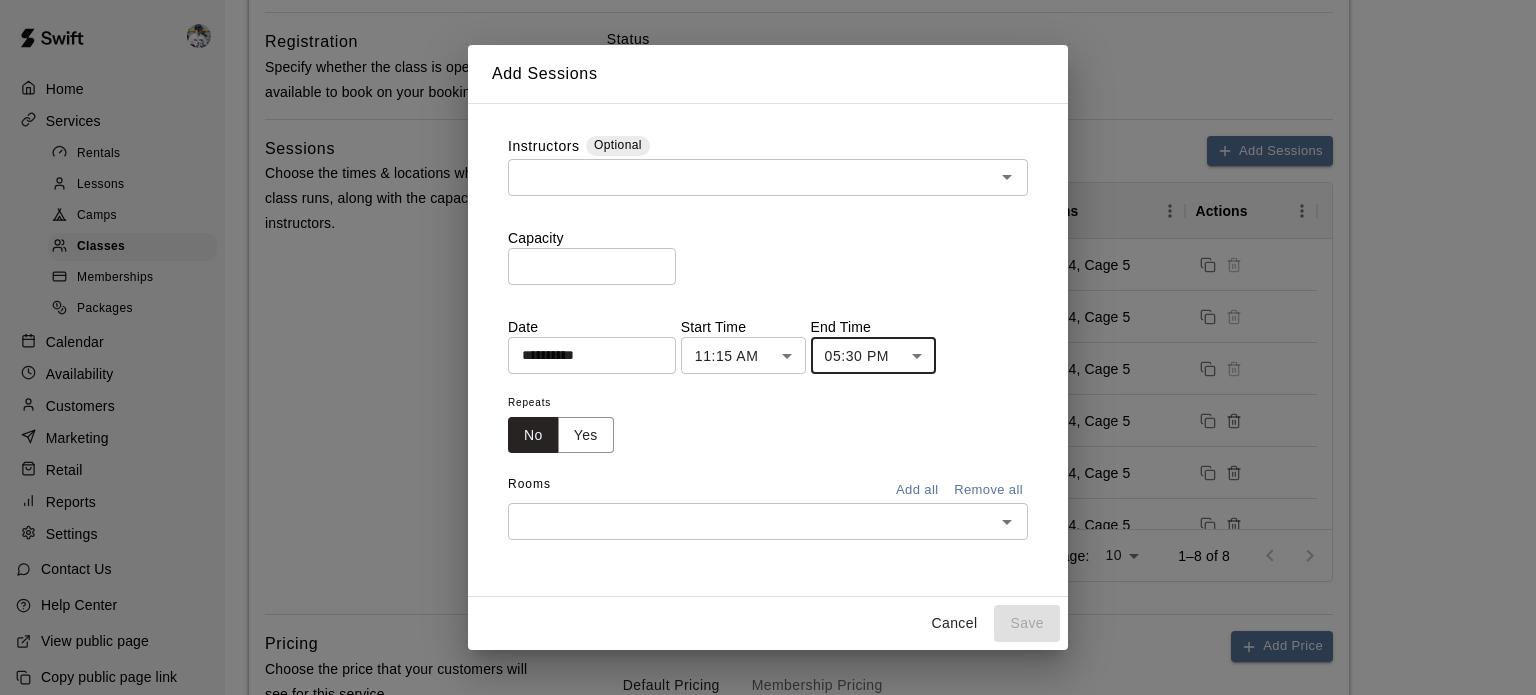 click on "​" at bounding box center (768, 521) 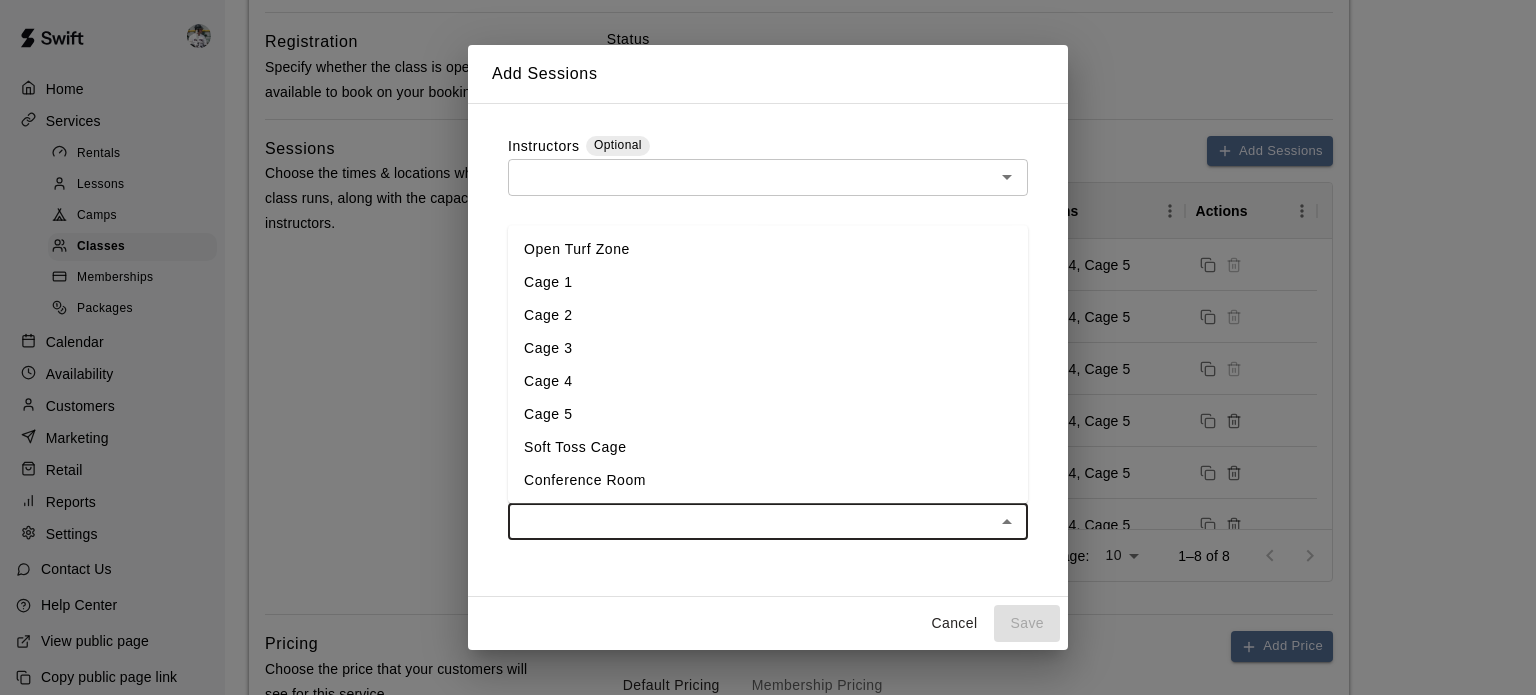 click on "Cage 4" at bounding box center [768, 382] 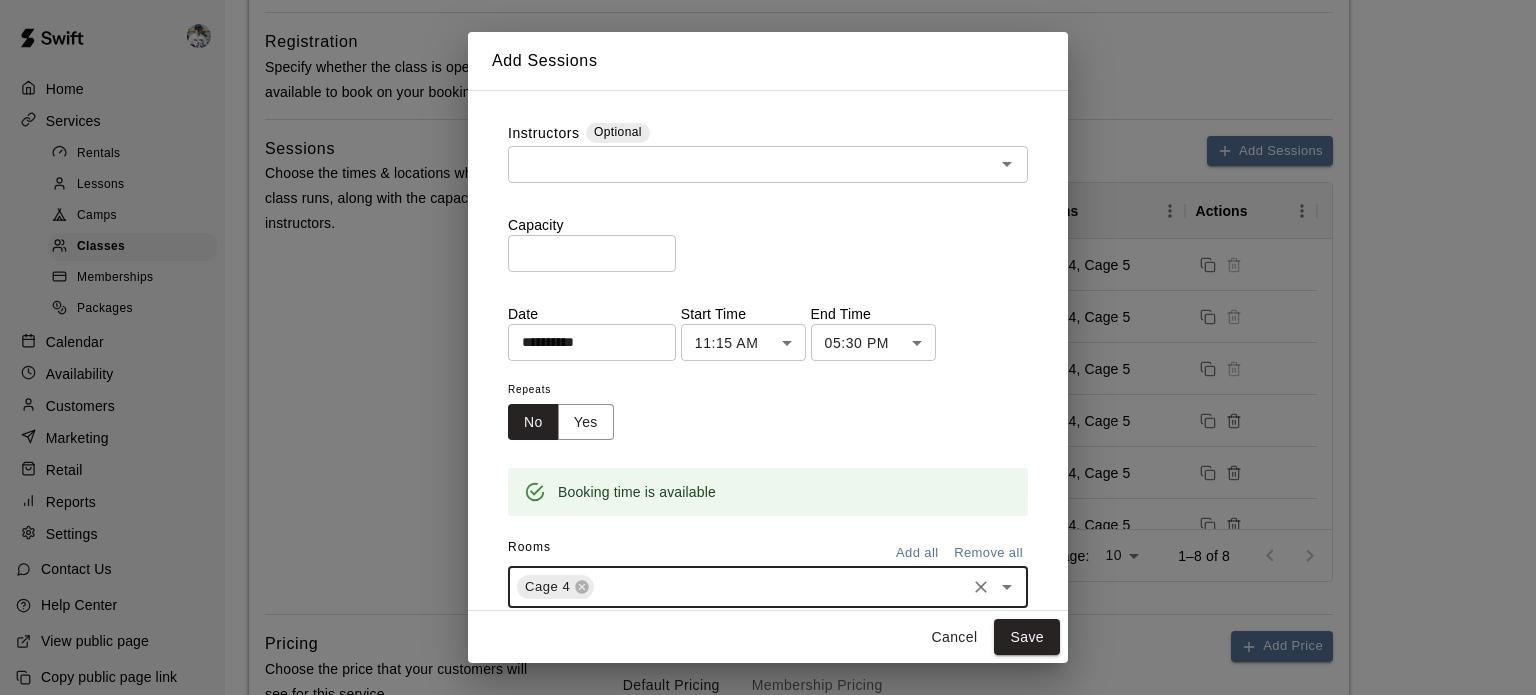 click at bounding box center [780, 587] 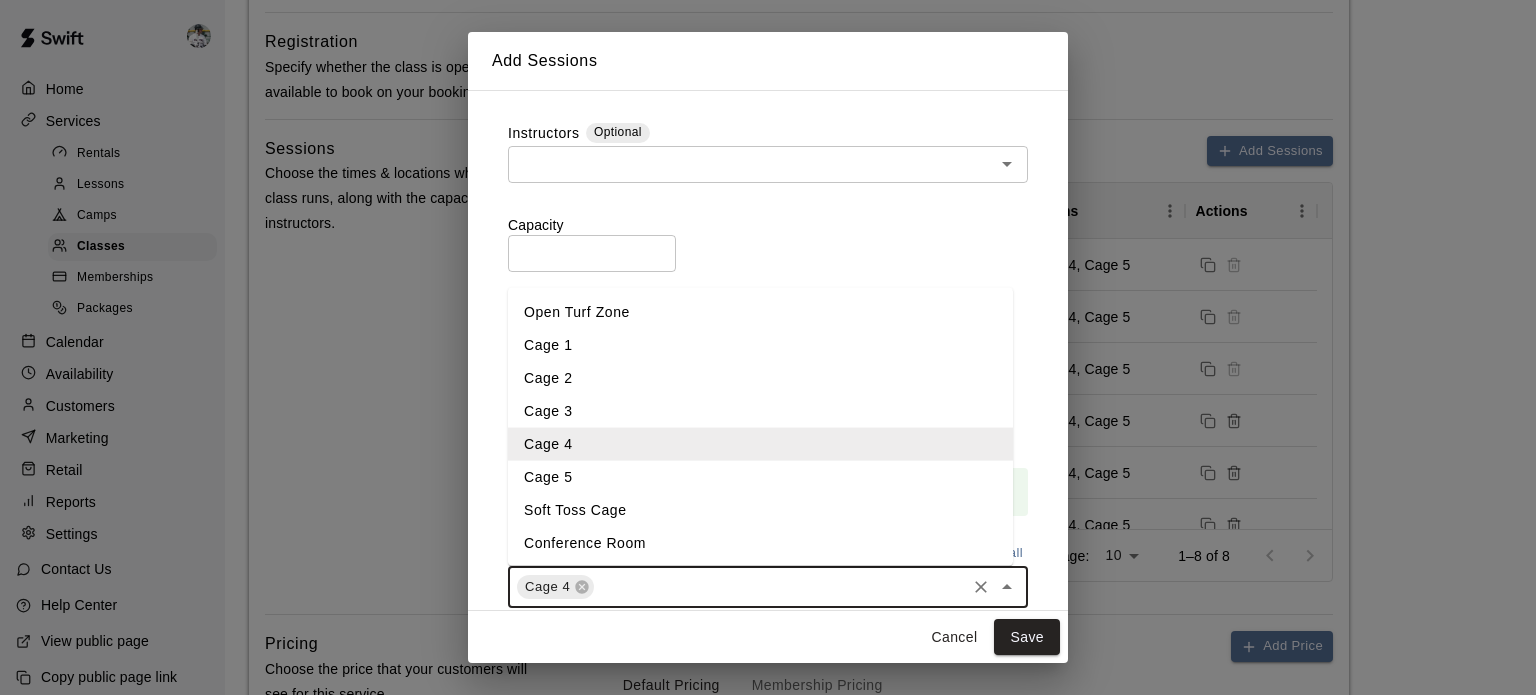 click on "Cage 5" at bounding box center (760, 477) 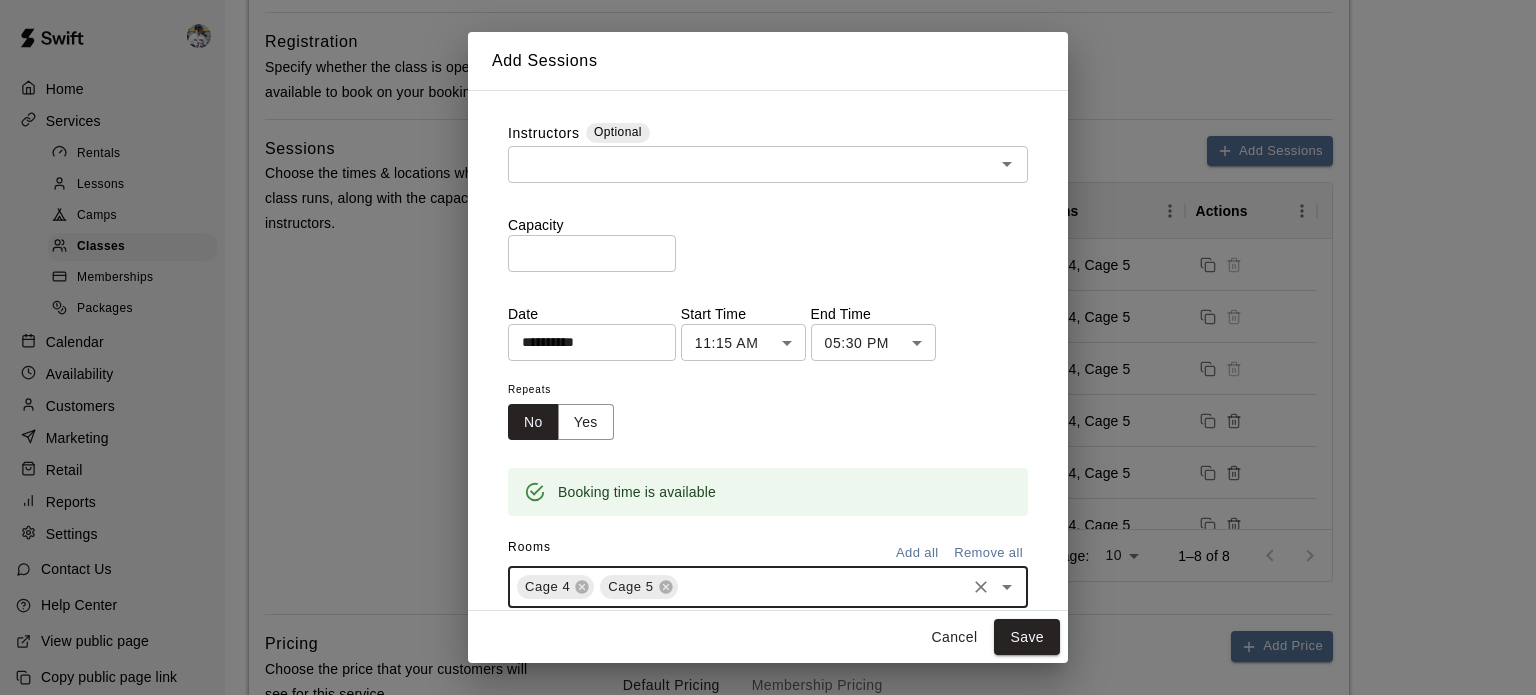 click at bounding box center [751, 164] 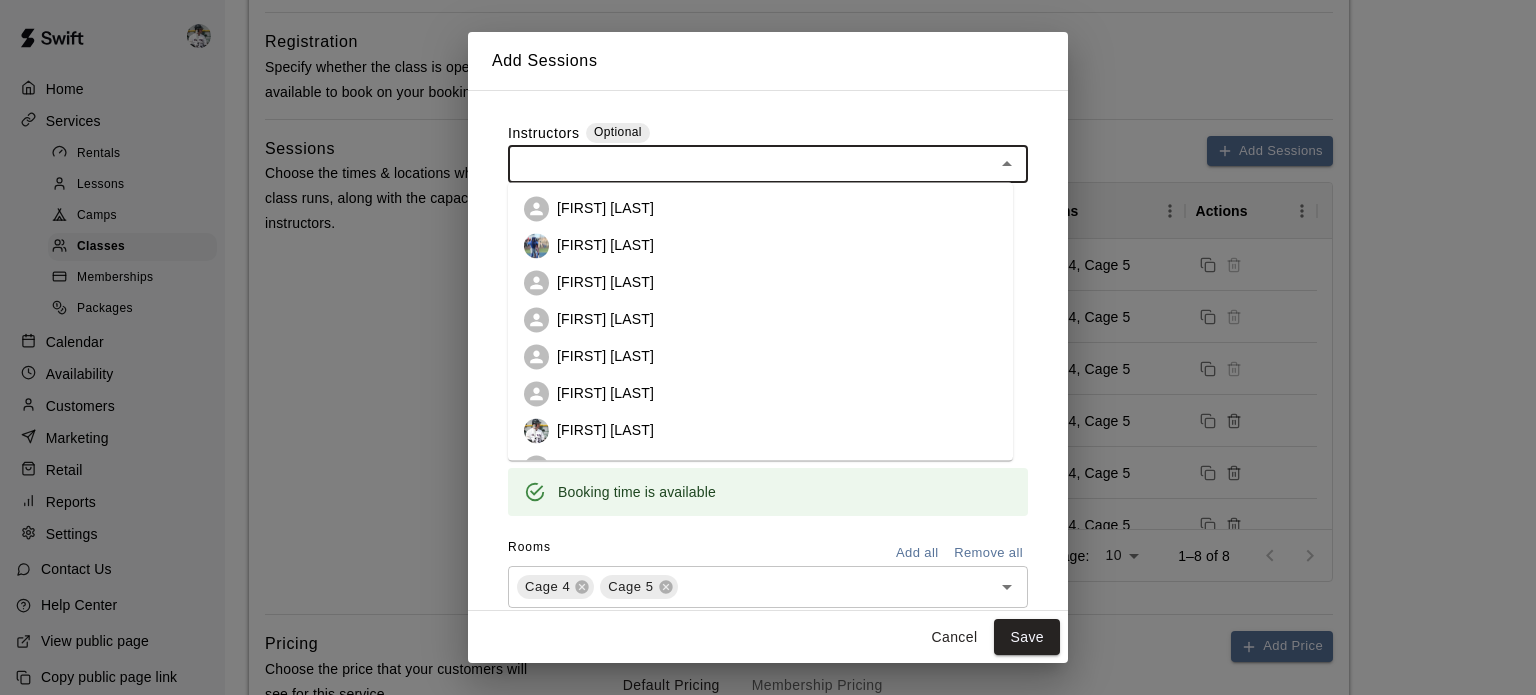 click on "[FIRST] [LAST]" at bounding box center (605, 283) 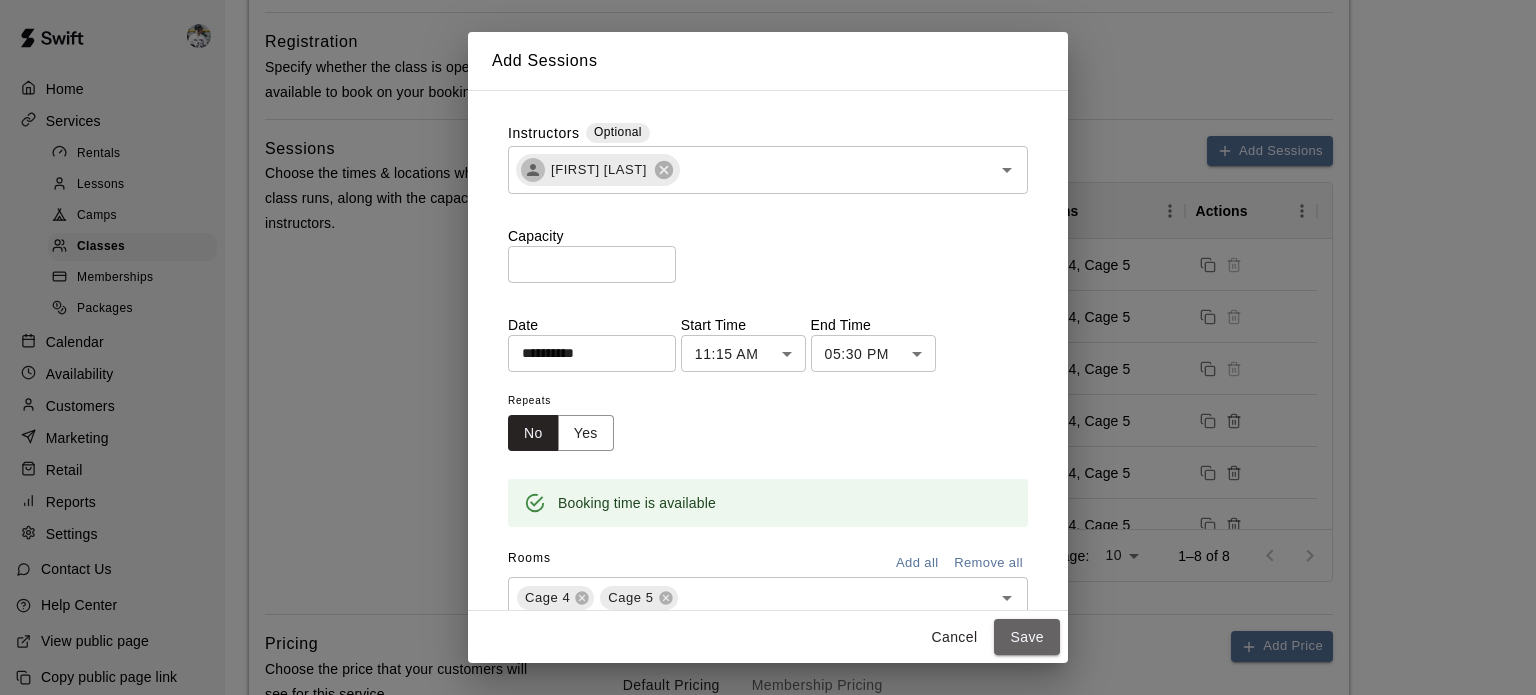 click on "Save" at bounding box center (1027, 637) 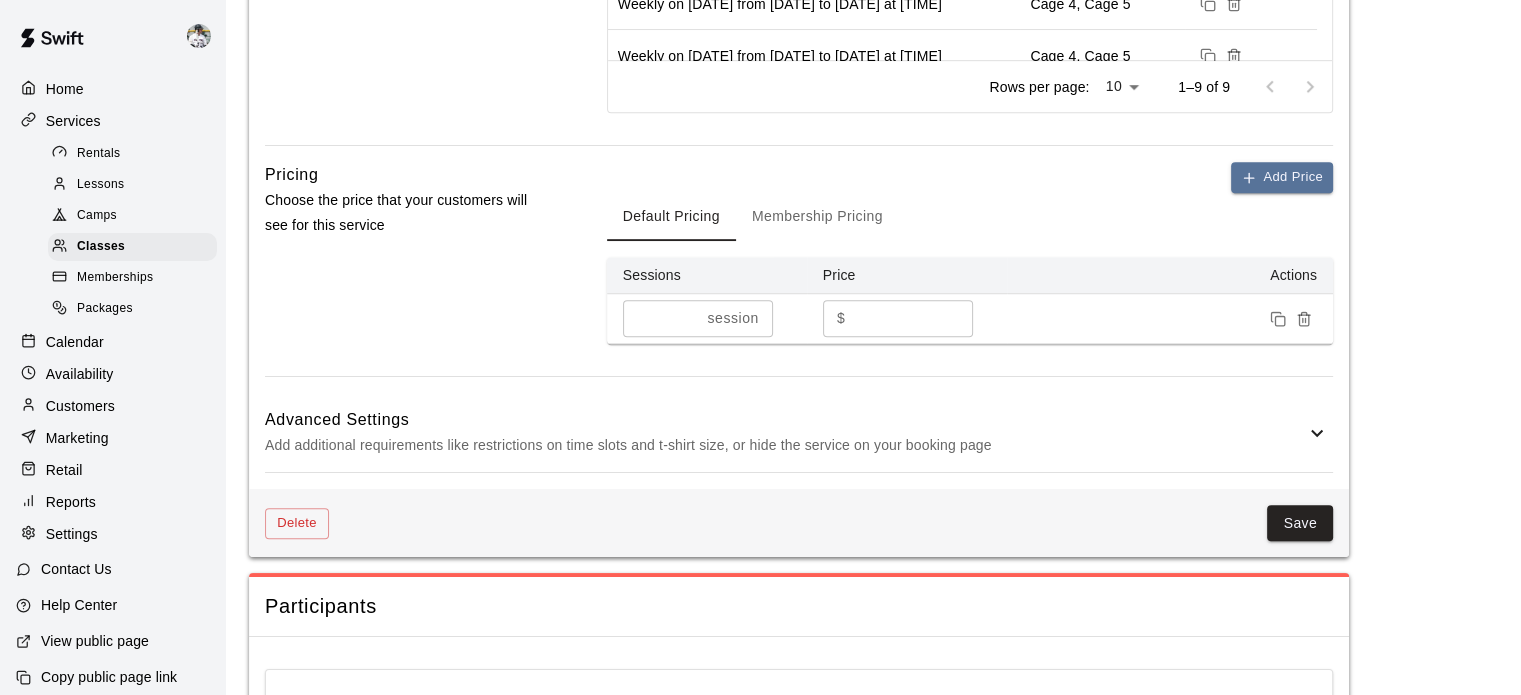 scroll, scrollTop: 1173, scrollLeft: 0, axis: vertical 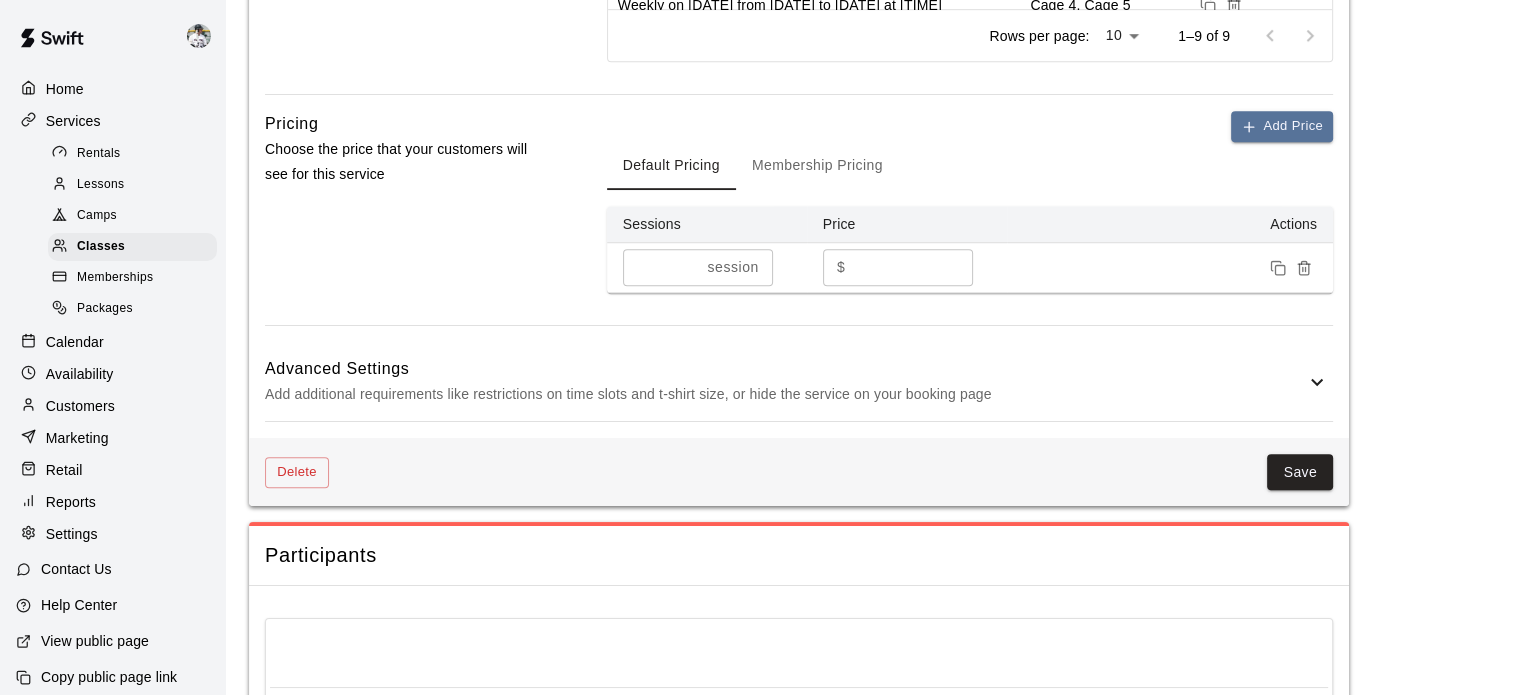 click on "Save" at bounding box center (1300, 472) 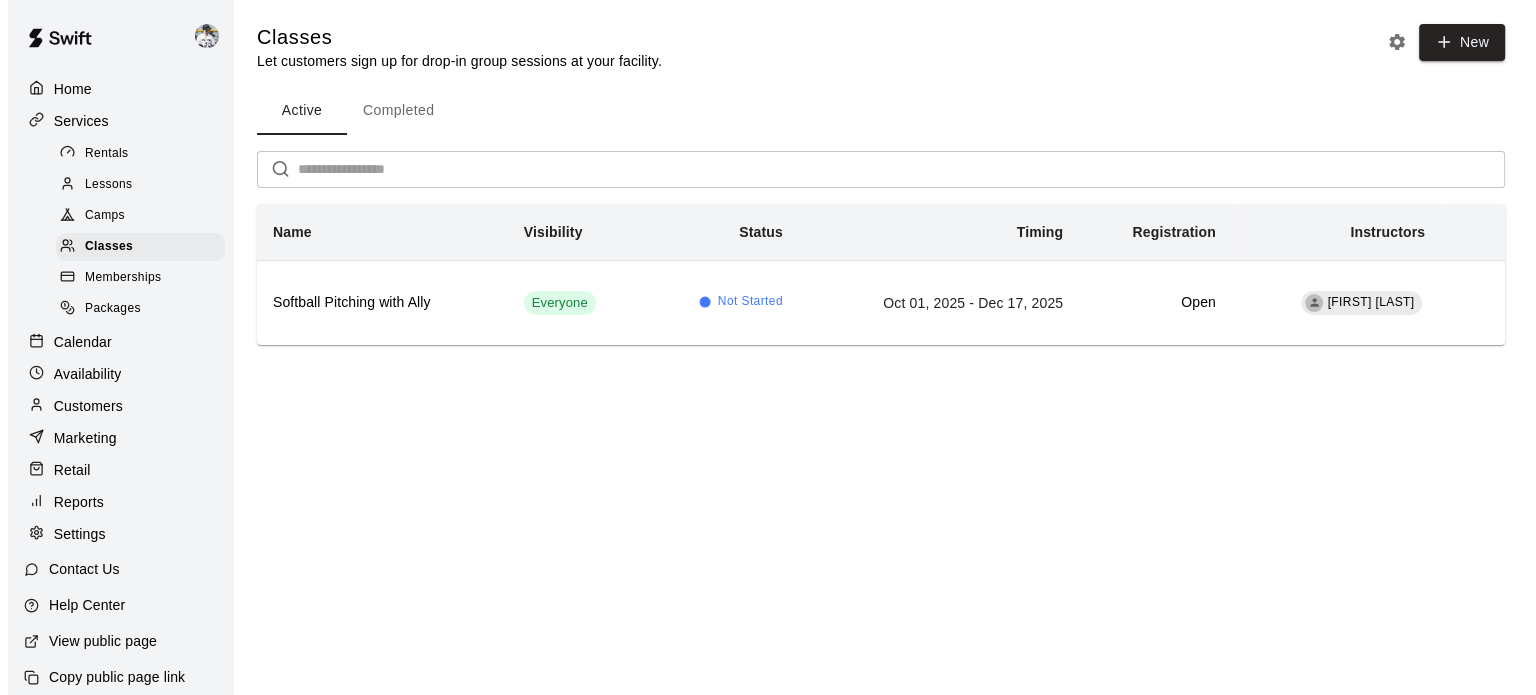 scroll, scrollTop: 0, scrollLeft: 0, axis: both 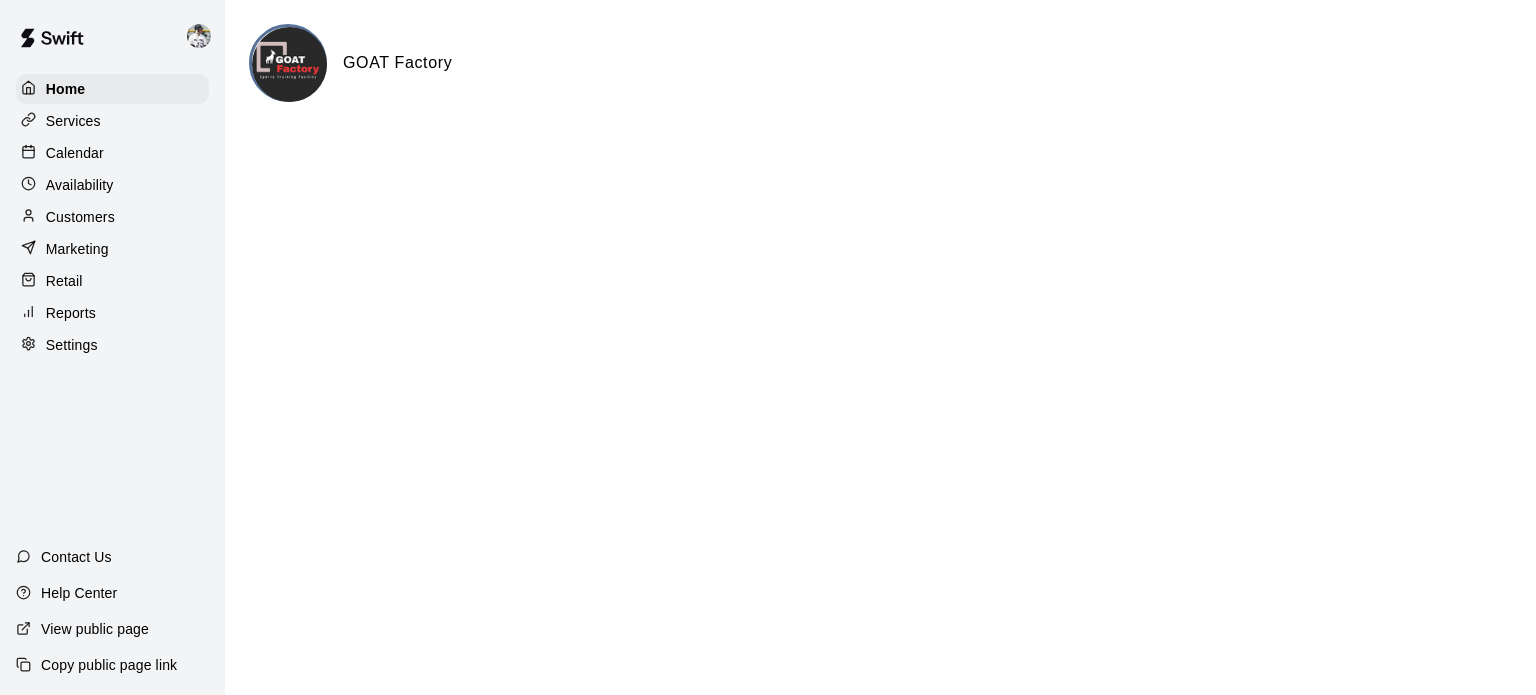 click at bounding box center [199, 36] 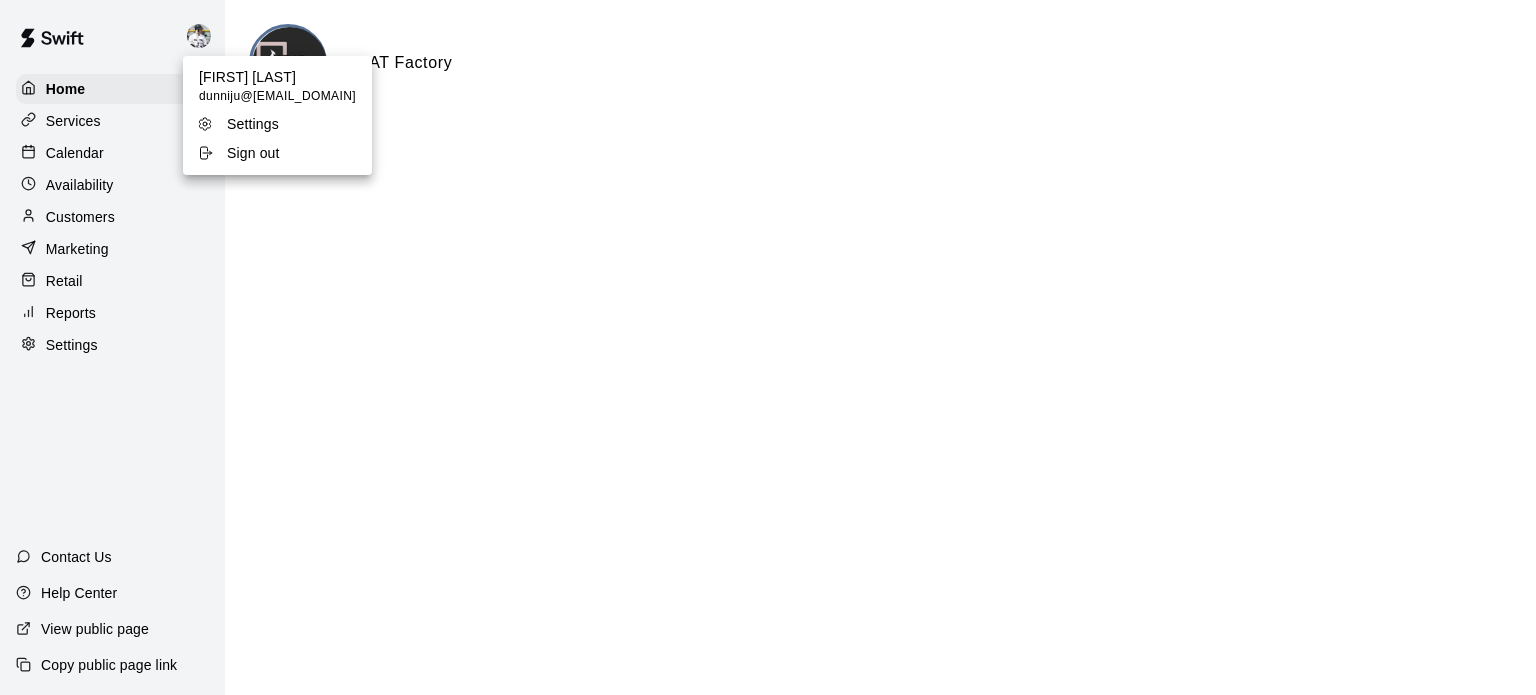 click on "Sign out" at bounding box center (253, 153) 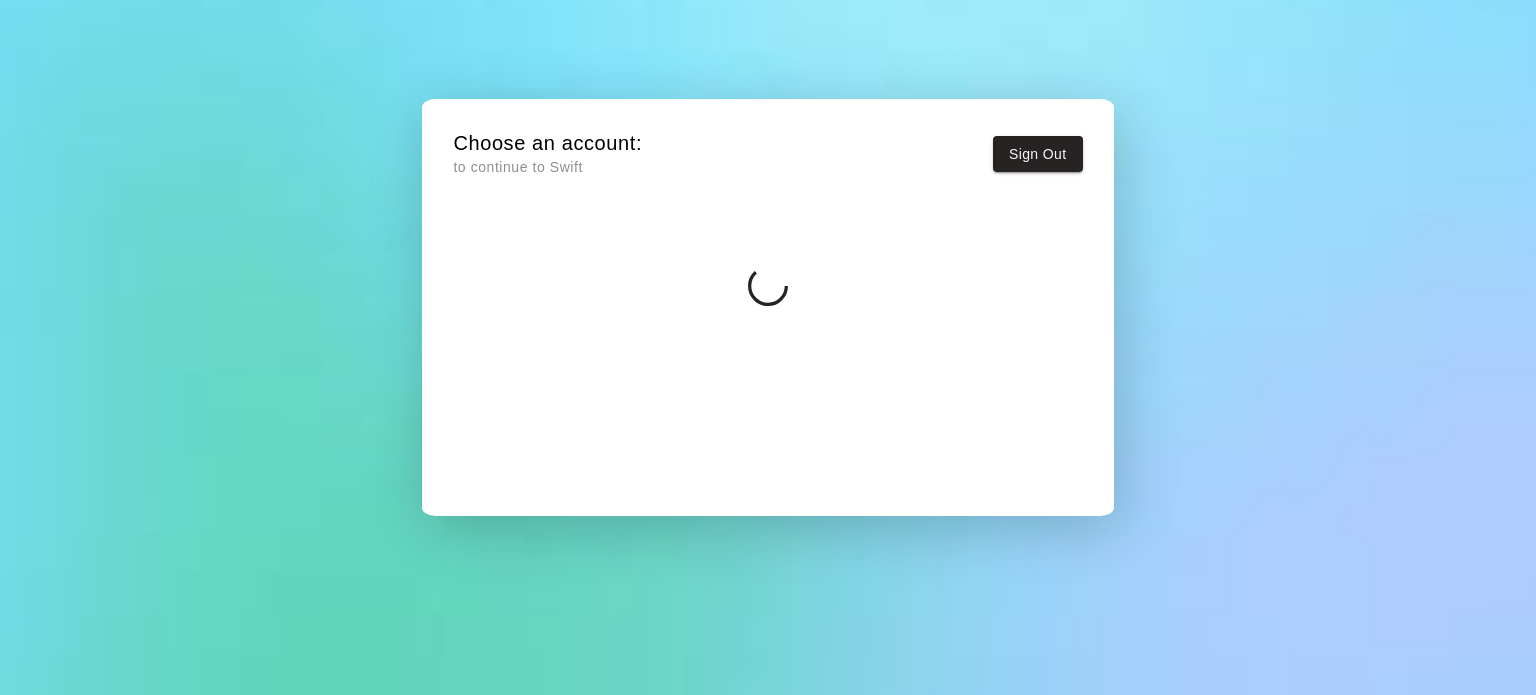 scroll, scrollTop: 0, scrollLeft: 0, axis: both 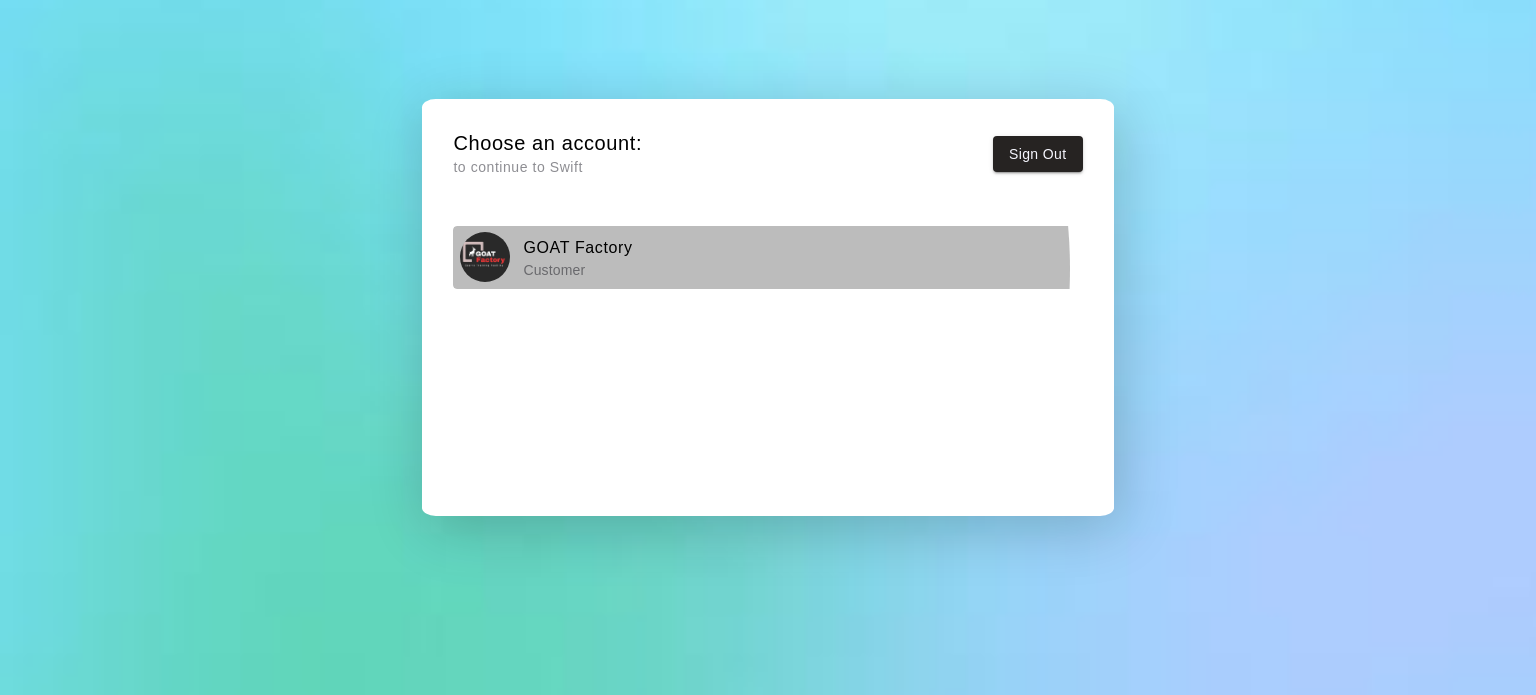 click on "Customer" at bounding box center [577, 270] 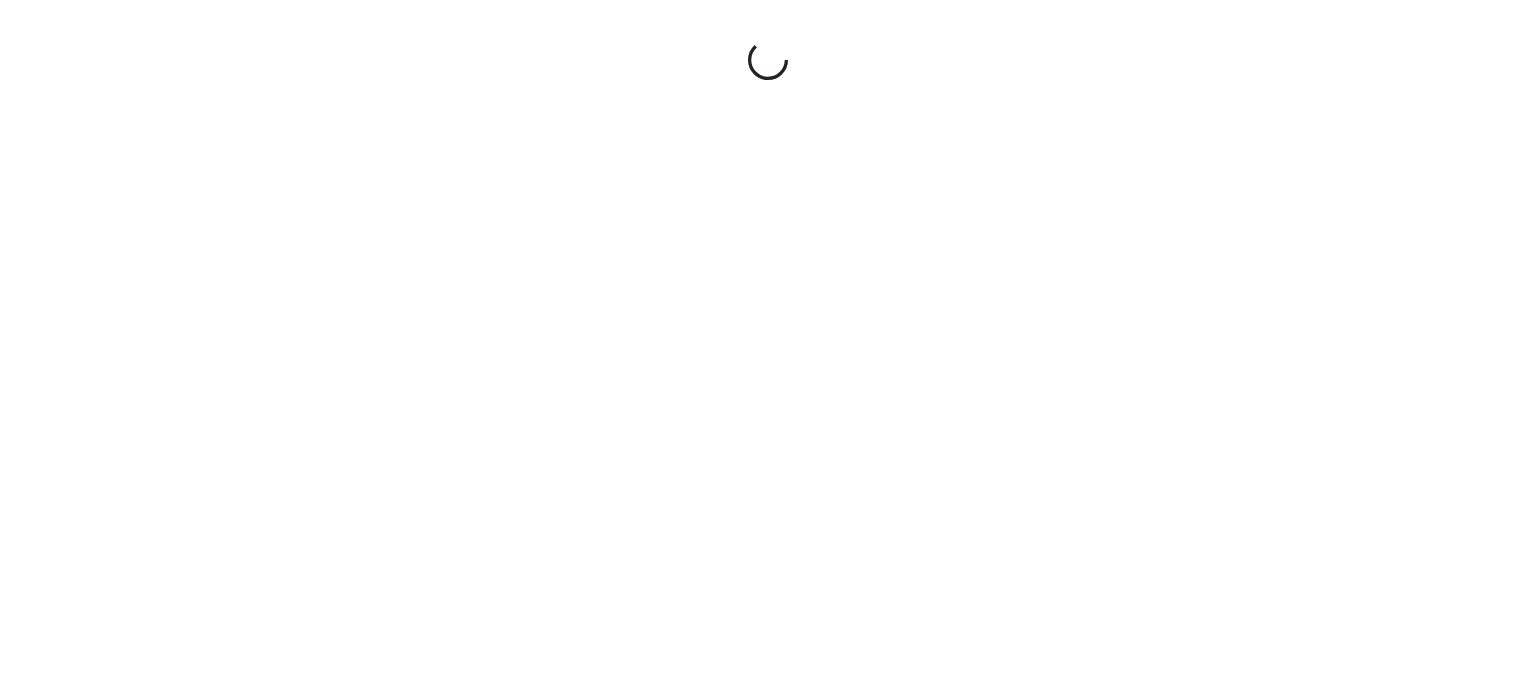 scroll, scrollTop: 0, scrollLeft: 0, axis: both 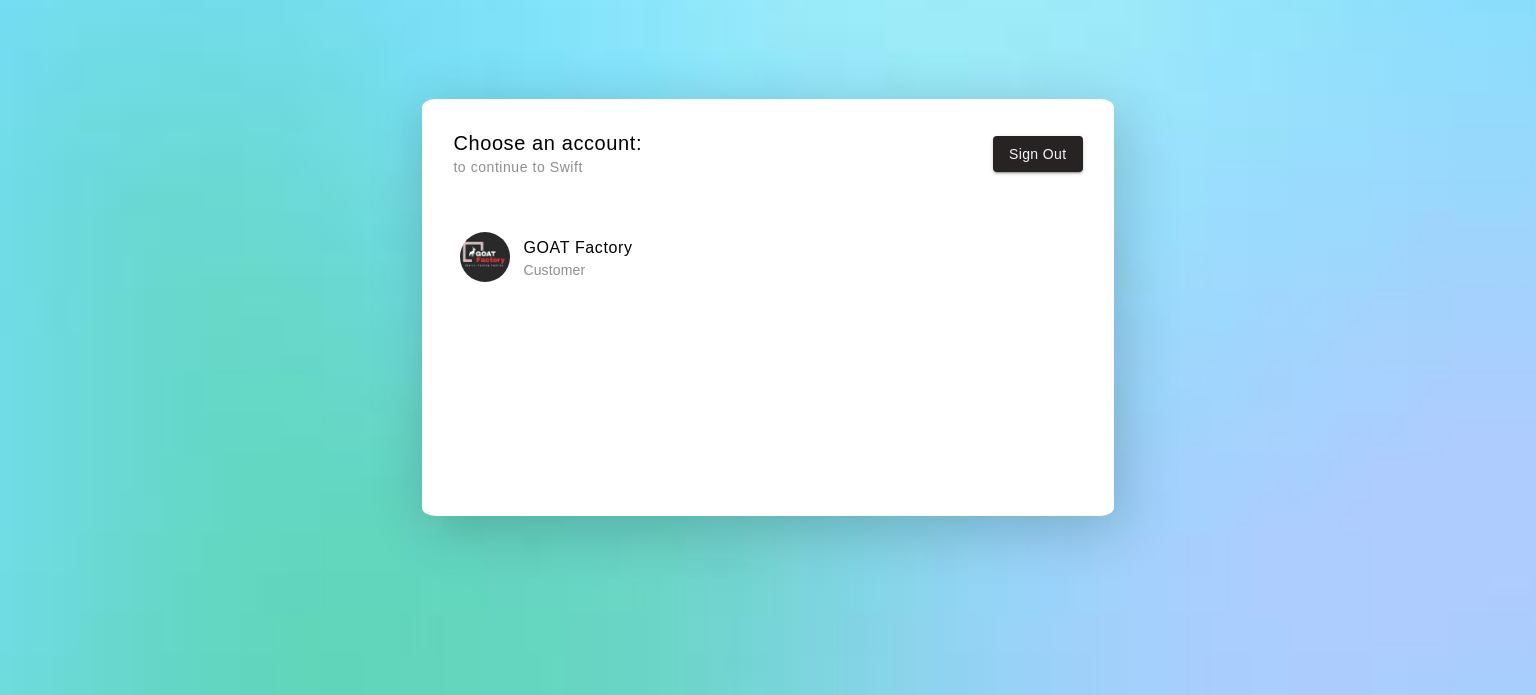 click on "Sign Out" at bounding box center [1038, 154] 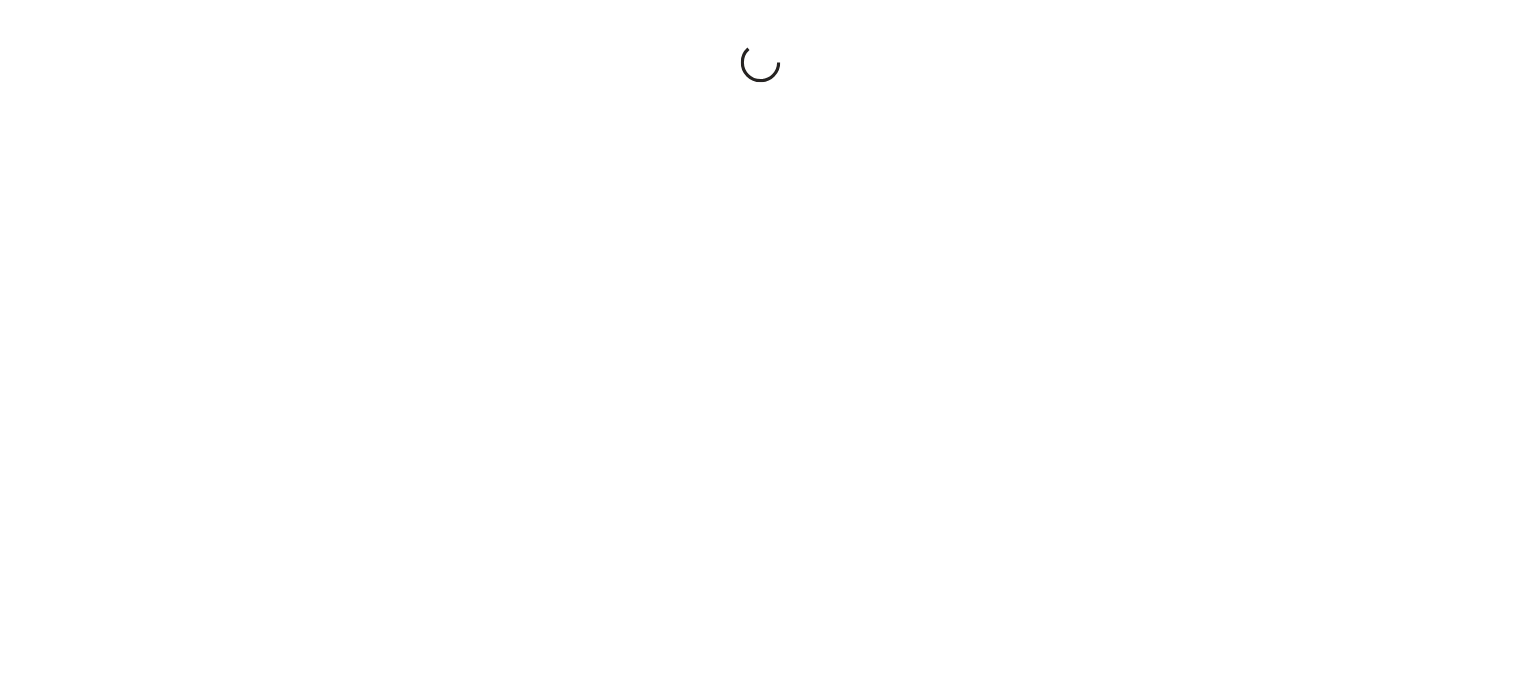 scroll, scrollTop: 0, scrollLeft: 0, axis: both 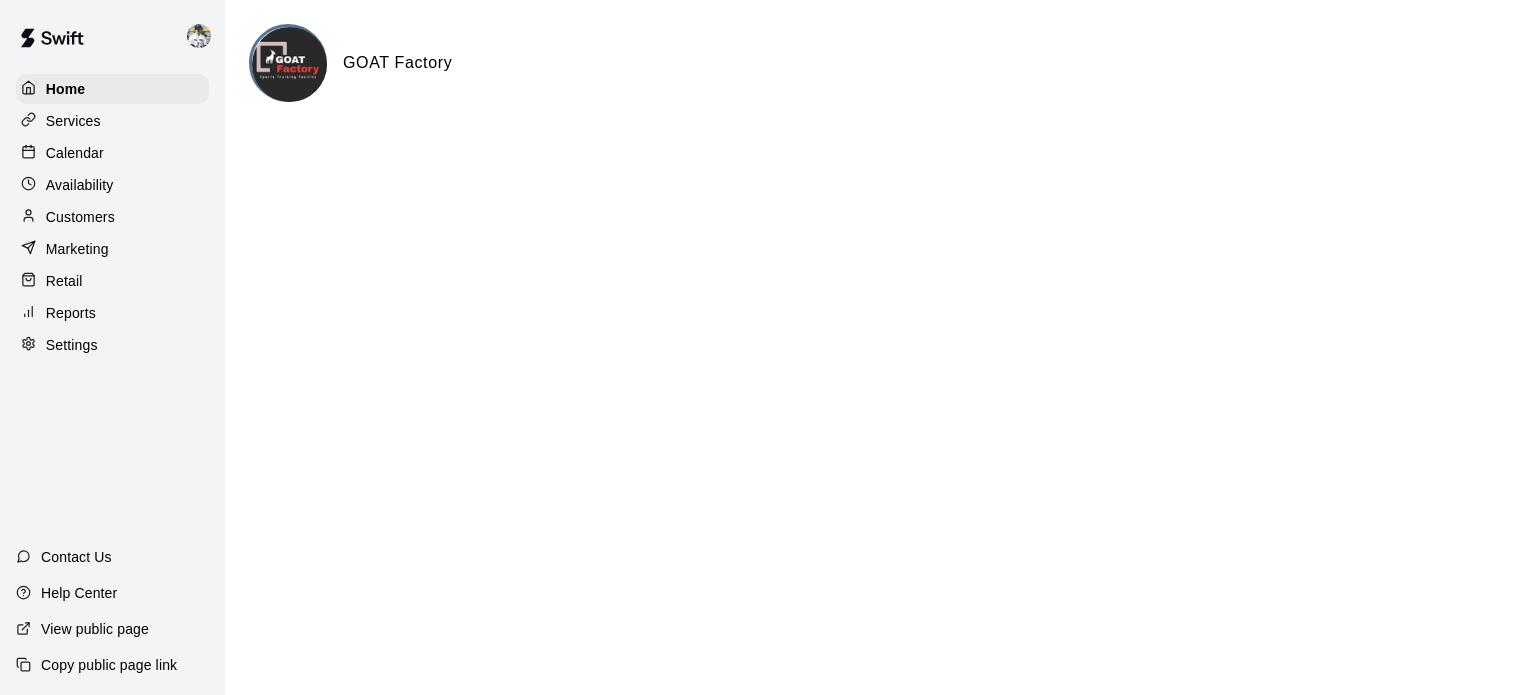 click on "Calendar" at bounding box center (75, 153) 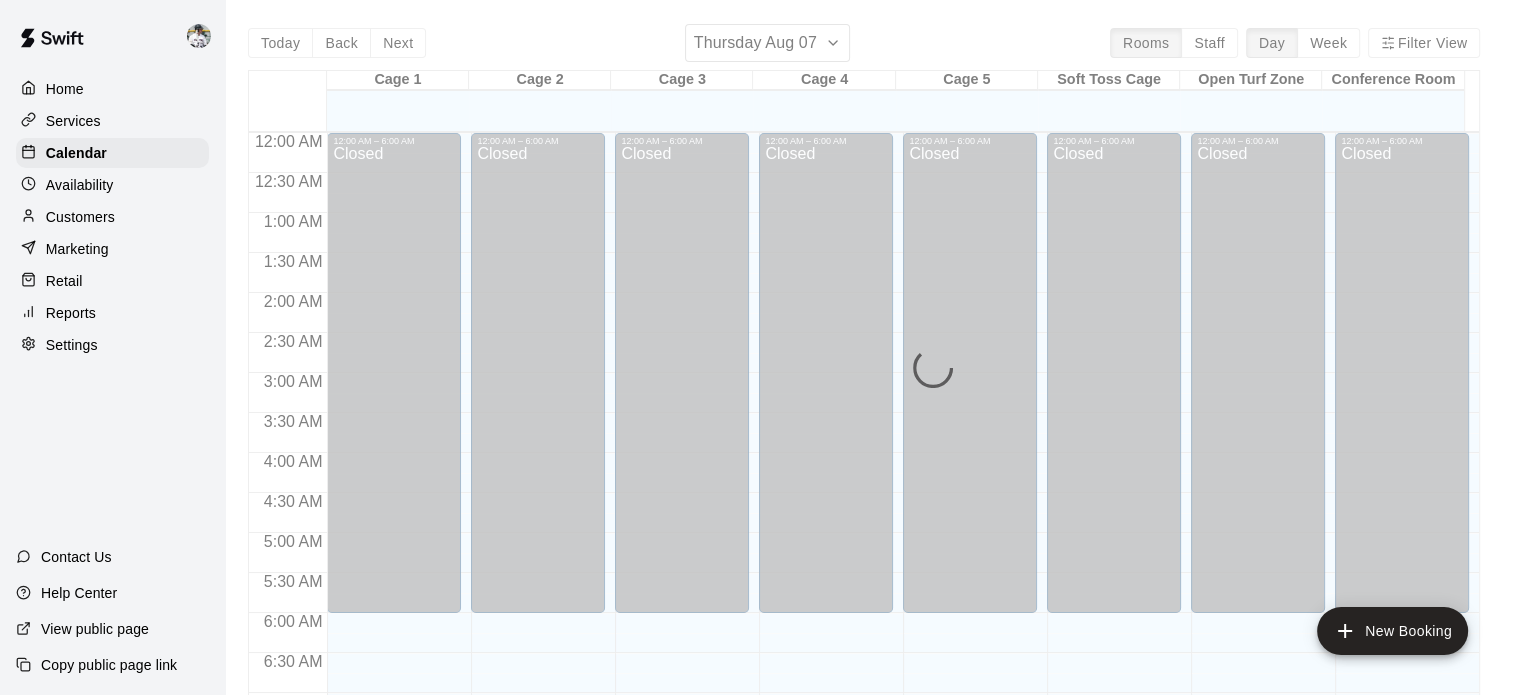 scroll, scrollTop: 1273, scrollLeft: 0, axis: vertical 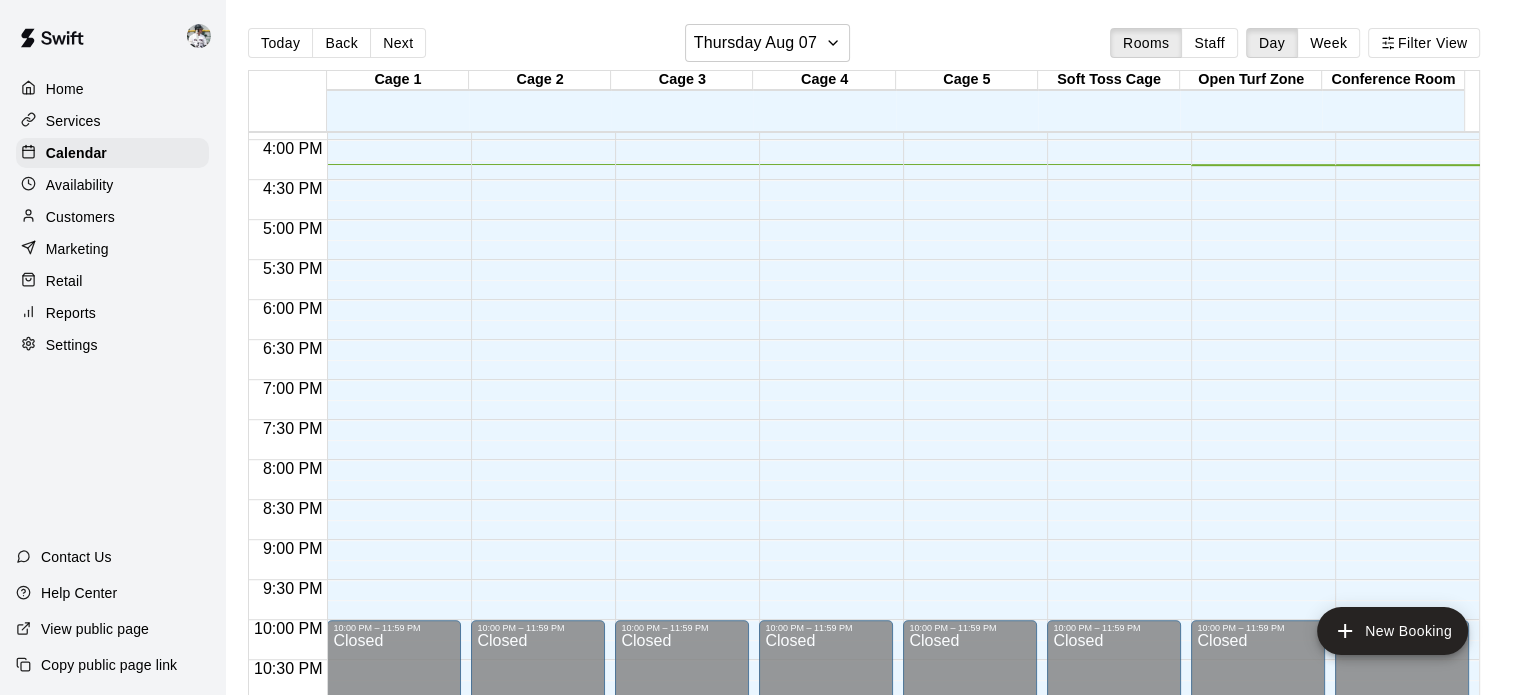 click on "Availability" at bounding box center [80, 185] 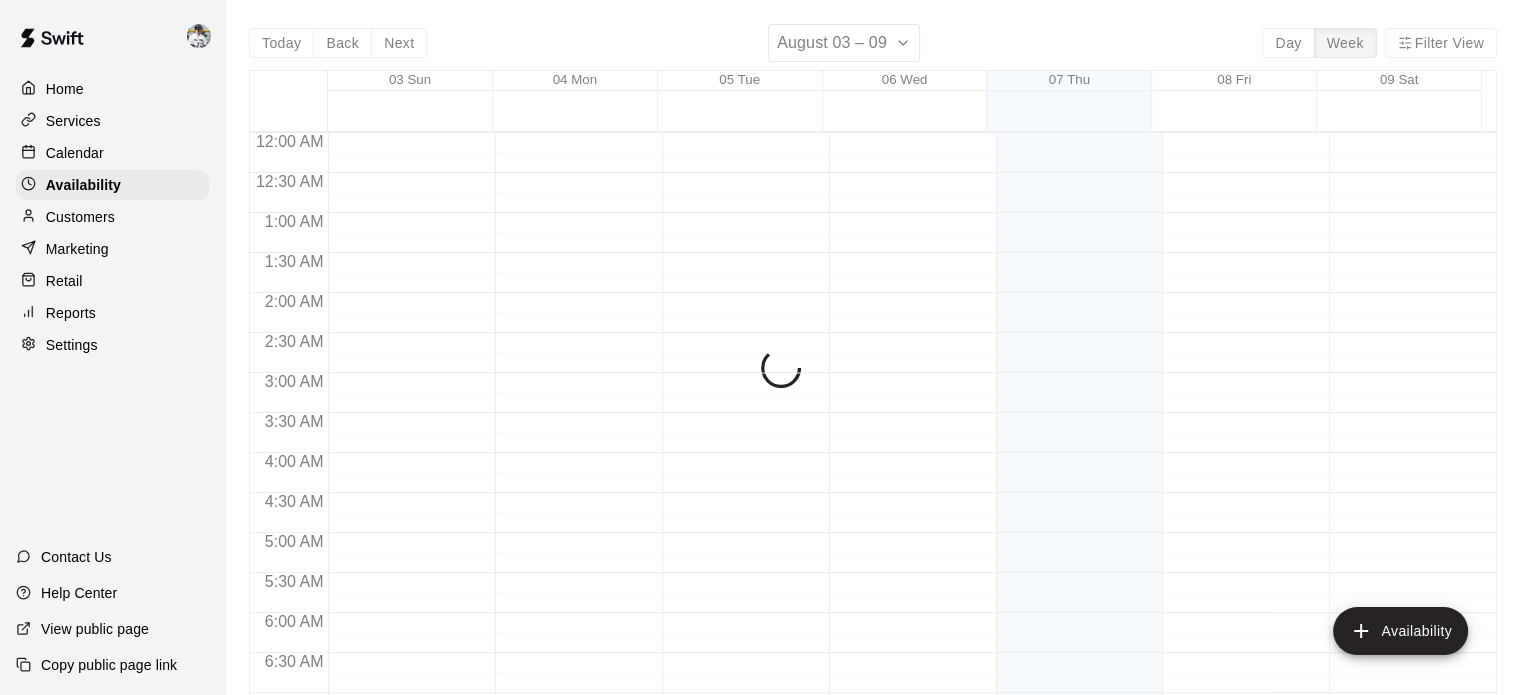 scroll, scrollTop: 1304, scrollLeft: 0, axis: vertical 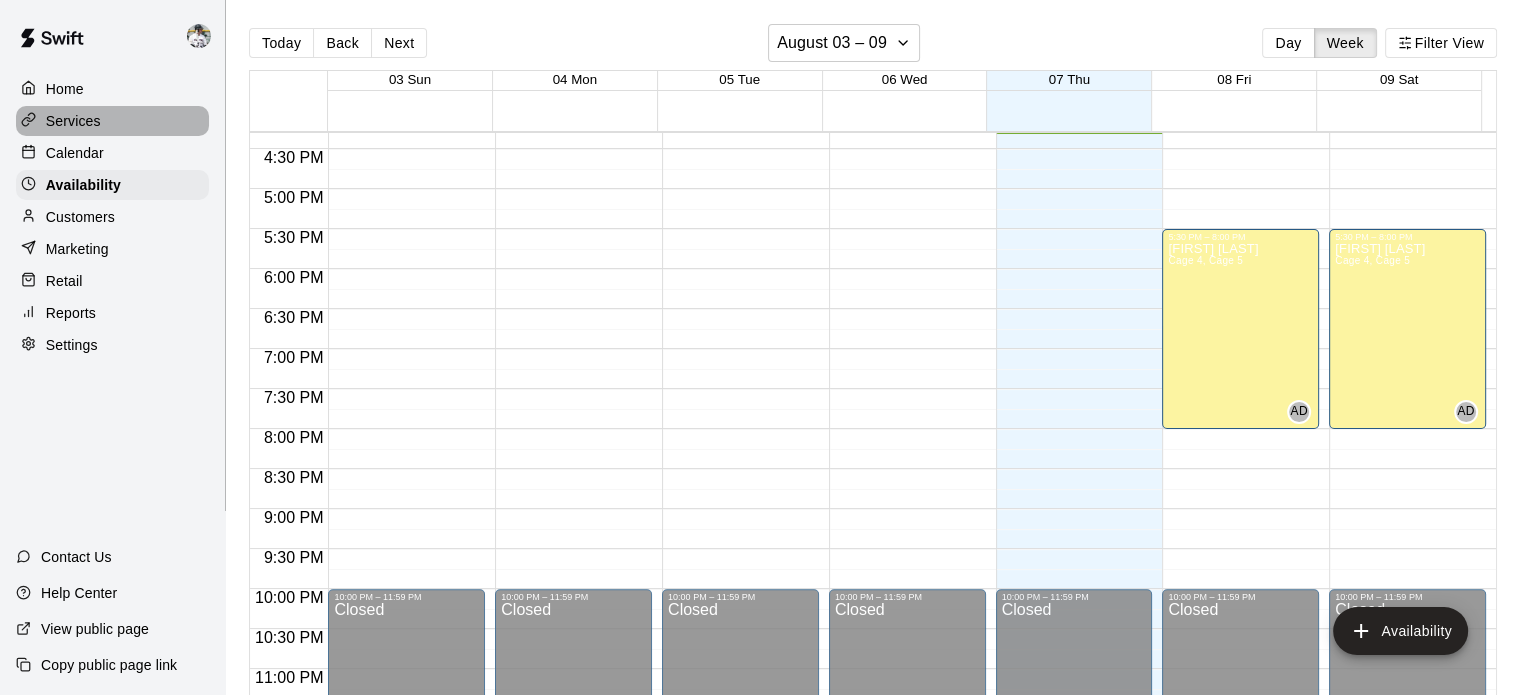 click on "Services" at bounding box center (73, 121) 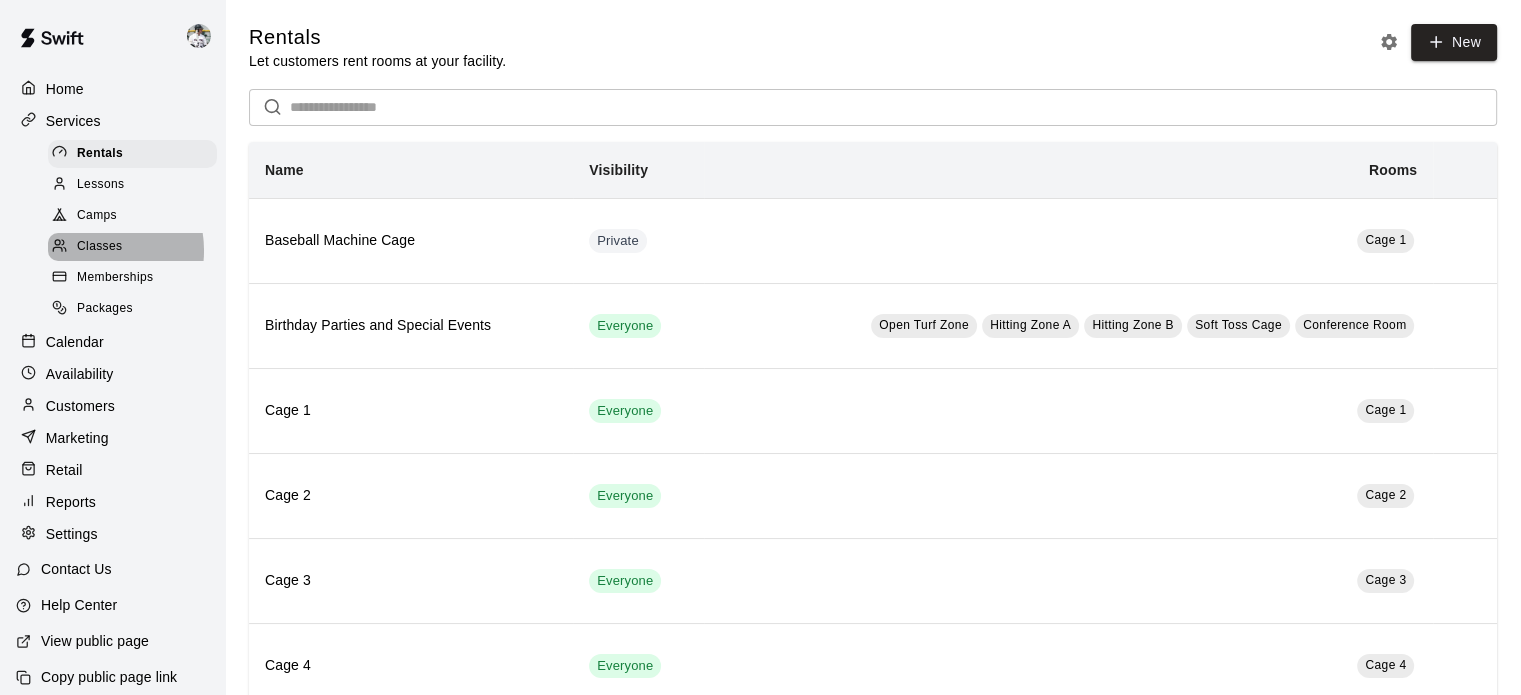 click on "Classes" at bounding box center [99, 247] 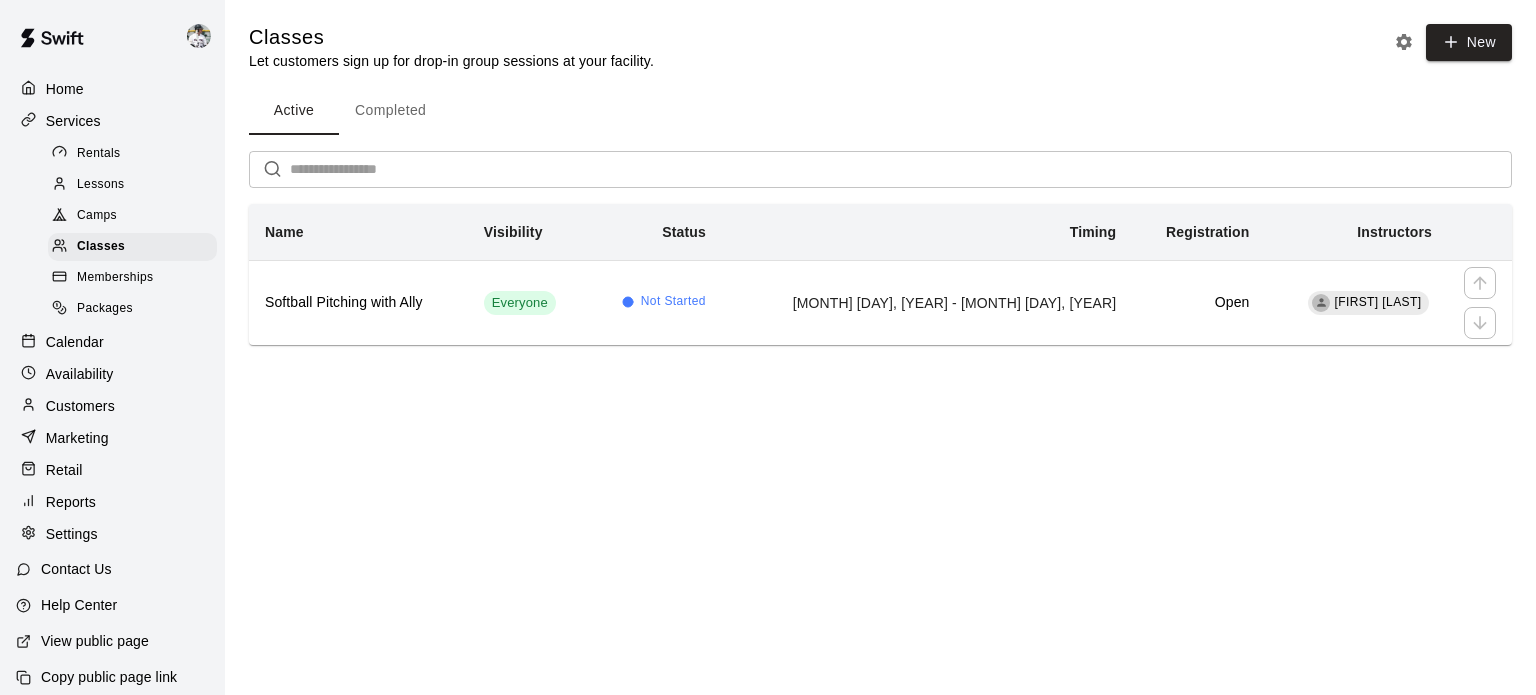 click on "Softball Pitching with Ally" at bounding box center (358, 303) 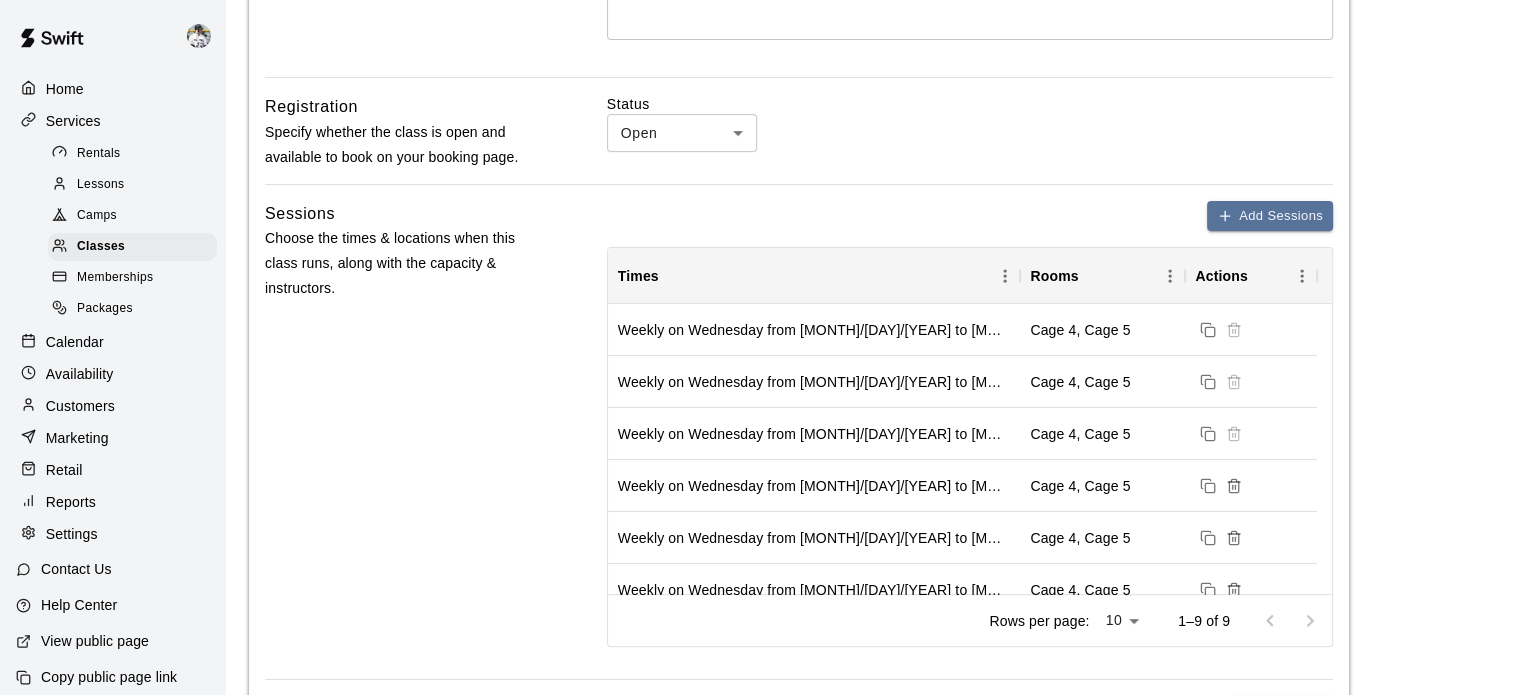 scroll, scrollTop: 552, scrollLeft: 0, axis: vertical 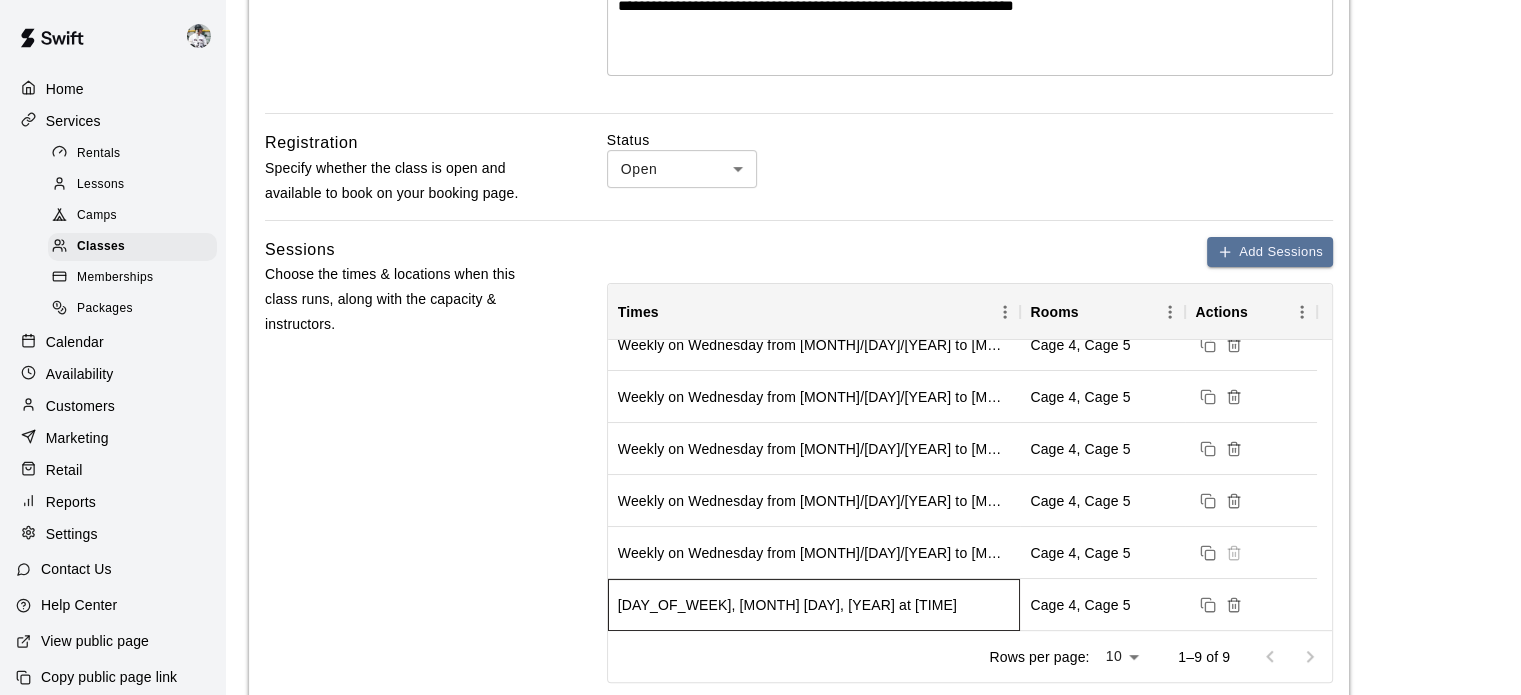 click on "Saturday, August 9, 2025 at 11:15 AM" at bounding box center (814, 605) 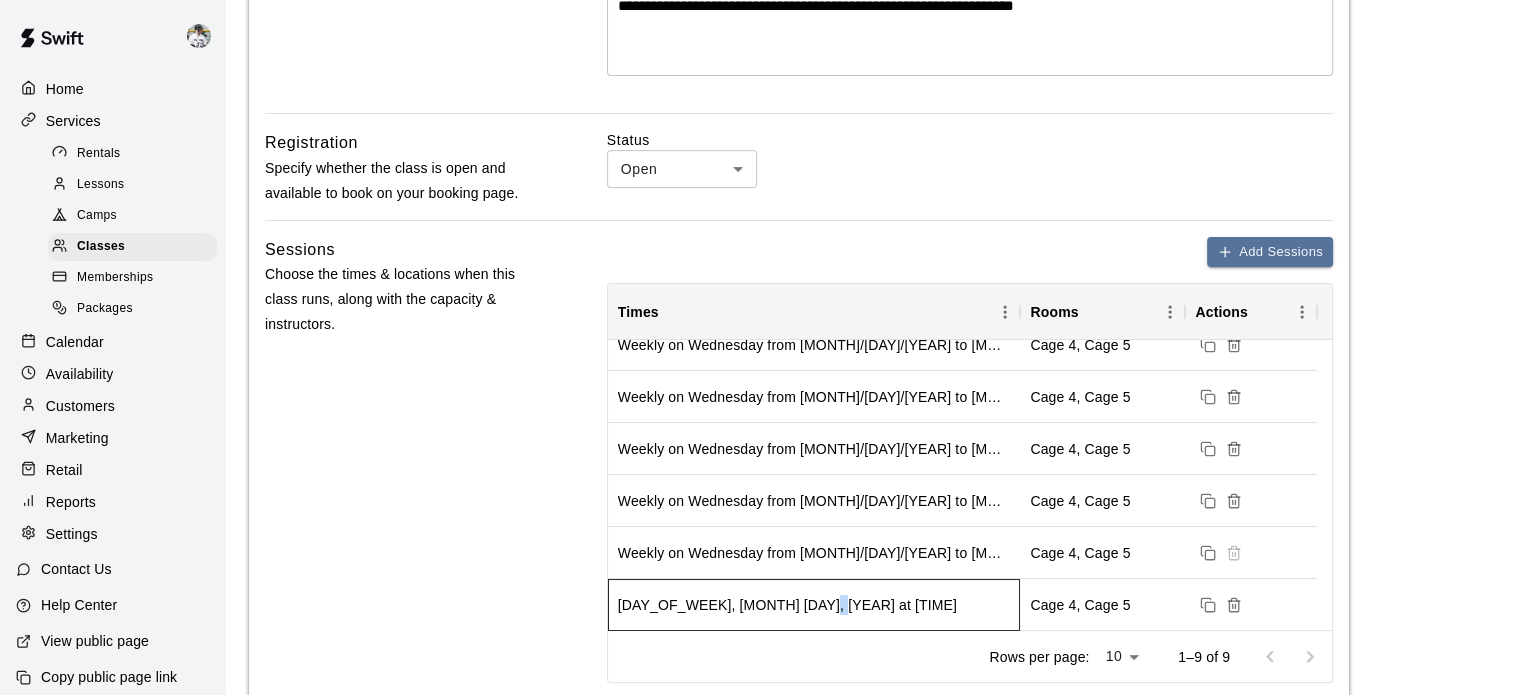 click on "Saturday, August 9, 2025 at 11:15 AM" at bounding box center (787, 605) 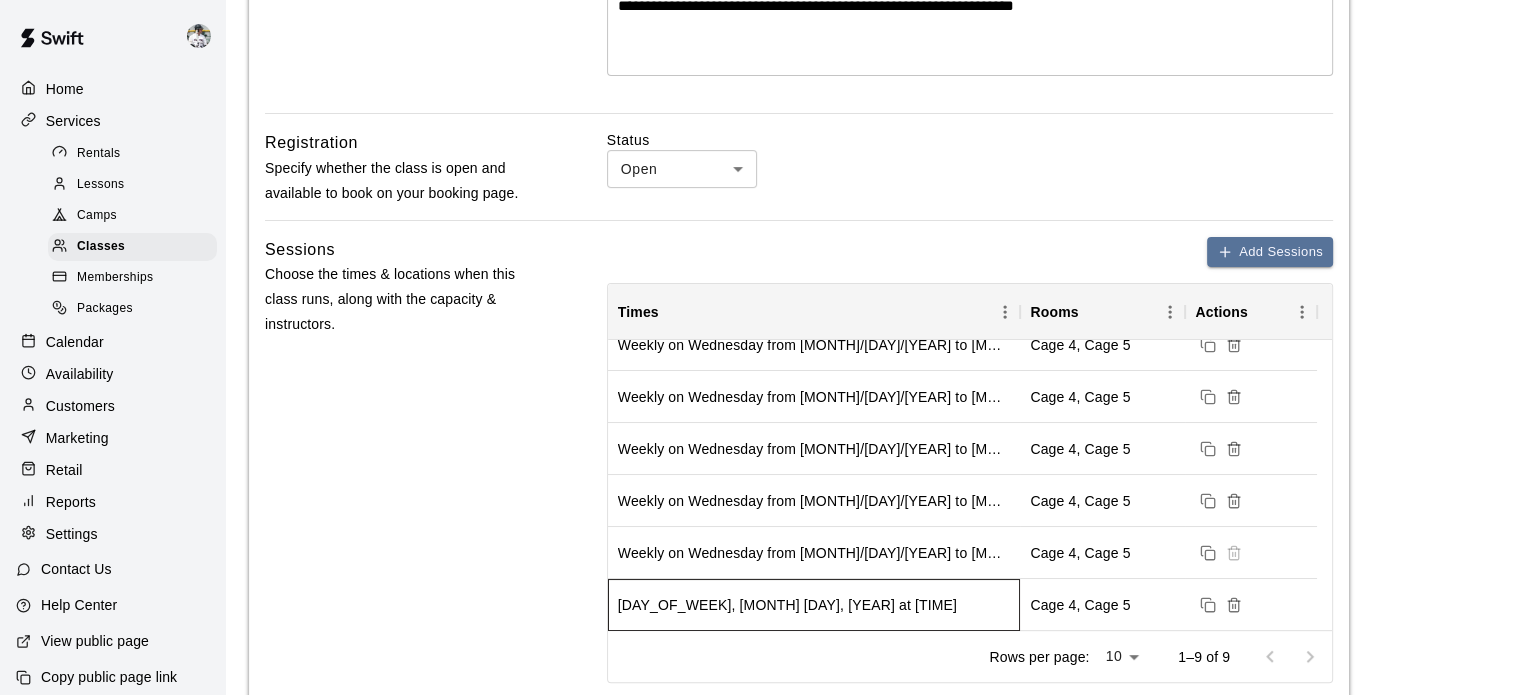 click on "Saturday, August 9, 2025 at 11:15 AM" at bounding box center [787, 605] 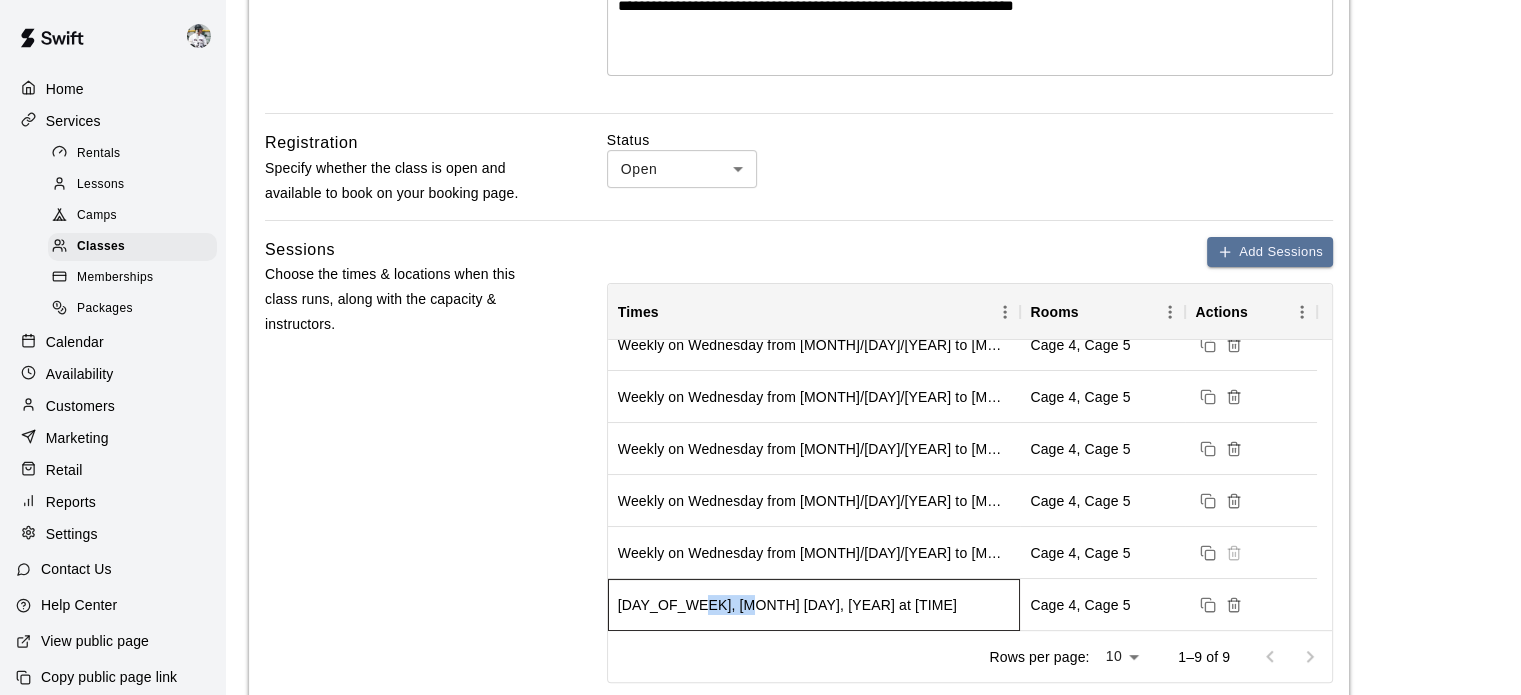 click on "Saturday, August 9, 2025 at 11:15 AM" at bounding box center (787, 605) 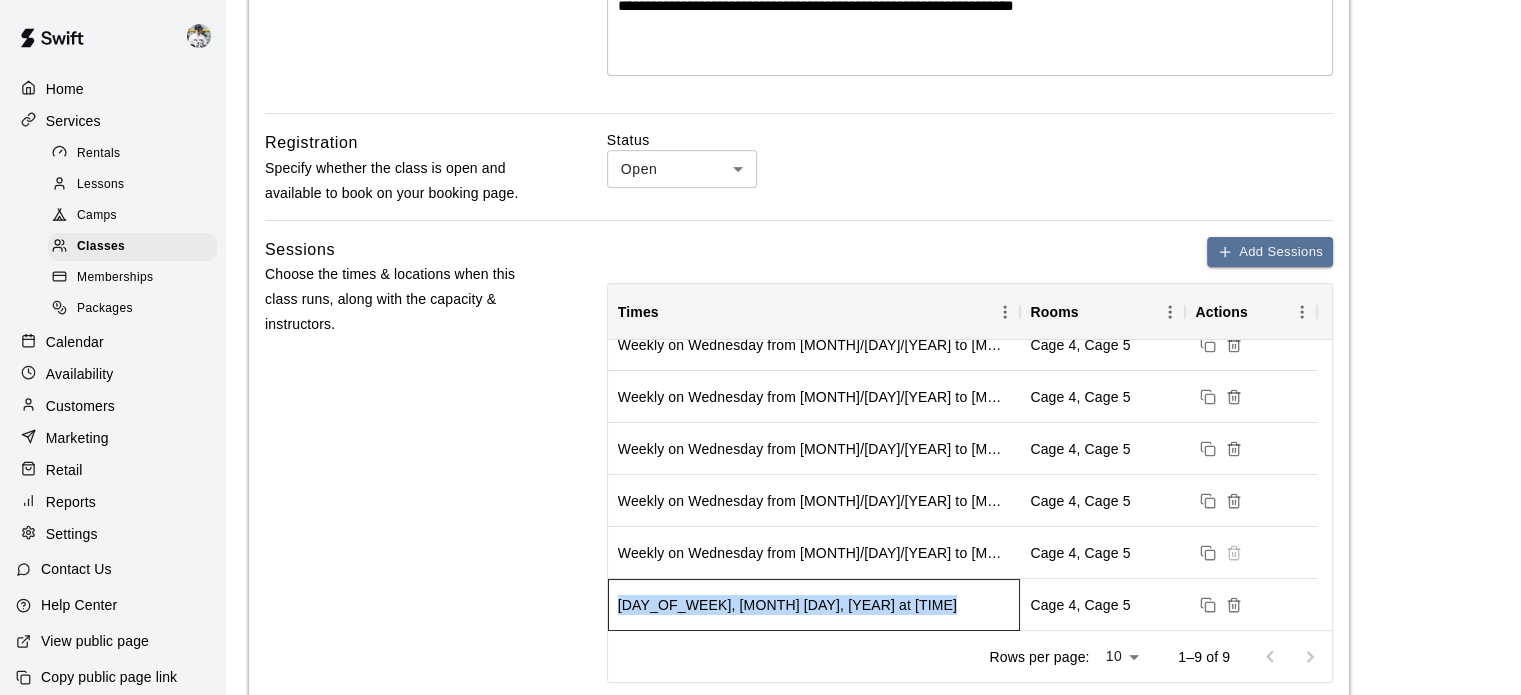 click on "Saturday, August 9, 2025 at 11:15 AM" at bounding box center [787, 605] 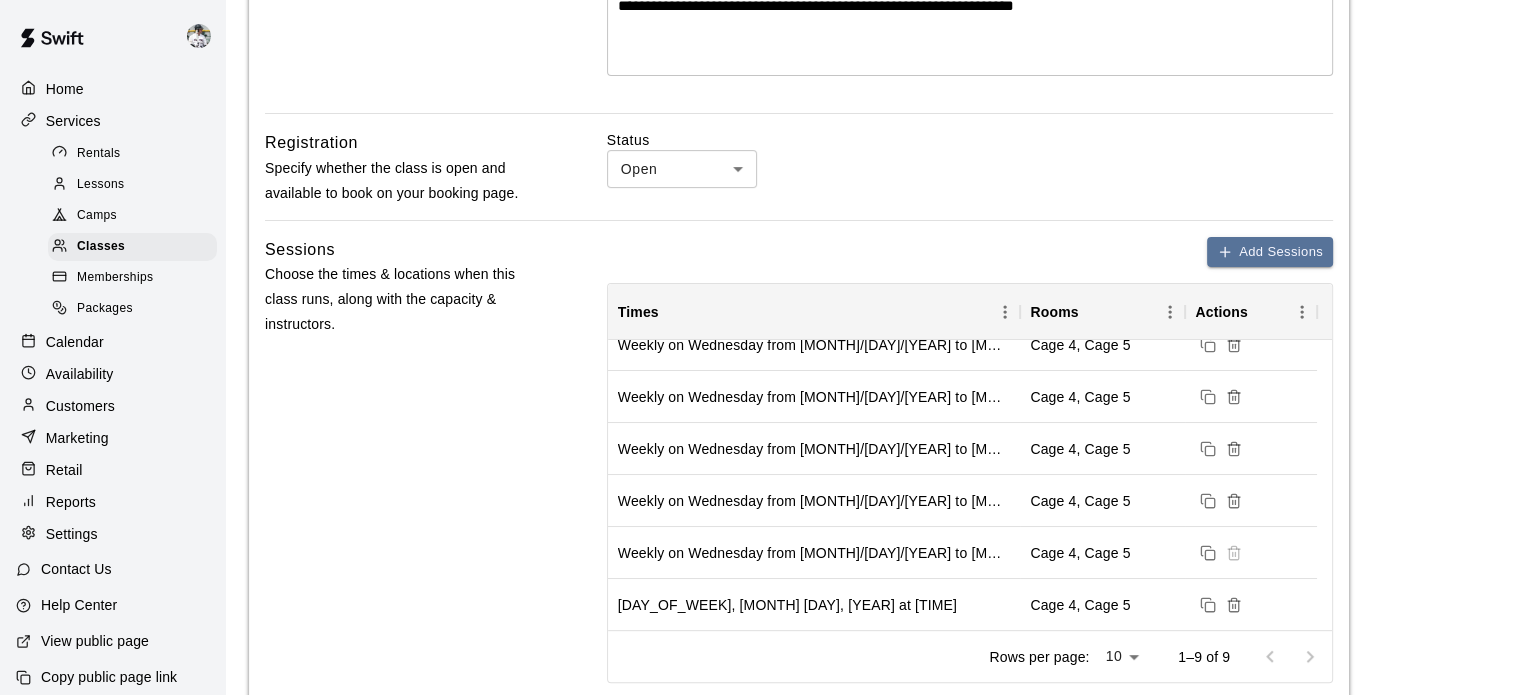 drag, startPoint x: 869, startPoint y: 599, endPoint x: 424, endPoint y: 433, distance: 474.95367 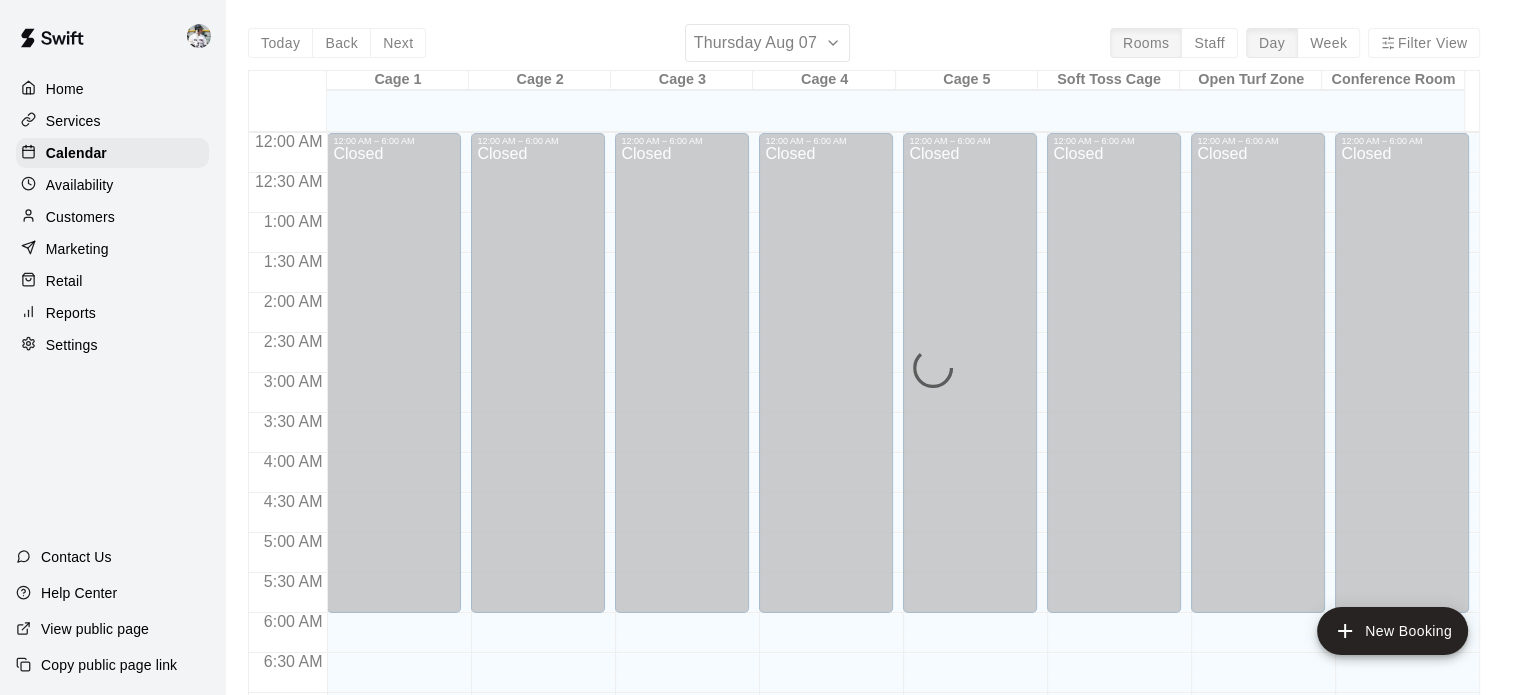 scroll, scrollTop: 1273, scrollLeft: 0, axis: vertical 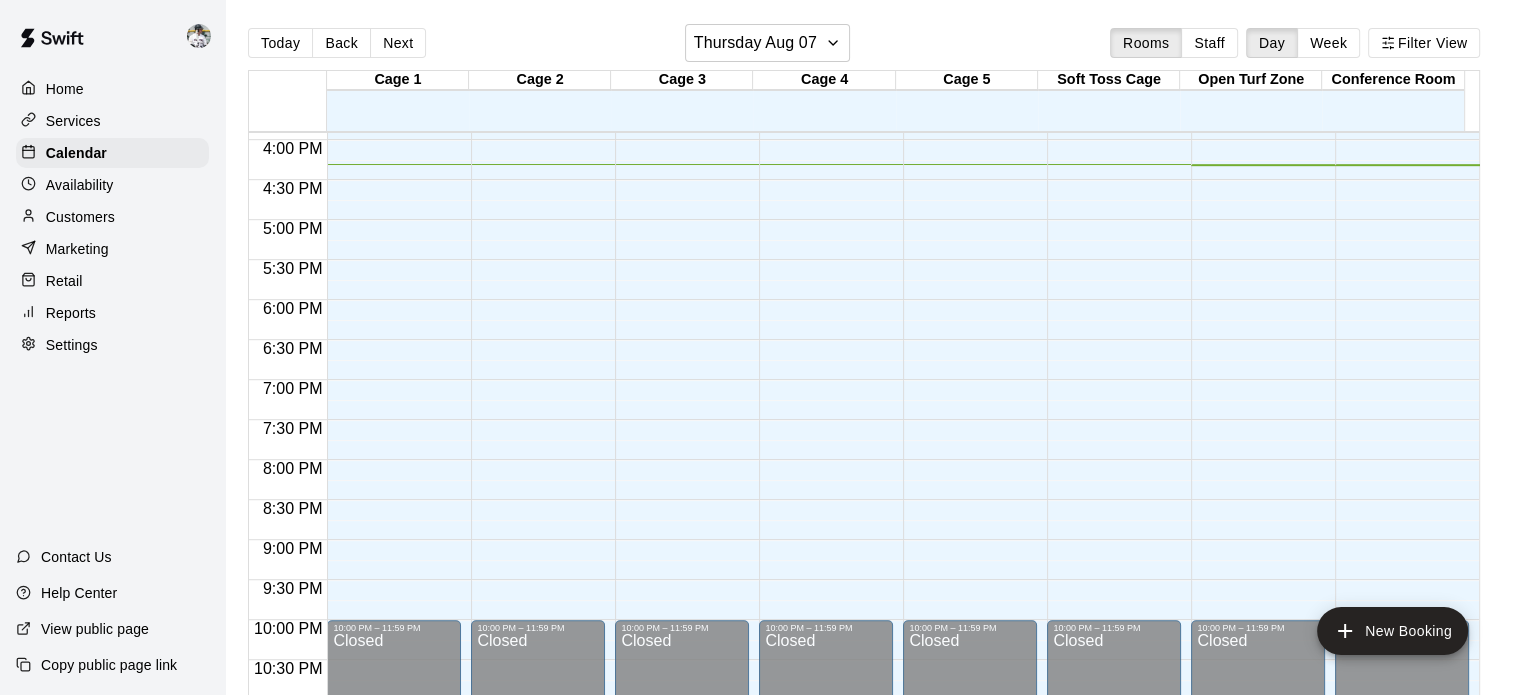 click on "Today Back Next Thursday Aug 07 Rooms Staff Day Week Filter View" at bounding box center [864, 47] 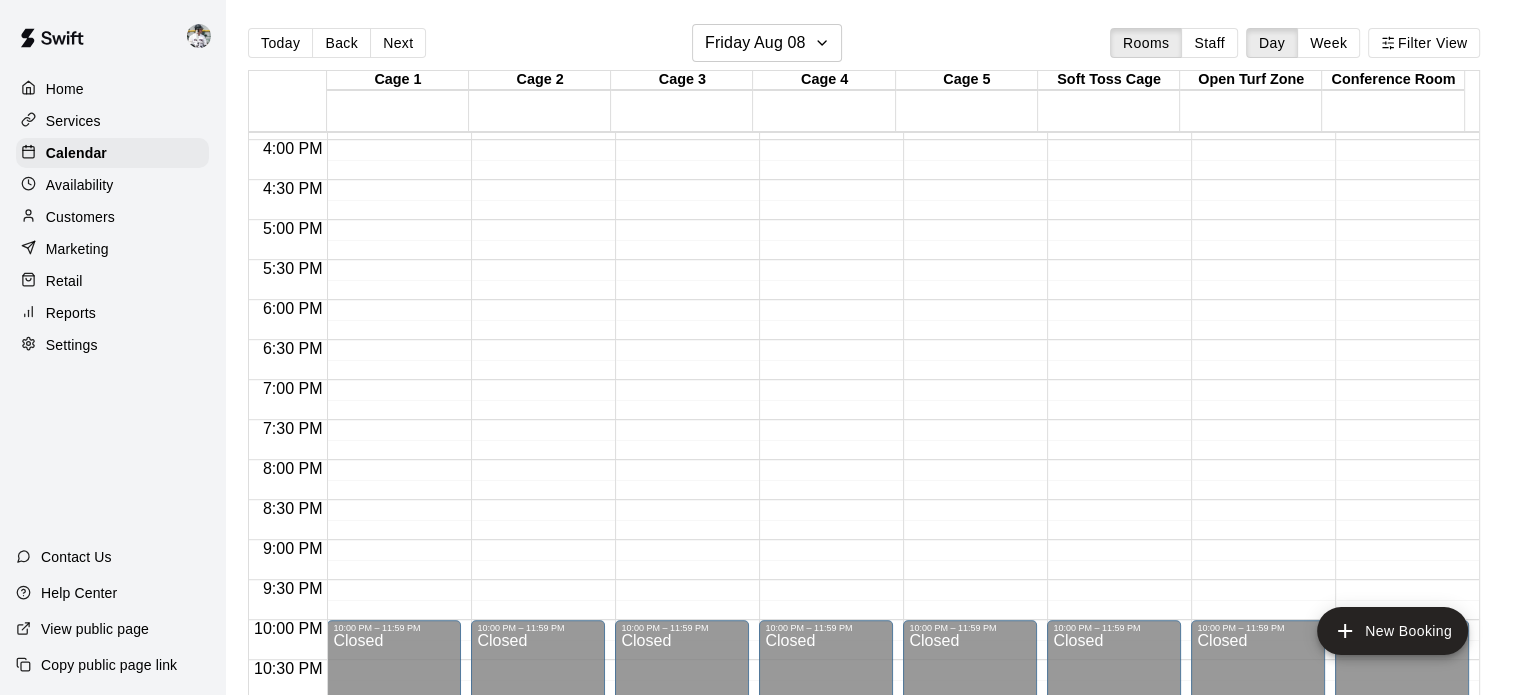 click on "Next" at bounding box center (398, 43) 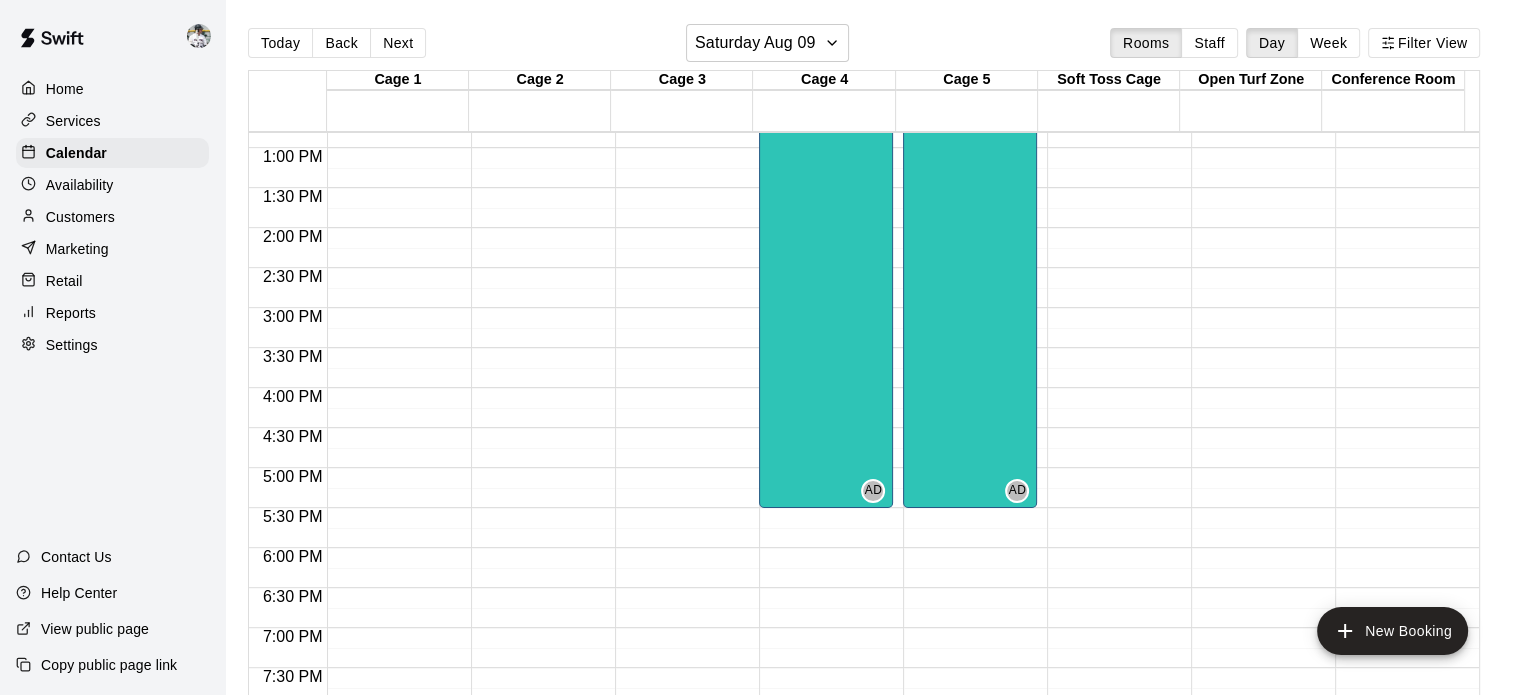 scroll, scrollTop: 1016, scrollLeft: 0, axis: vertical 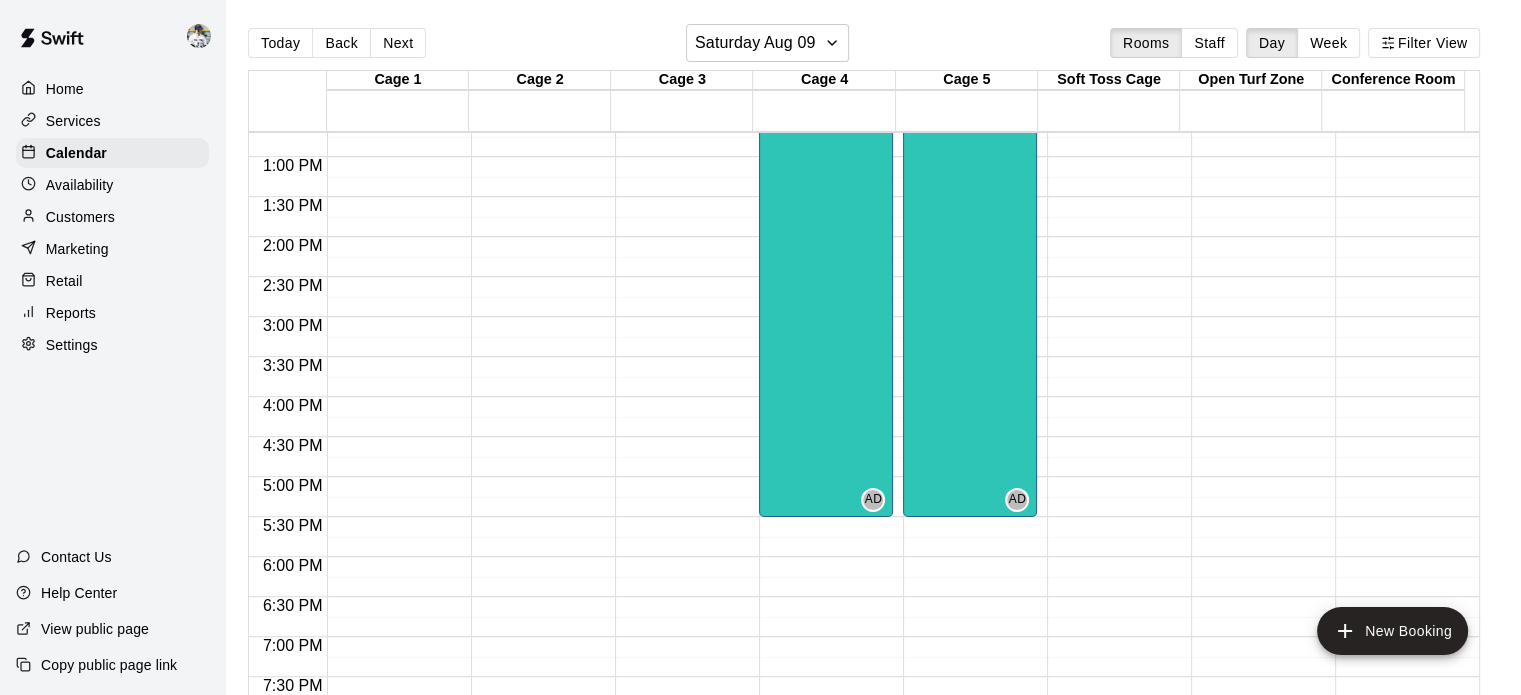 click on "Softball Pitching with Ally 0/1 spots" at bounding box center (826, 377) 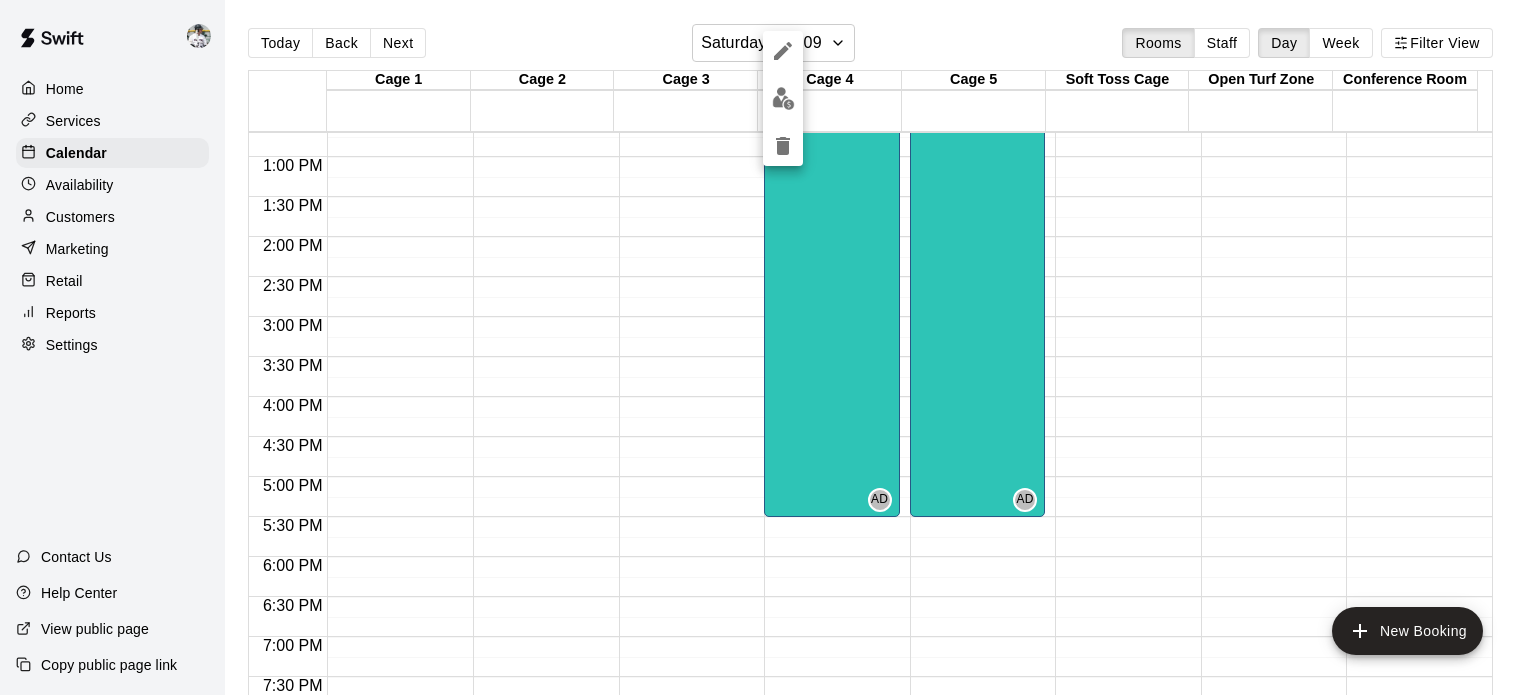 click at bounding box center (768, 347) 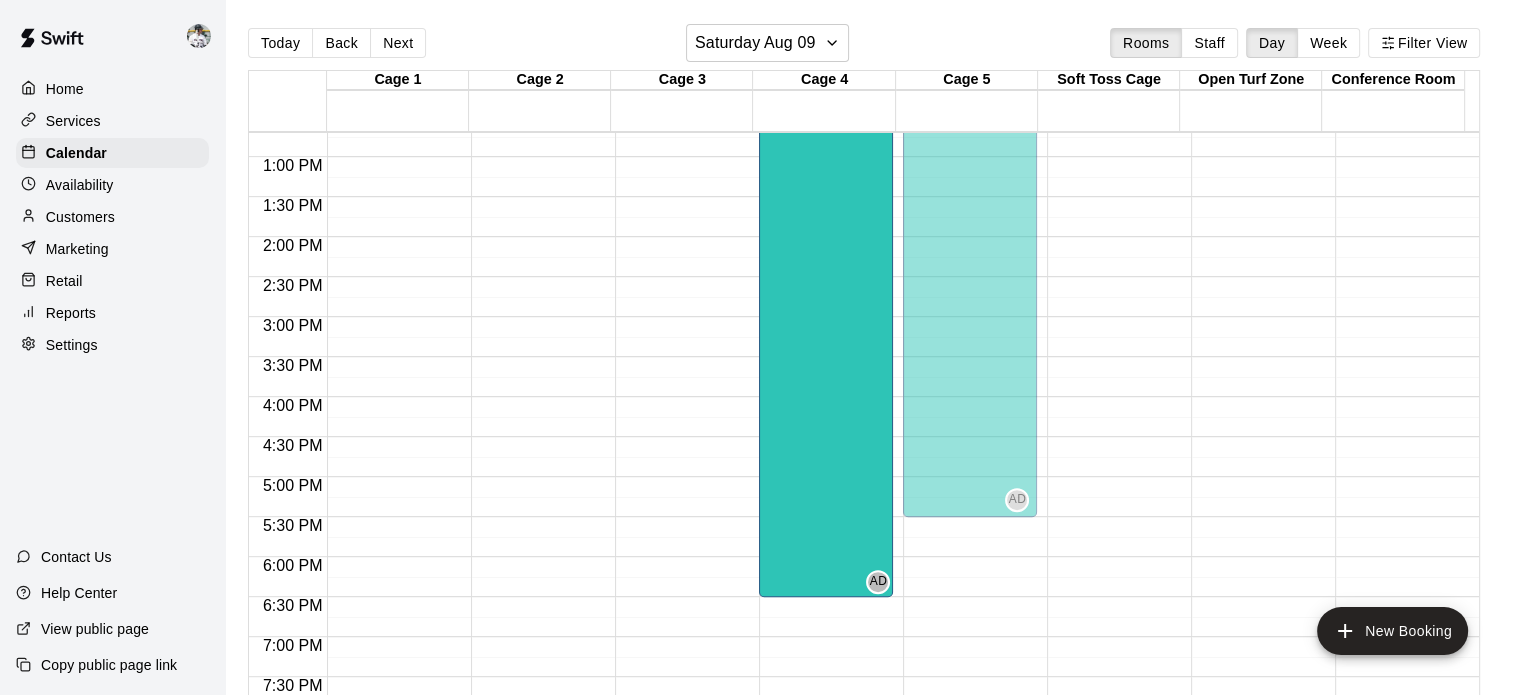 scroll, scrollTop: 900, scrollLeft: 0, axis: vertical 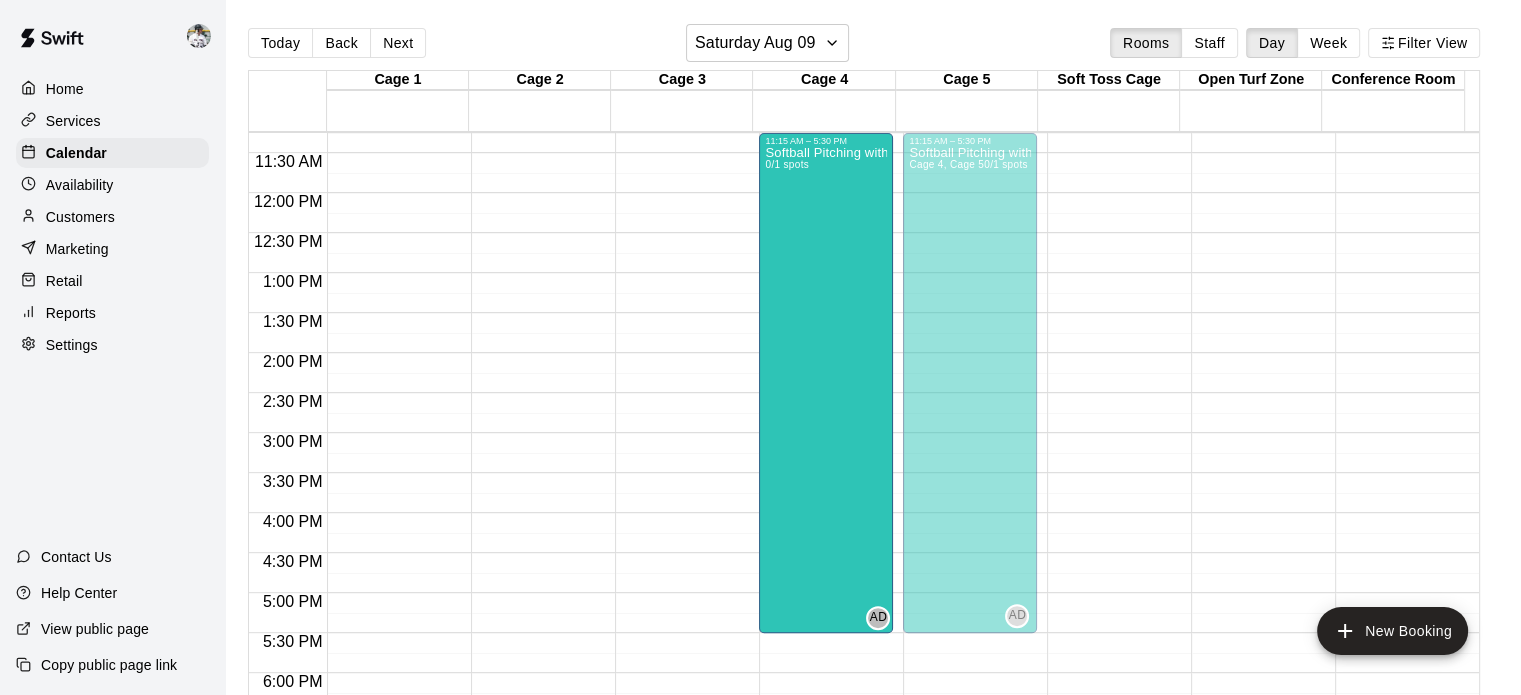 drag, startPoint x: 824, startPoint y: 510, endPoint x: 821, endPoint y: 651, distance: 141.0319 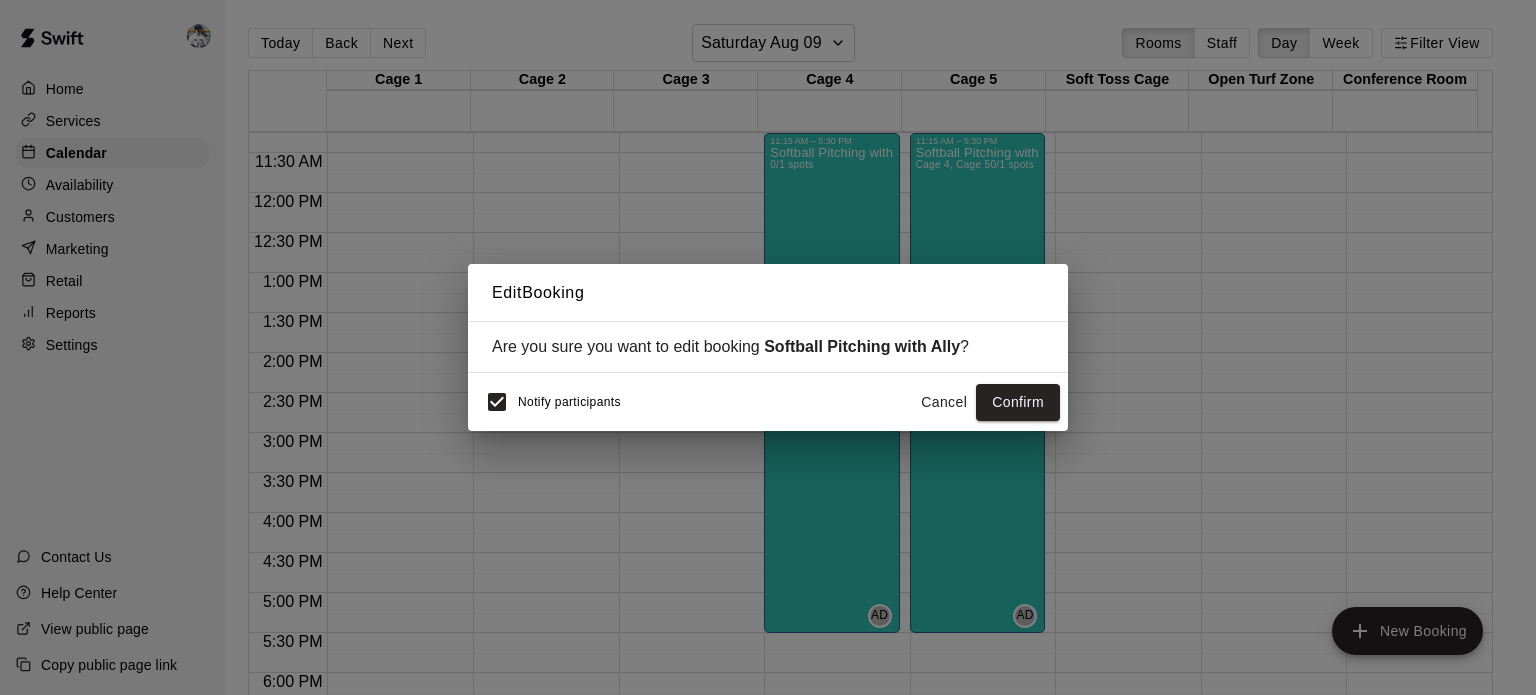 click on "Notify participants" at bounding box center (569, 403) 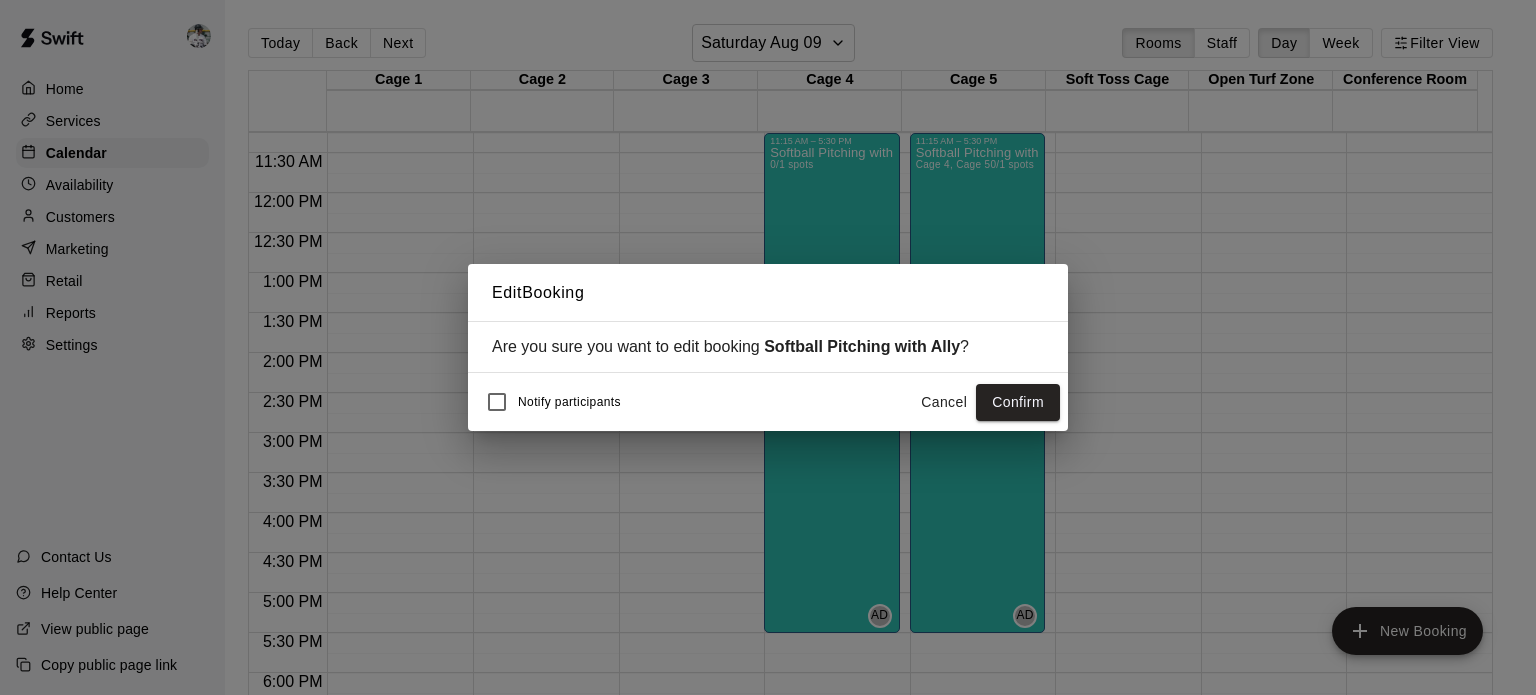 click on "Confirm" at bounding box center [1018, 402] 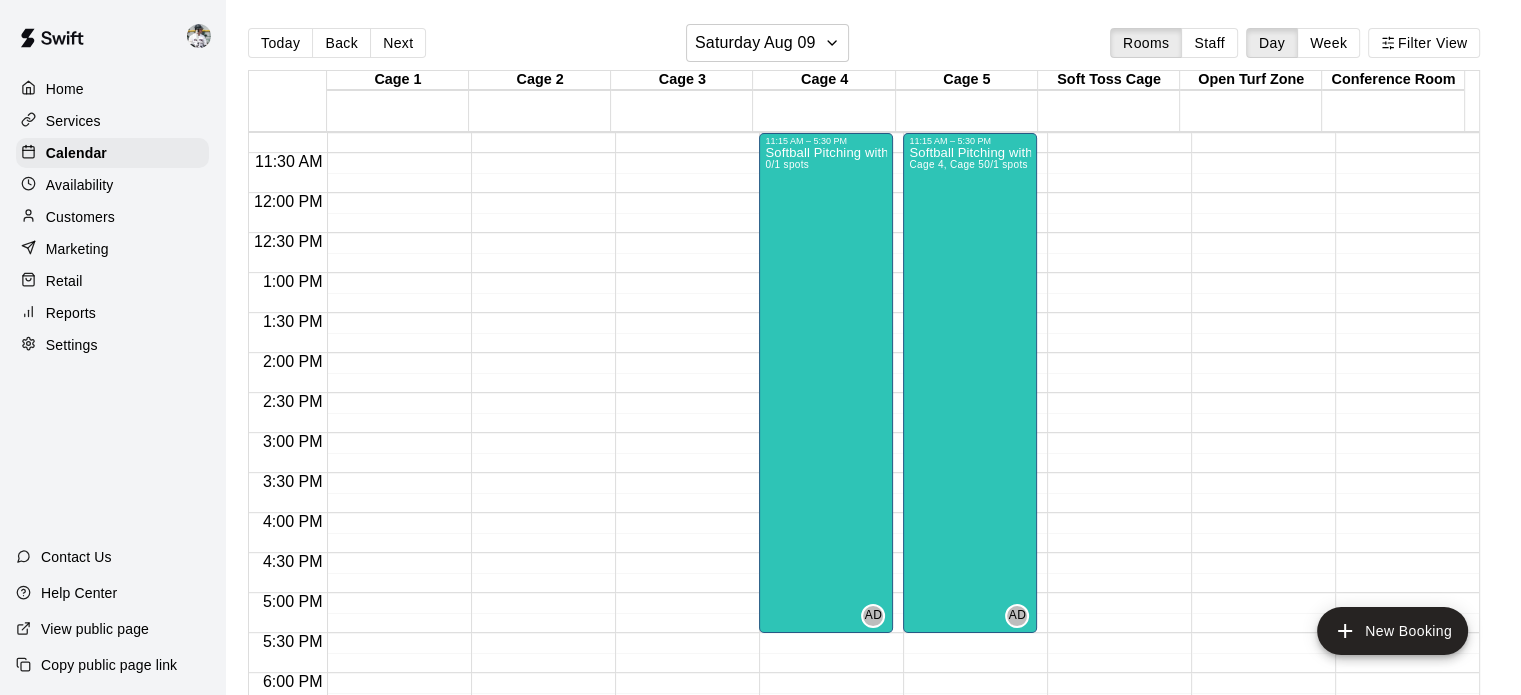 click on "Softball Pitching with Ally 0/1 spots" at bounding box center (826, 493) 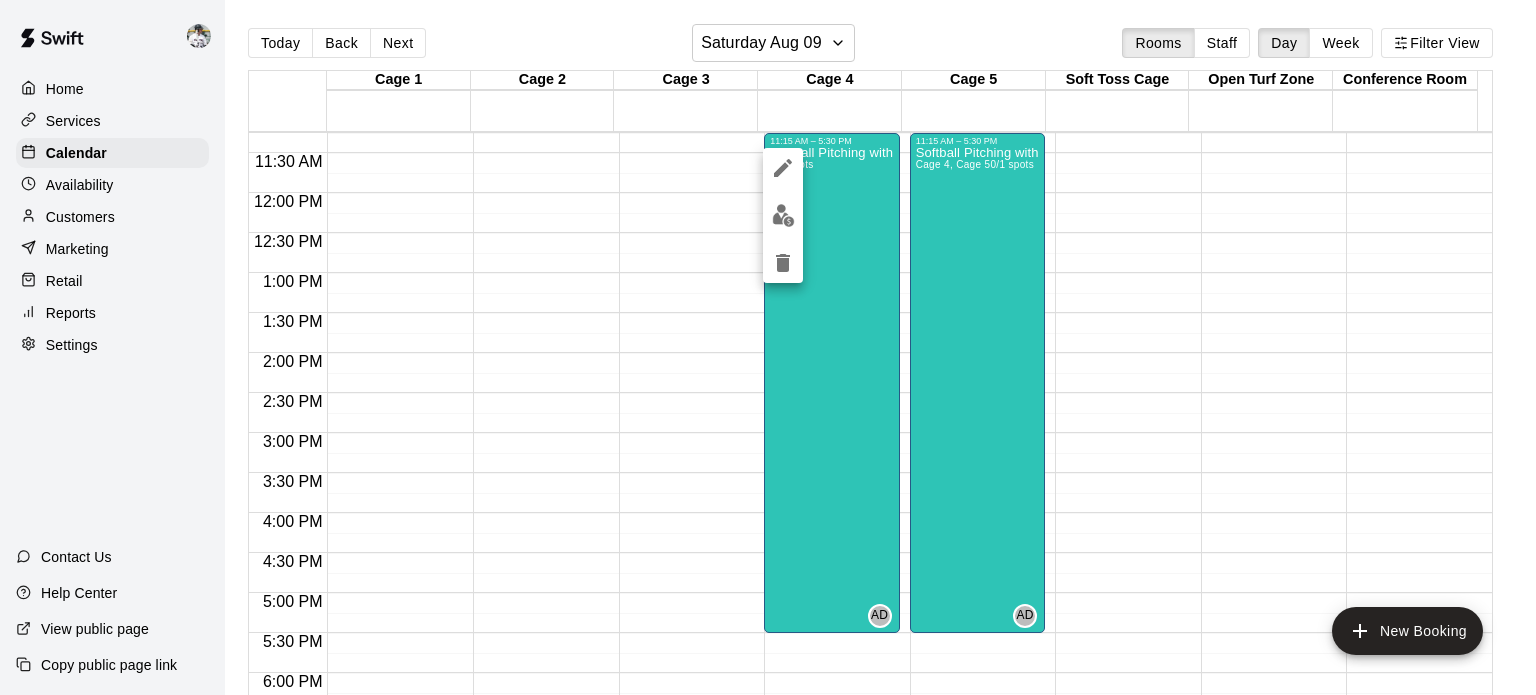 click at bounding box center [768, 347] 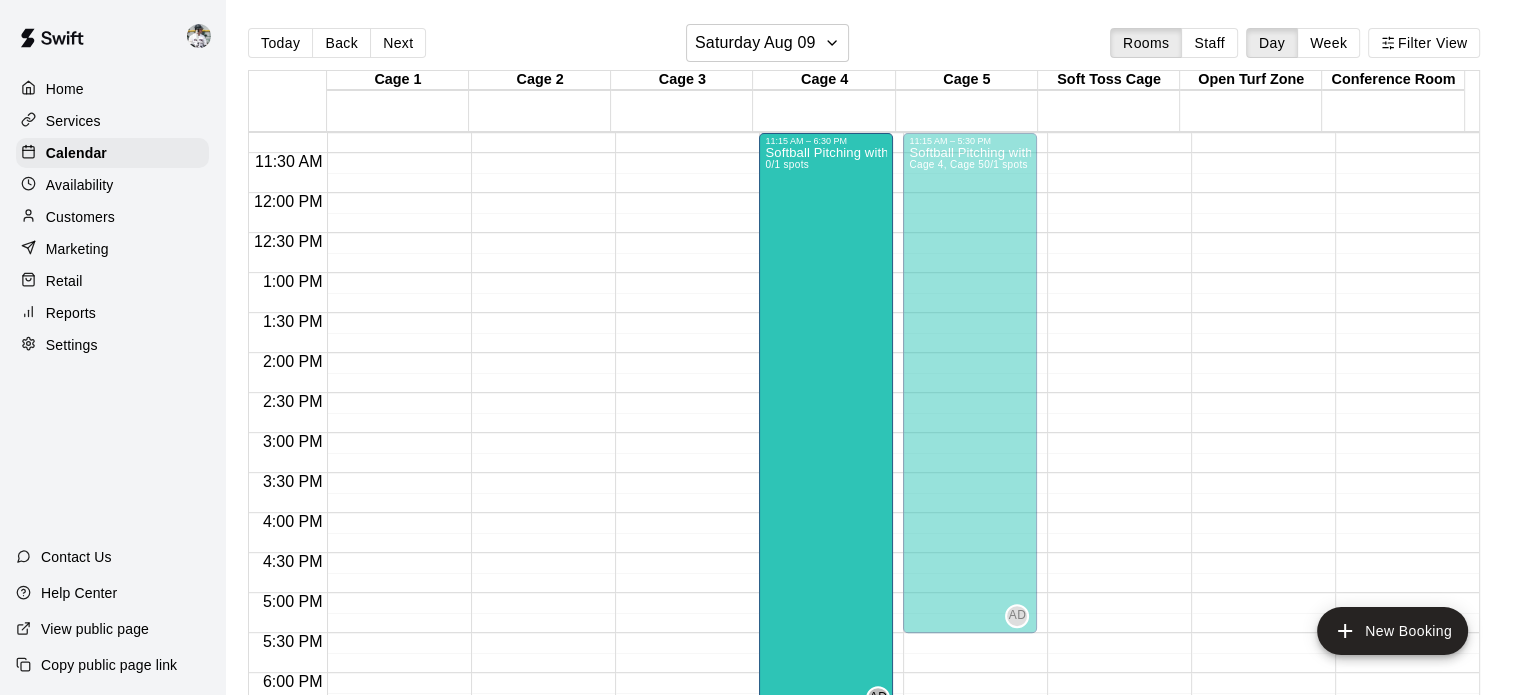scroll, scrollTop: 900, scrollLeft: 0, axis: vertical 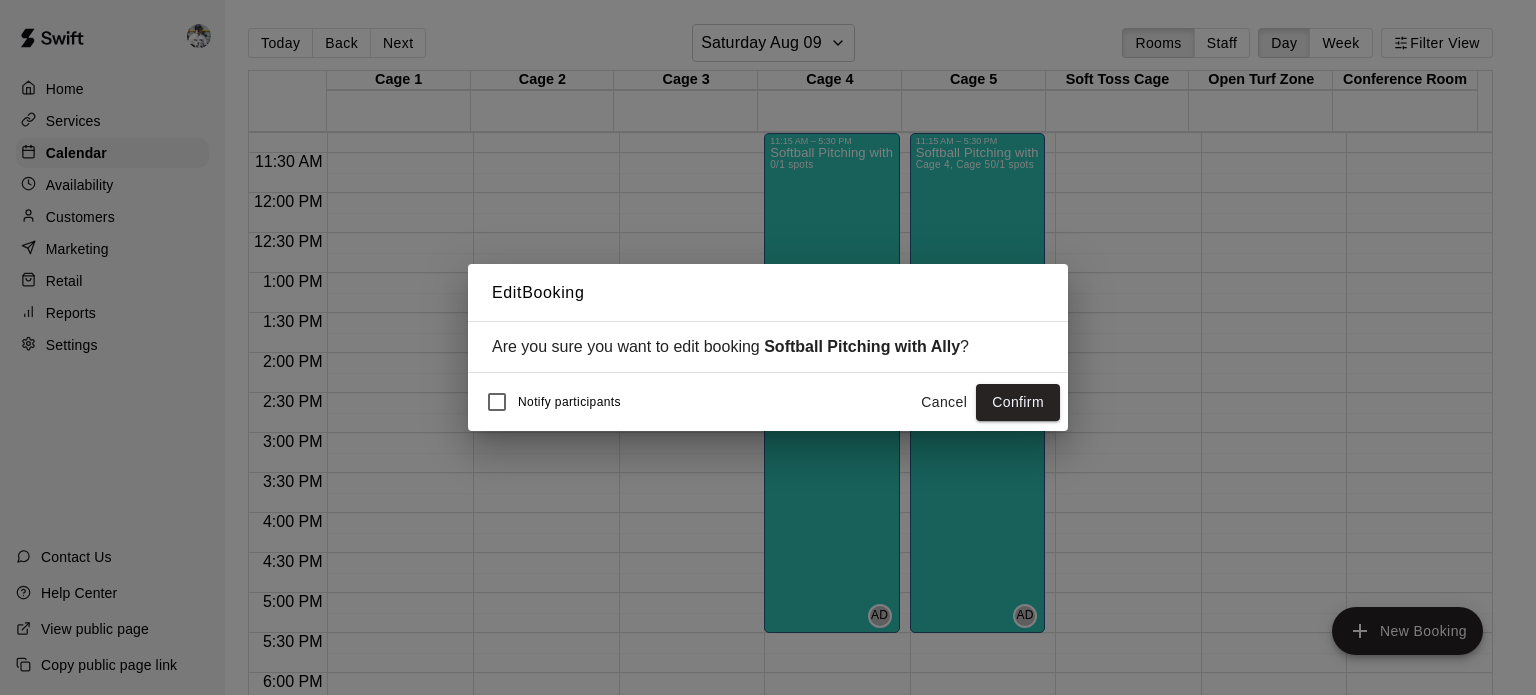 click on "Confirm" at bounding box center (1018, 402) 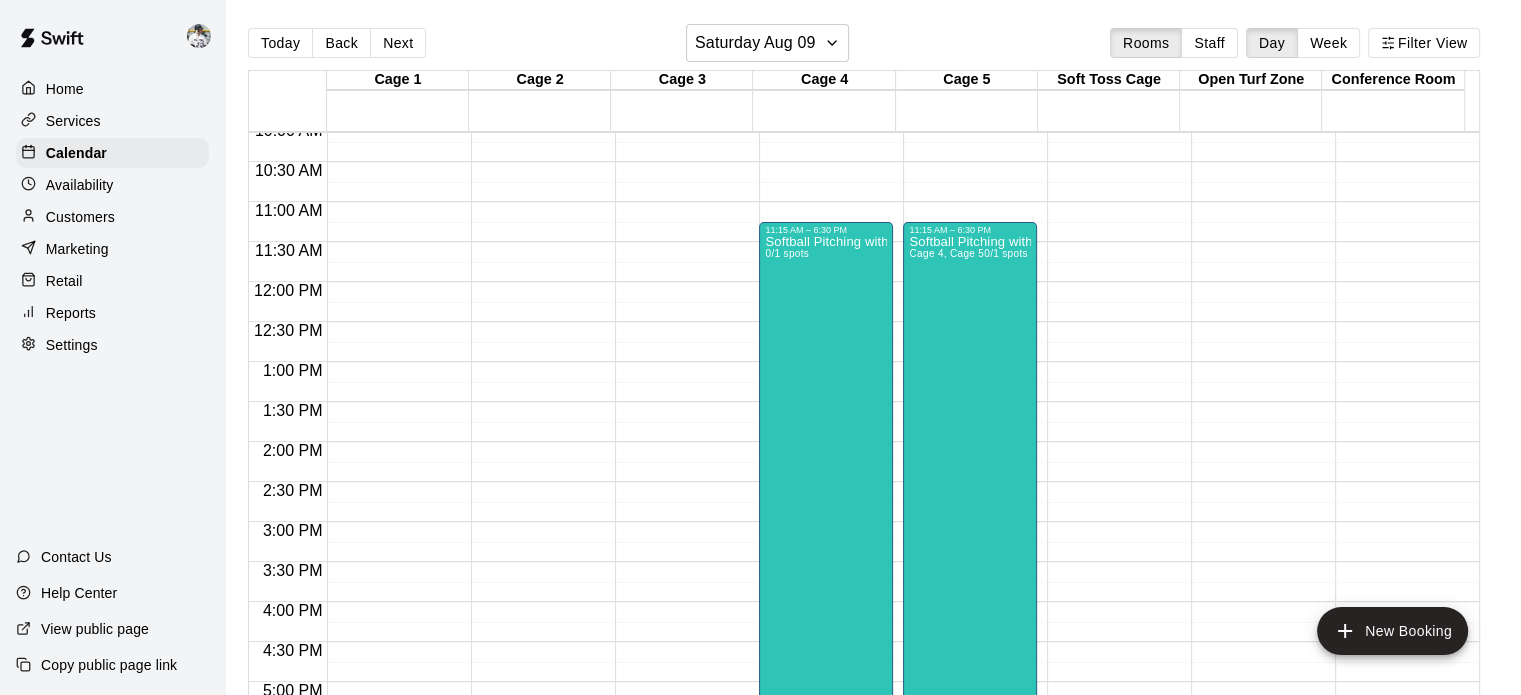 scroll, scrollTop: 820, scrollLeft: 0, axis: vertical 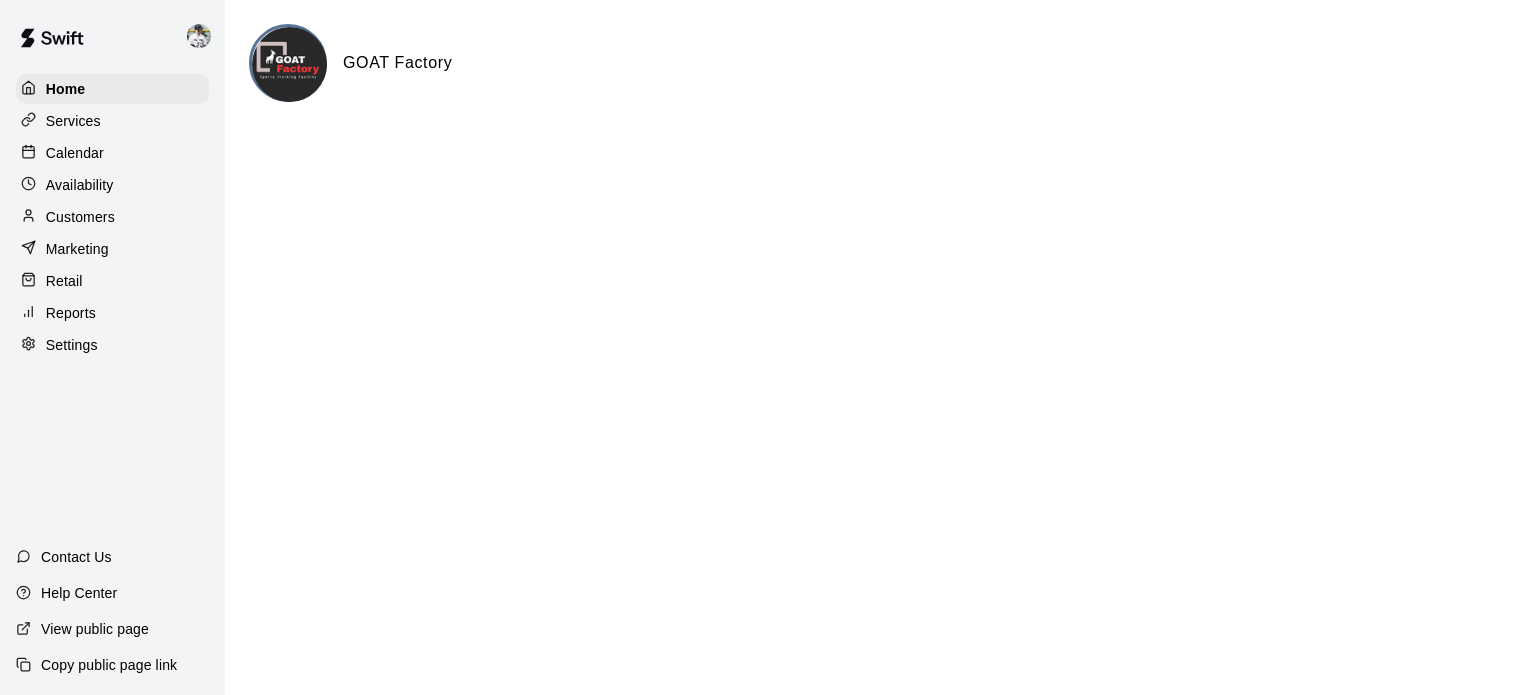 click on "Calendar" at bounding box center (75, 153) 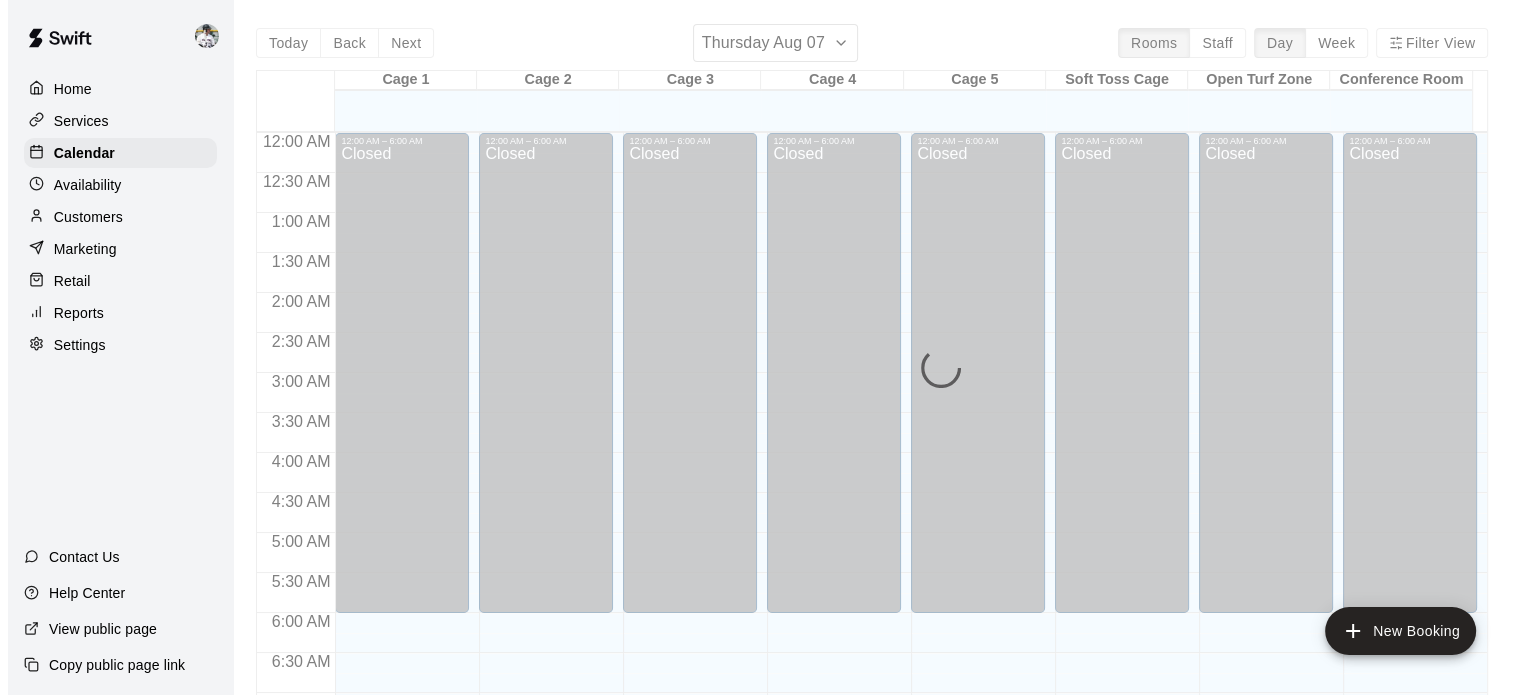 scroll, scrollTop: 1273, scrollLeft: 0, axis: vertical 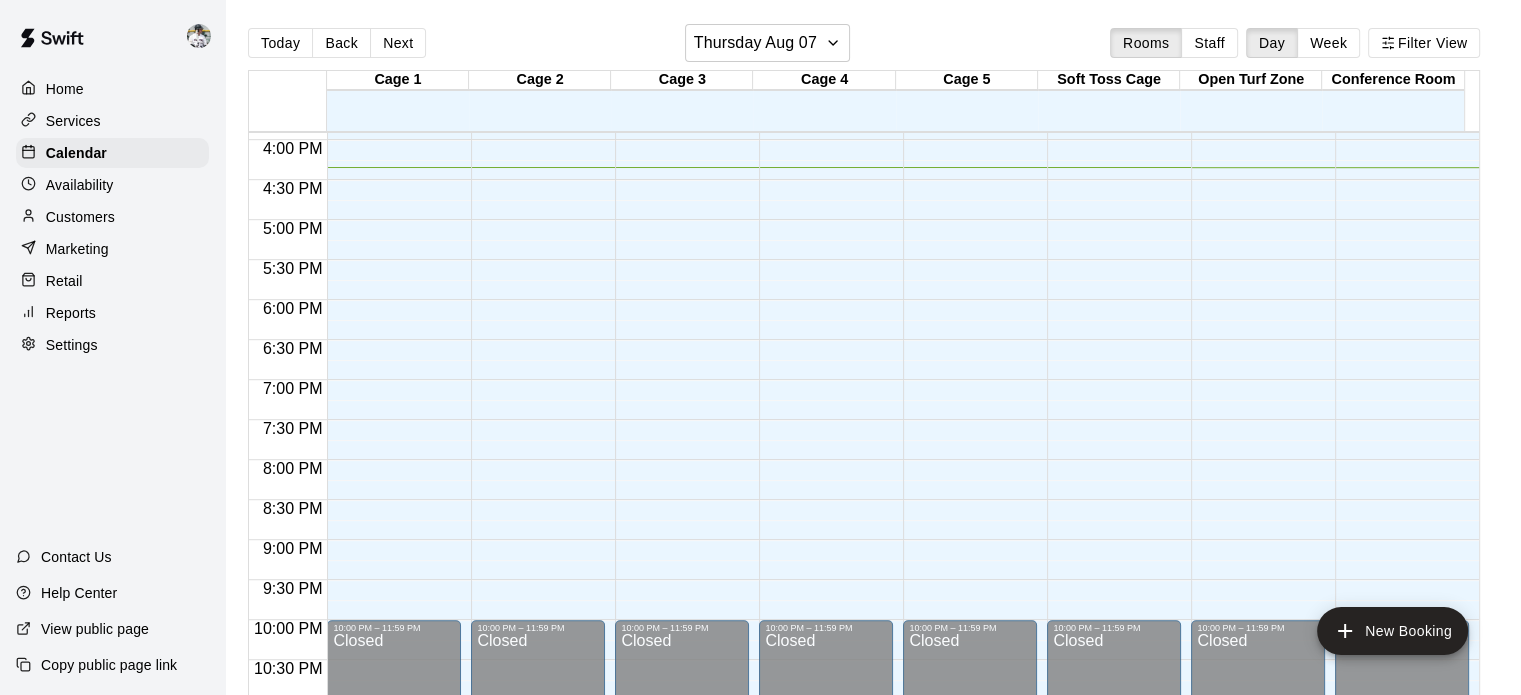 click at bounding box center [199, 36] 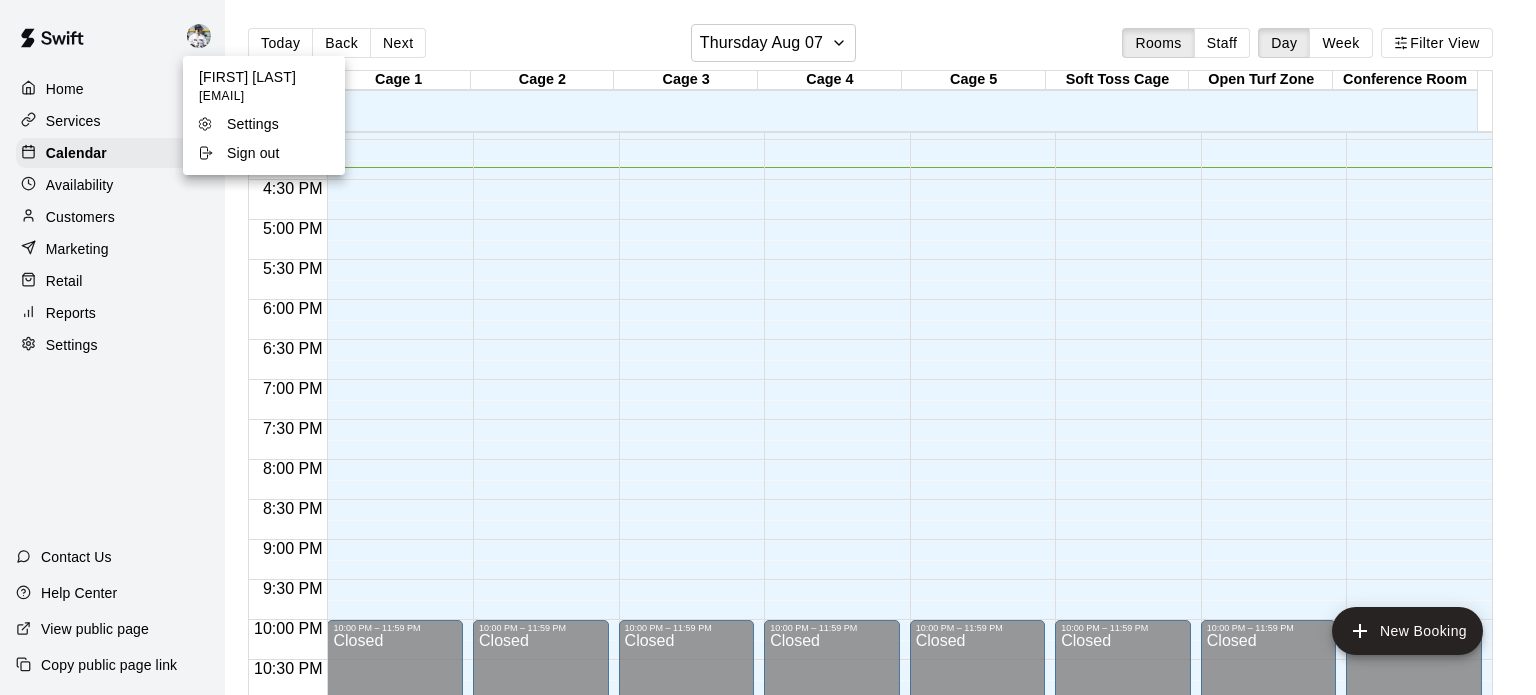 click on "Sign out" at bounding box center (264, 153) 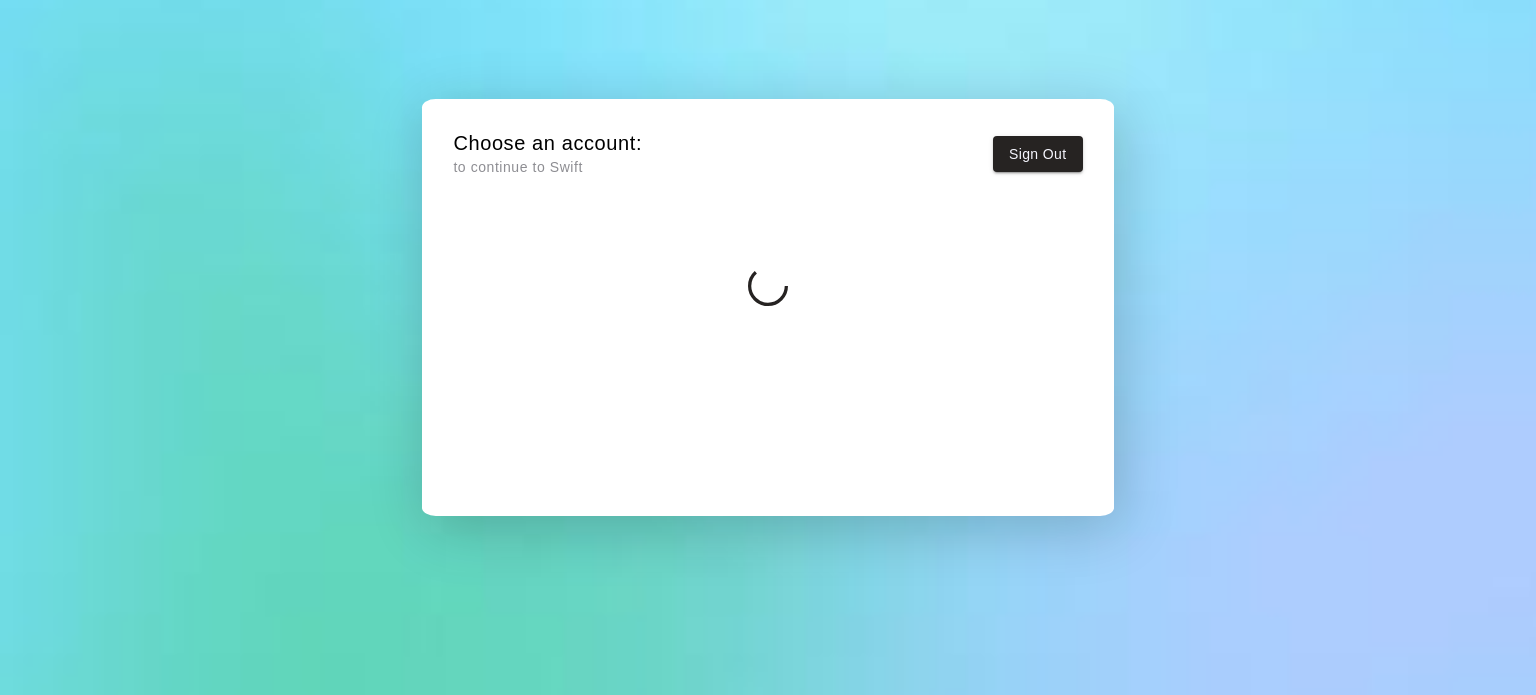 scroll, scrollTop: 0, scrollLeft: 0, axis: both 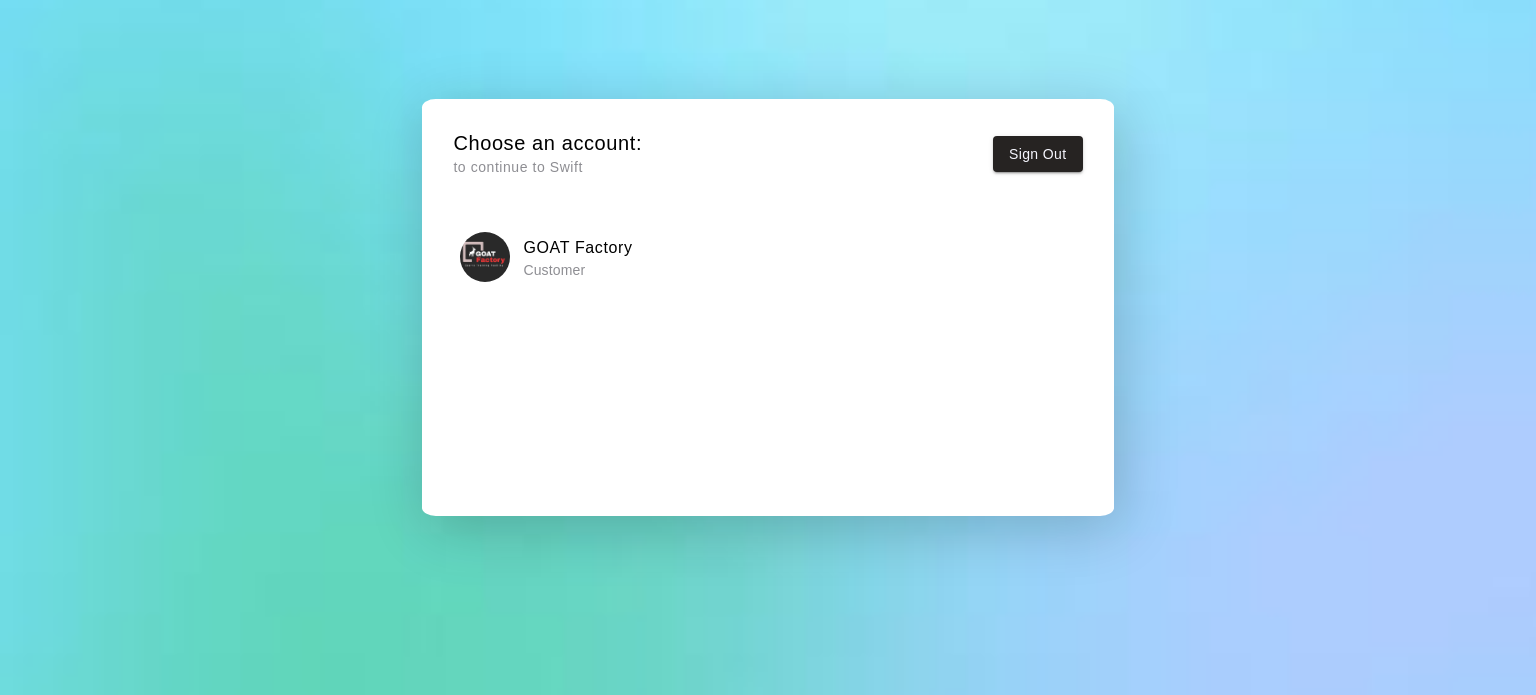 click on "GOAT Factory   Customer" at bounding box center [768, 257] 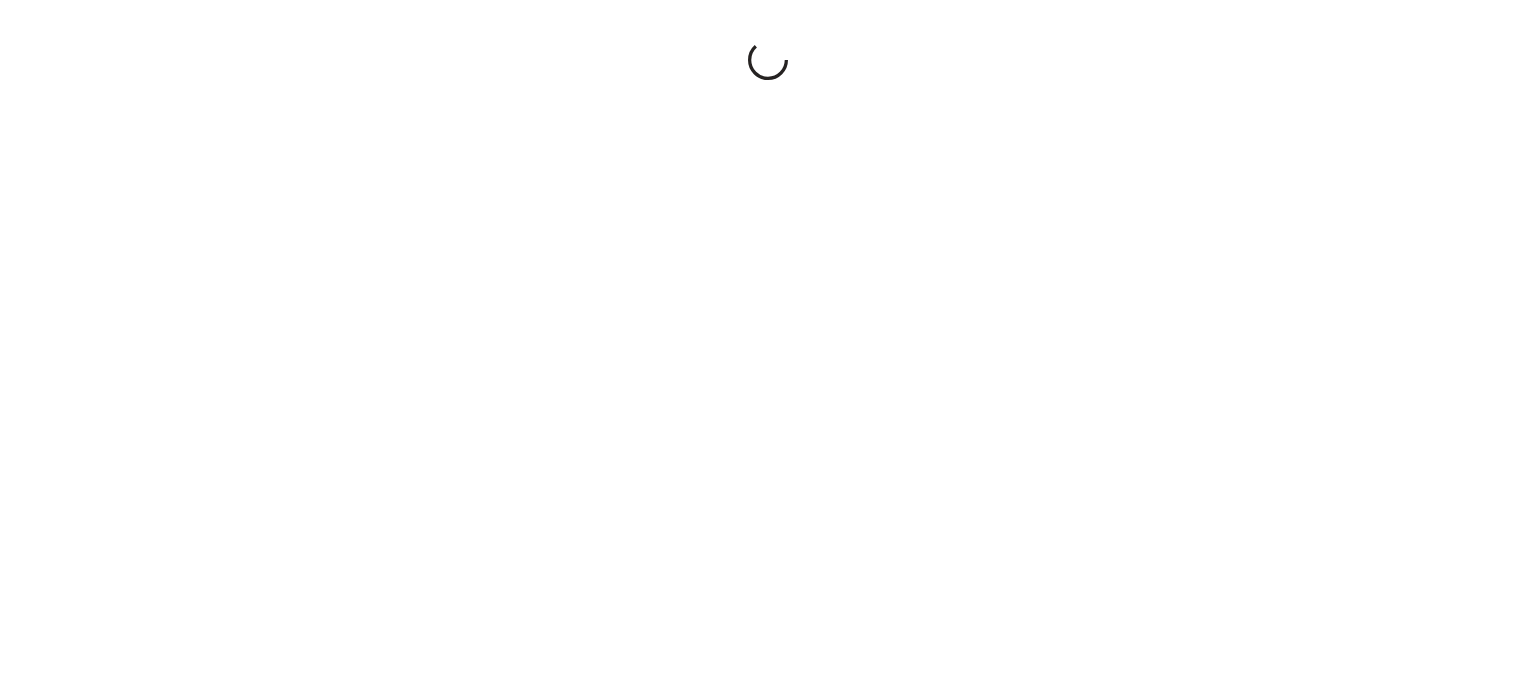 scroll, scrollTop: 0, scrollLeft: 0, axis: both 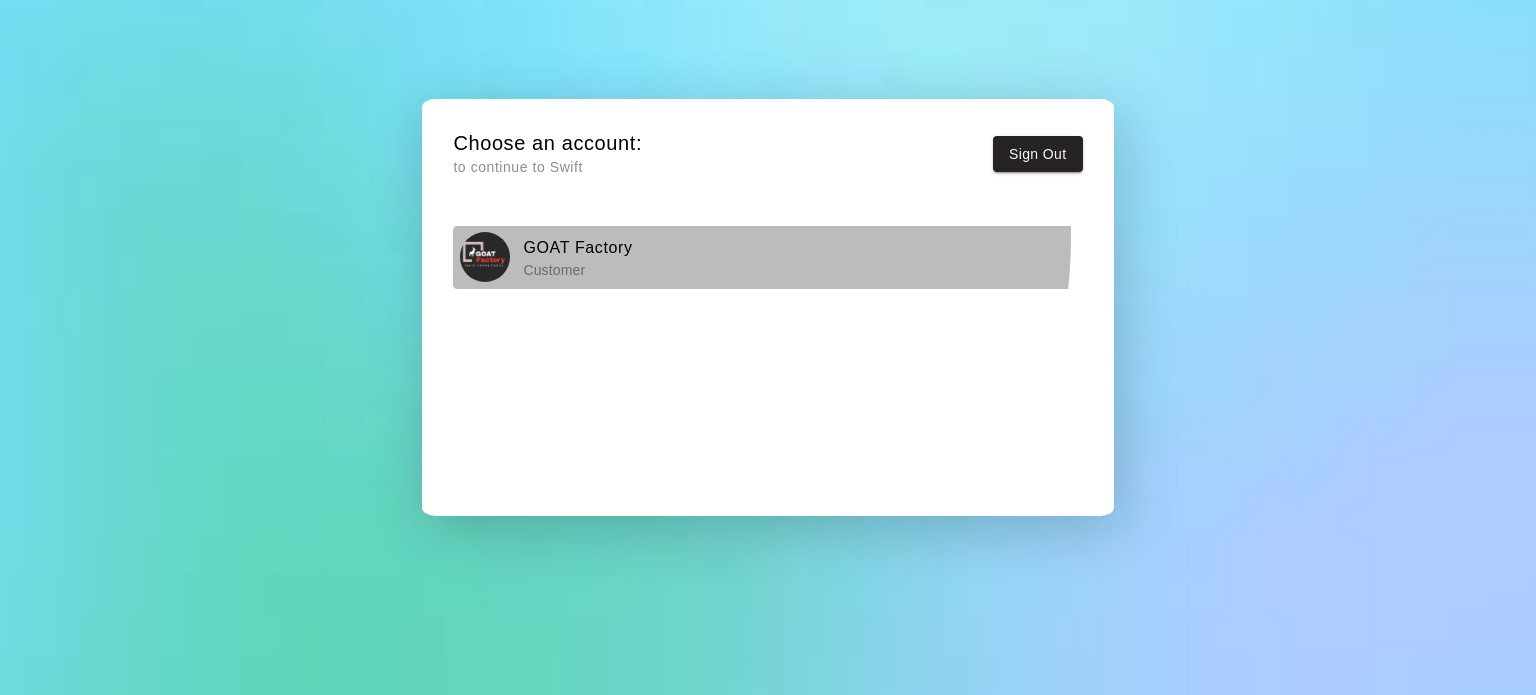 click on "GOAT Factory" at bounding box center (577, 248) 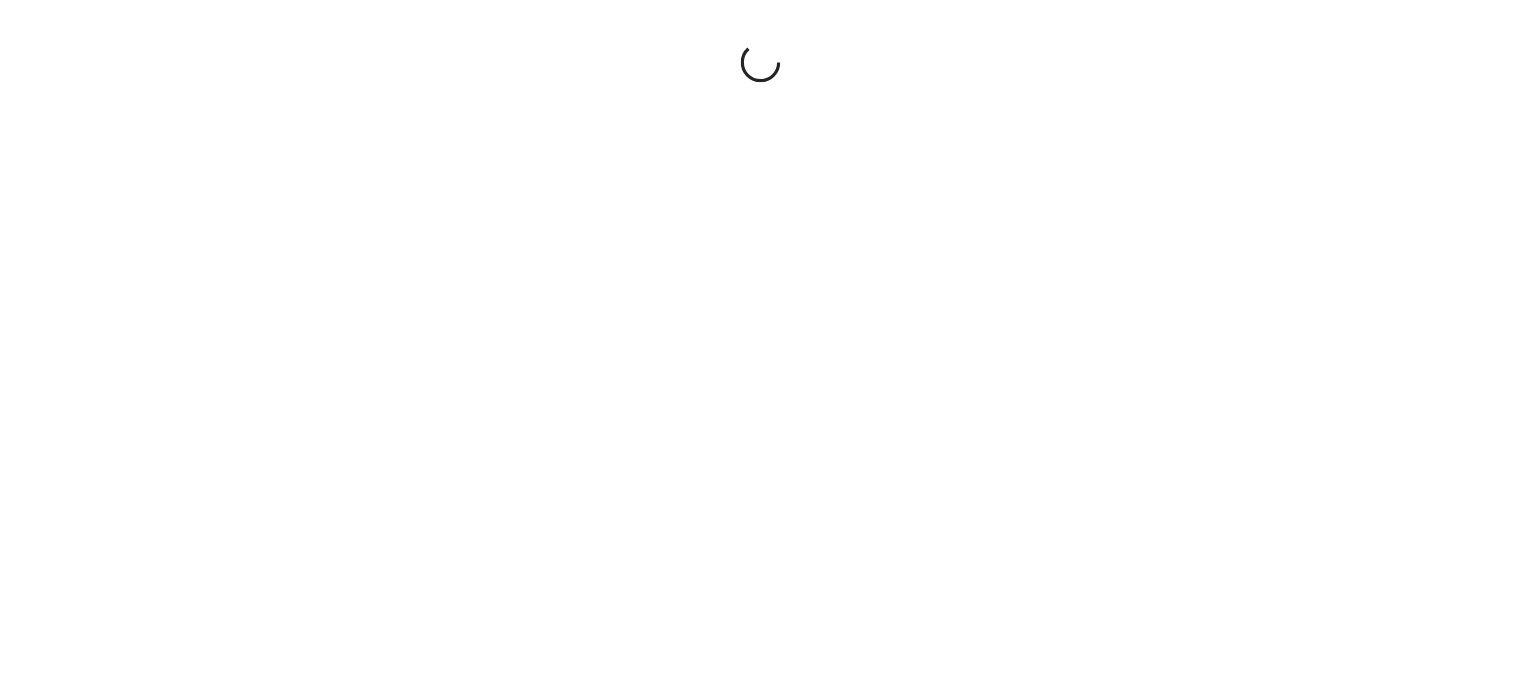 scroll, scrollTop: 0, scrollLeft: 0, axis: both 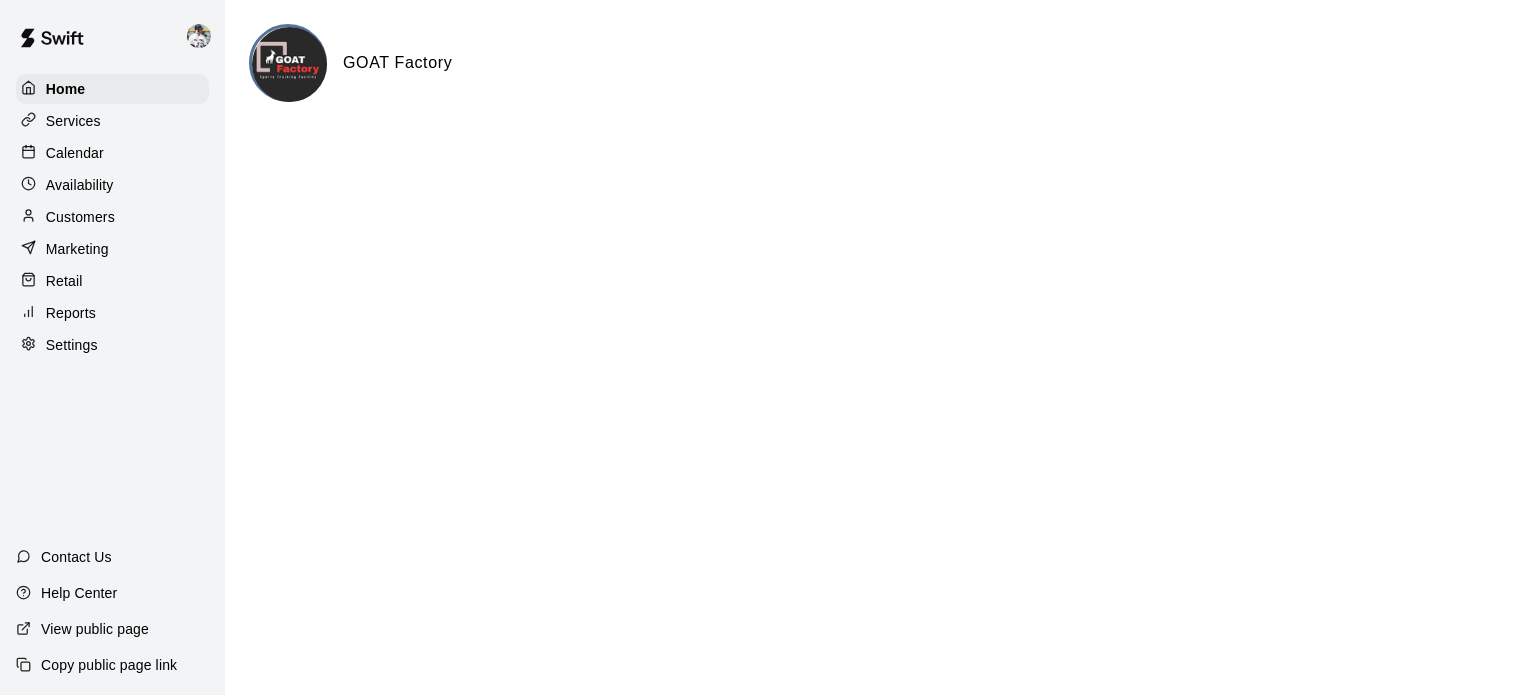 click on "Home" at bounding box center [66, 89] 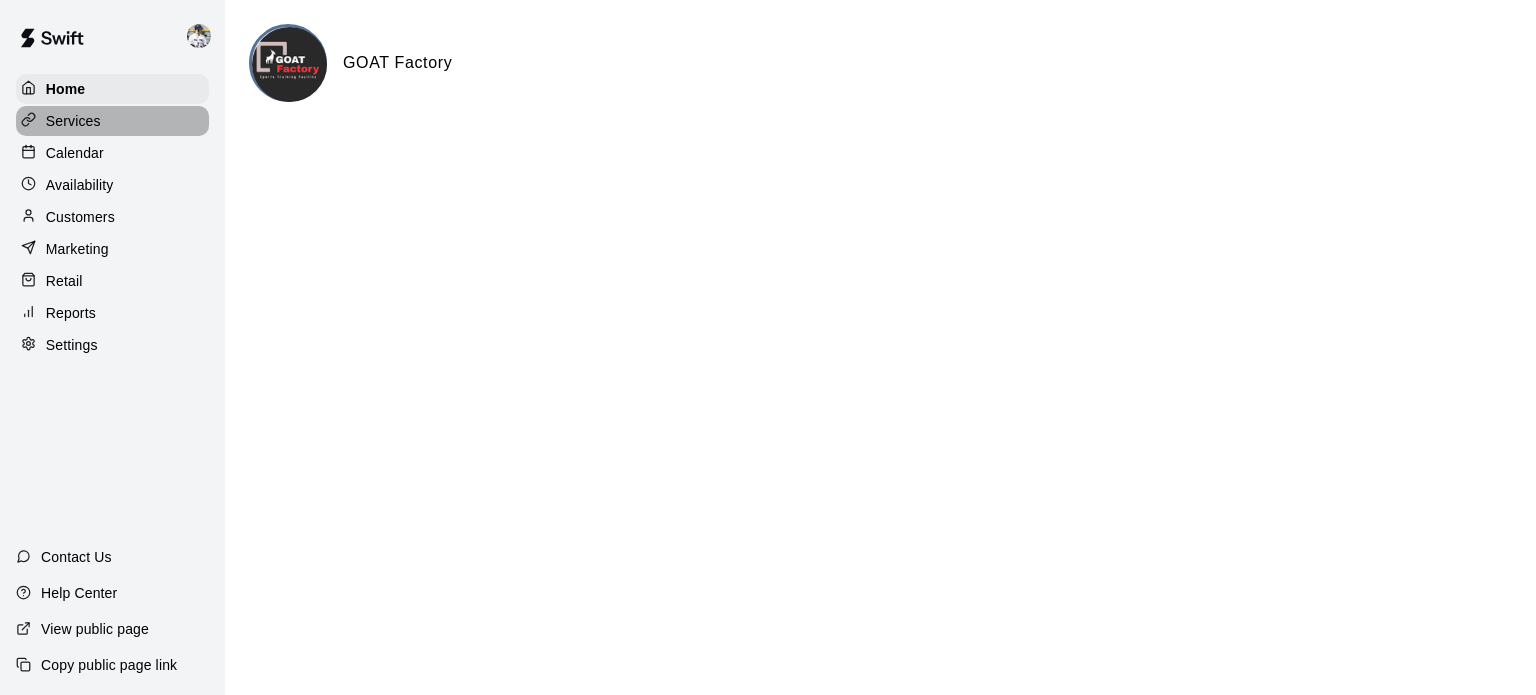click on "Services" at bounding box center (73, 121) 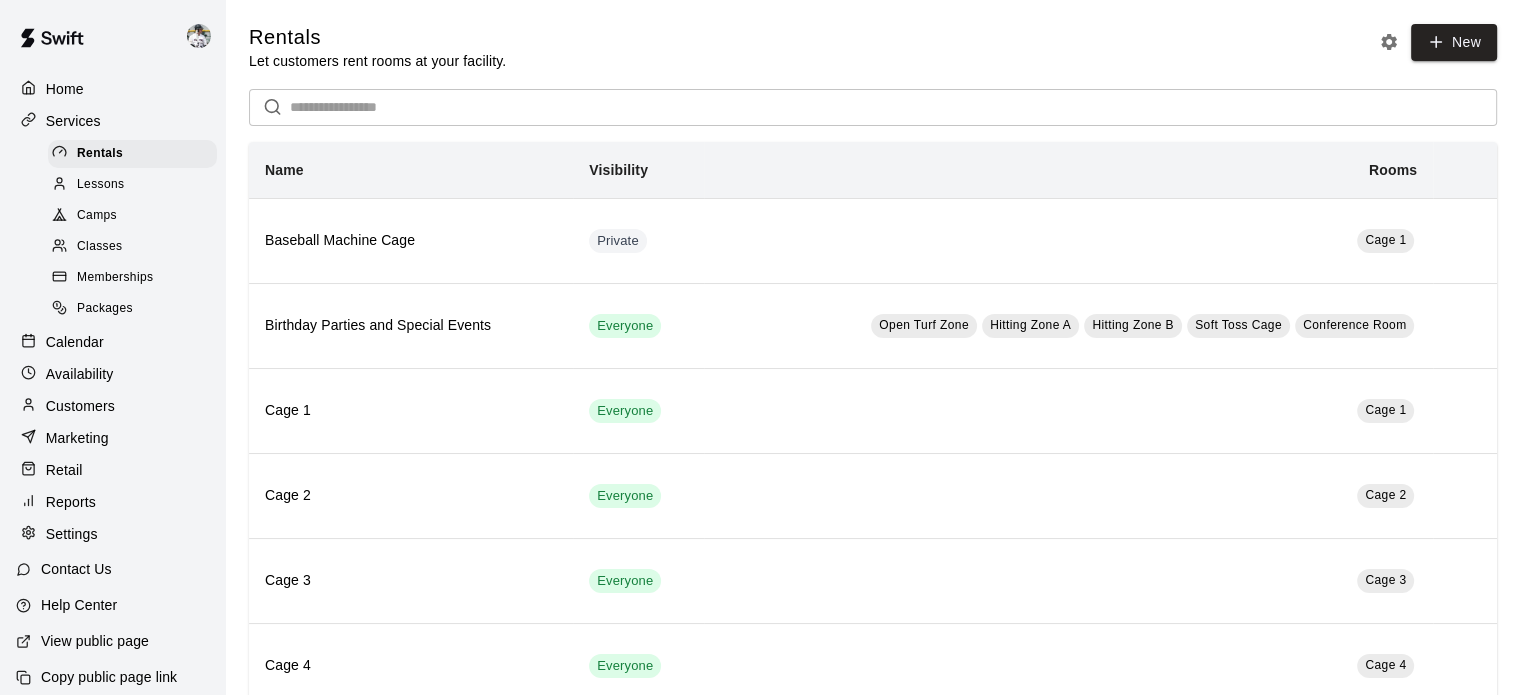 click on "Lessons" at bounding box center (101, 185) 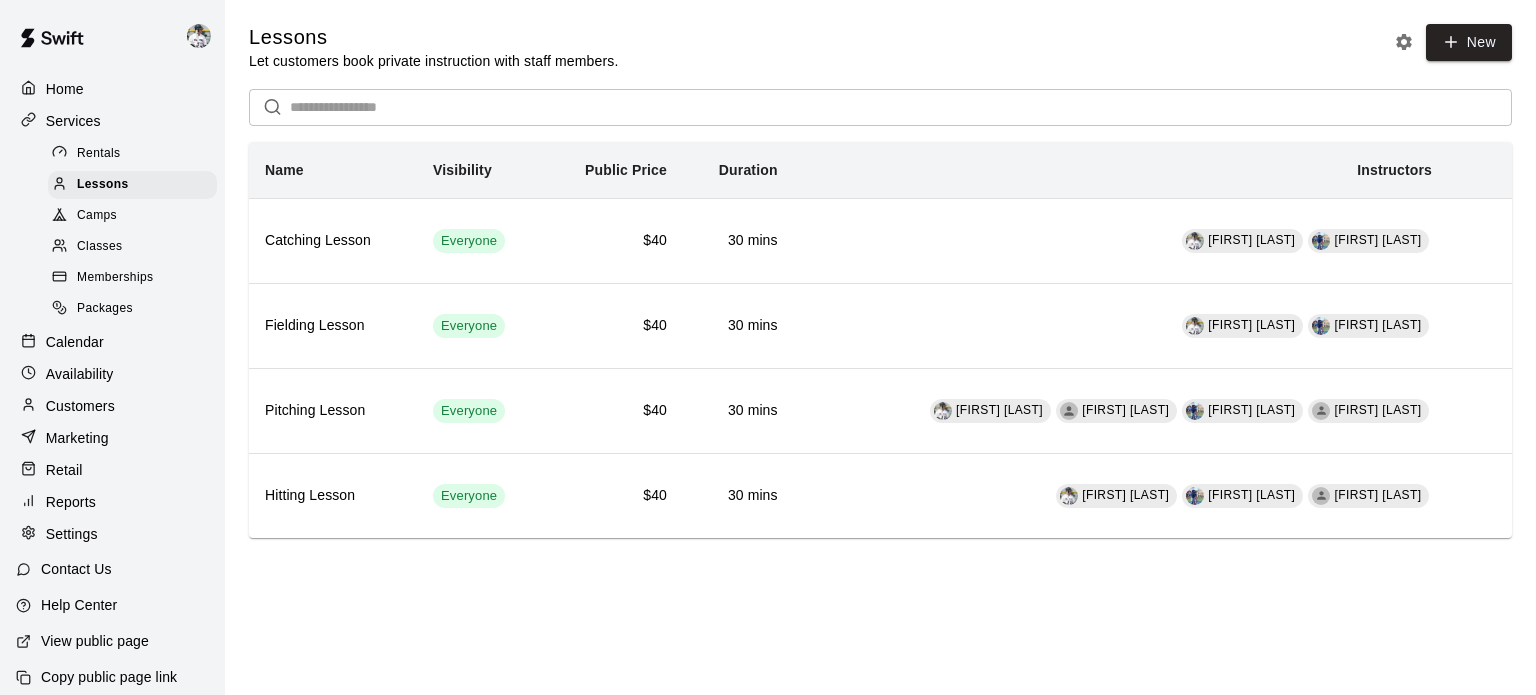 click on "Calendar" at bounding box center (75, 342) 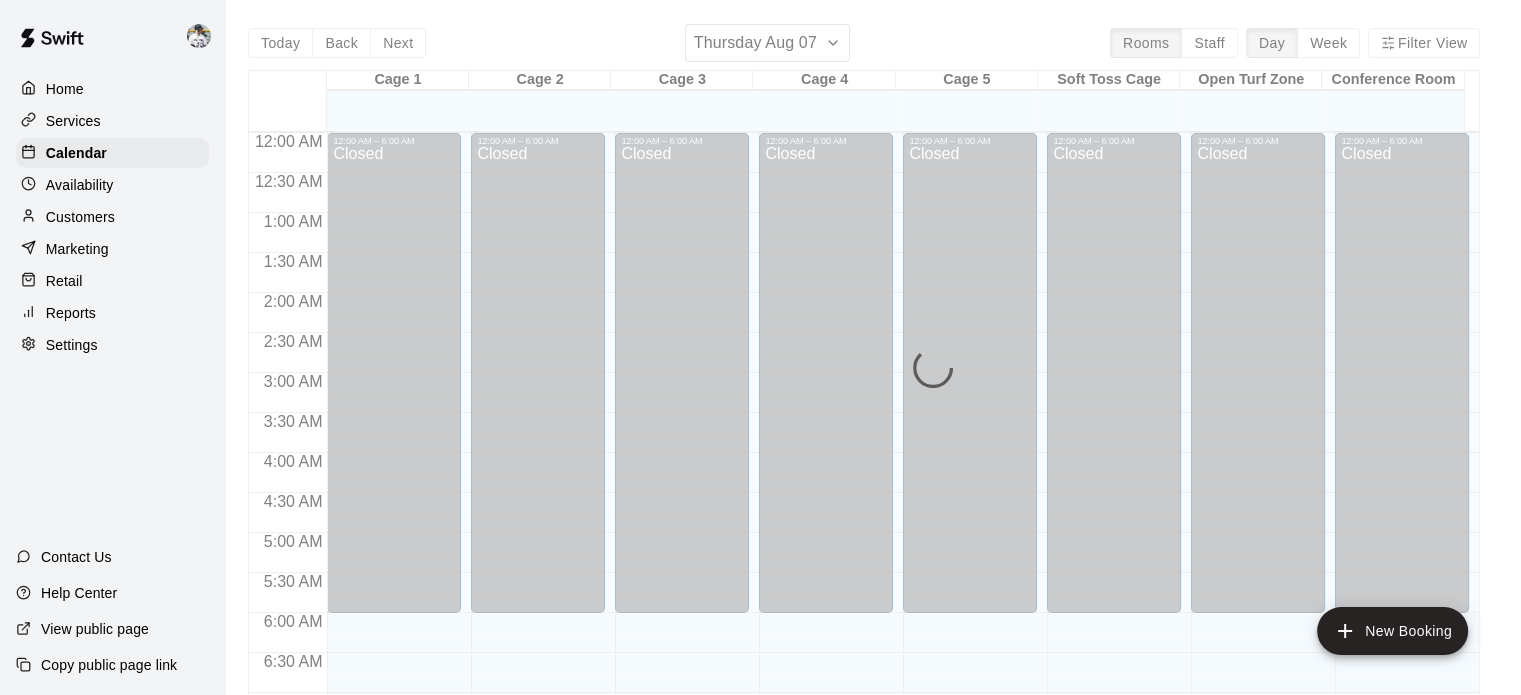 scroll, scrollTop: 1273, scrollLeft: 0, axis: vertical 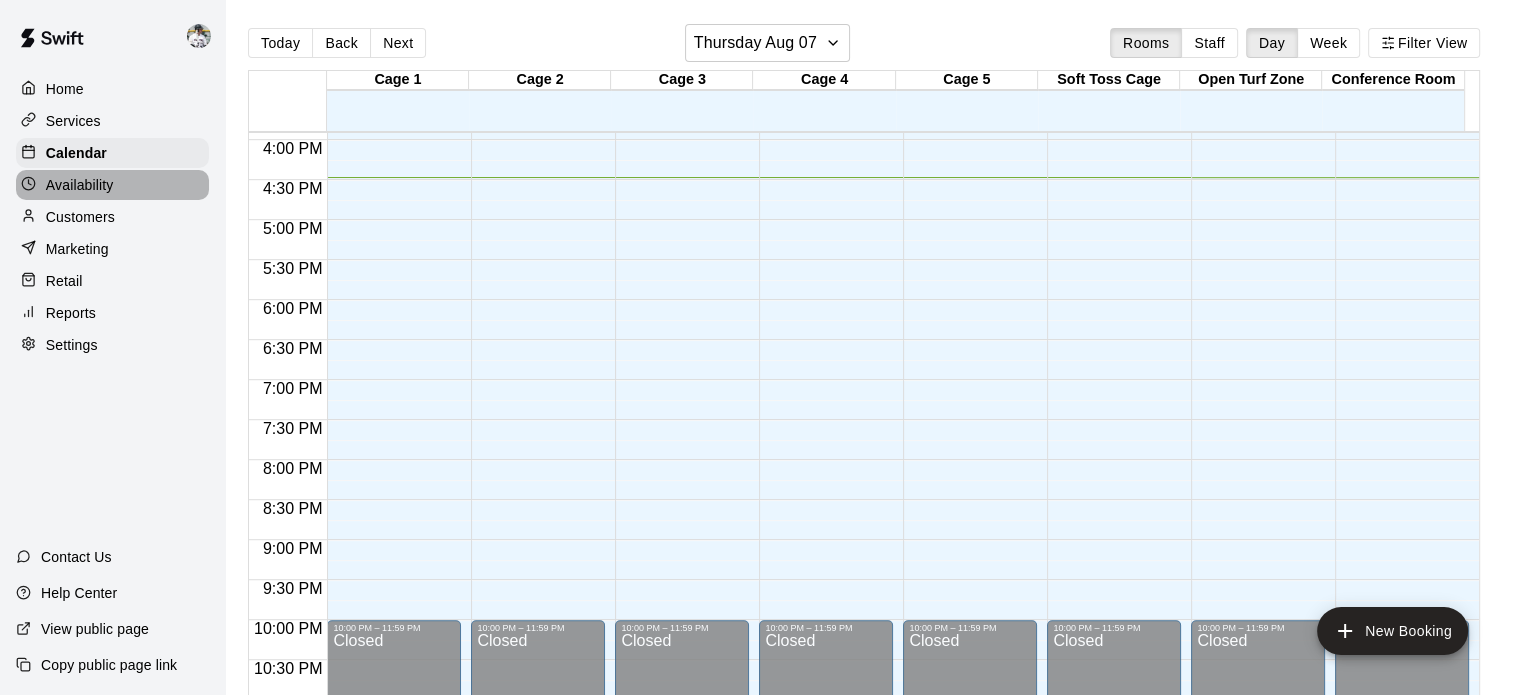 click on "Availability" at bounding box center (80, 185) 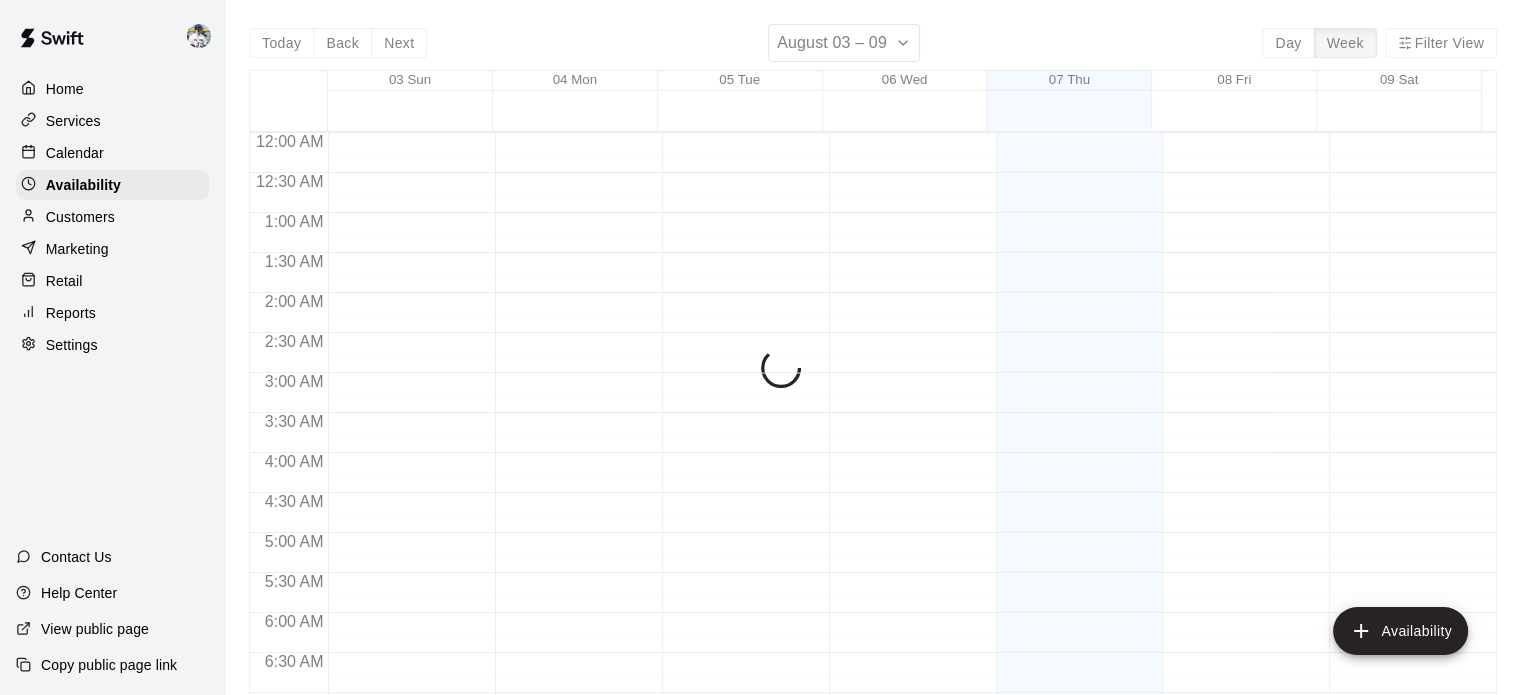 scroll, scrollTop: 1317, scrollLeft: 0, axis: vertical 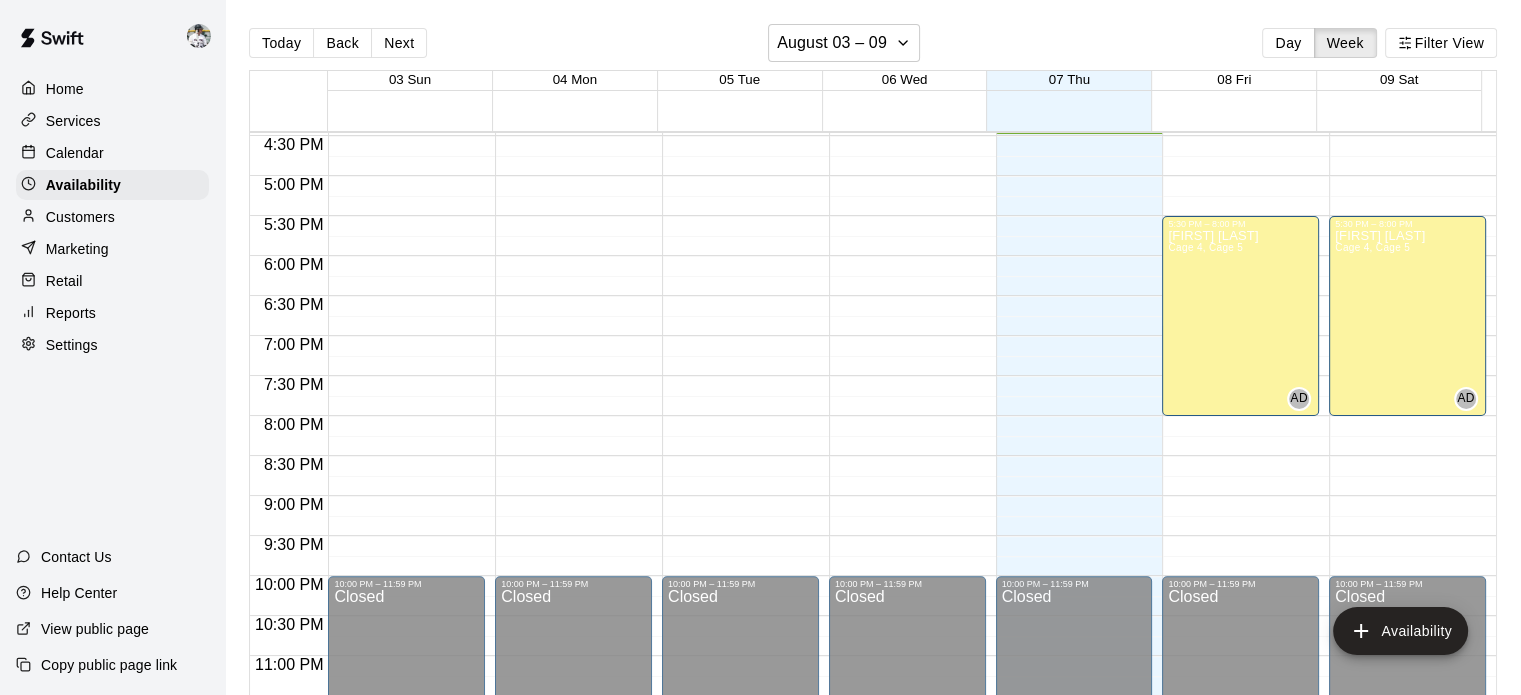 click on "[FIRST] [LAST] [PRODUCT], [PRODUCT]" at bounding box center (1213, 576) 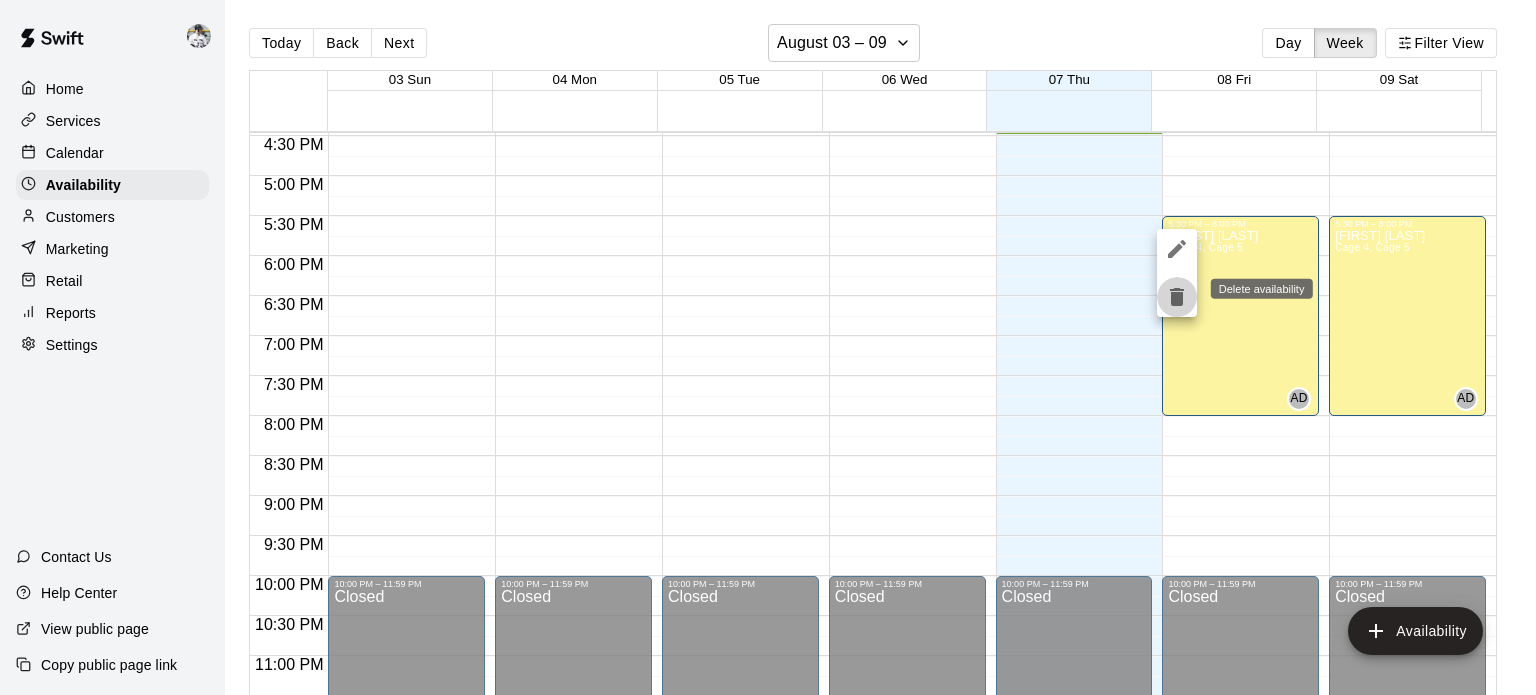 click 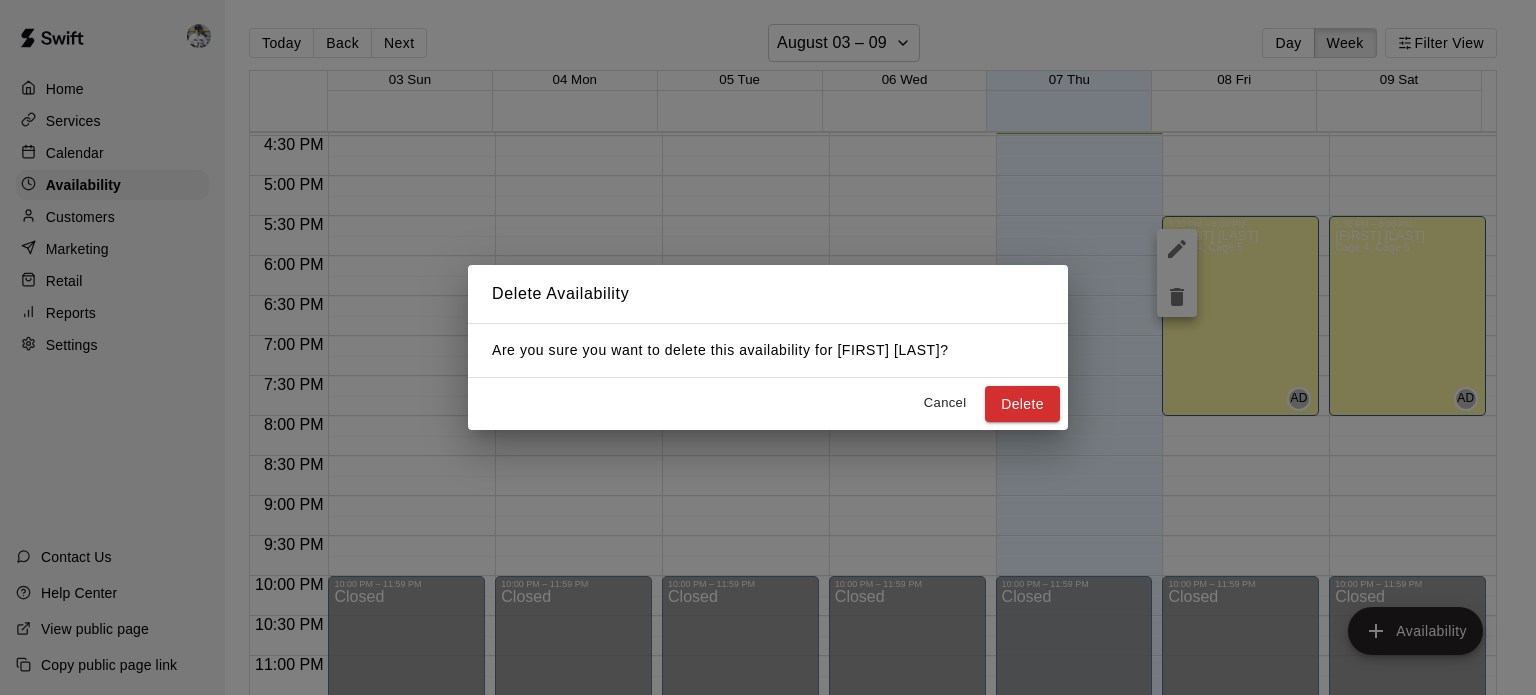 click on "Delete" at bounding box center (1022, 404) 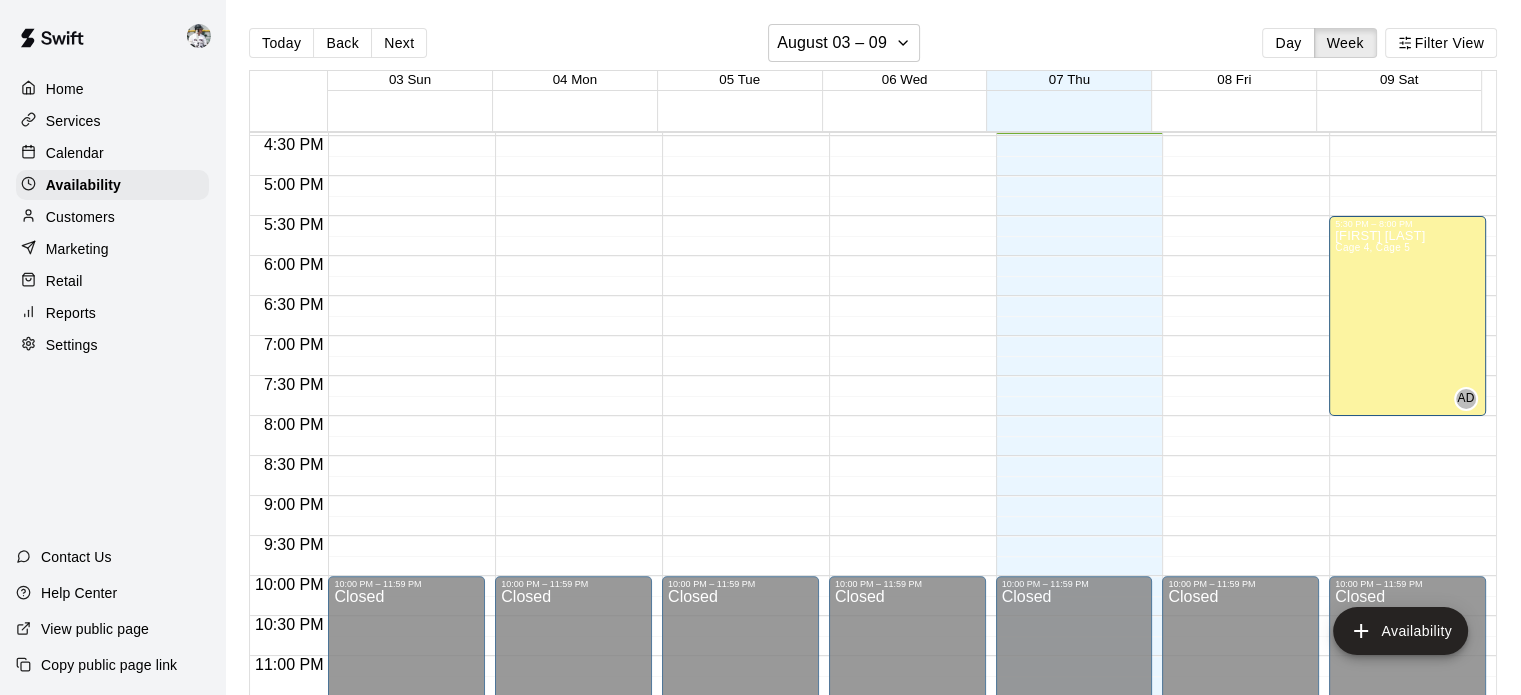 click on "[FIRST] [LAST] [PRODUCT], [PRODUCT]" at bounding box center (1380, 576) 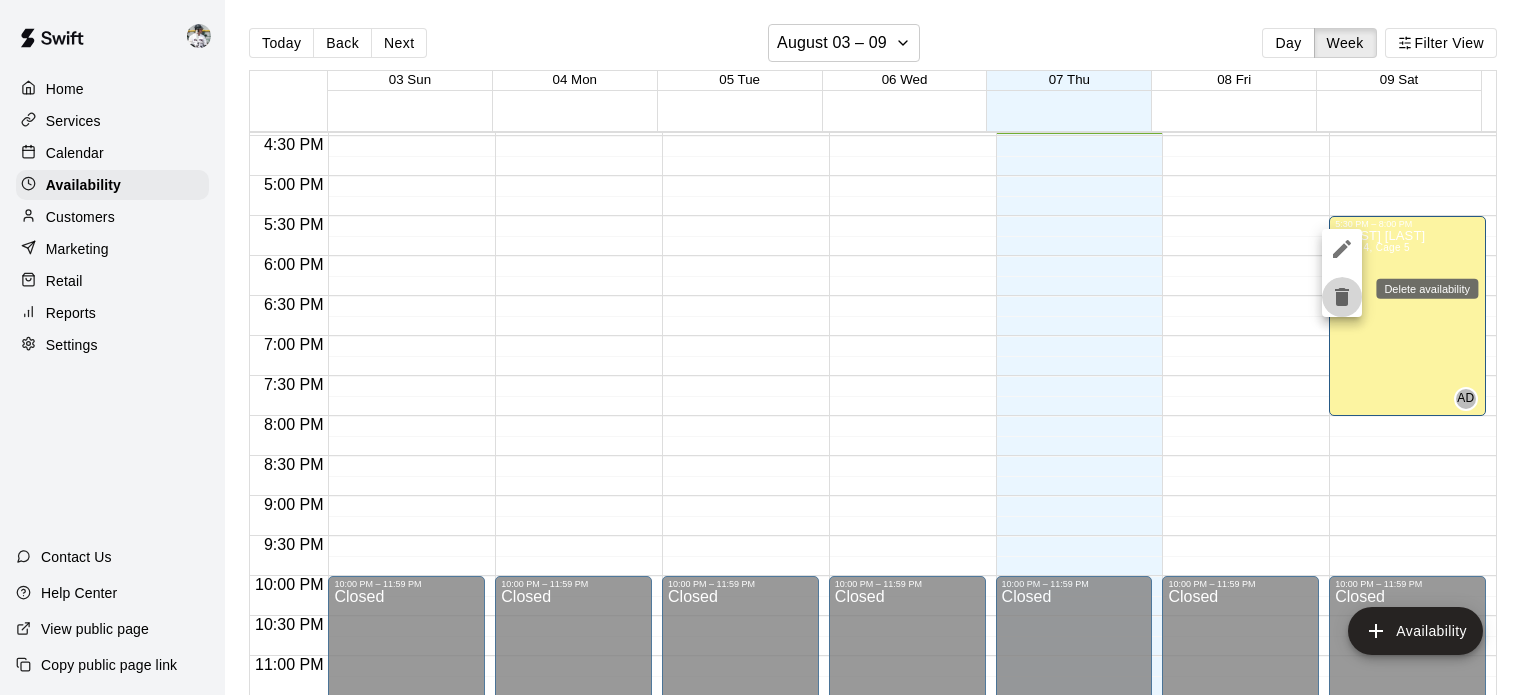 click 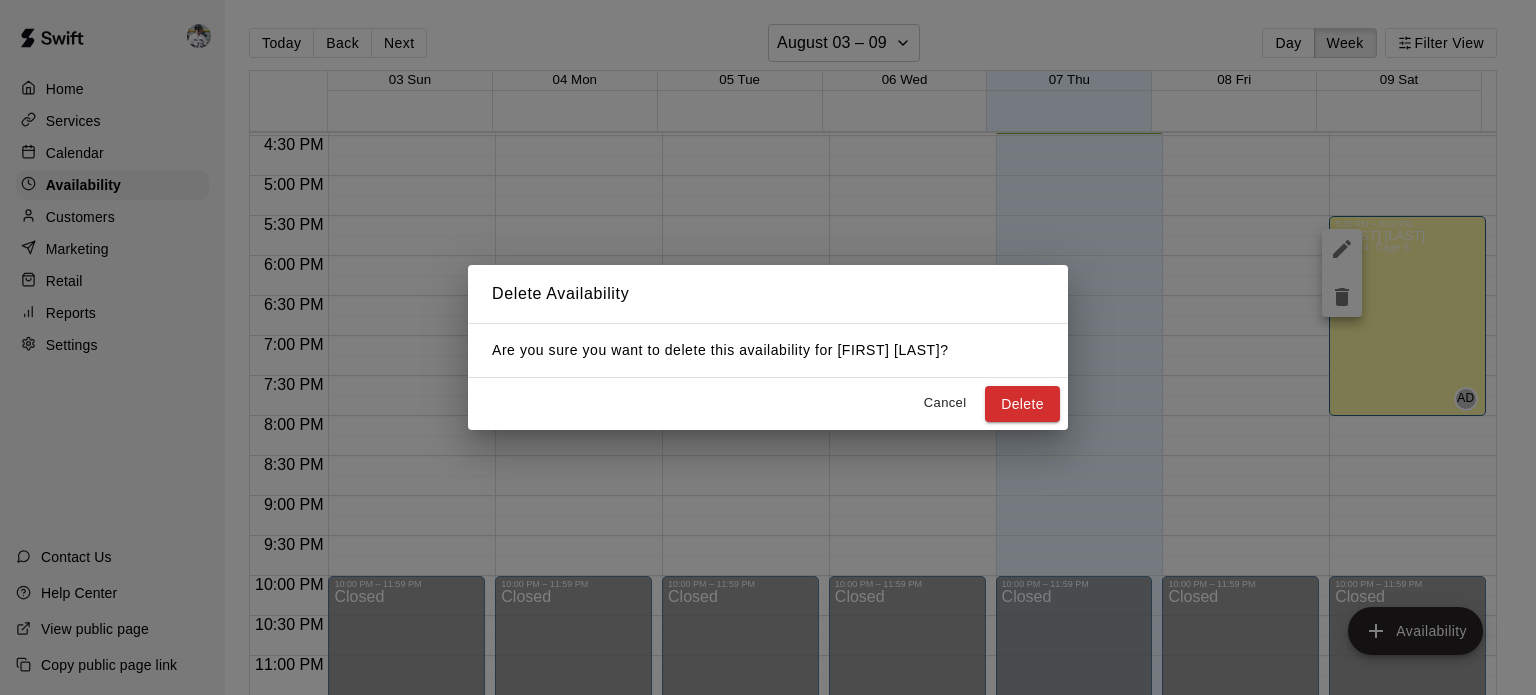 click on "Delete" at bounding box center (1022, 404) 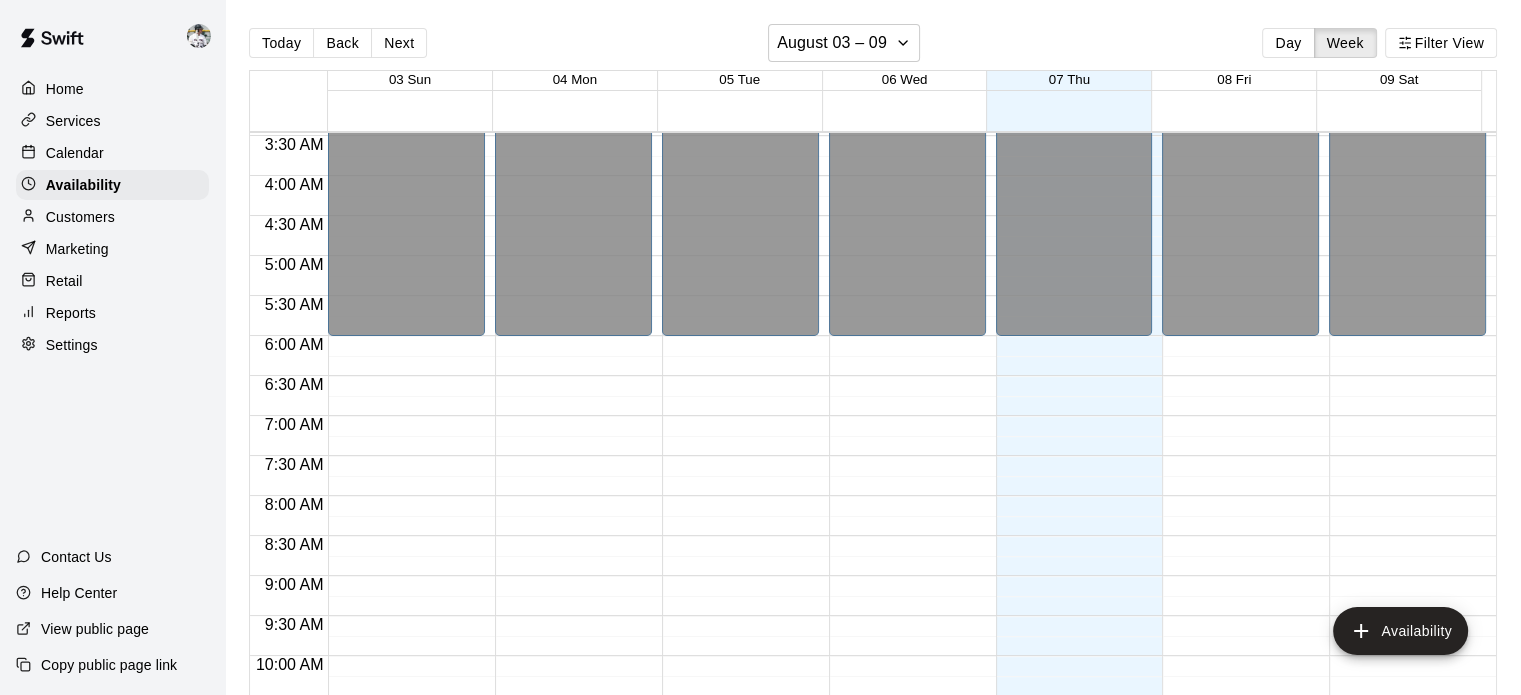 scroll, scrollTop: 237, scrollLeft: 0, axis: vertical 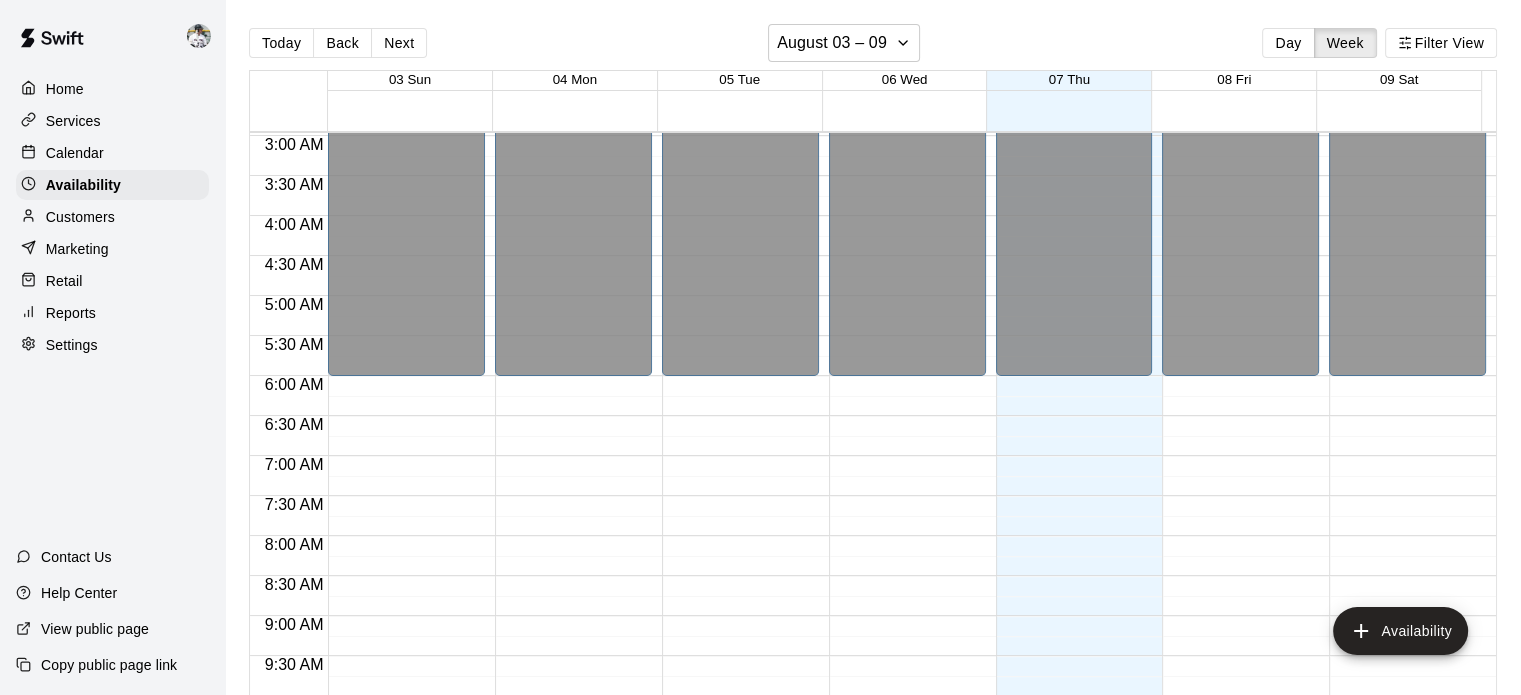 click on "Next" at bounding box center (399, 43) 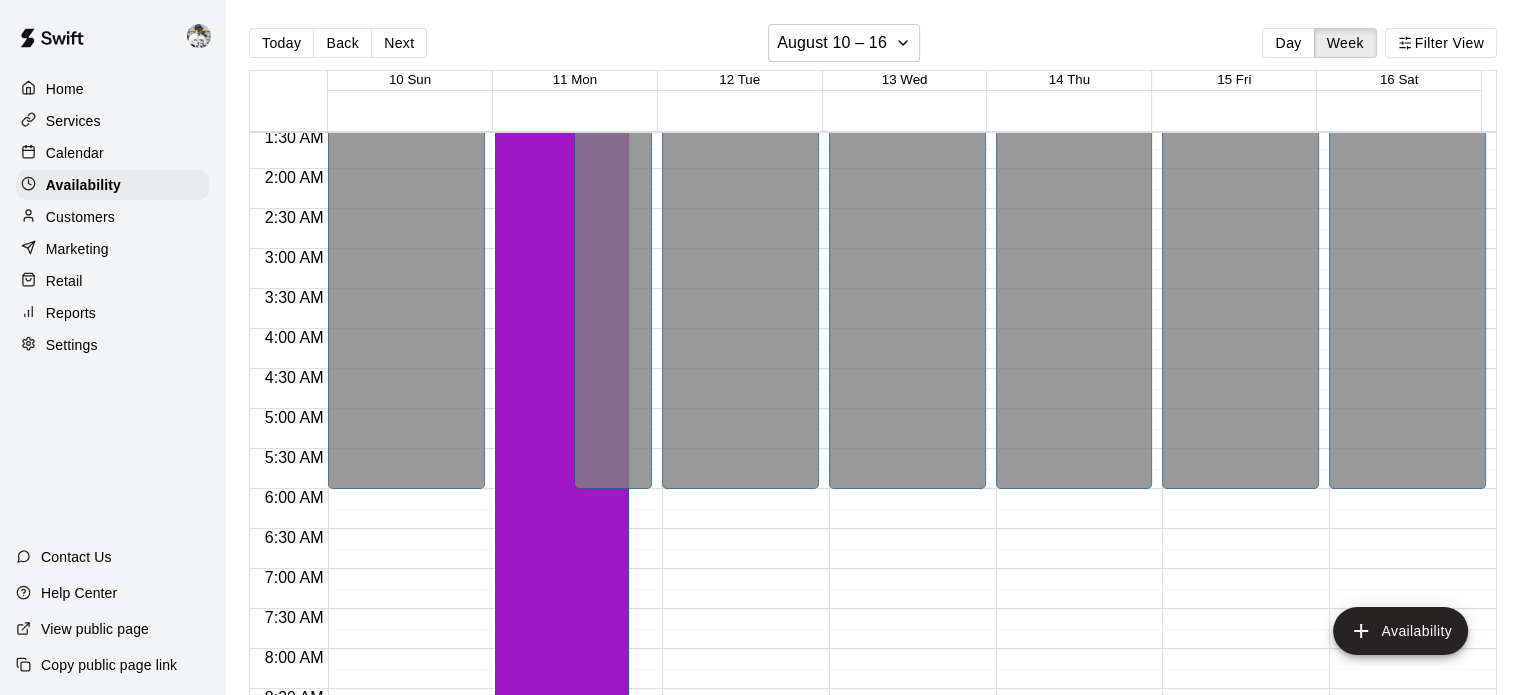 scroll, scrollTop: 0, scrollLeft: 0, axis: both 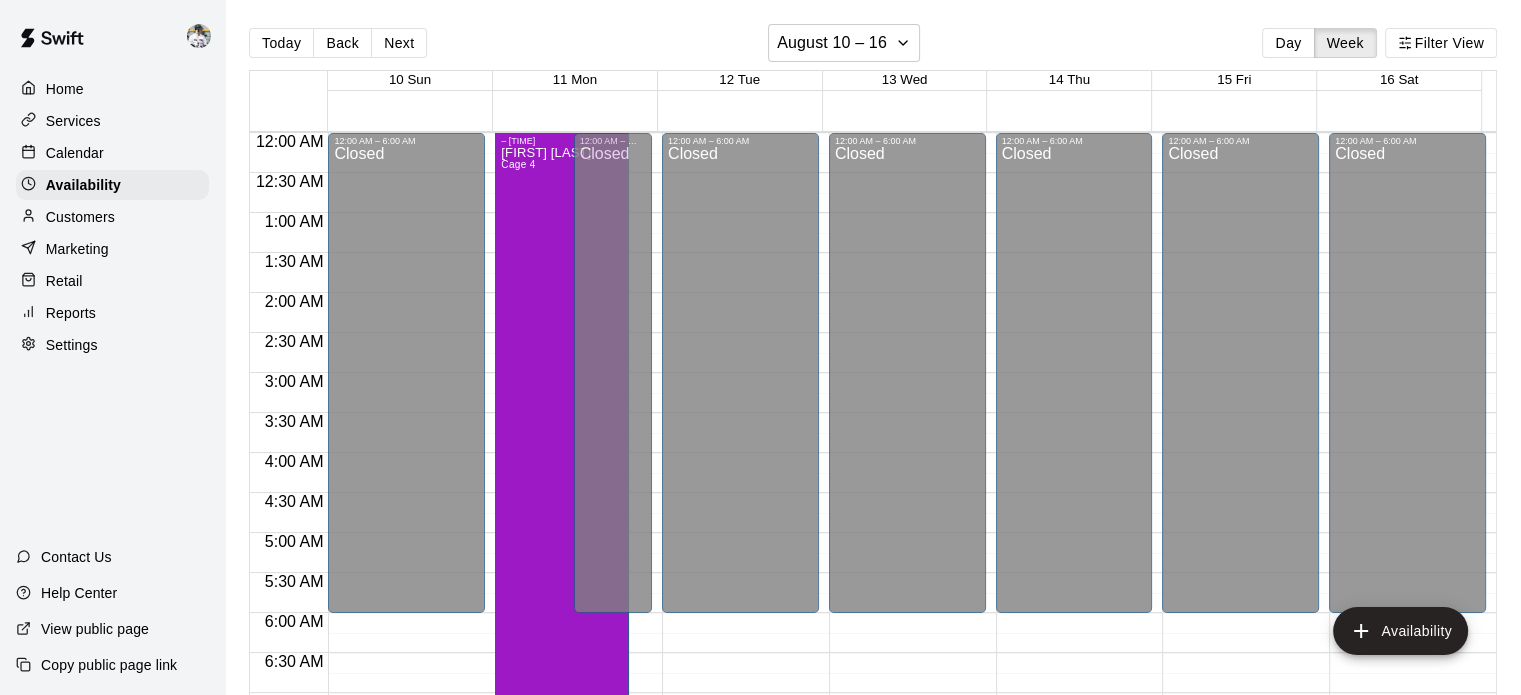 click on "[FIRST] [LAST]" at bounding box center (546, 153) 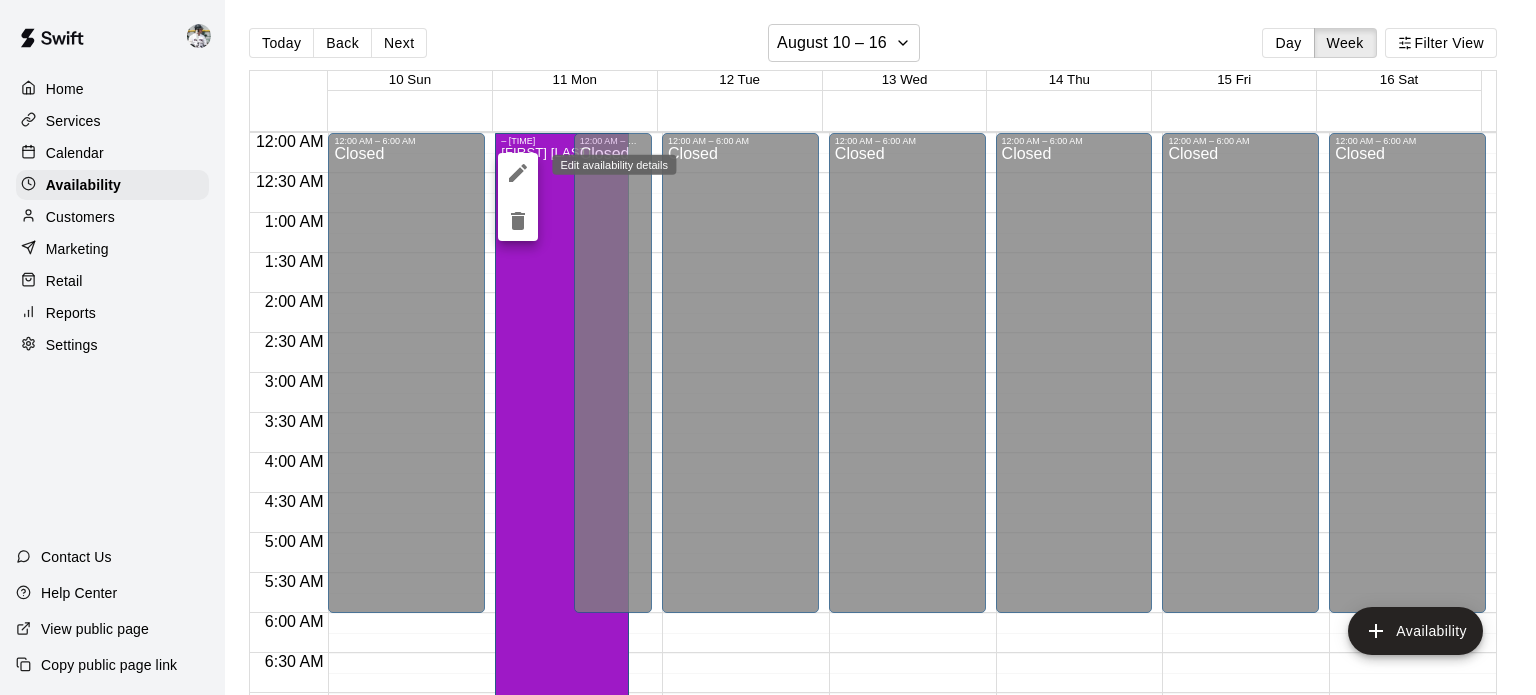 click 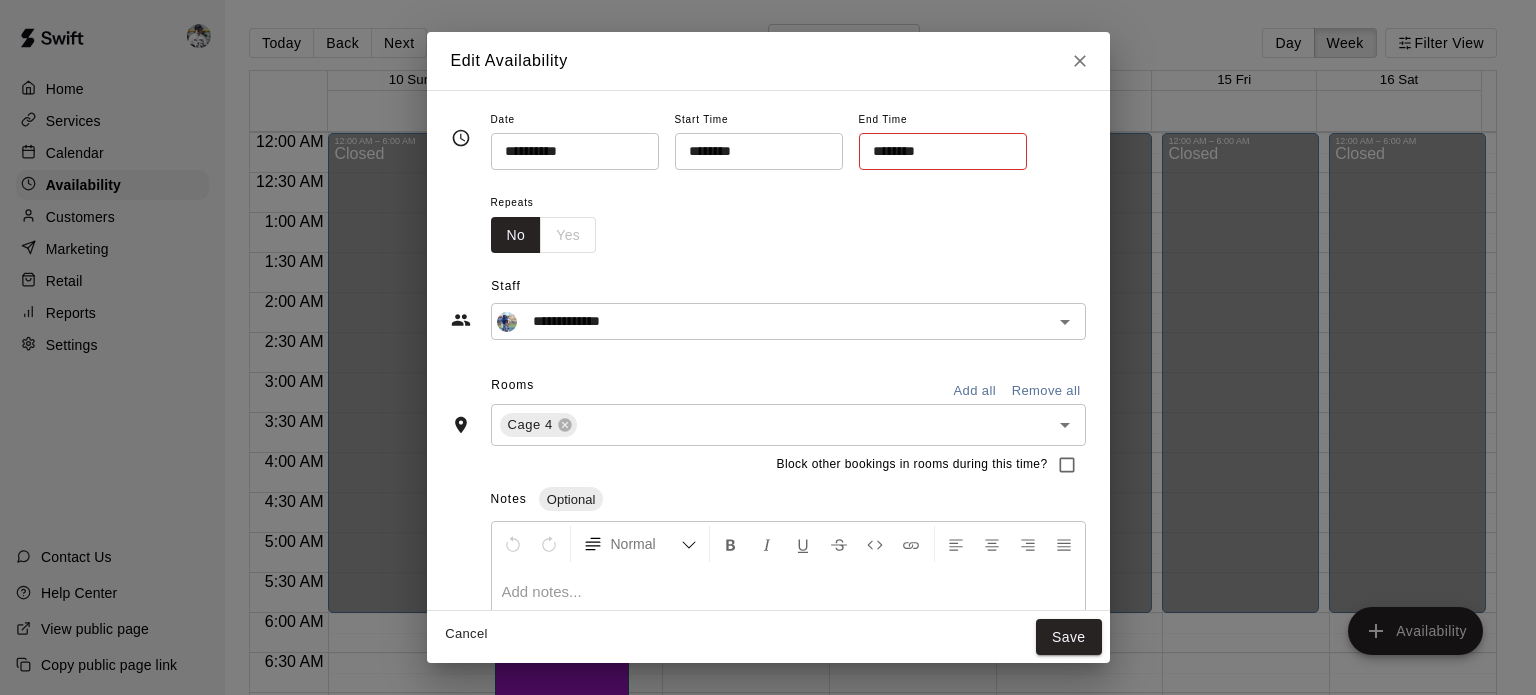 click on "********" at bounding box center (752, 151) 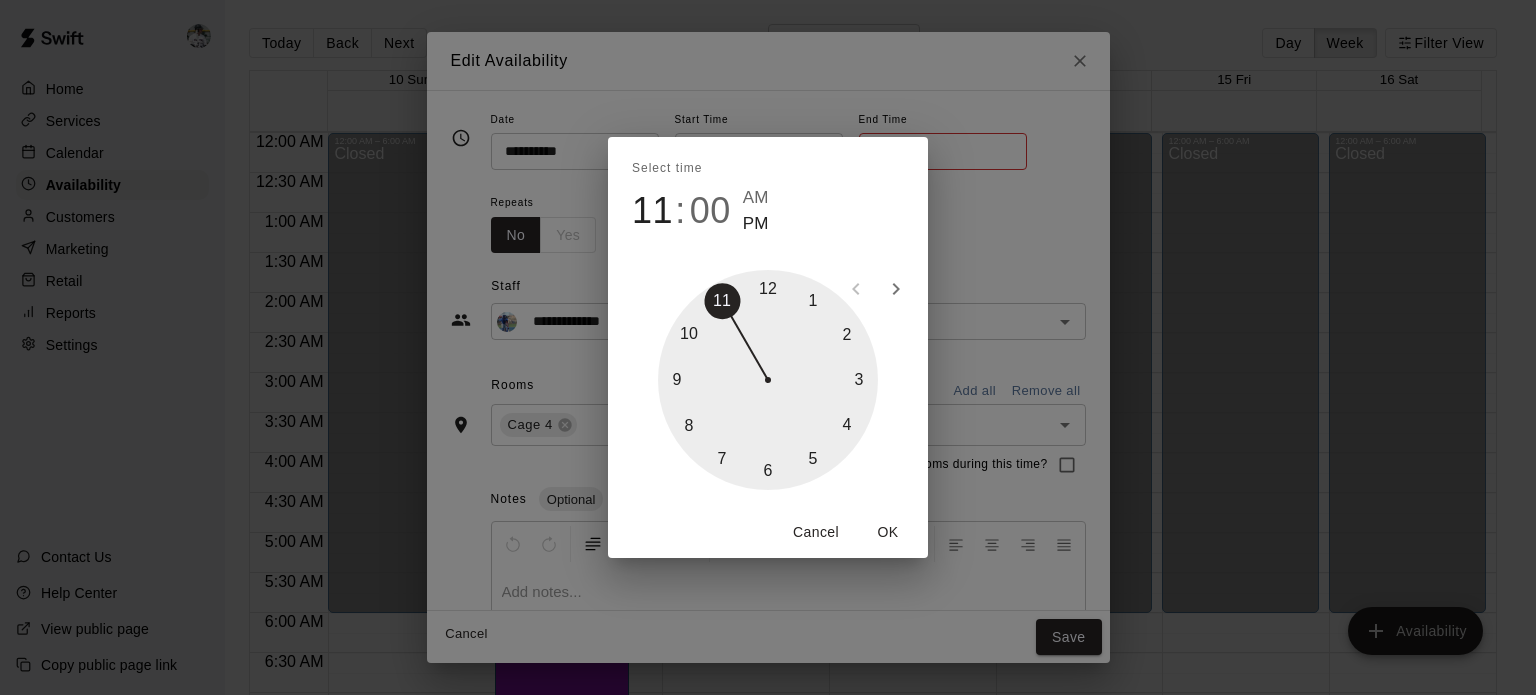 click on "AM" at bounding box center (756, 198) 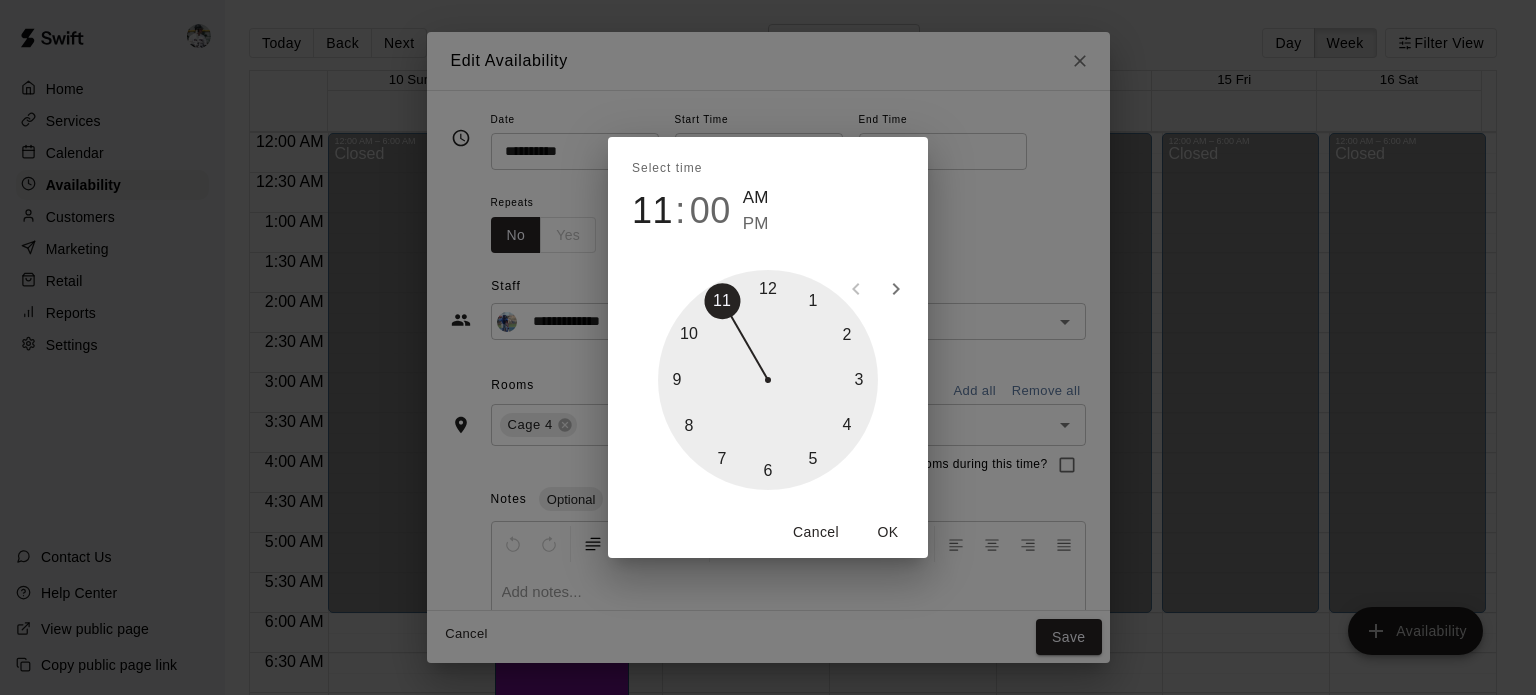 click on "AM" at bounding box center [756, 198] 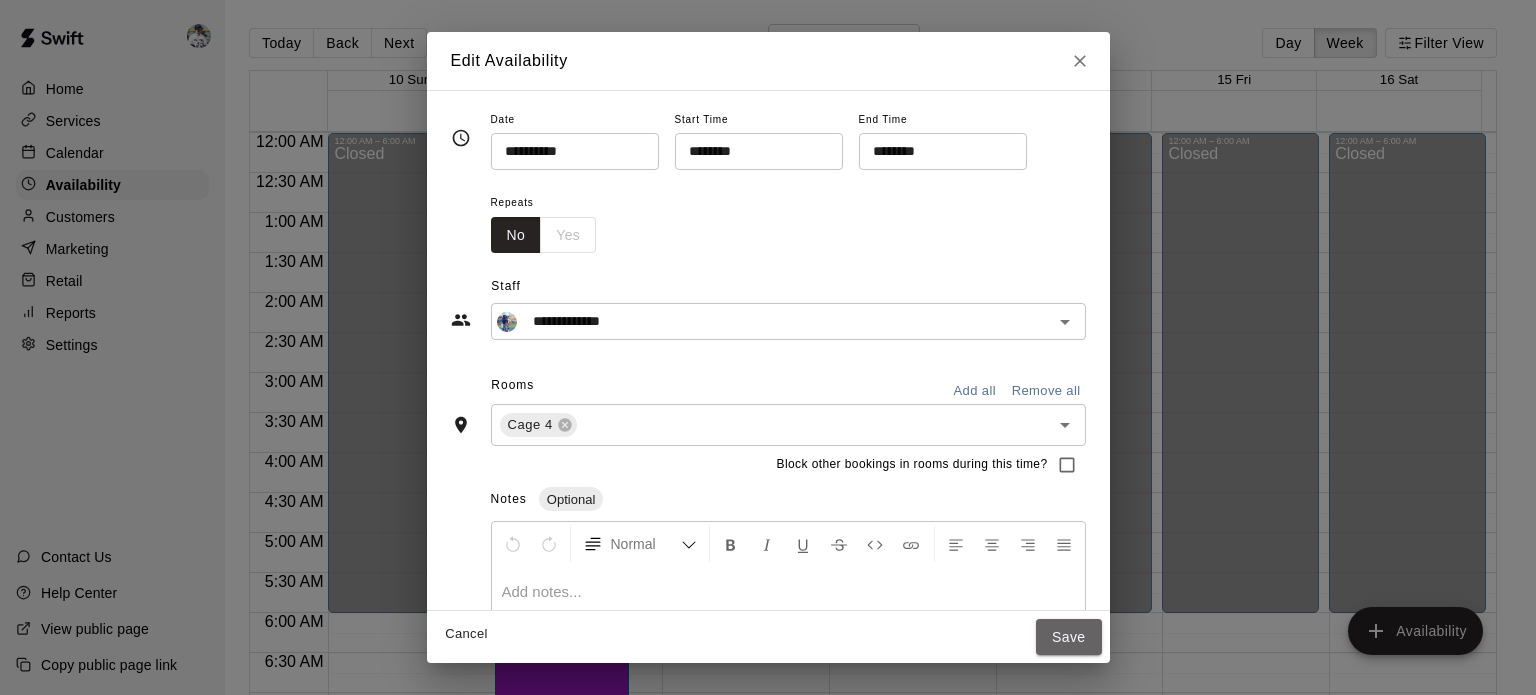 click on "Save" at bounding box center [1069, 637] 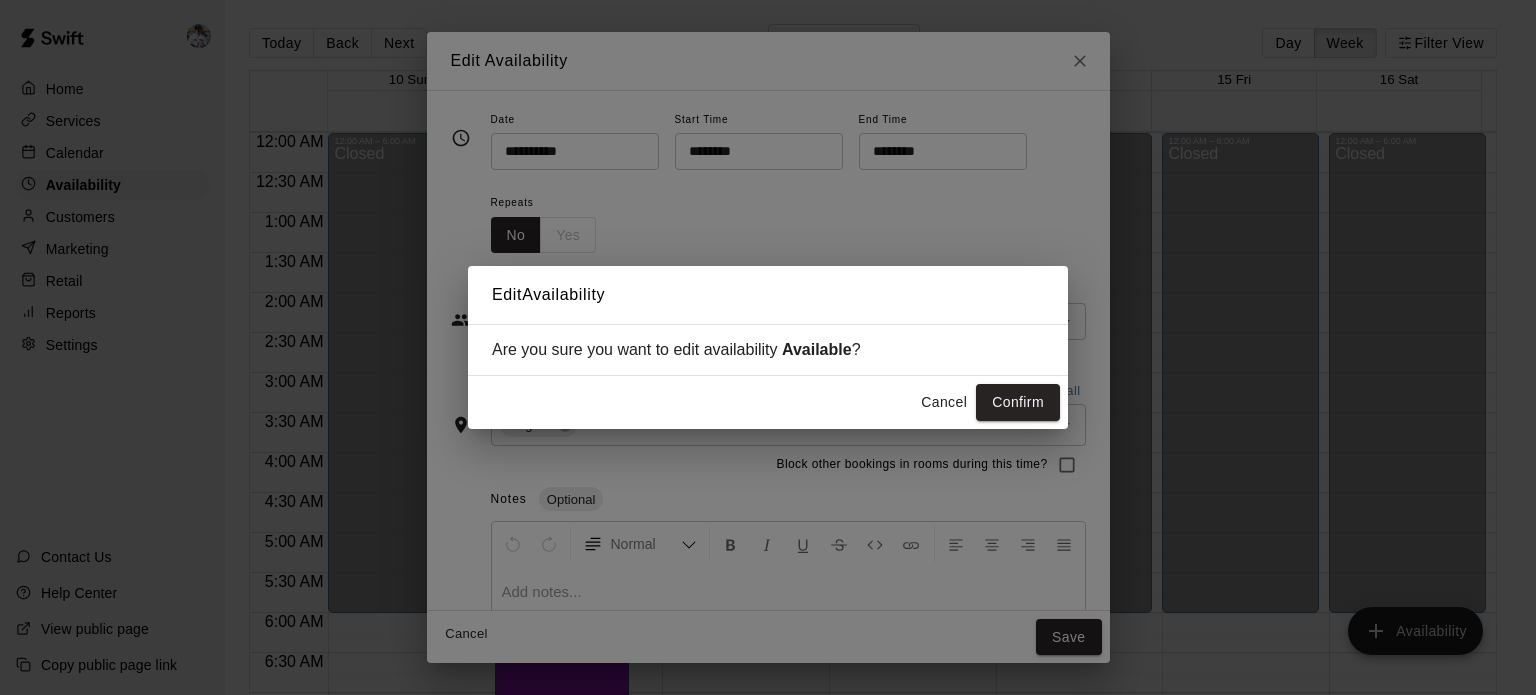 click on "Confirm" at bounding box center [1018, 402] 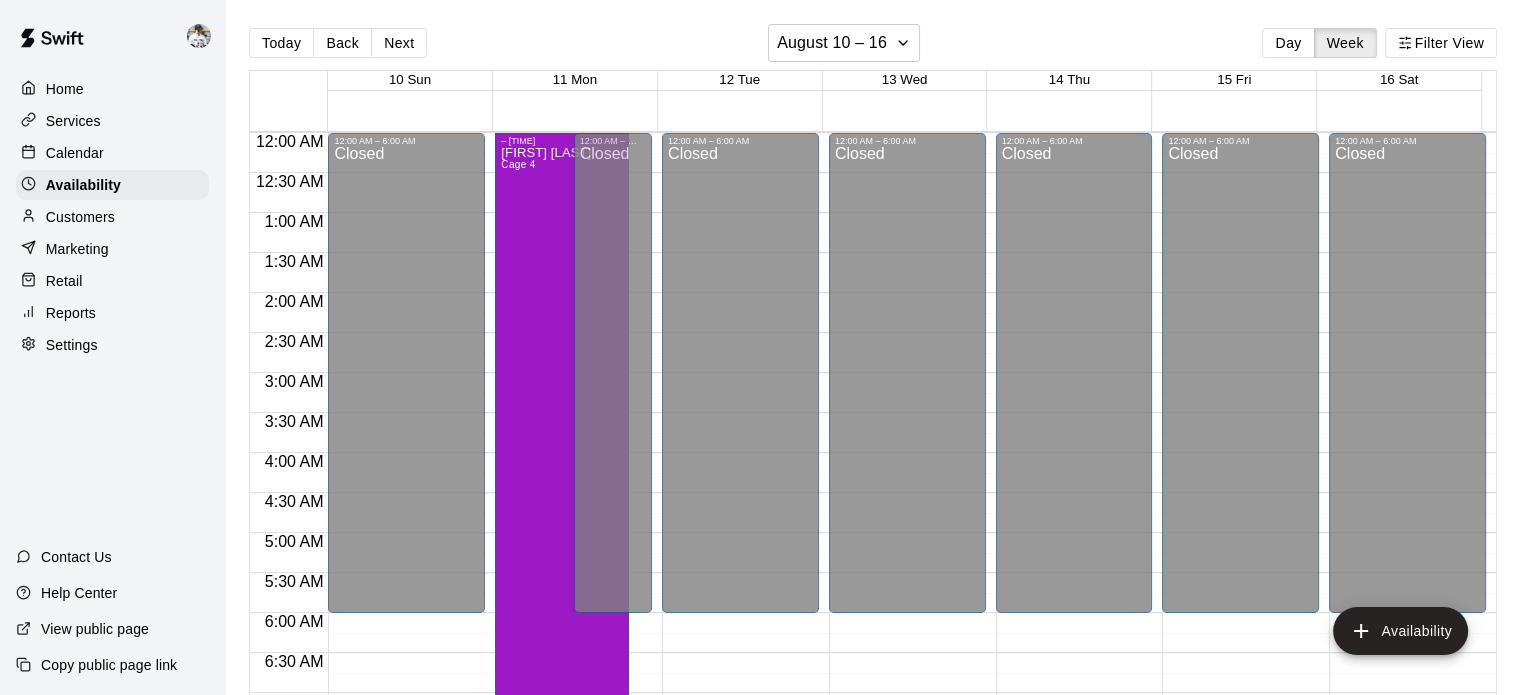 click on "[FIRST] [LAST] [PRODUCT]" at bounding box center [546, 493] 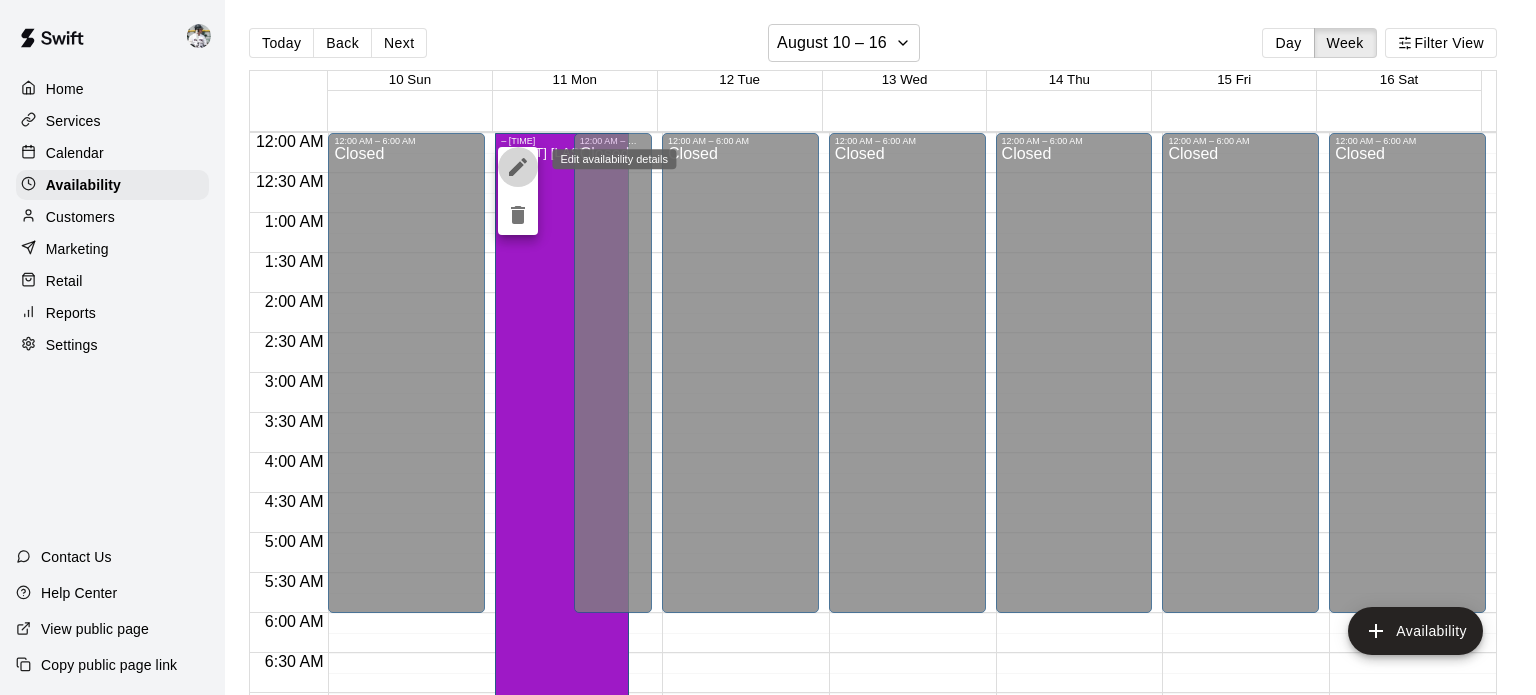click 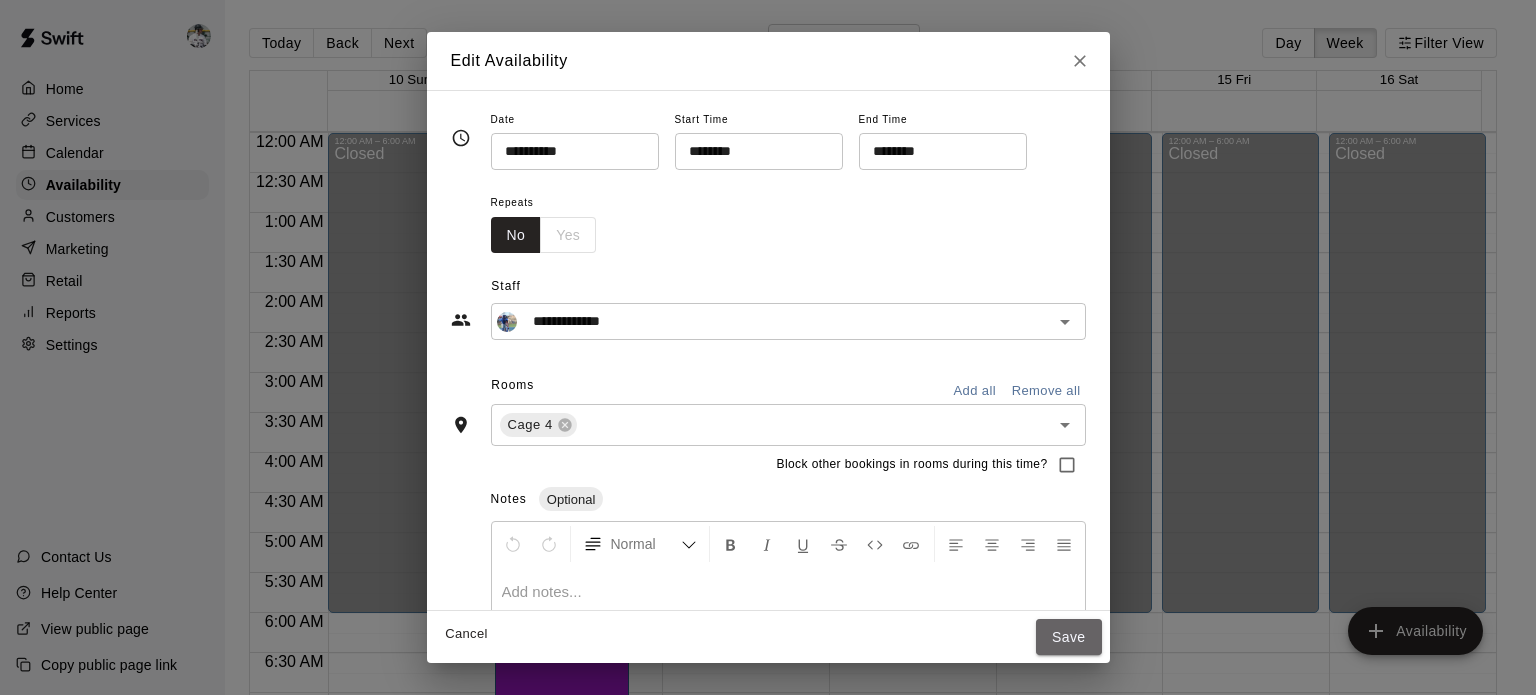 click on "Save" at bounding box center [1069, 637] 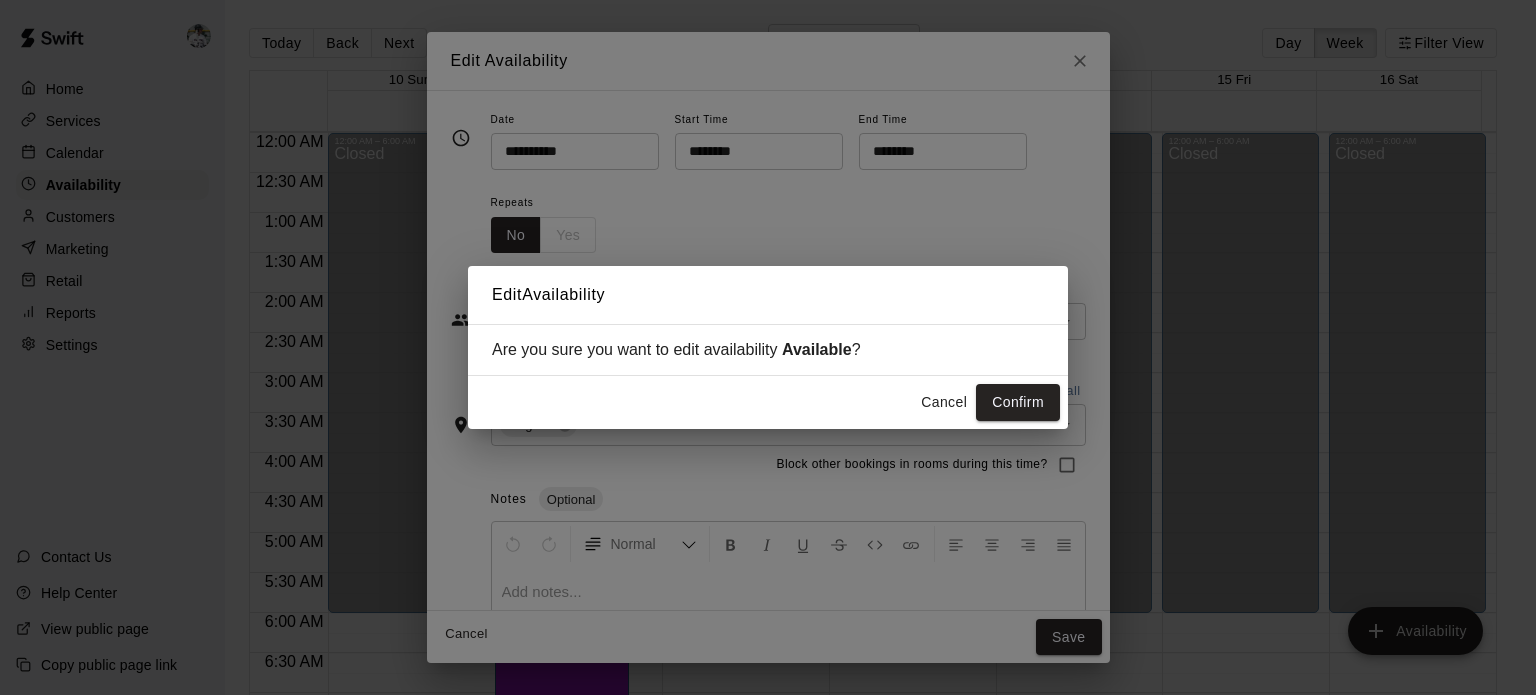 click on "Confirm" at bounding box center (1018, 402) 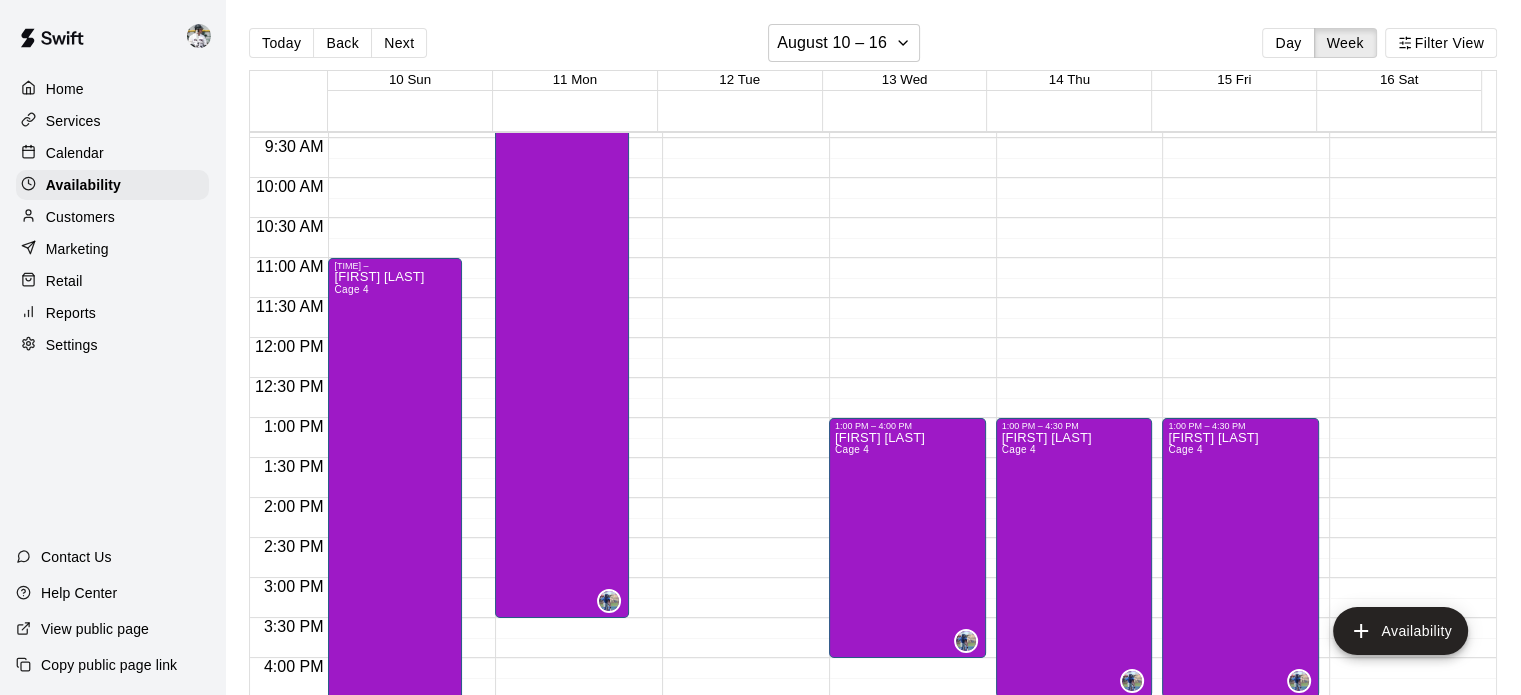 scroll, scrollTop: 744, scrollLeft: 0, axis: vertical 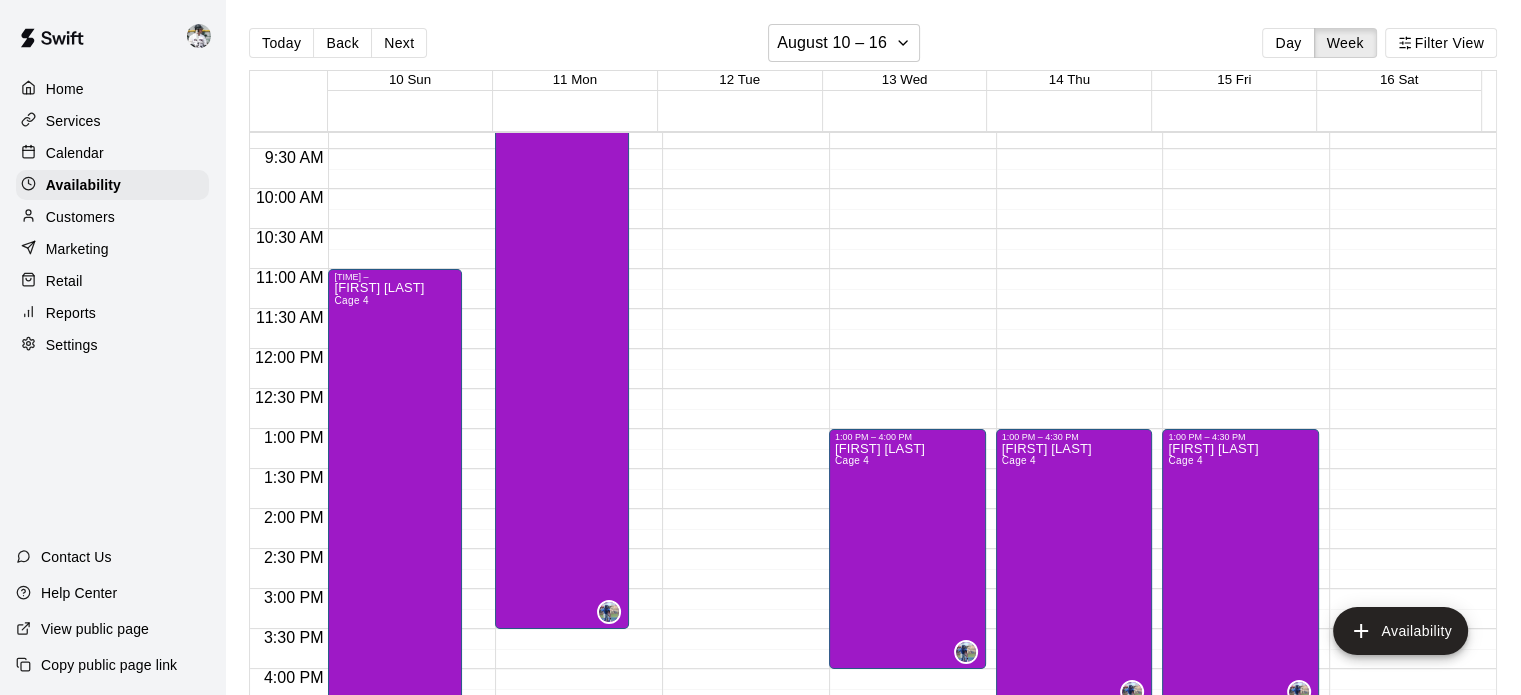 click on "[FIRST] [LAST] [PRODUCT]" at bounding box center [379, 629] 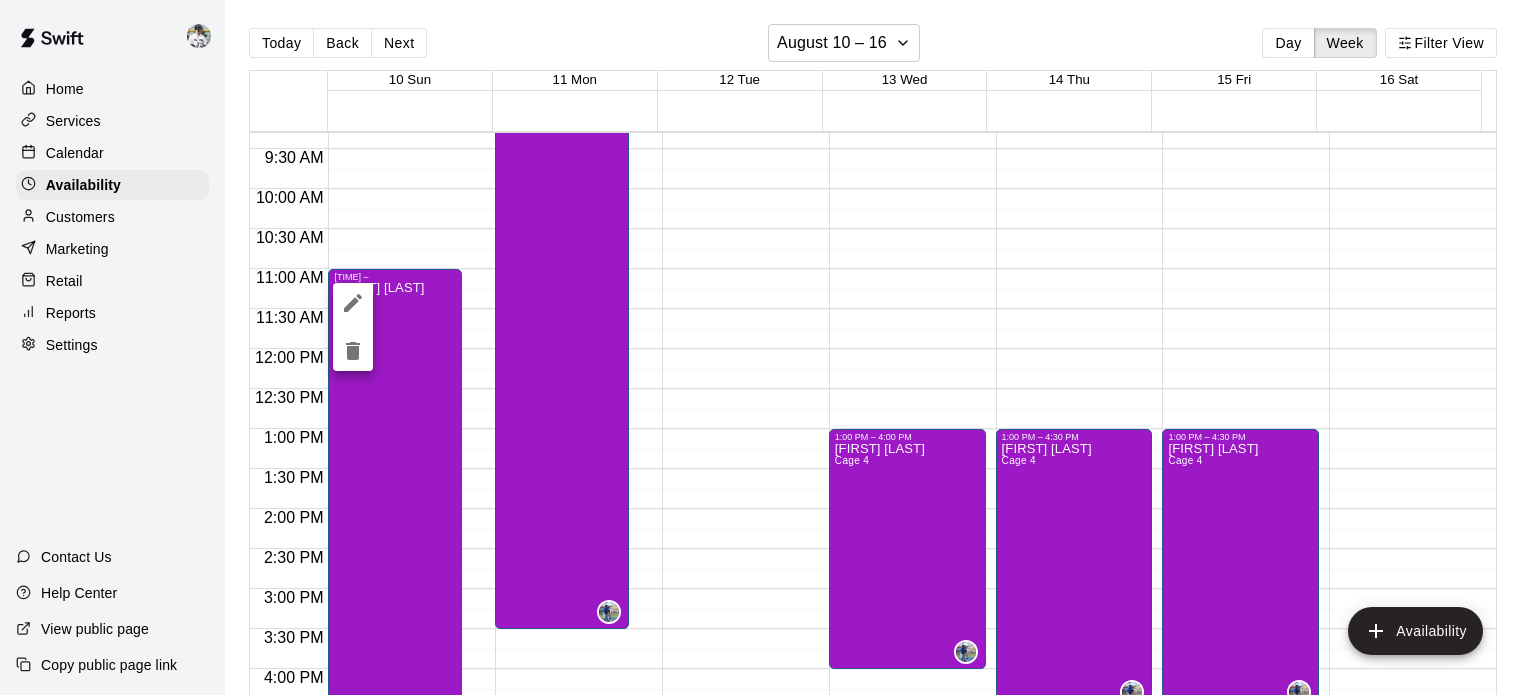 click at bounding box center (768, 347) 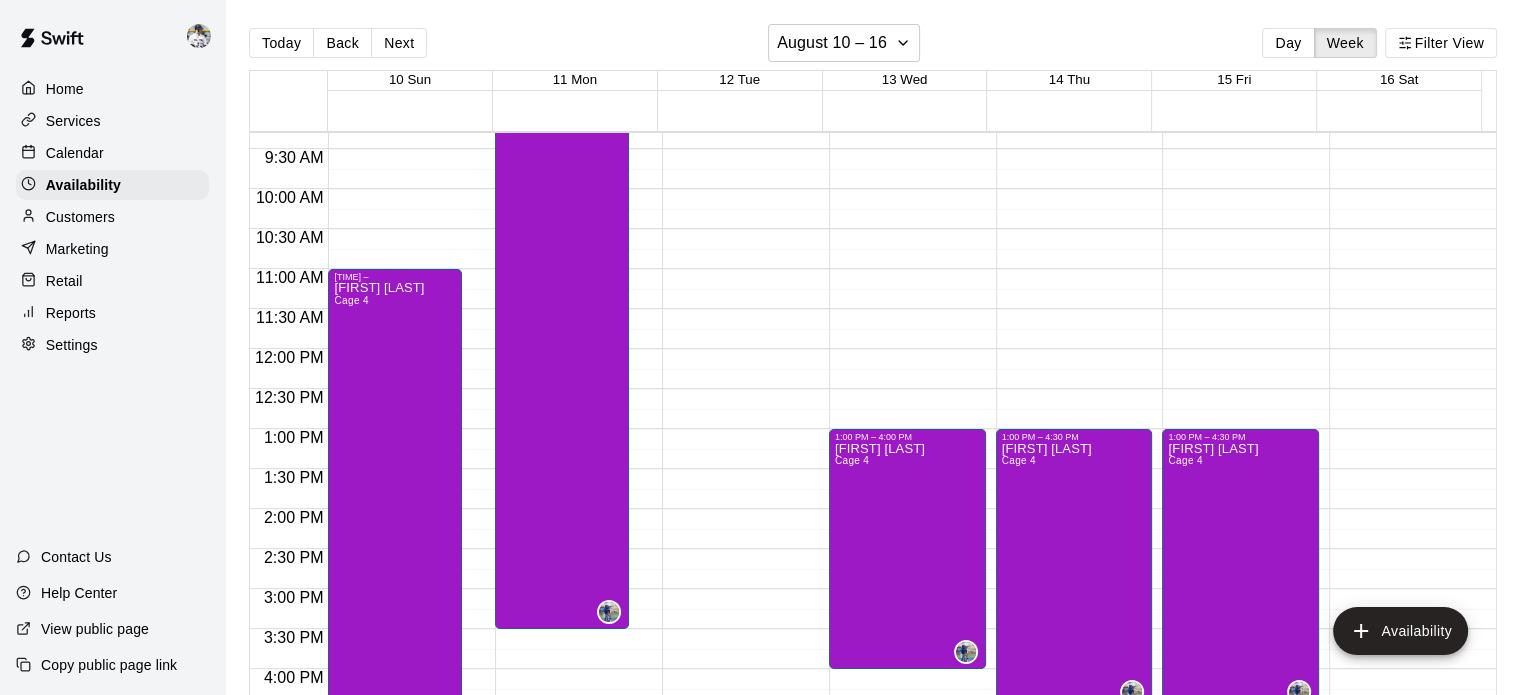 click on "[FIRST] [LAST]" at bounding box center [379, 288] 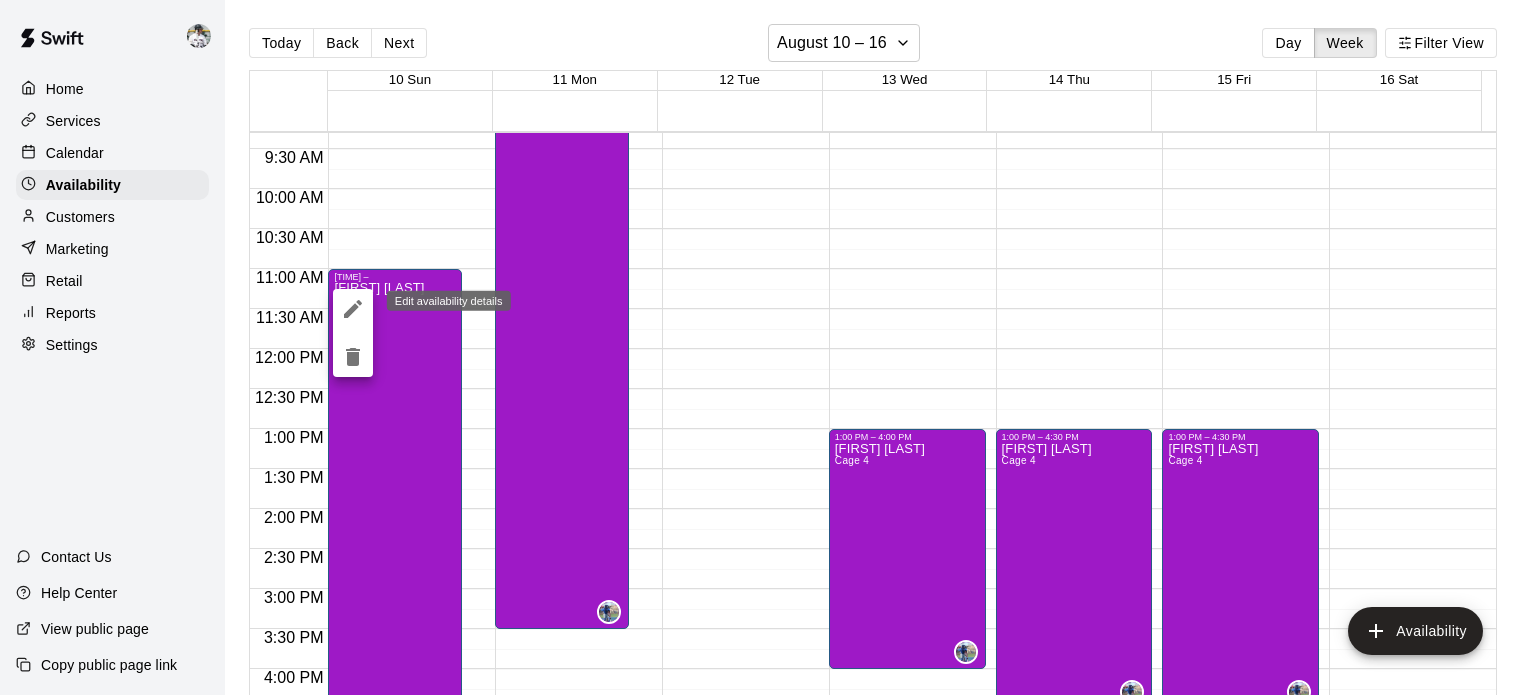 click 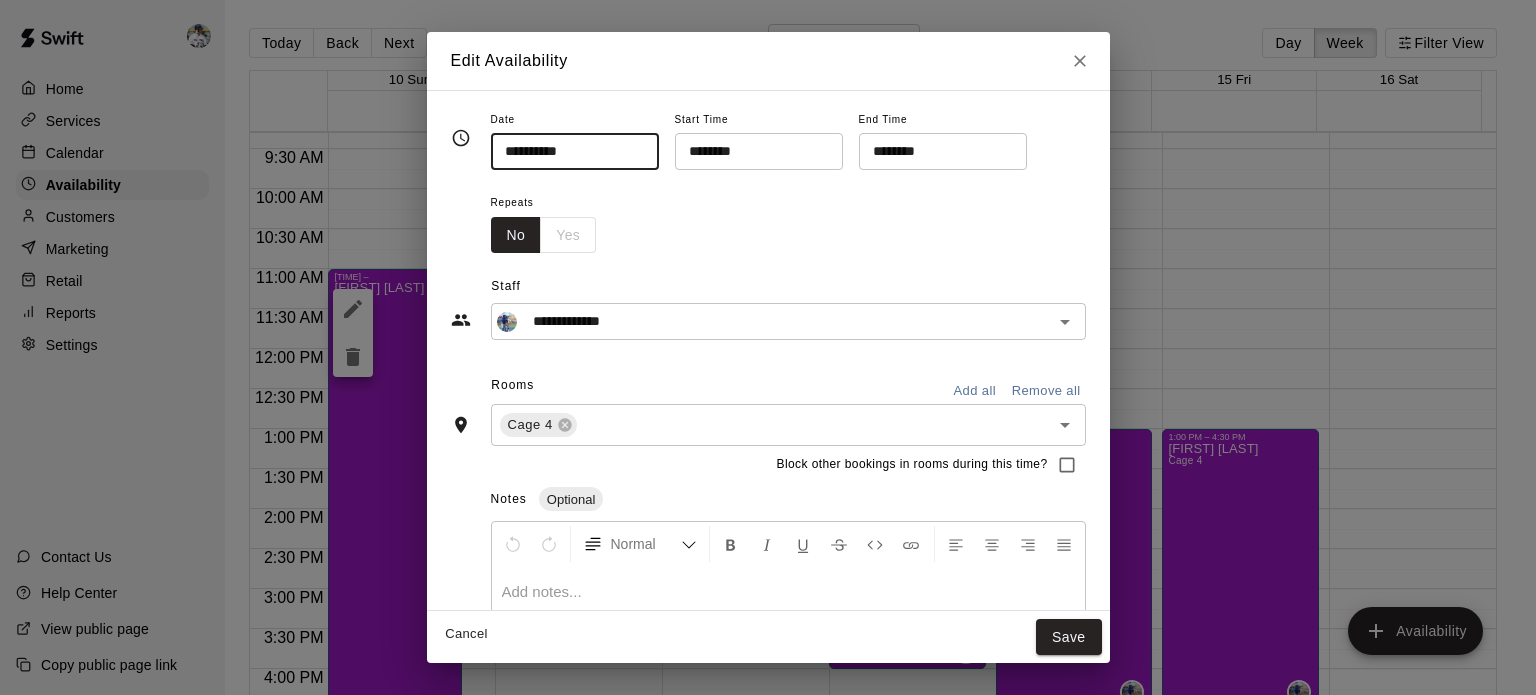 click on "**********" at bounding box center [568, 151] 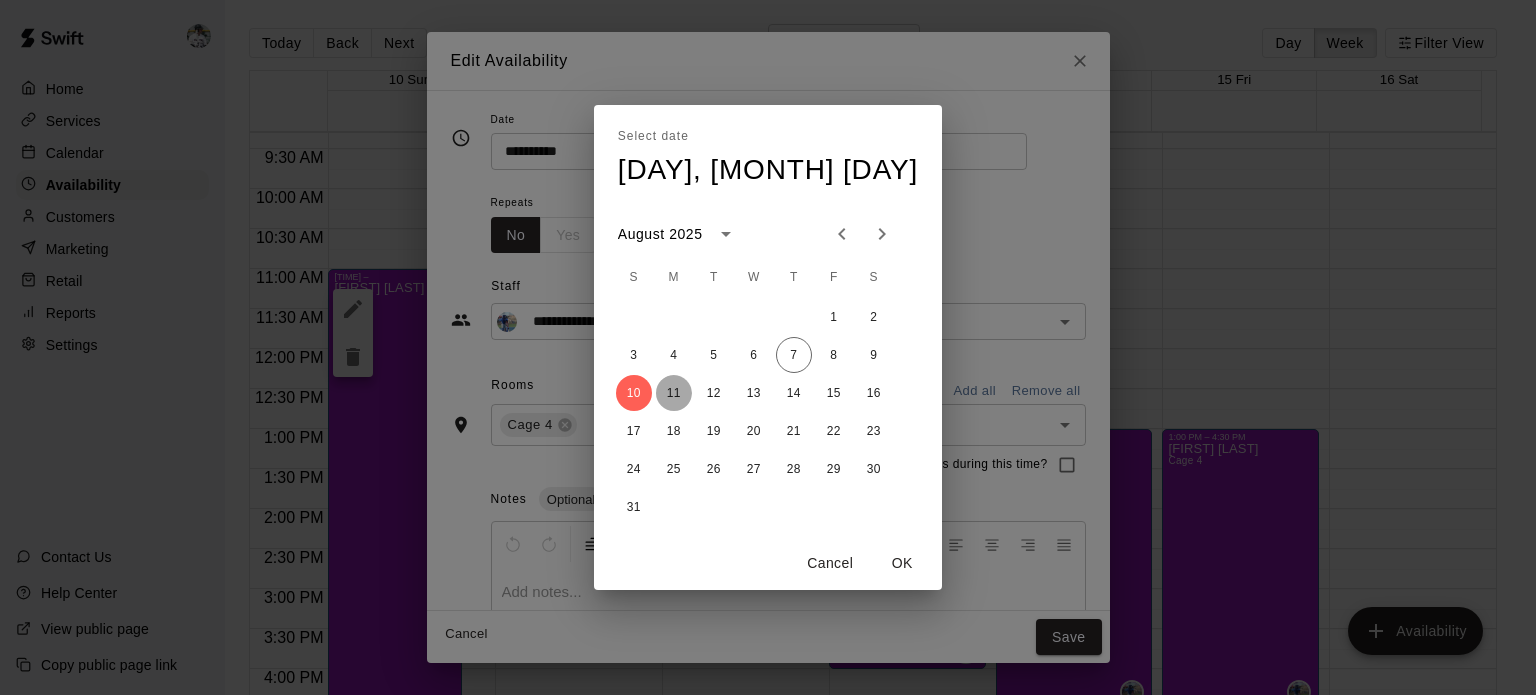 click on "11" at bounding box center (674, 393) 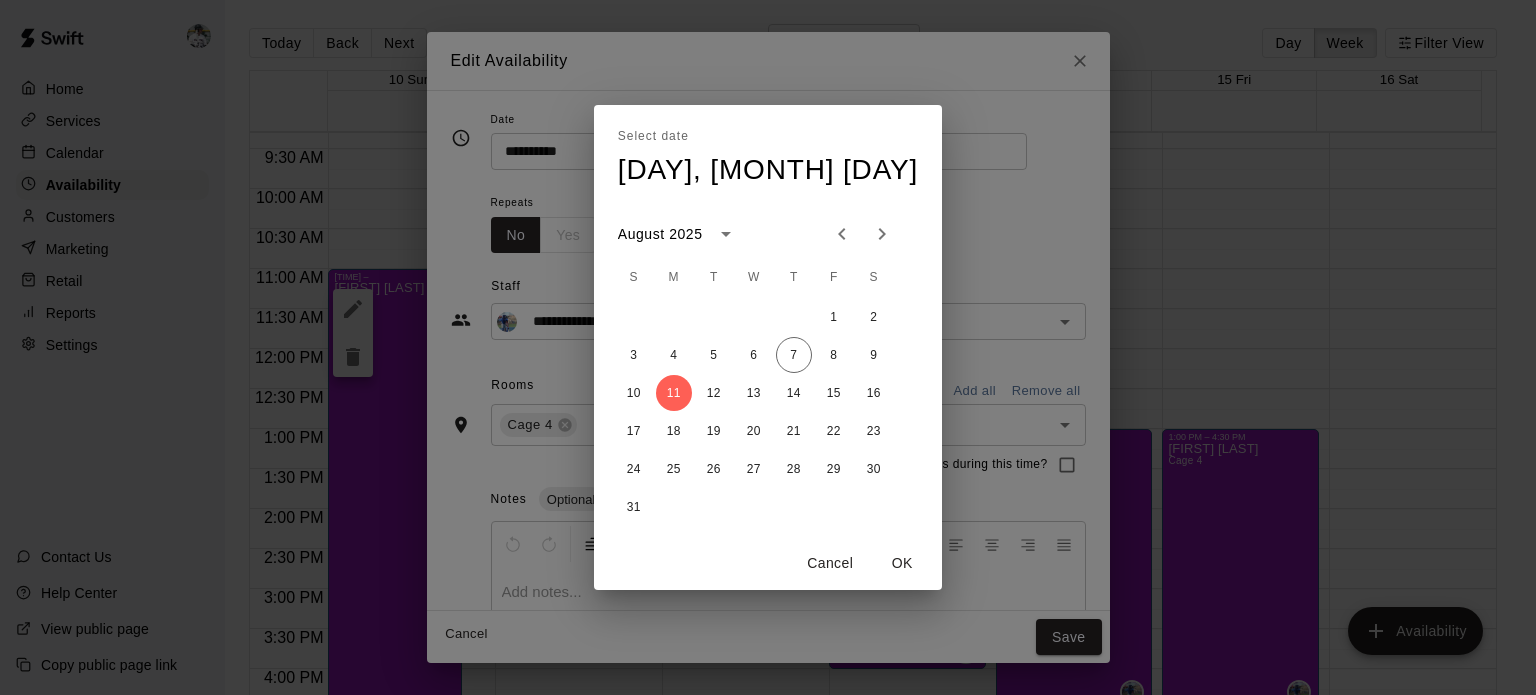 click on "OK" at bounding box center [902, 563] 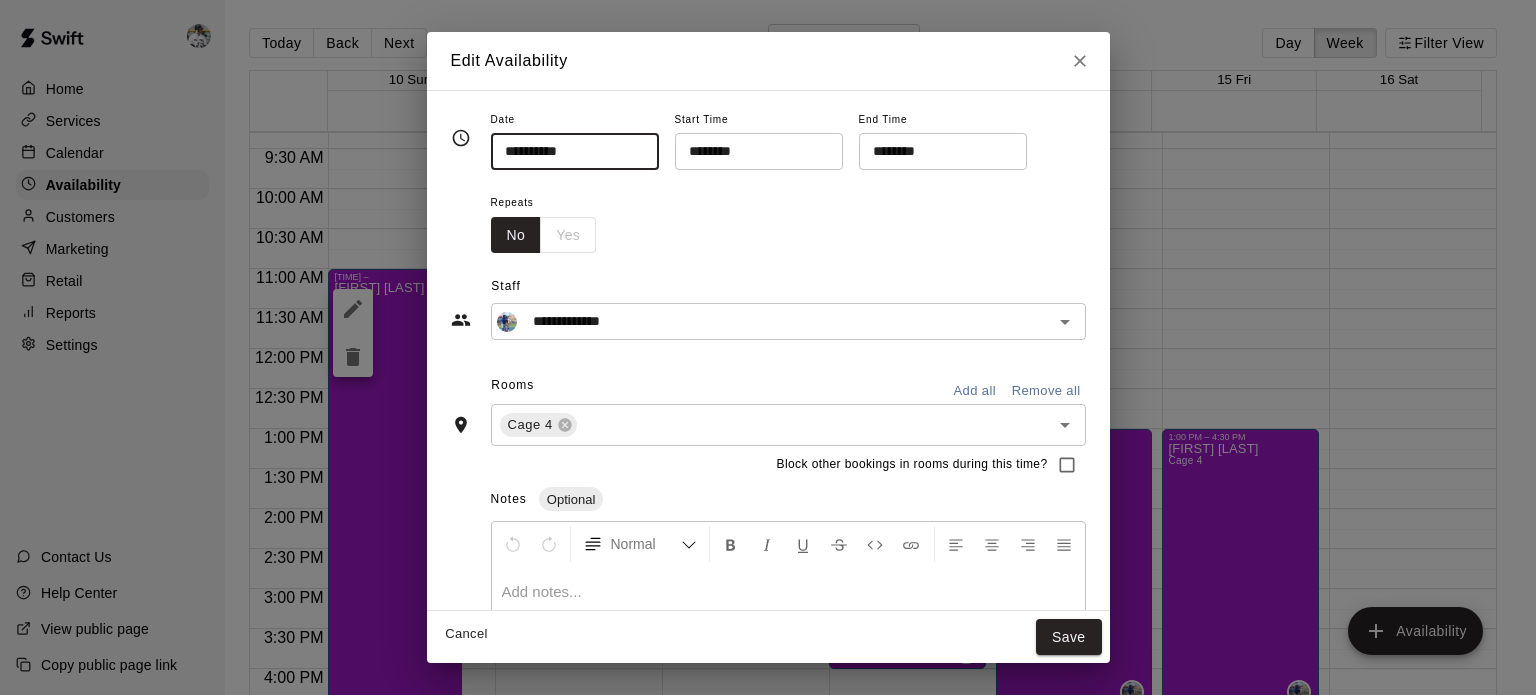 click on "Save" at bounding box center [1069, 637] 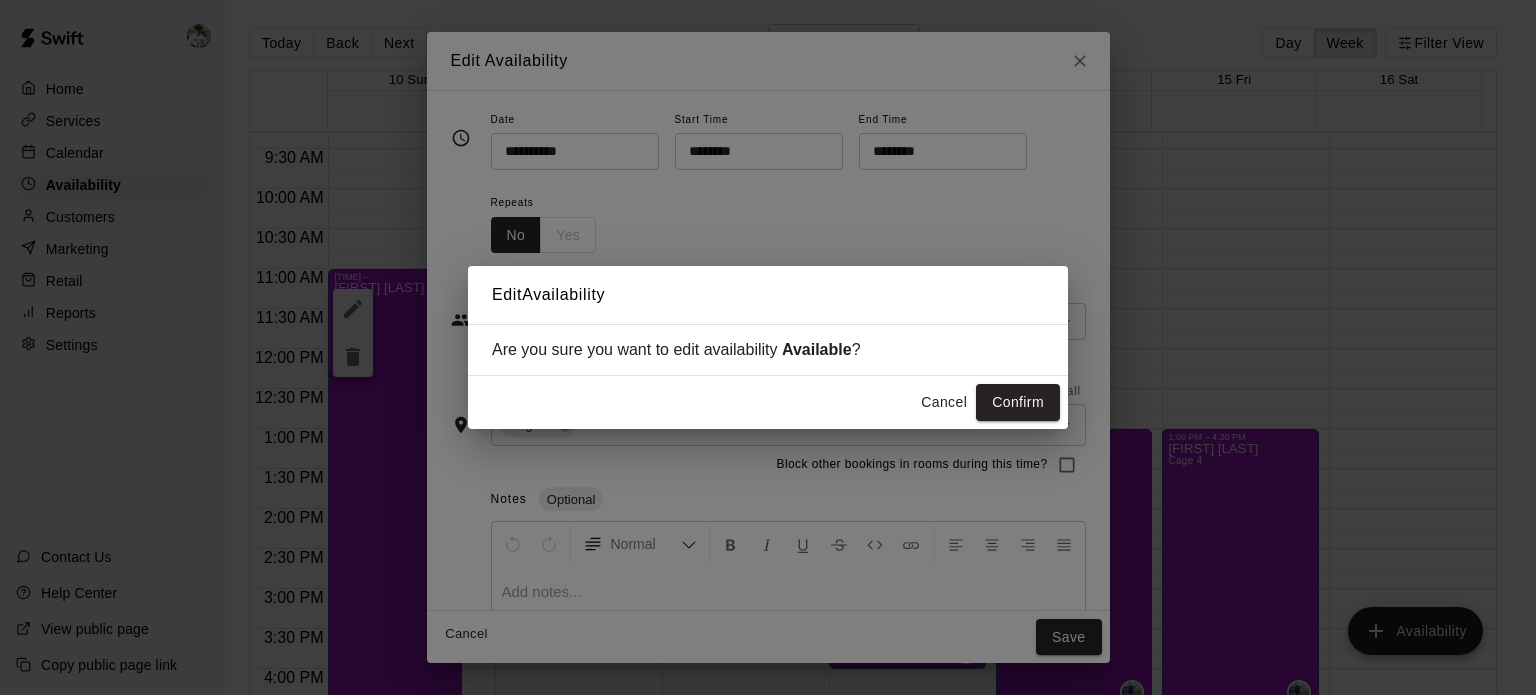 click on "Confirm" at bounding box center [1018, 402] 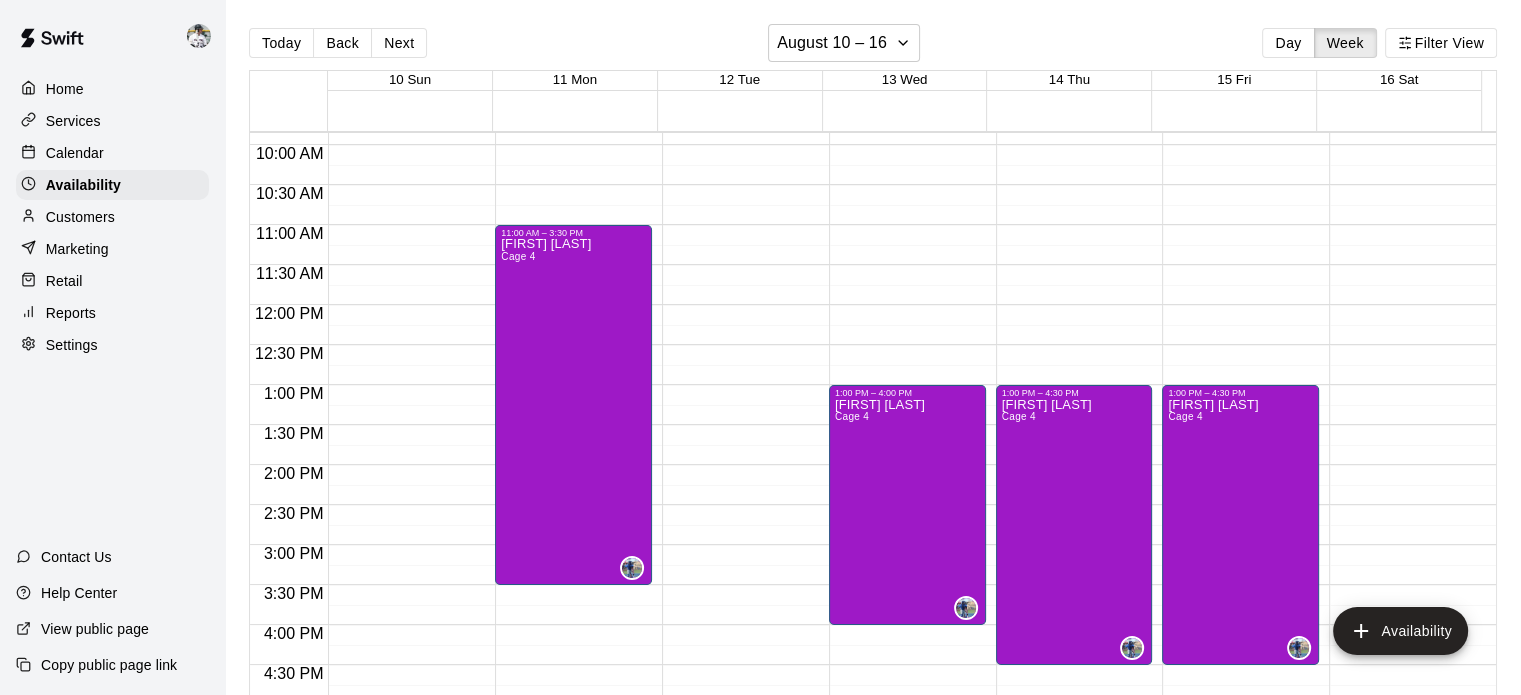 scroll, scrollTop: 790, scrollLeft: 0, axis: vertical 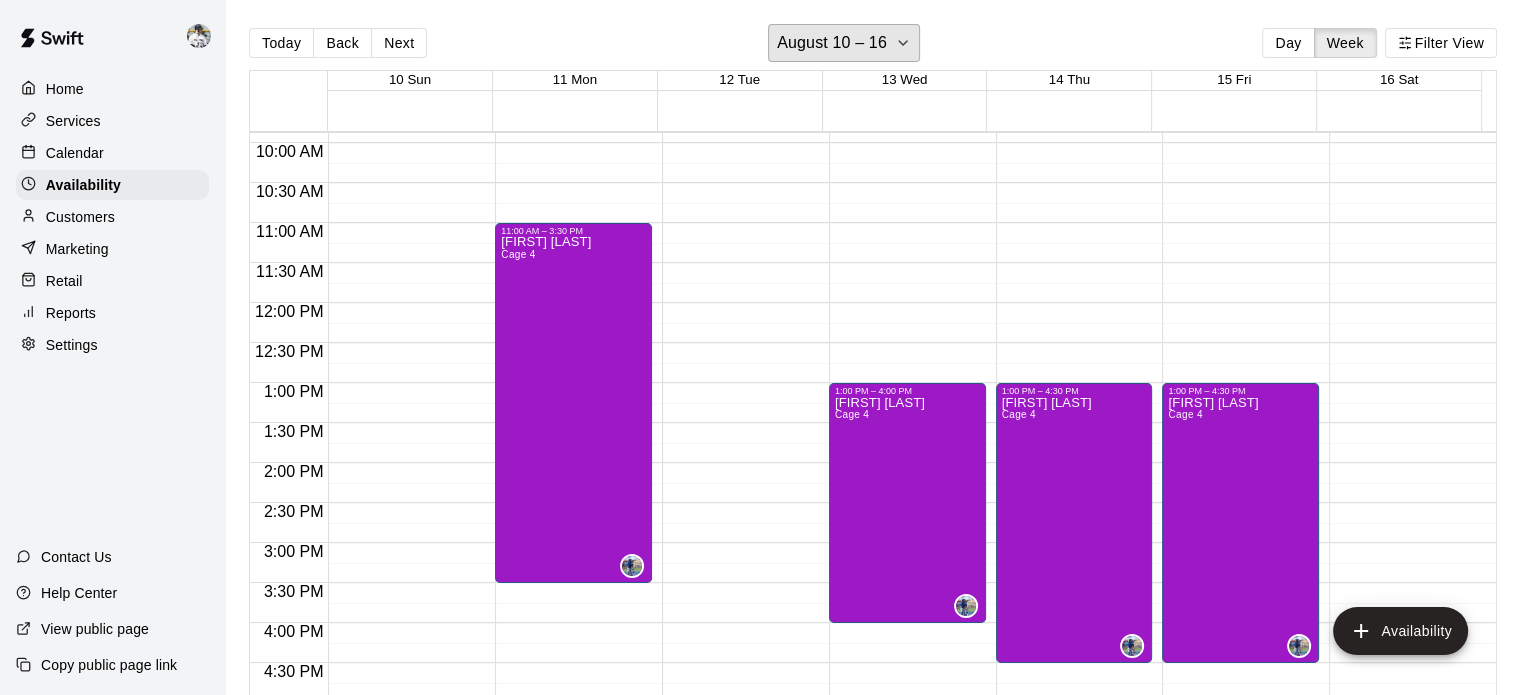 click on "August 10 – 16" at bounding box center [832, 43] 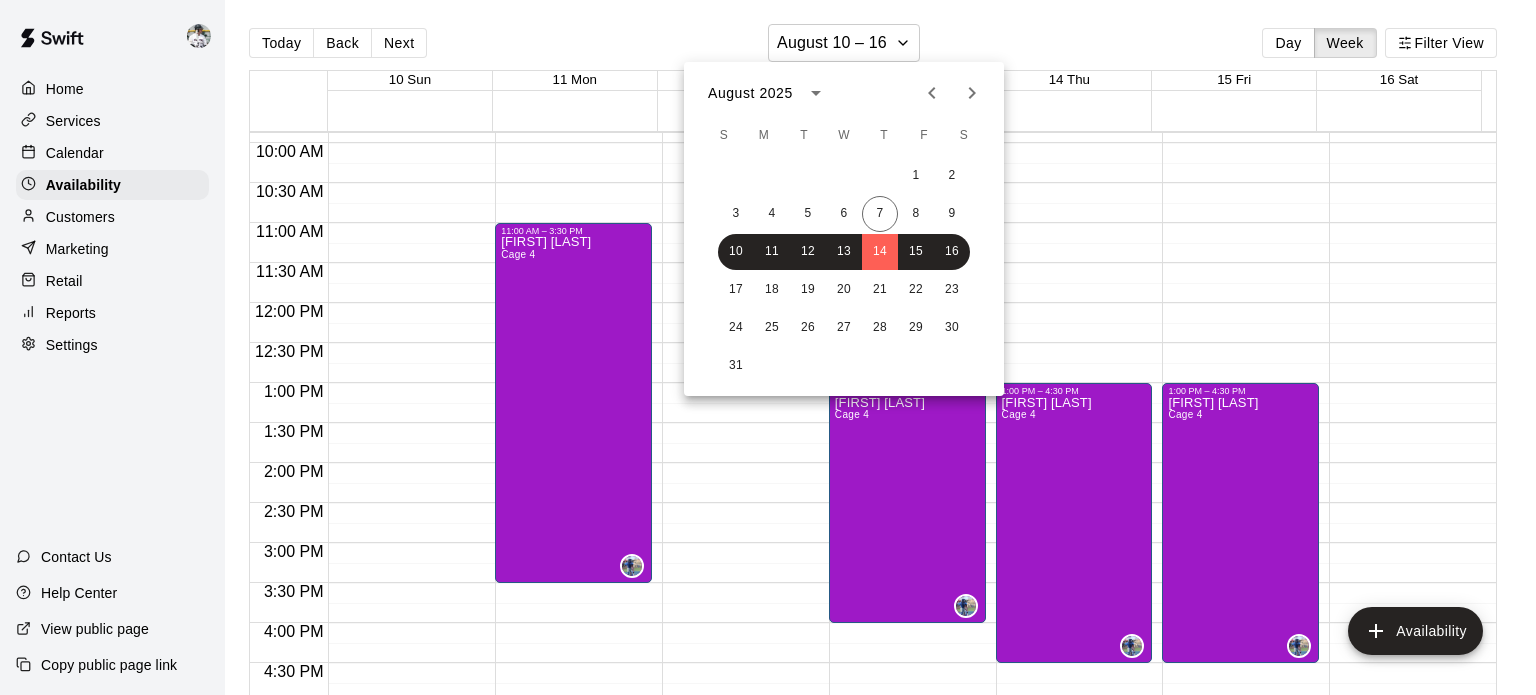click 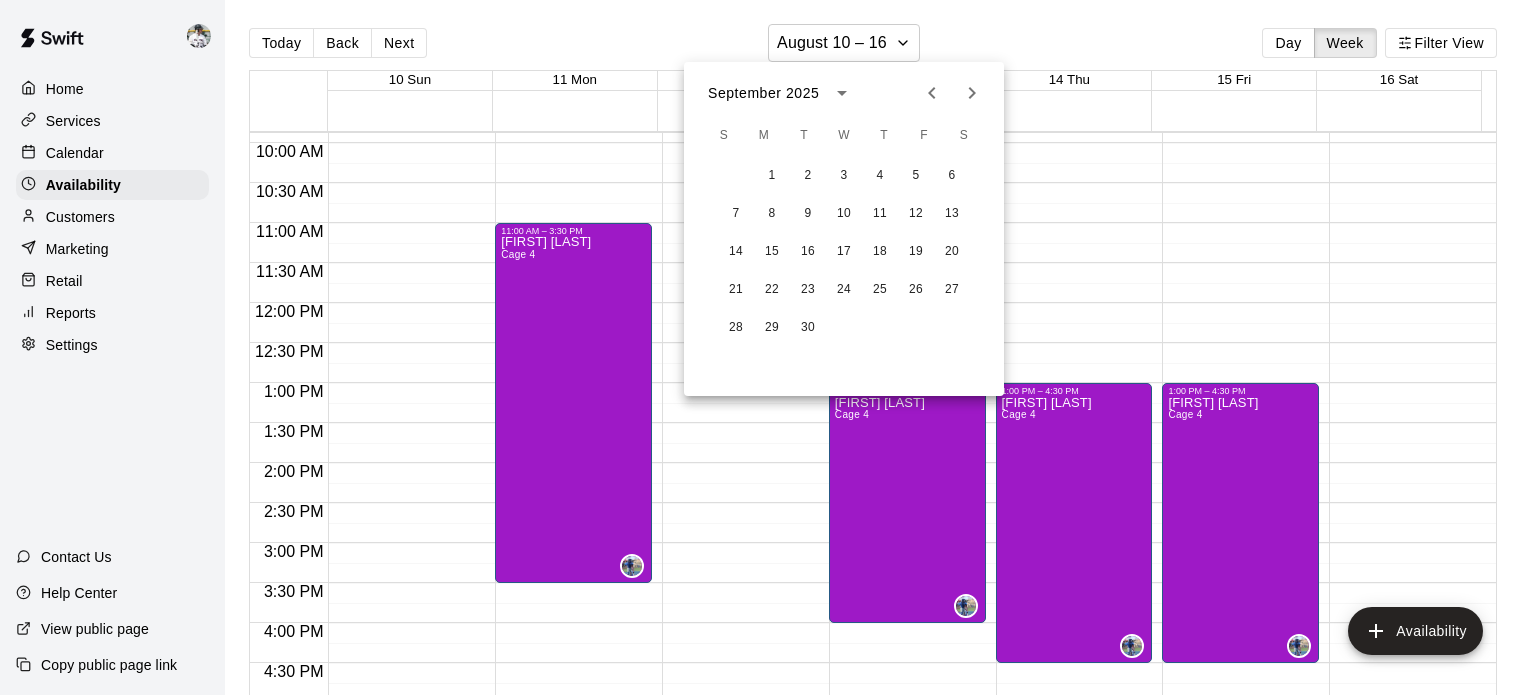 click 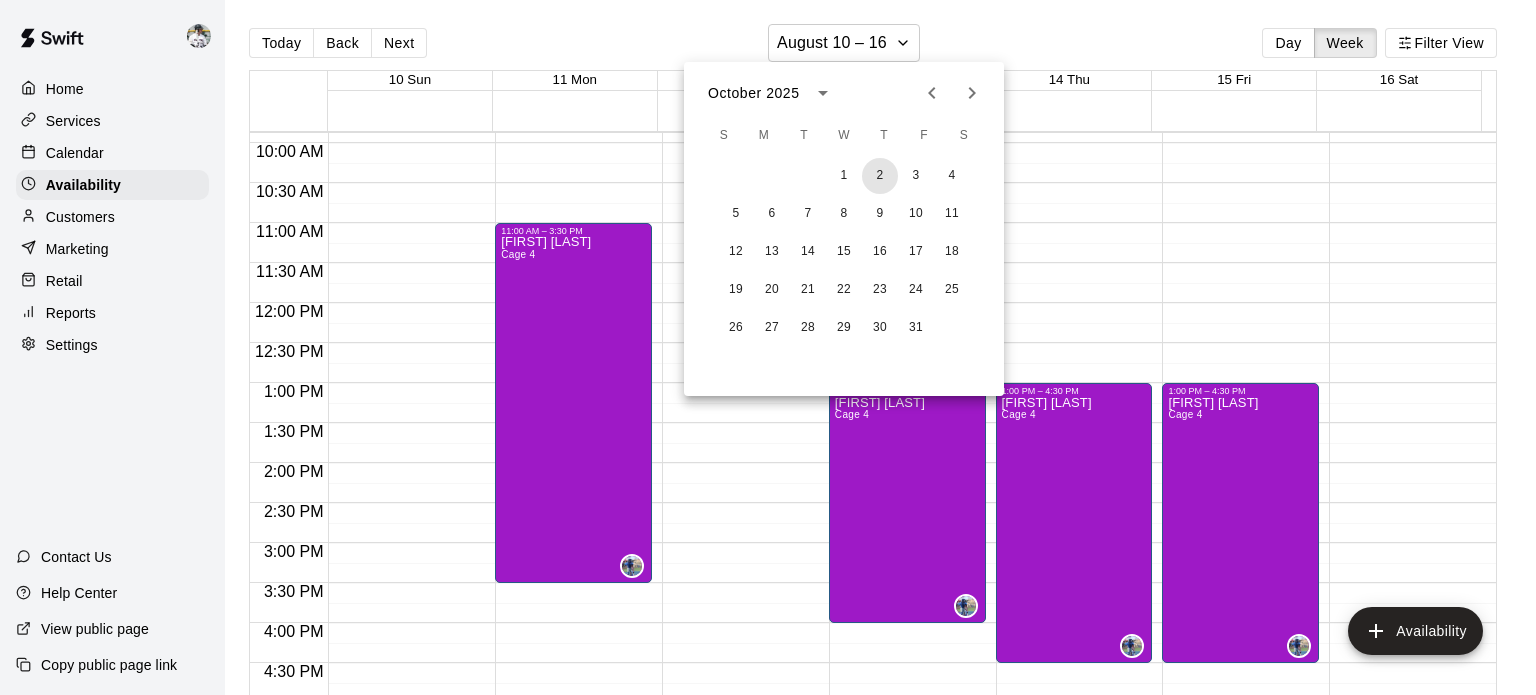 click on "2" at bounding box center [880, 176] 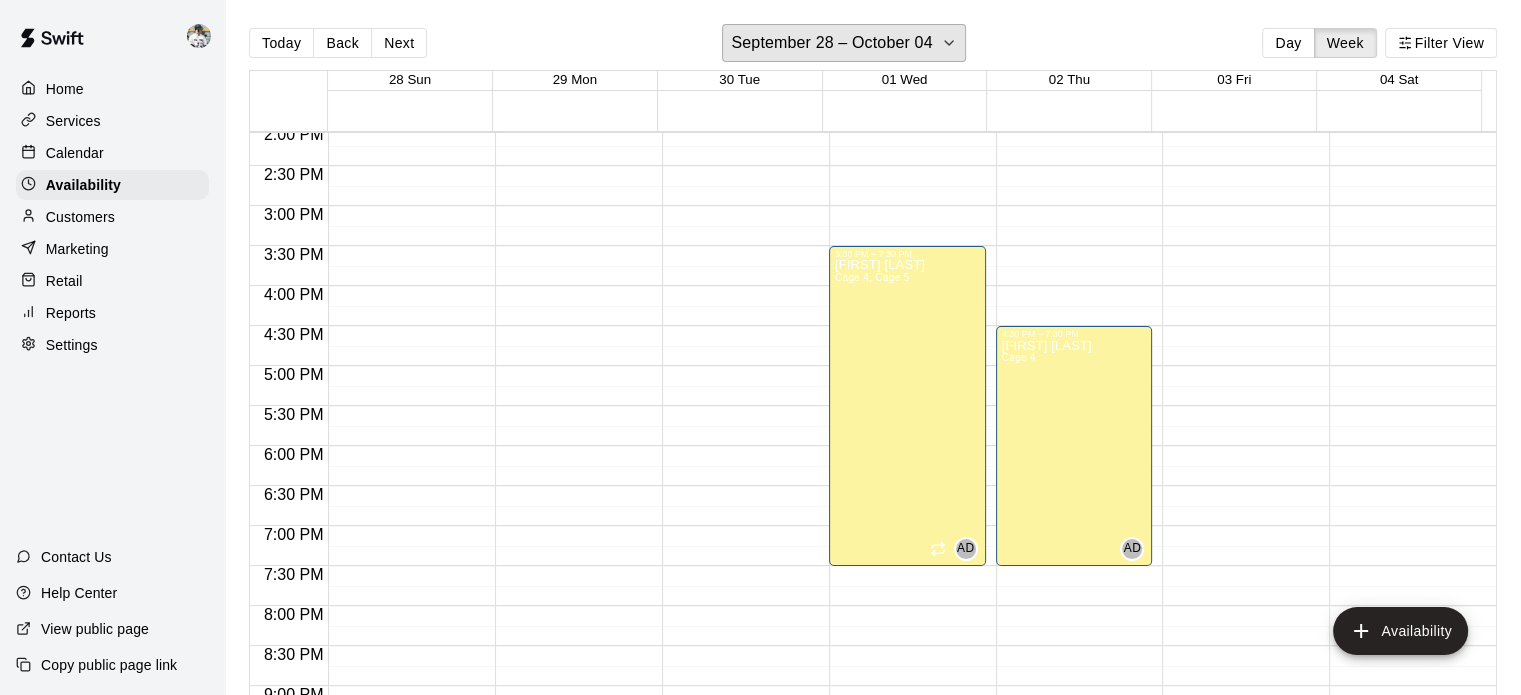scroll, scrollTop: 1124, scrollLeft: 0, axis: vertical 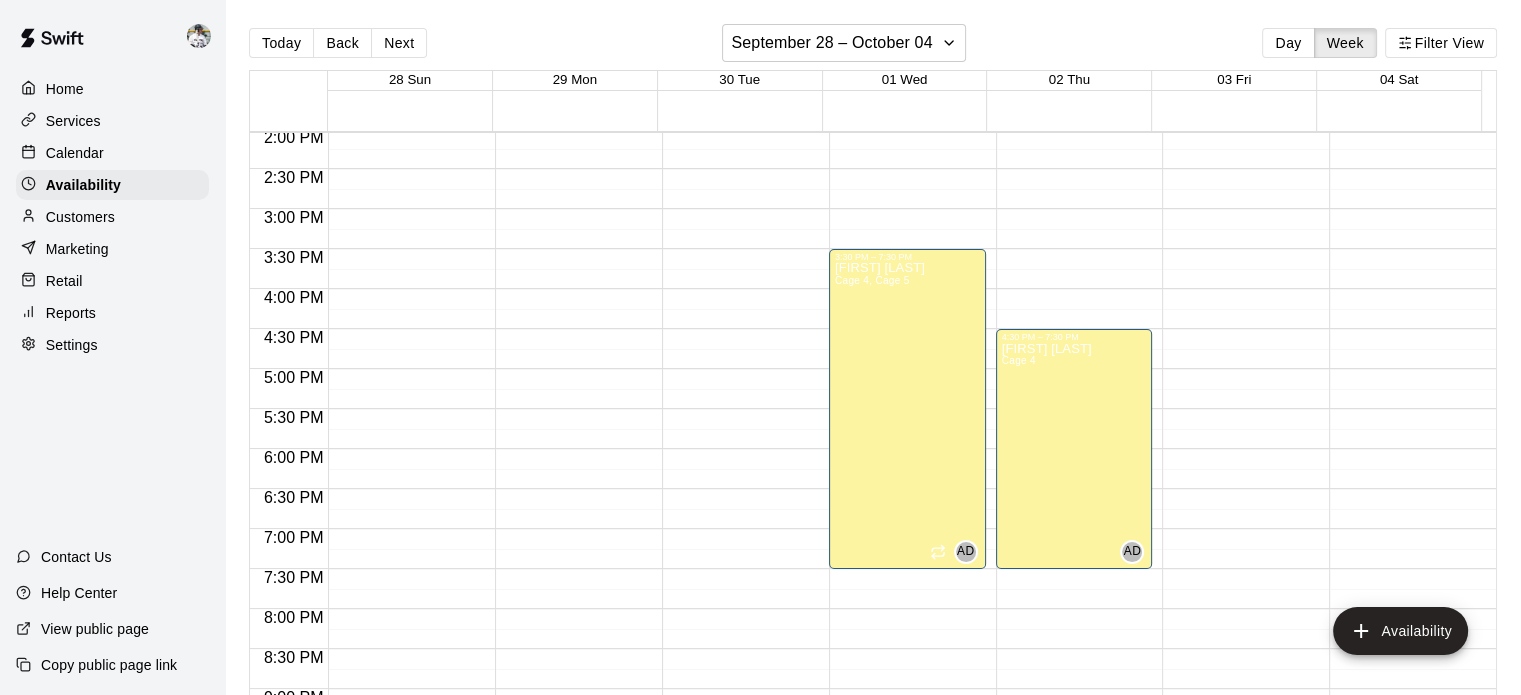 click on "[FIRST] [LAST] [PRODUCT]" at bounding box center (1047, 689) 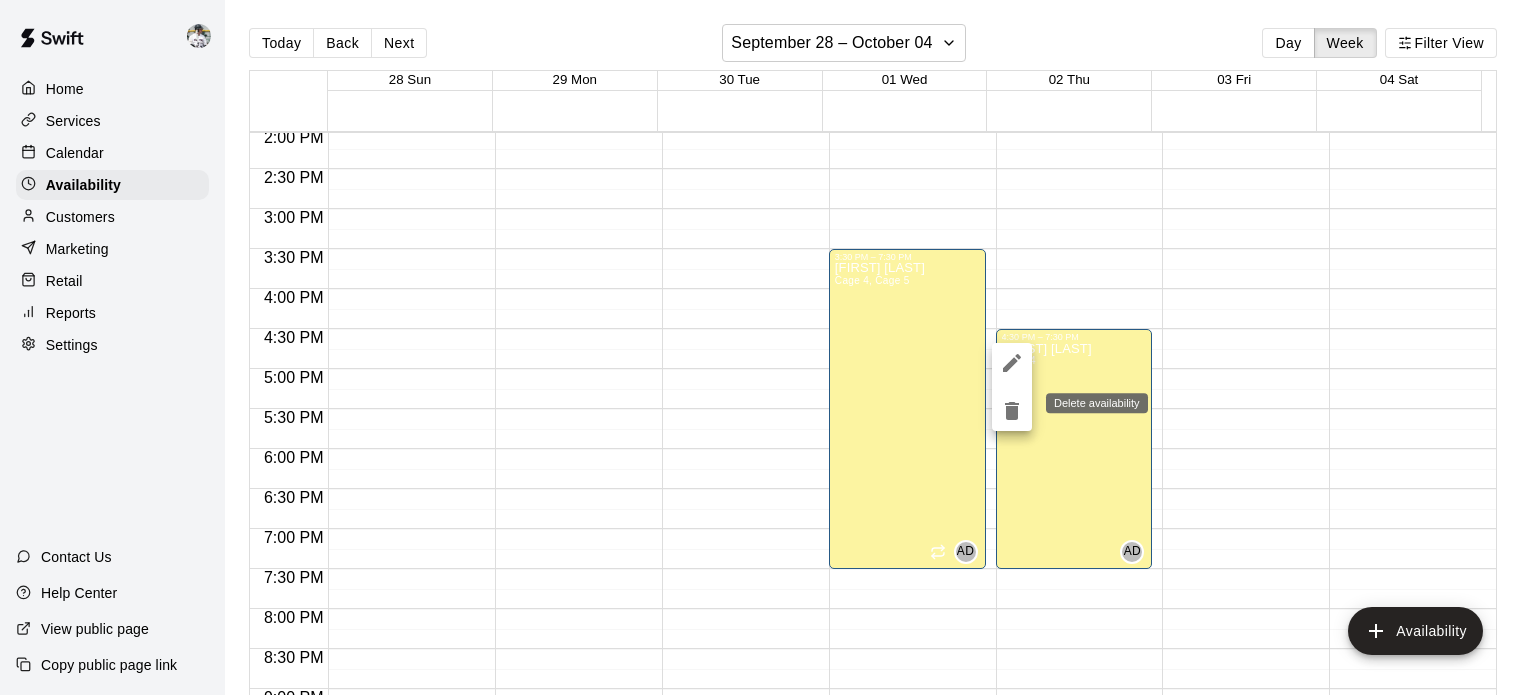 click 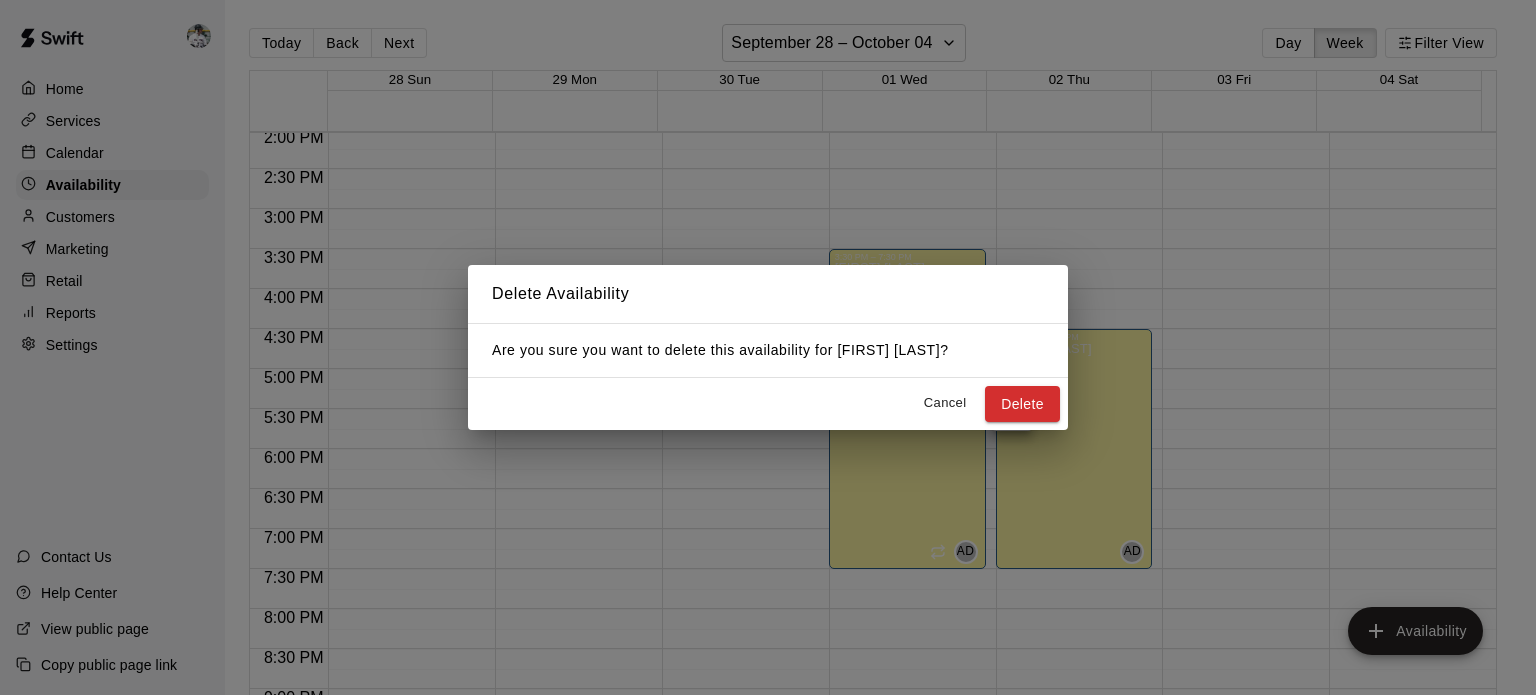click on "Delete" at bounding box center (1022, 404) 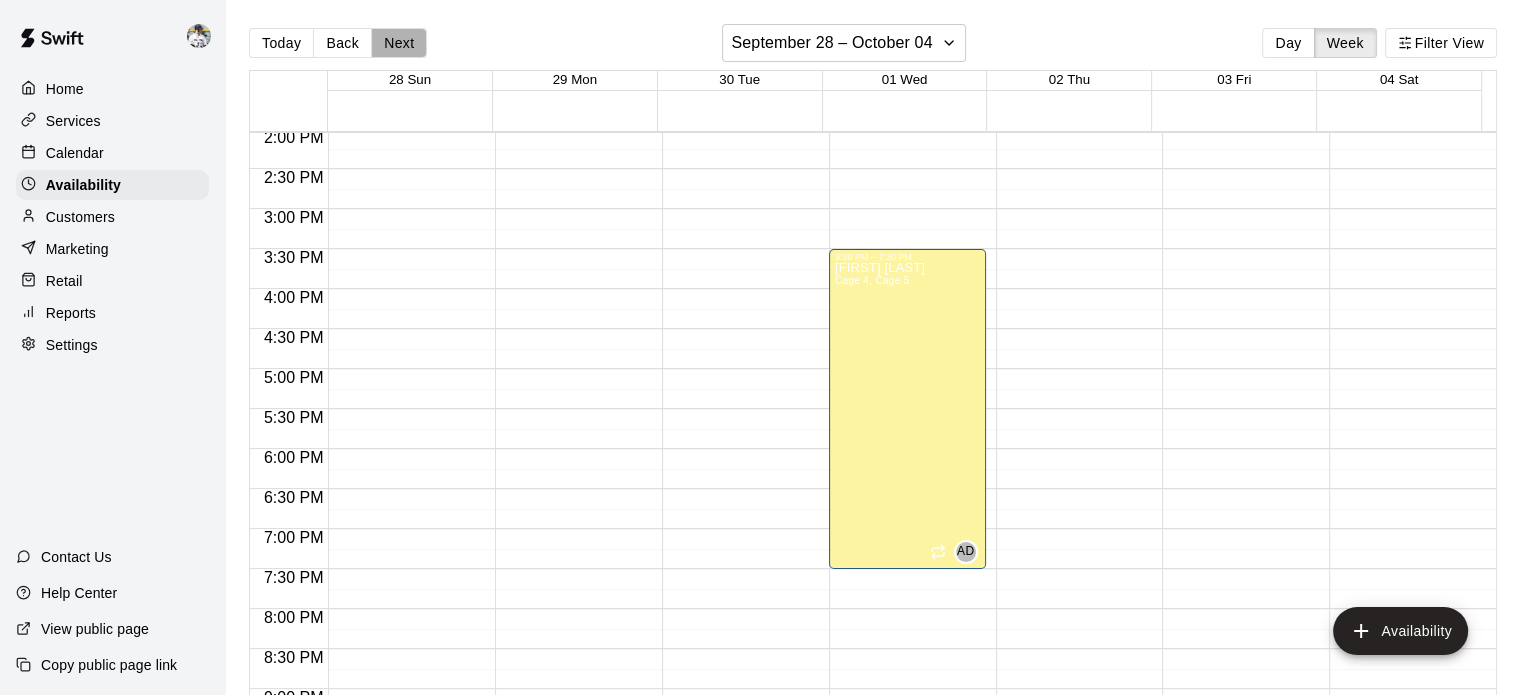 click on "Next" at bounding box center (399, 43) 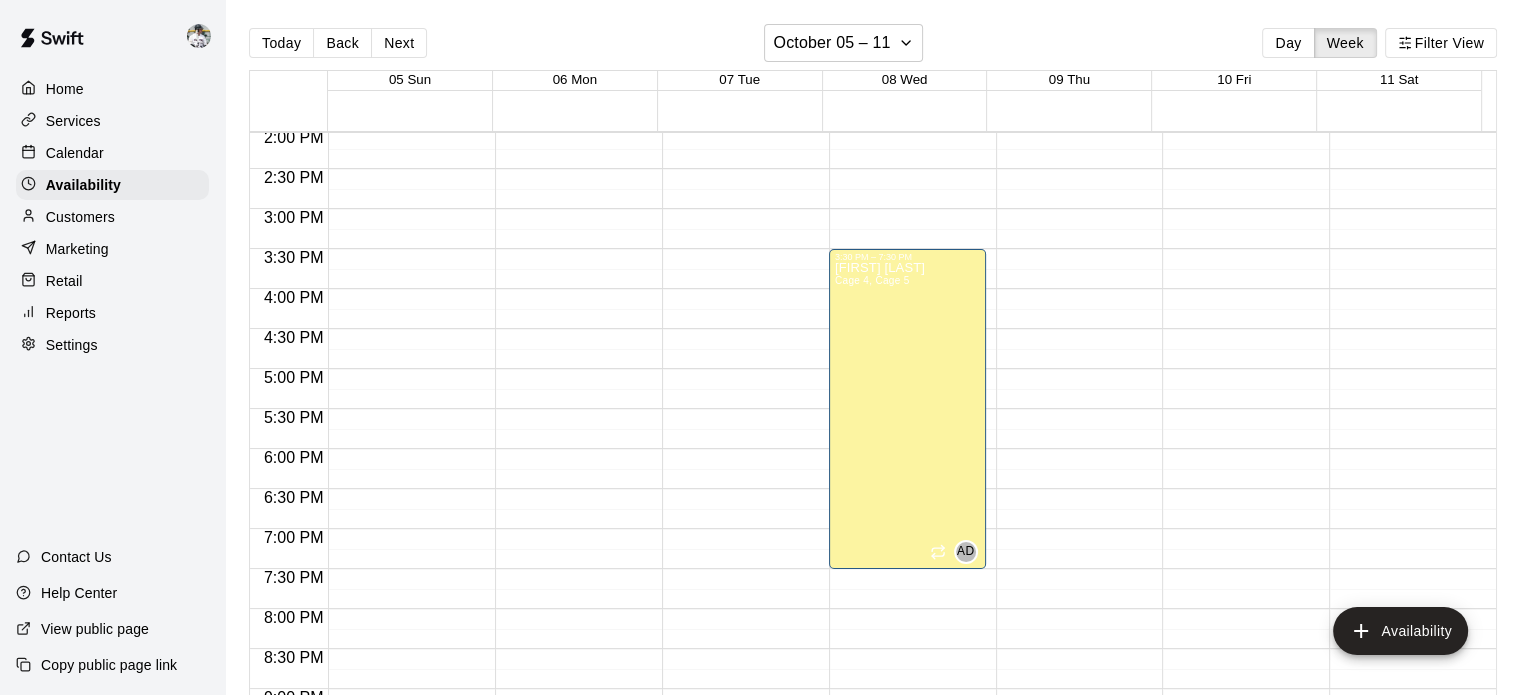 click on "Next" at bounding box center [399, 43] 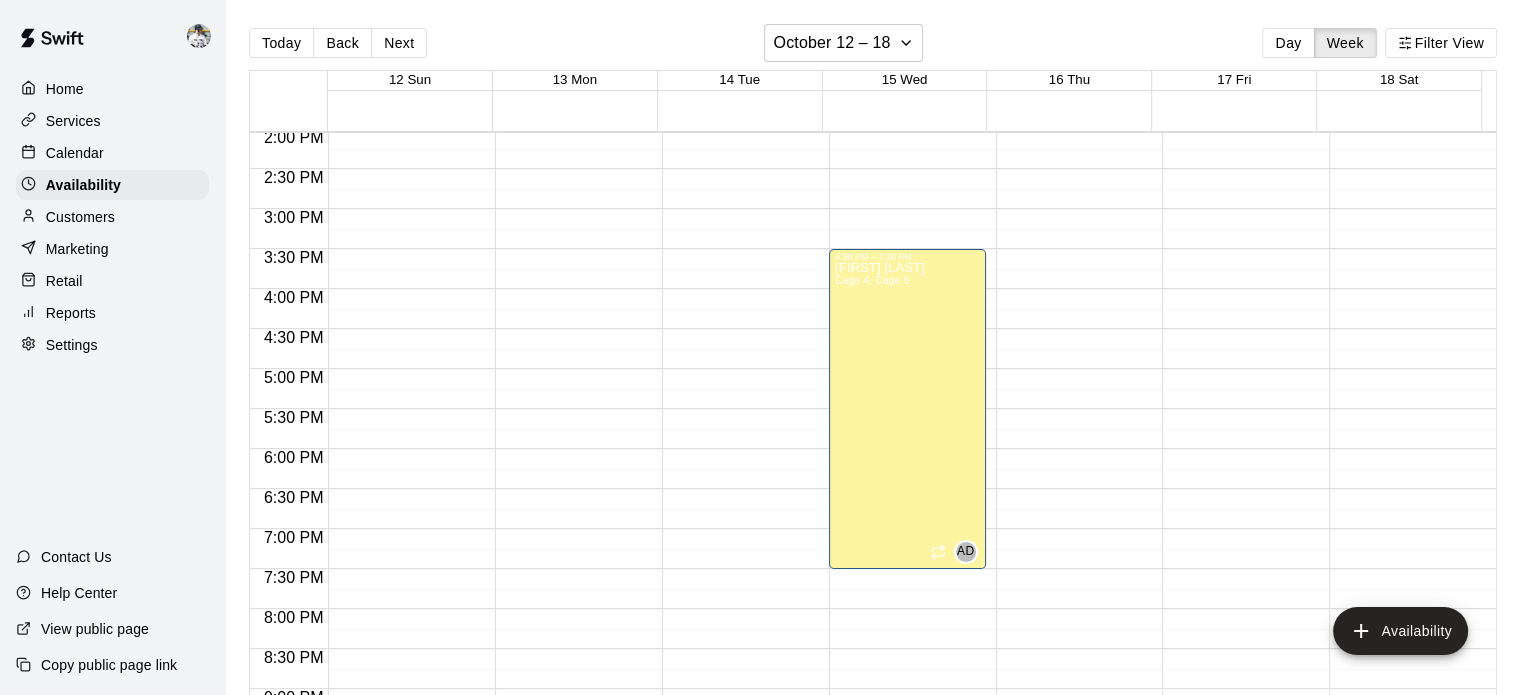 click on "Next" at bounding box center [399, 43] 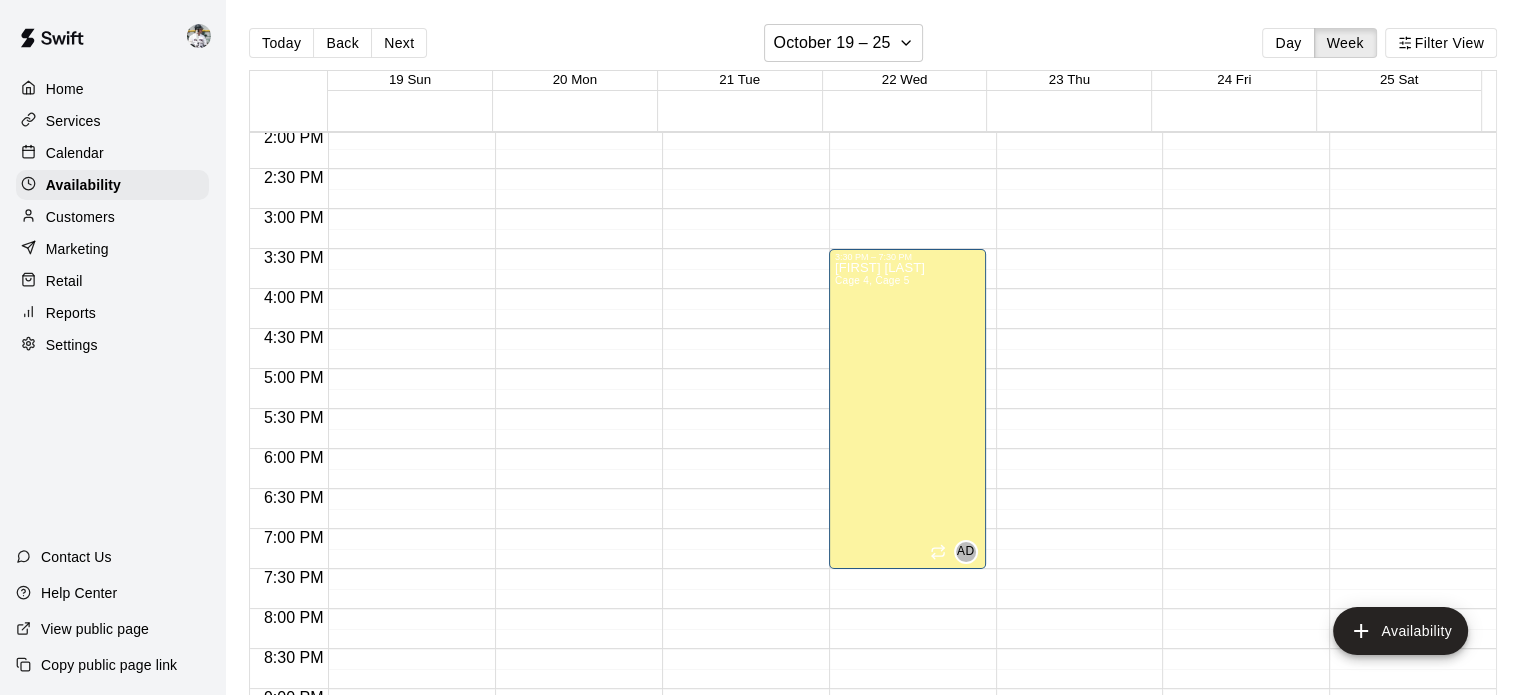 click on "Next" at bounding box center (399, 43) 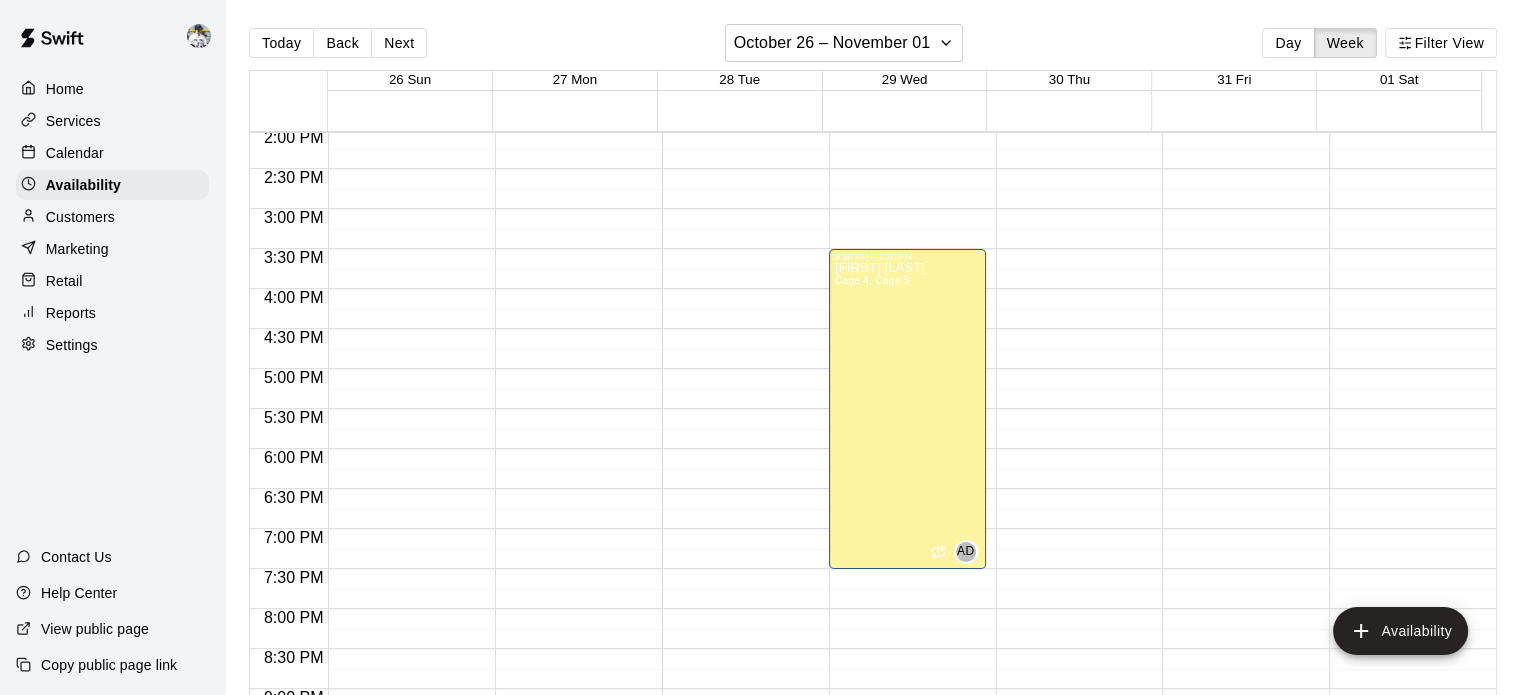 click on "Next" at bounding box center [399, 43] 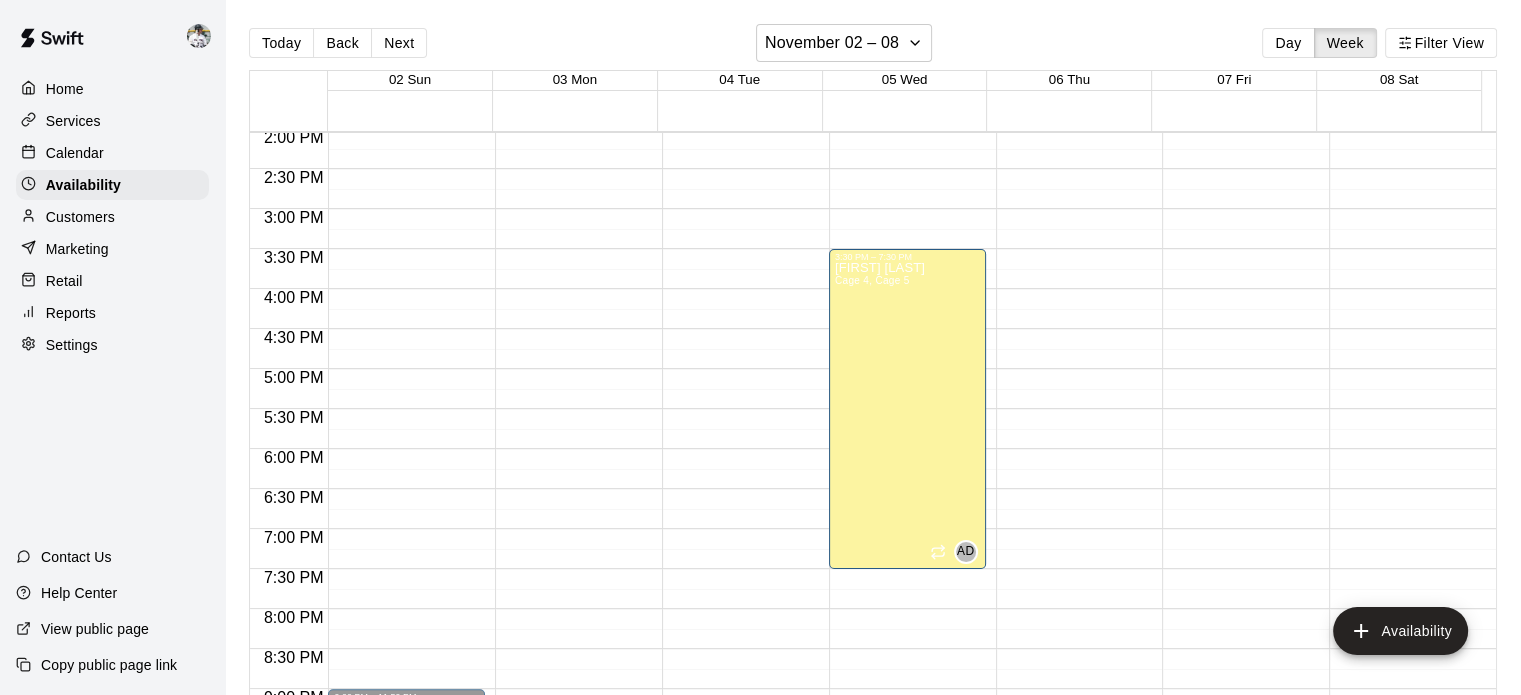 click on "Back" at bounding box center [342, 43] 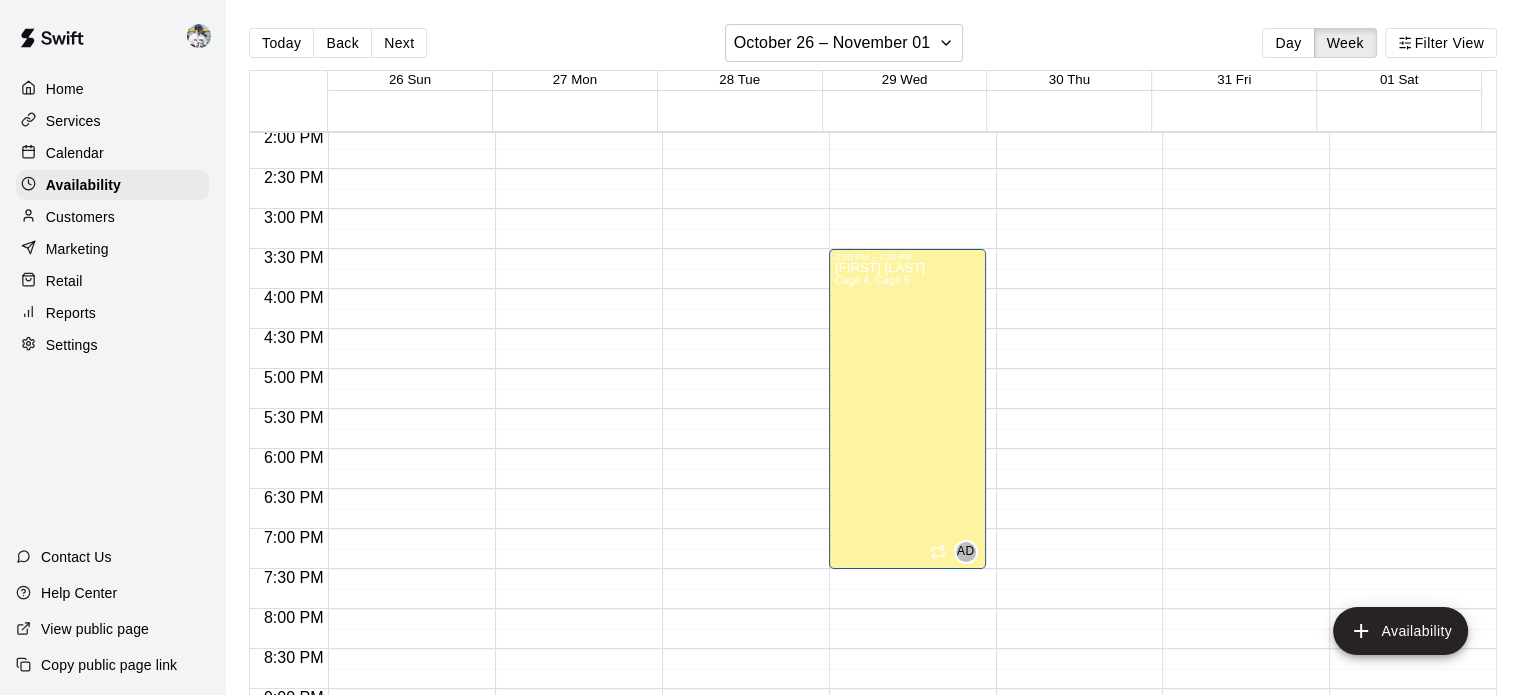 click on "Back" at bounding box center [342, 43] 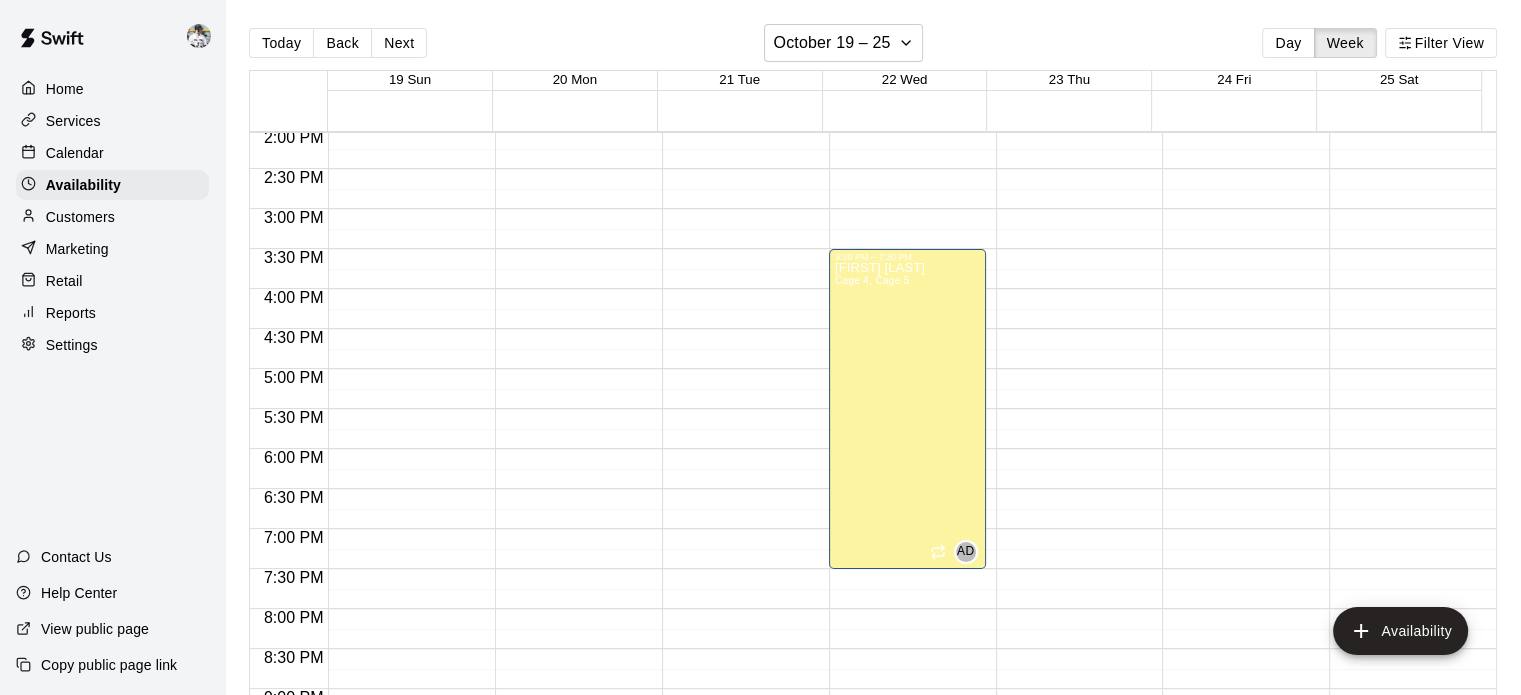 click on "Back" at bounding box center [342, 43] 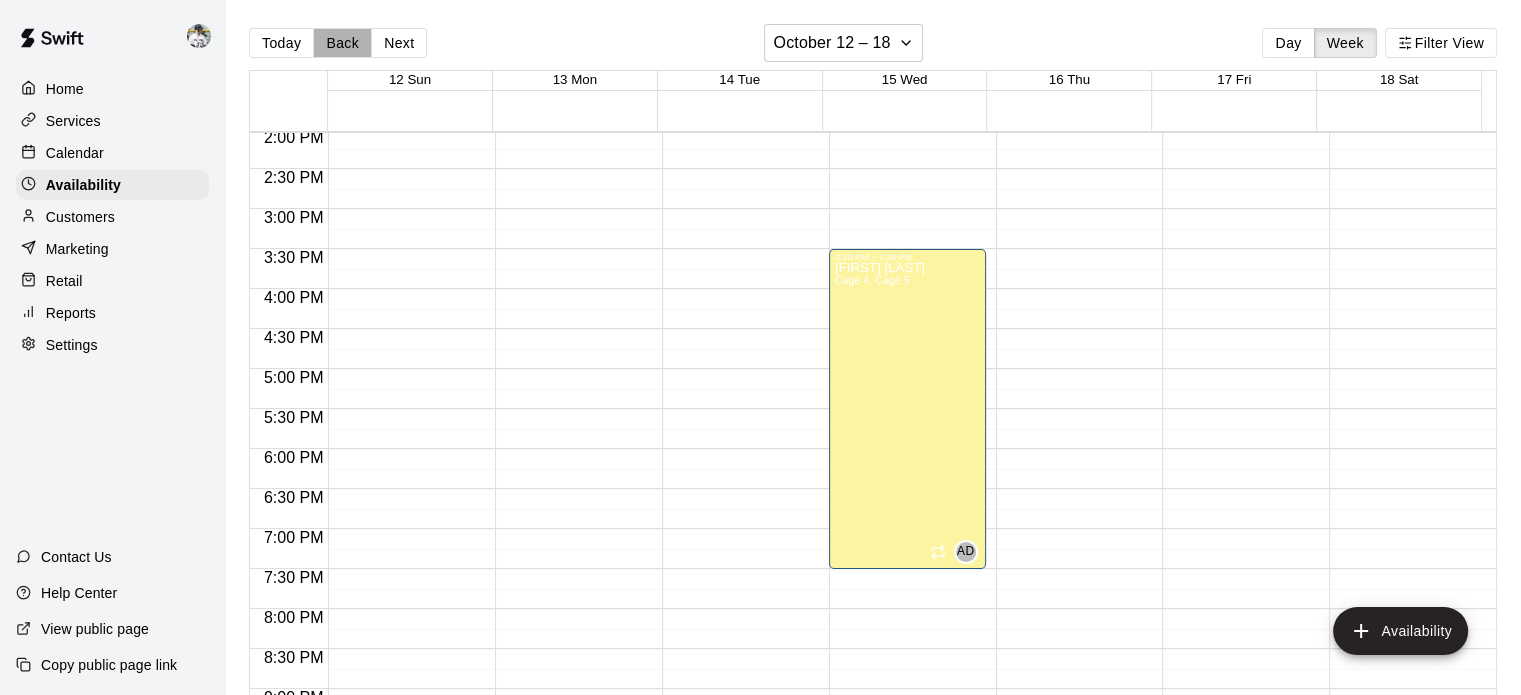 click on "Back" at bounding box center (342, 43) 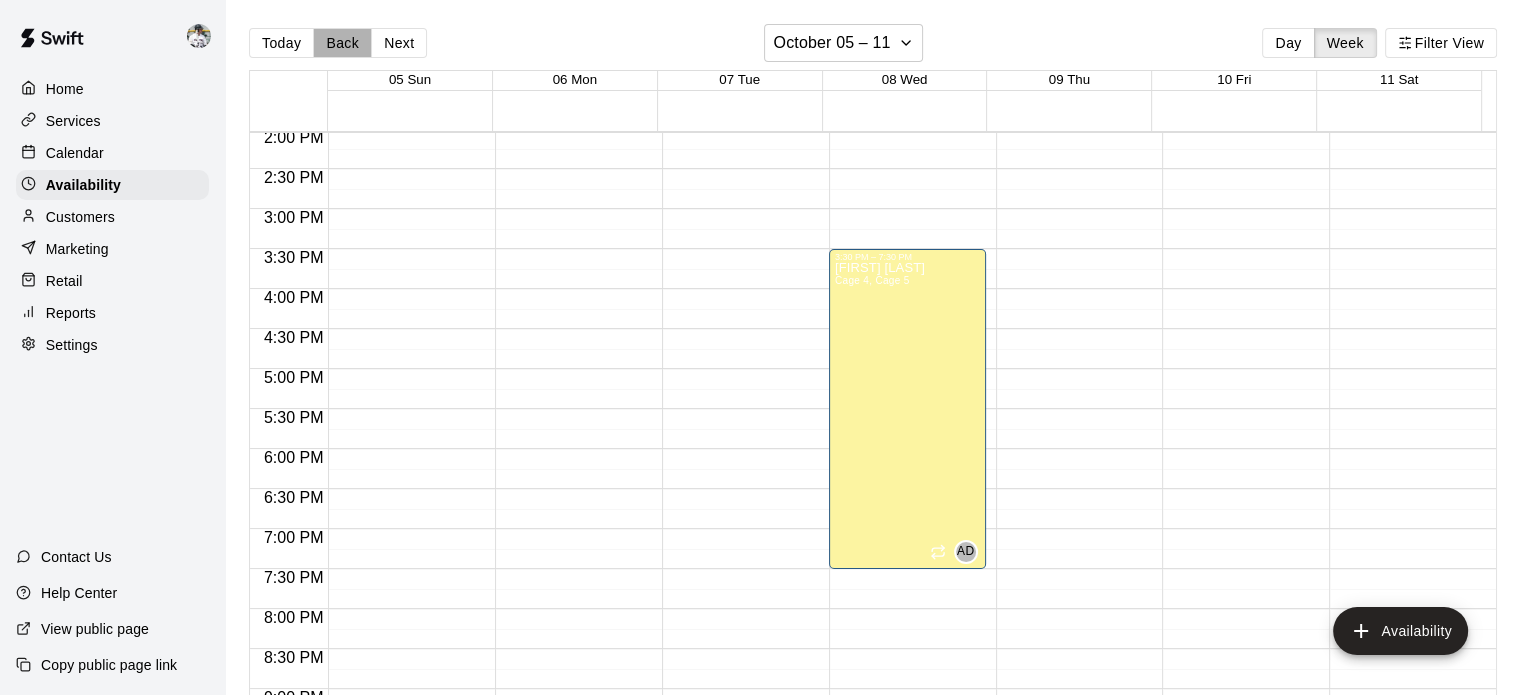 click on "Back" at bounding box center (342, 43) 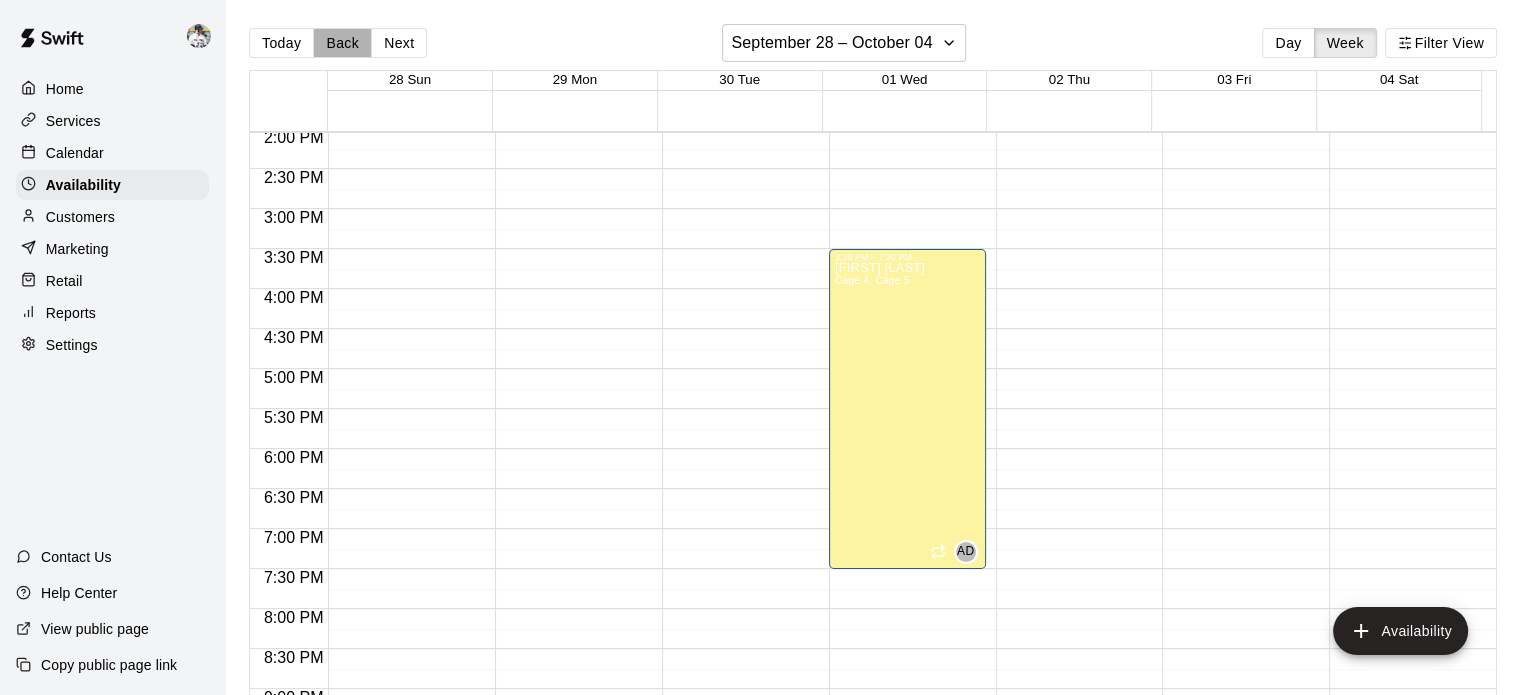 click on "Back" at bounding box center (342, 43) 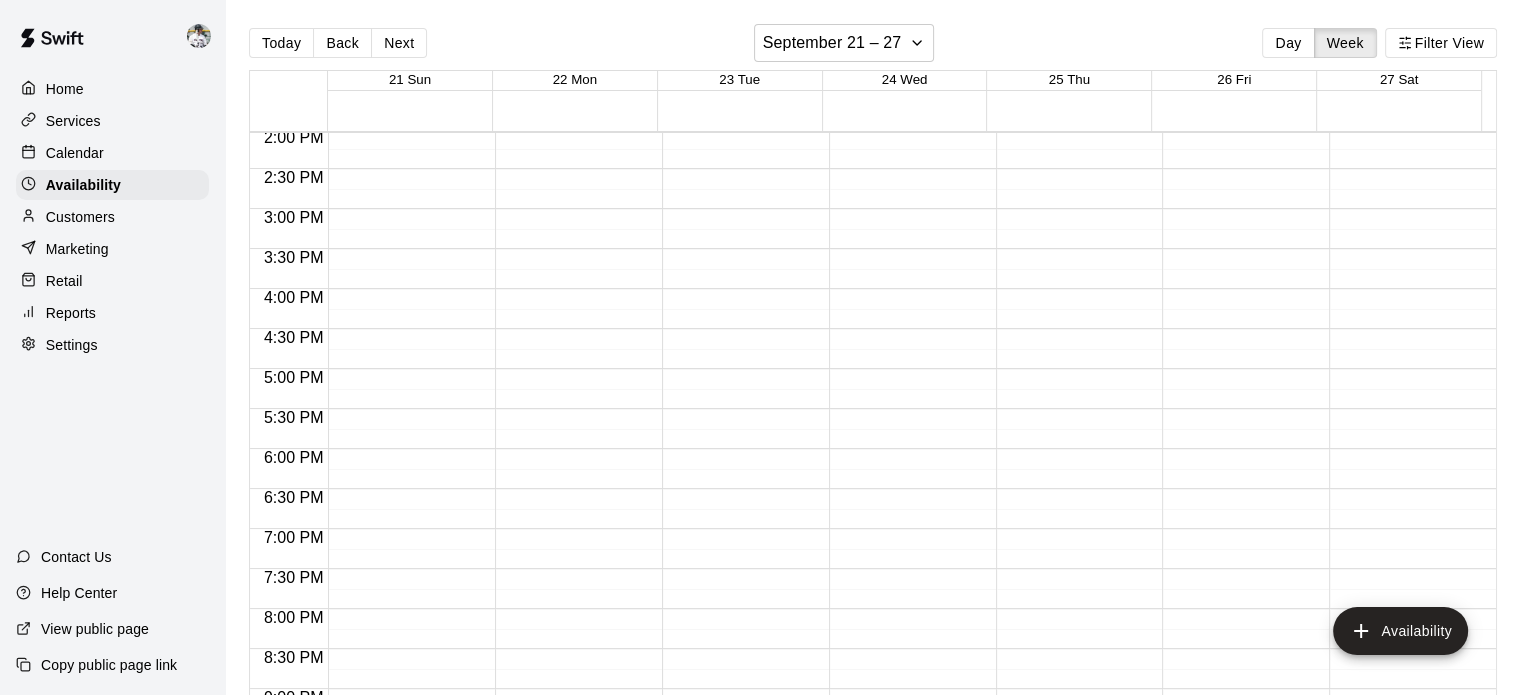 click on "Back" at bounding box center [342, 43] 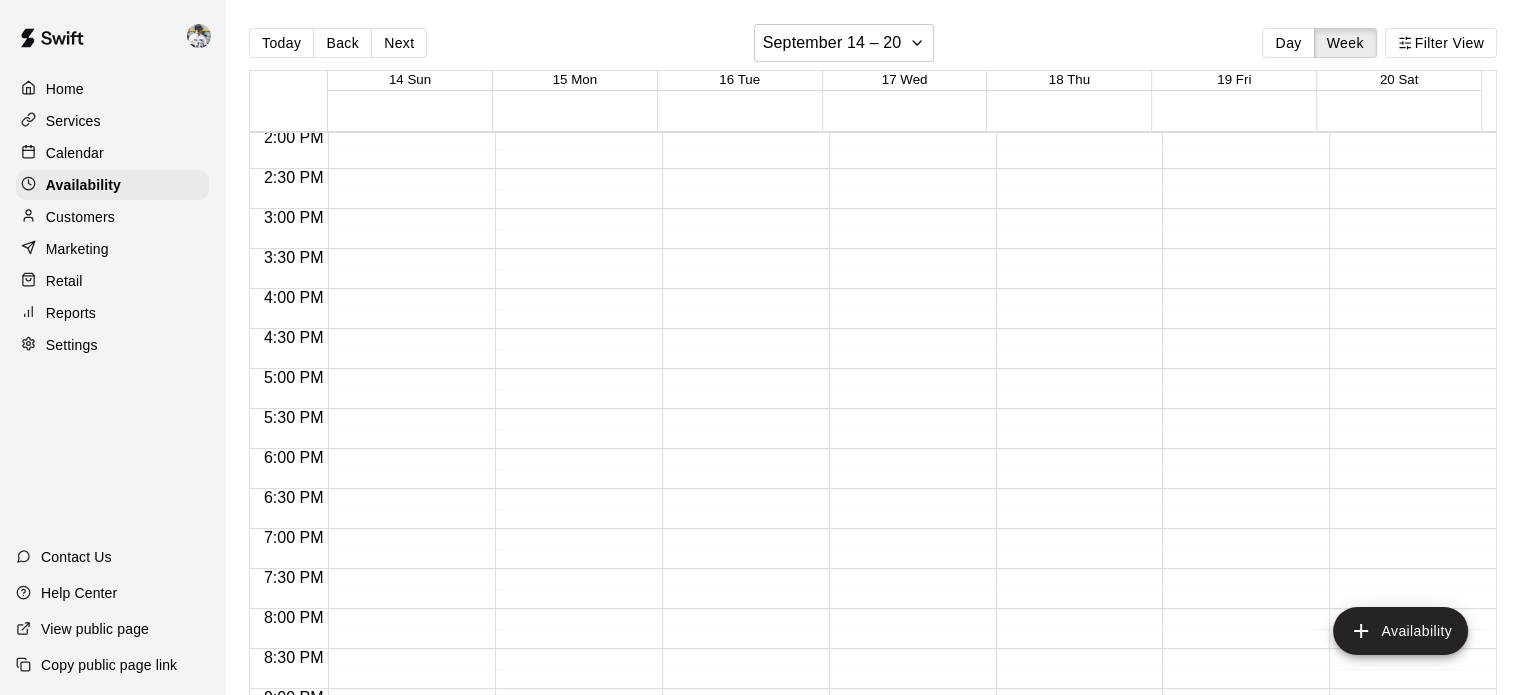 click on "Next" at bounding box center [399, 43] 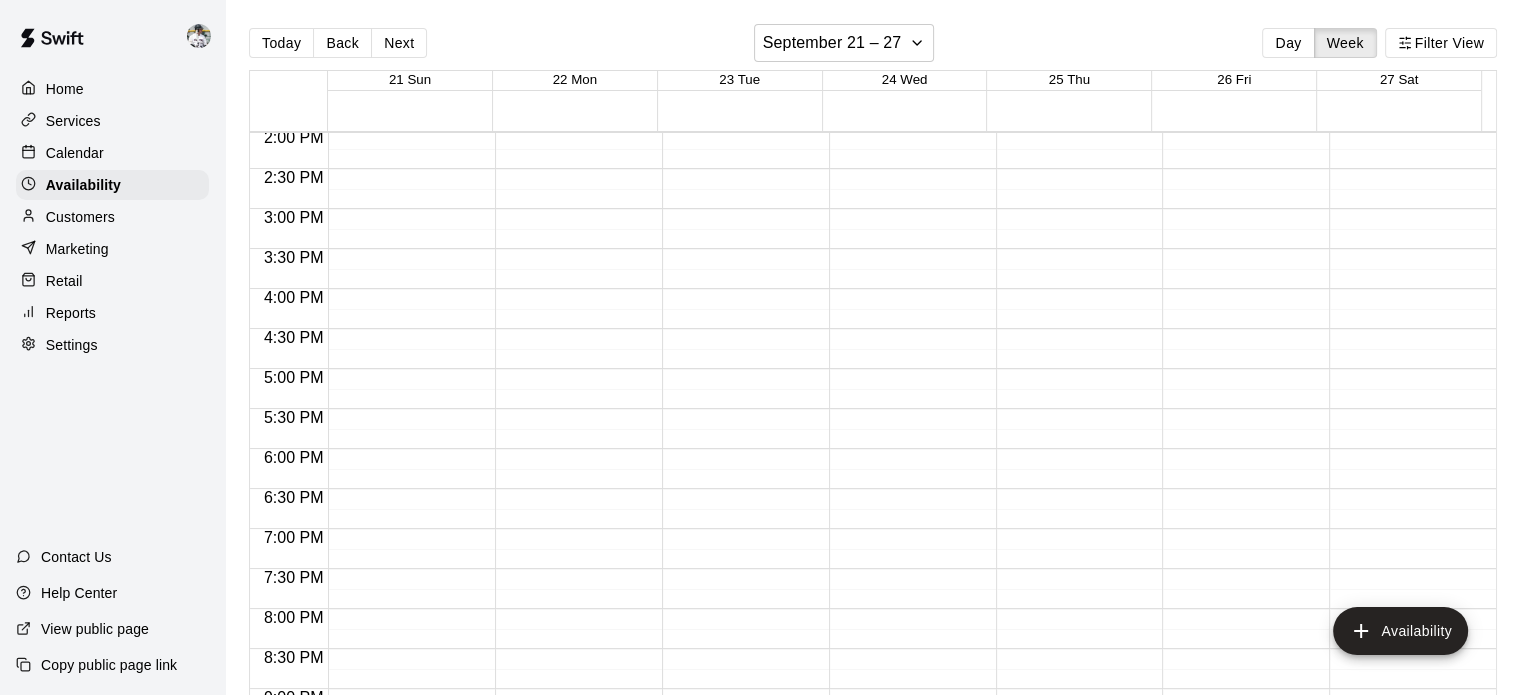 click on "Next" at bounding box center (399, 43) 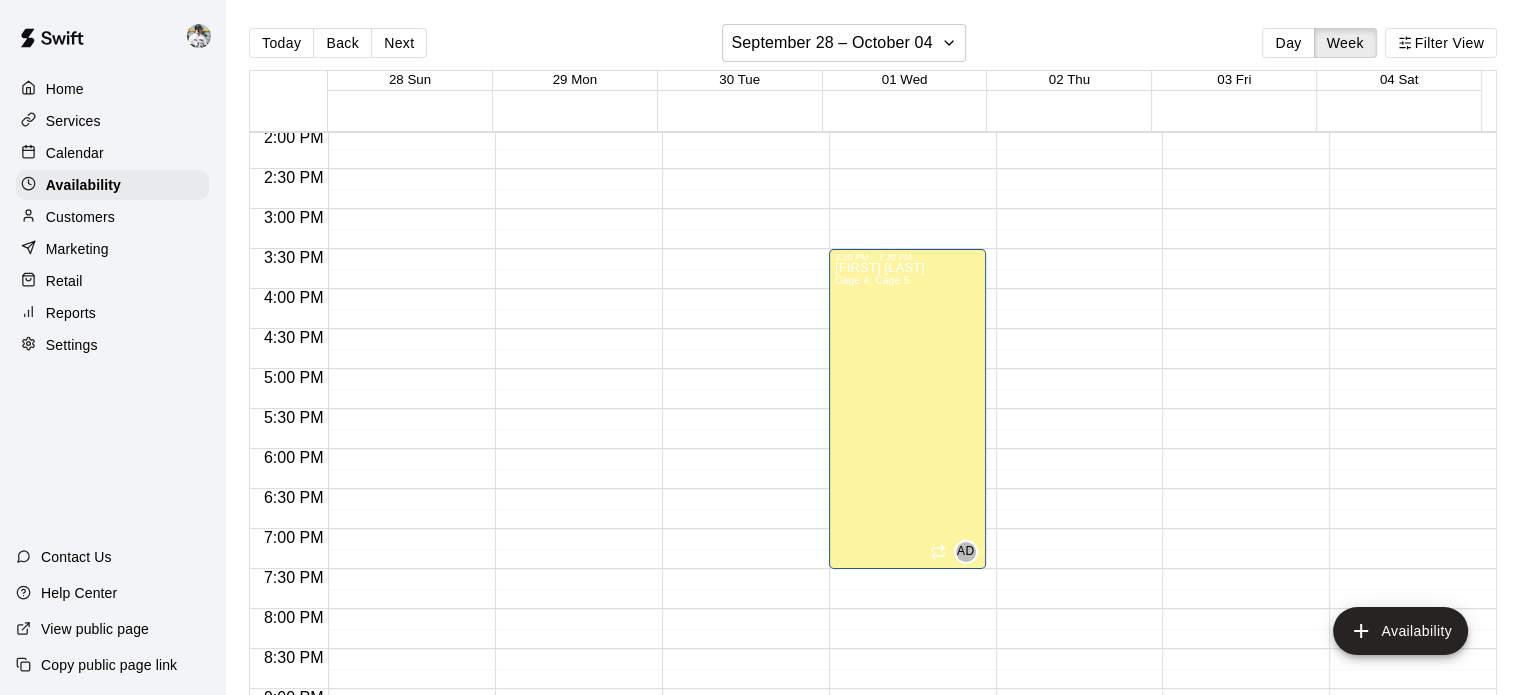 click on "[FIRST] [LAST] [PRODUCT], [PRODUCT]" at bounding box center (880, 609) 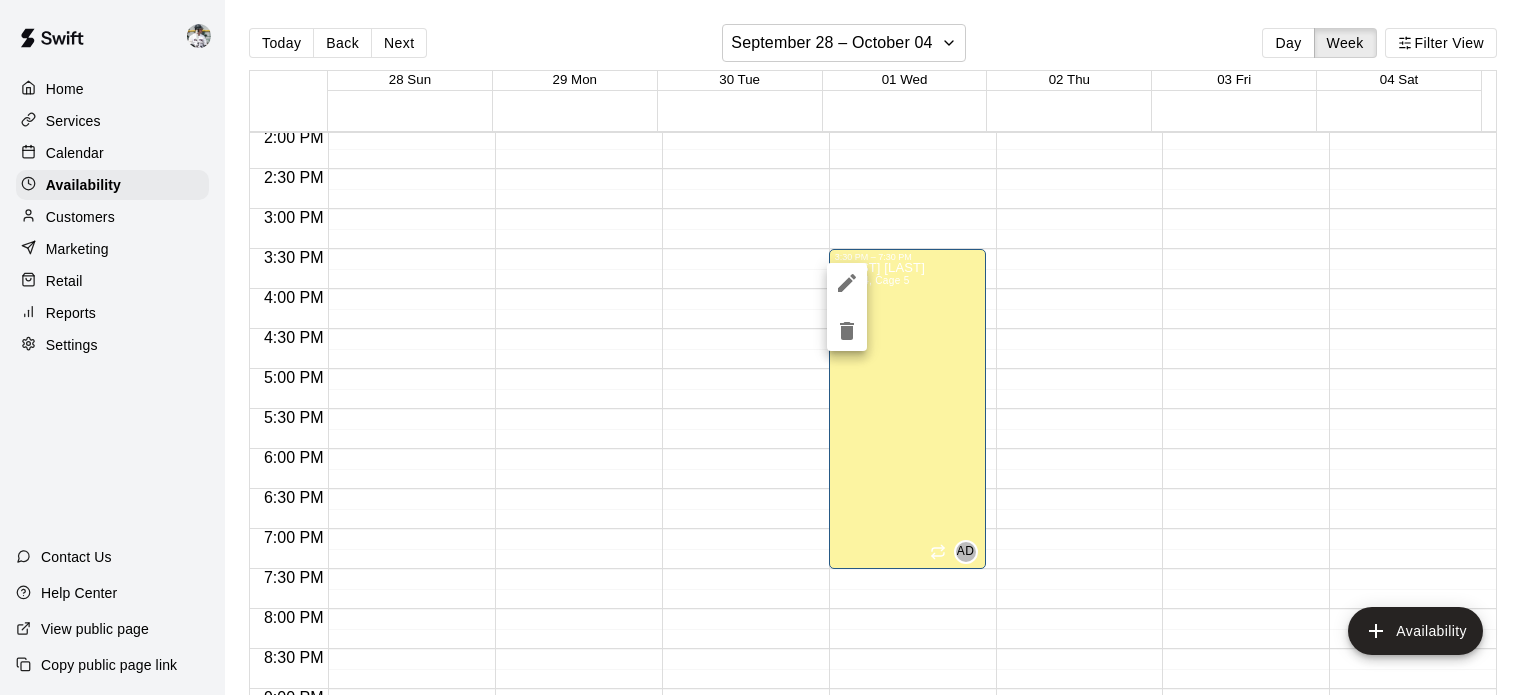 click 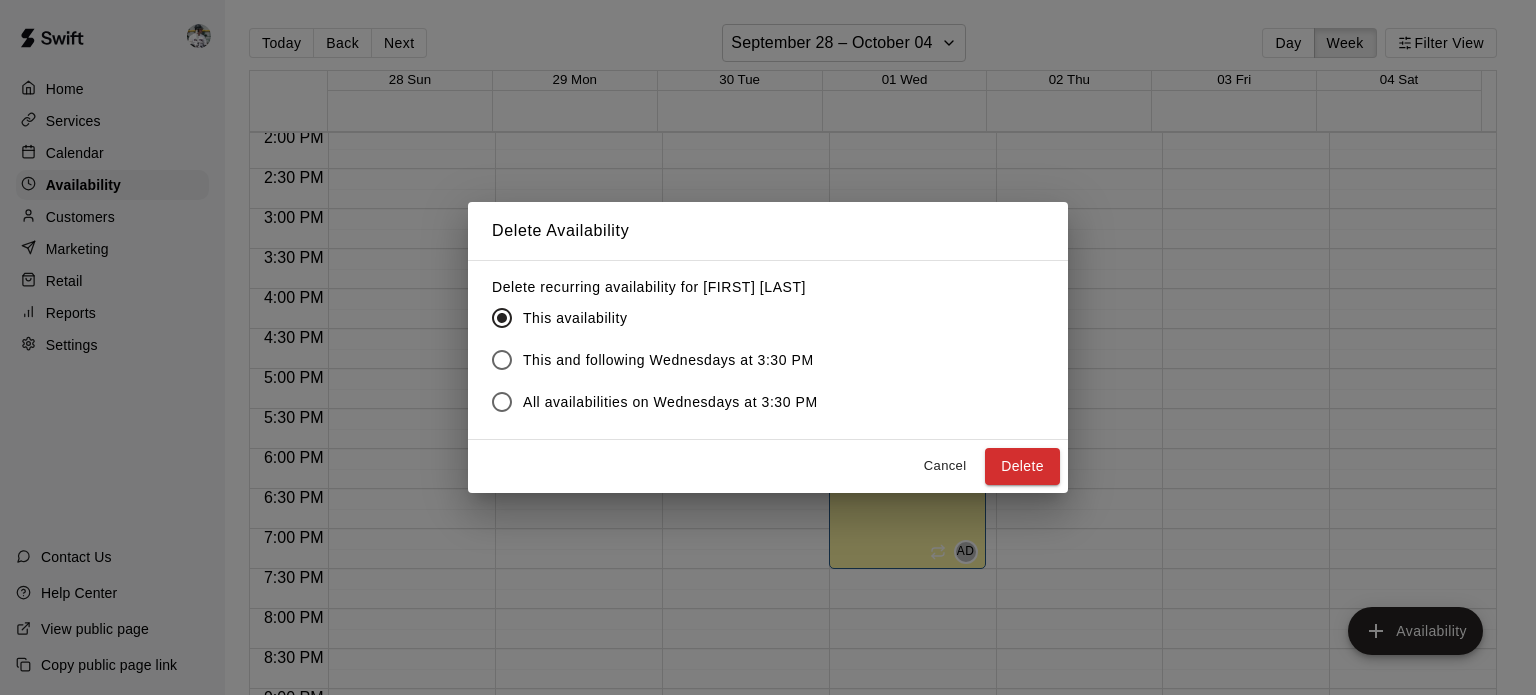 click on "This and following Wednesdays at 3:30 PM" at bounding box center (668, 360) 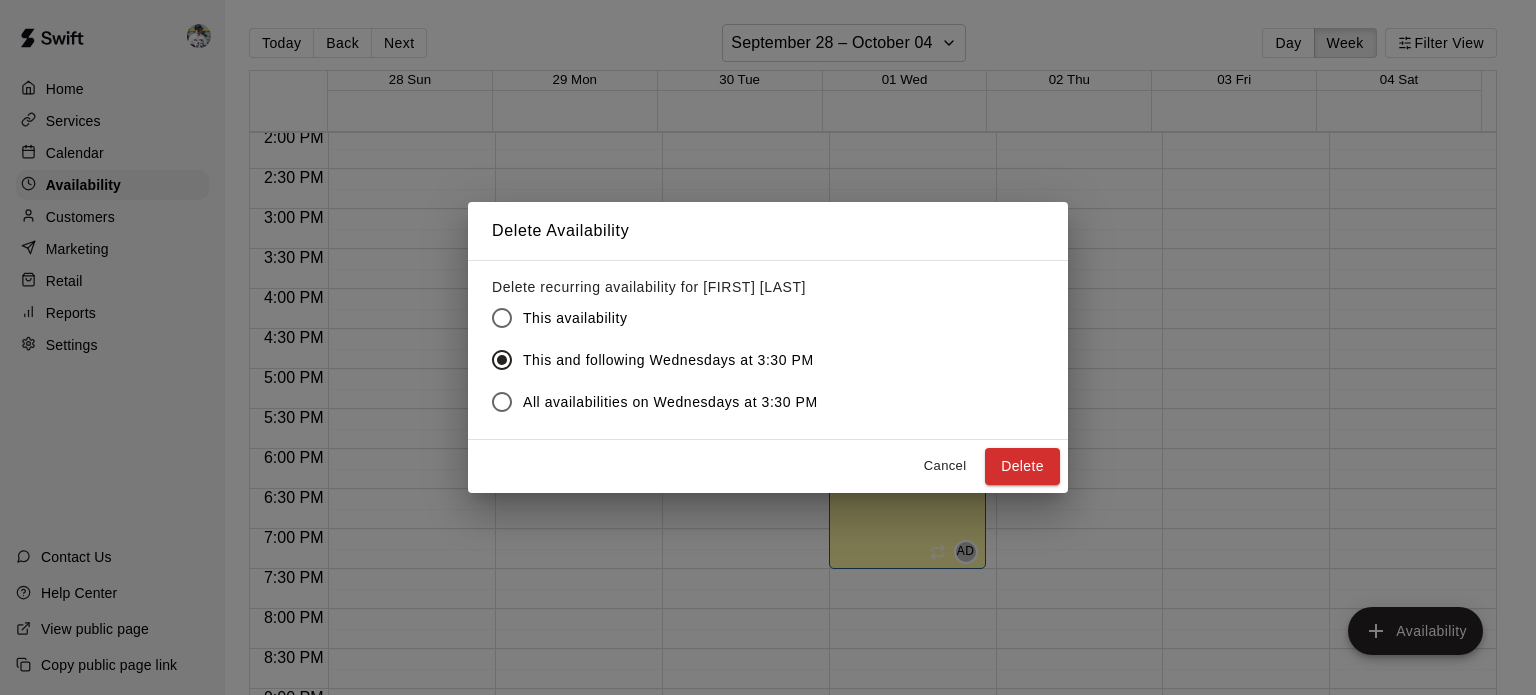 click on "All availabilities   on Wednesdays at 3:30 PM" at bounding box center (670, 402) 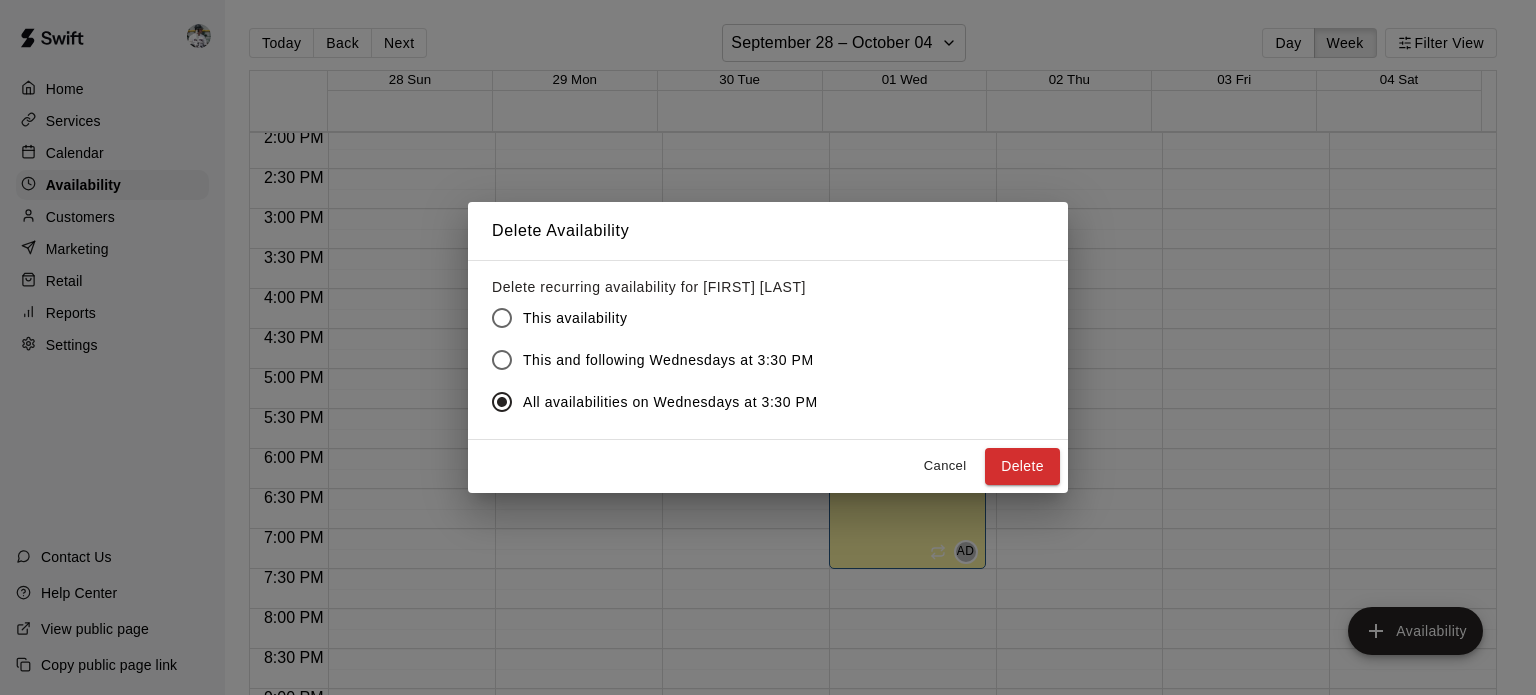 click on "Delete" at bounding box center [1022, 466] 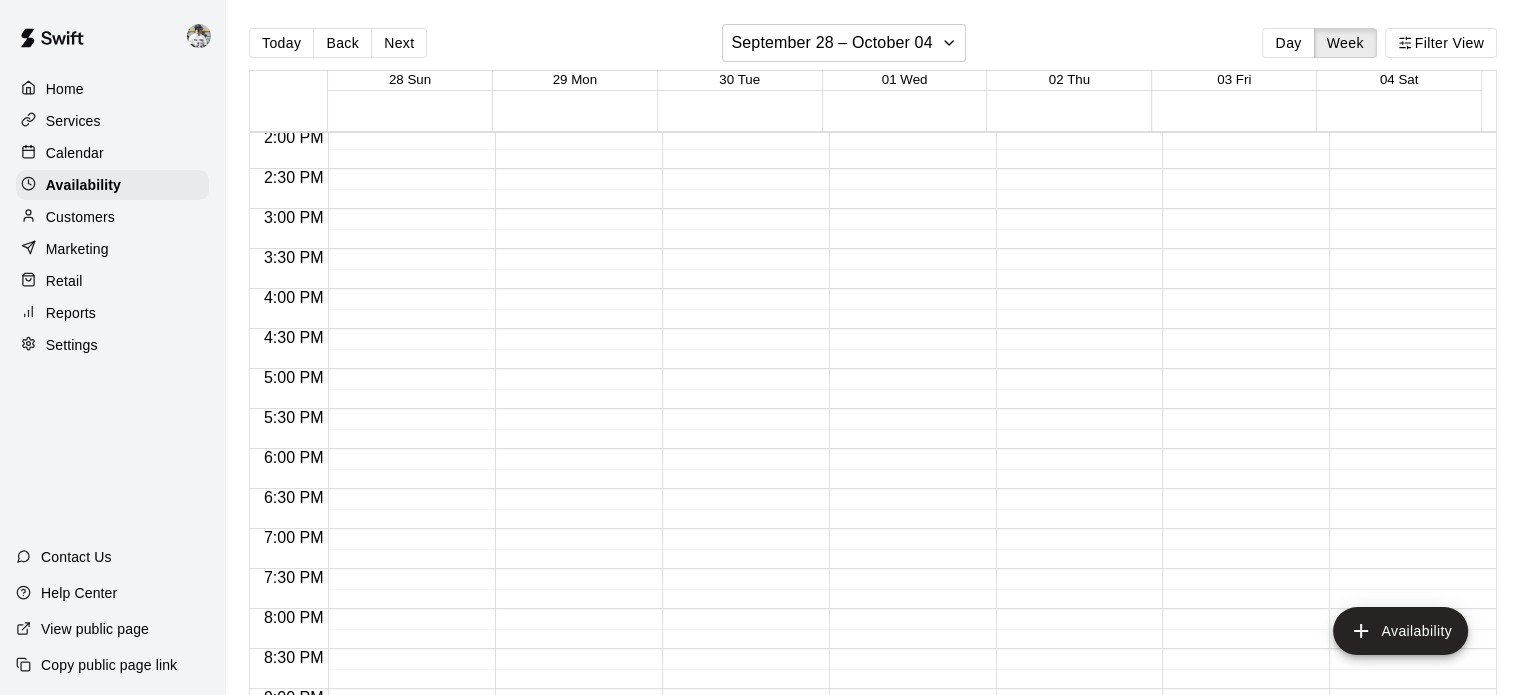 click on "Customers" at bounding box center [80, 217] 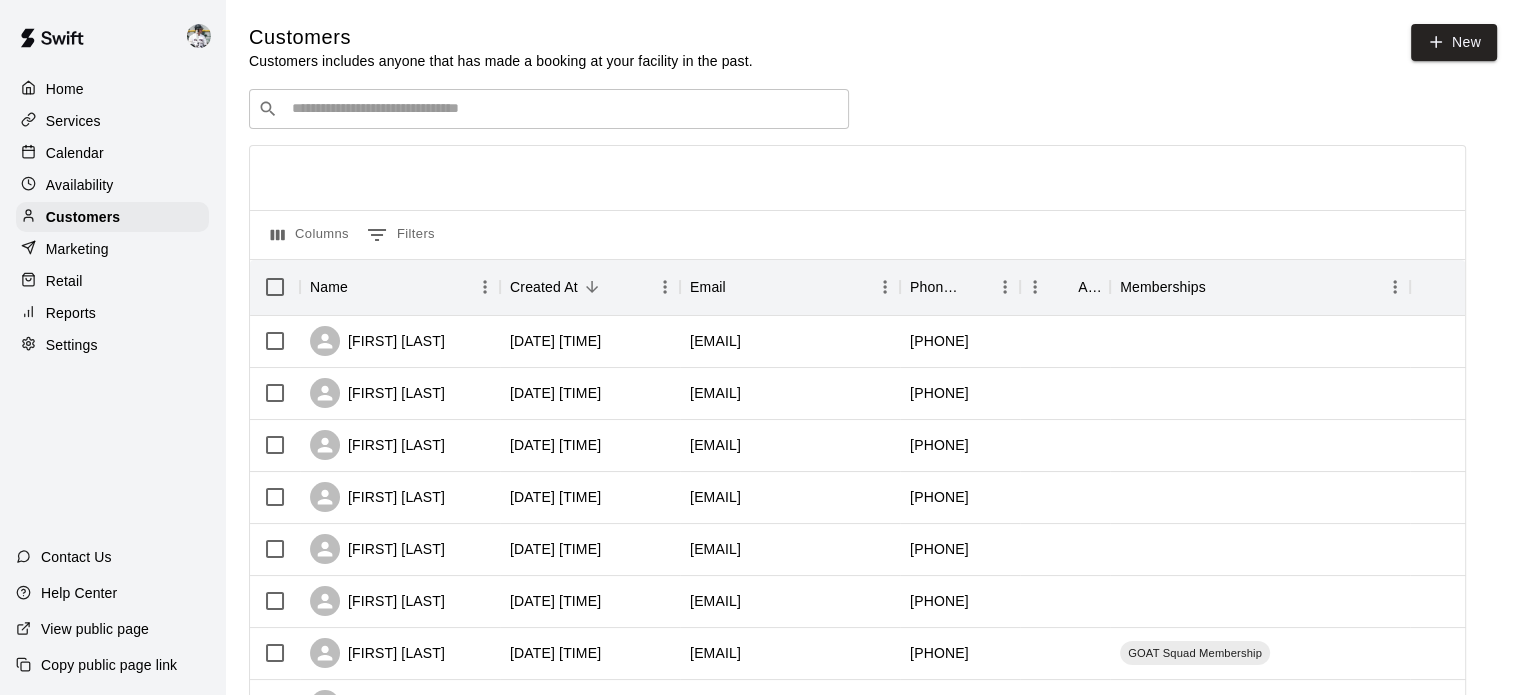click on "Calendar" at bounding box center (75, 153) 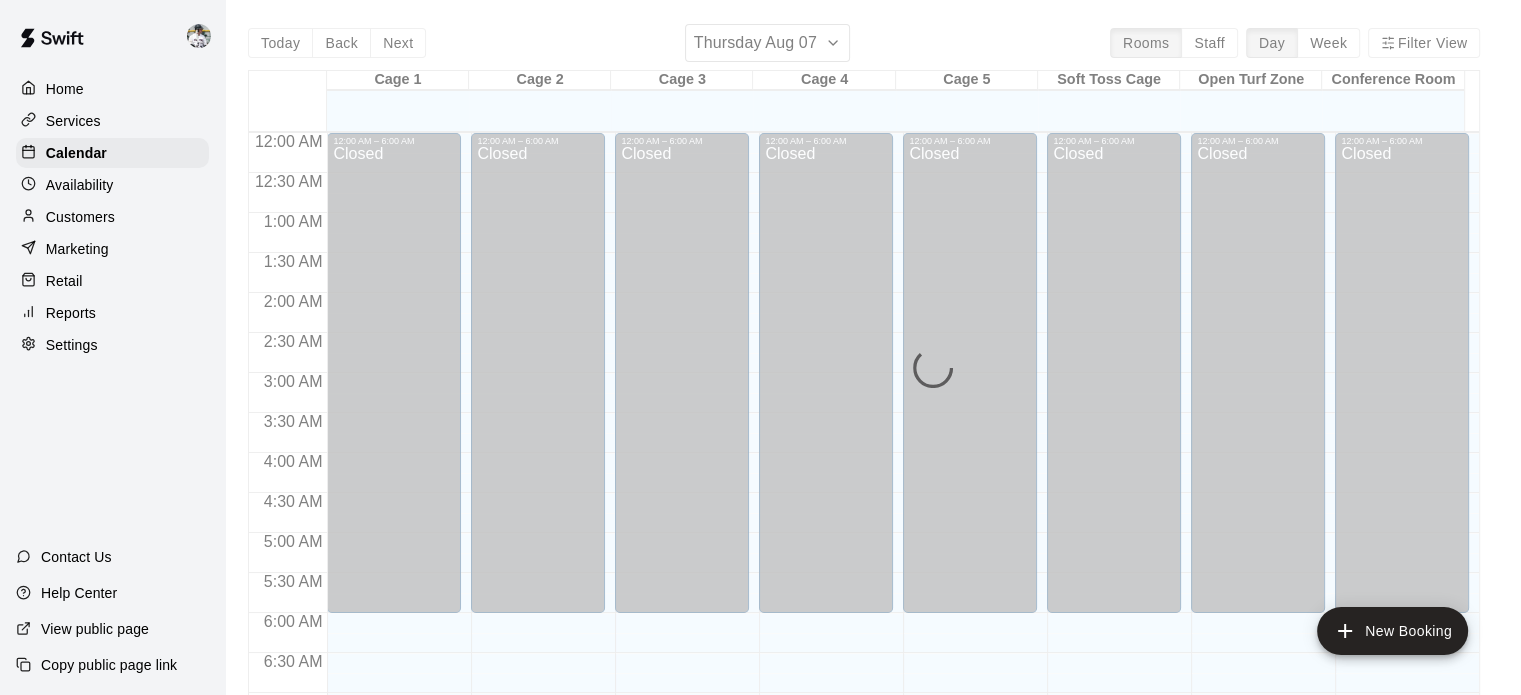 scroll, scrollTop: 1273, scrollLeft: 0, axis: vertical 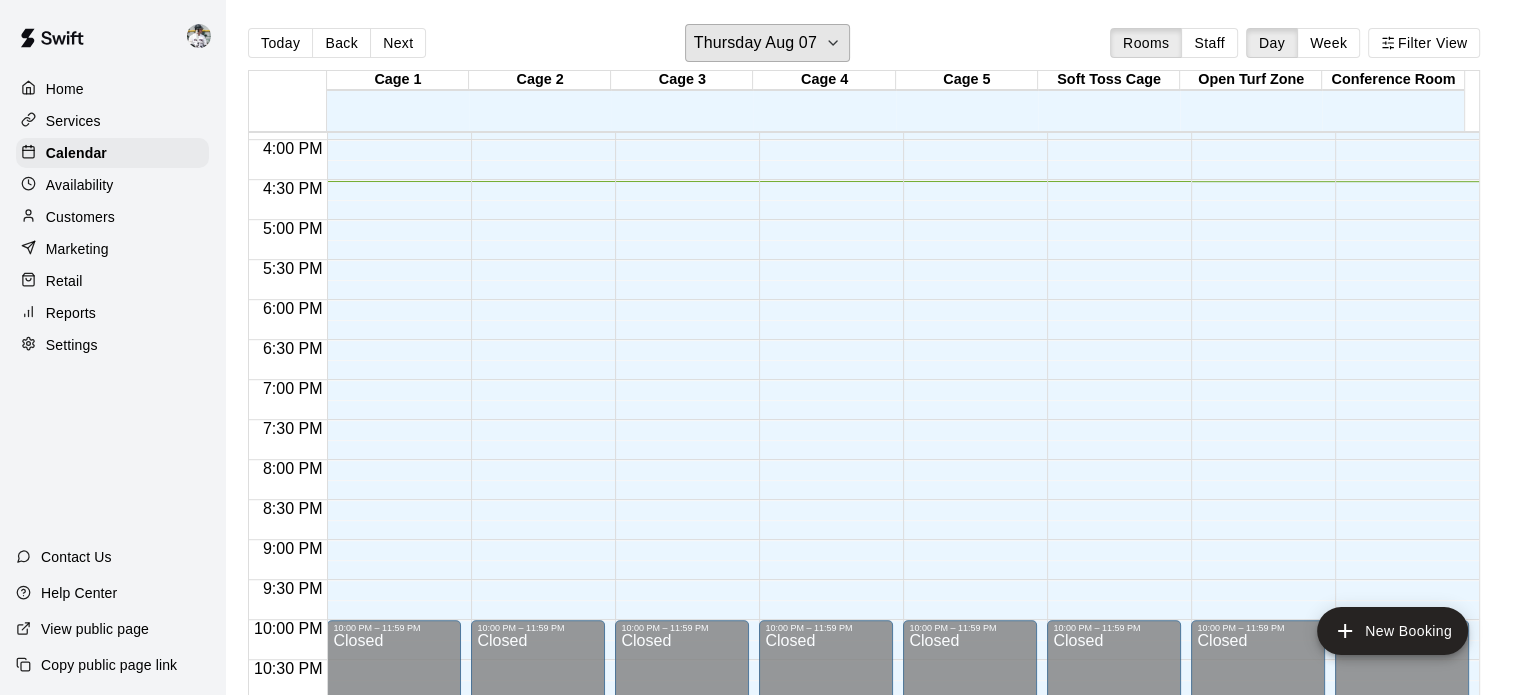 click on "Thursday Aug 07" at bounding box center (755, 43) 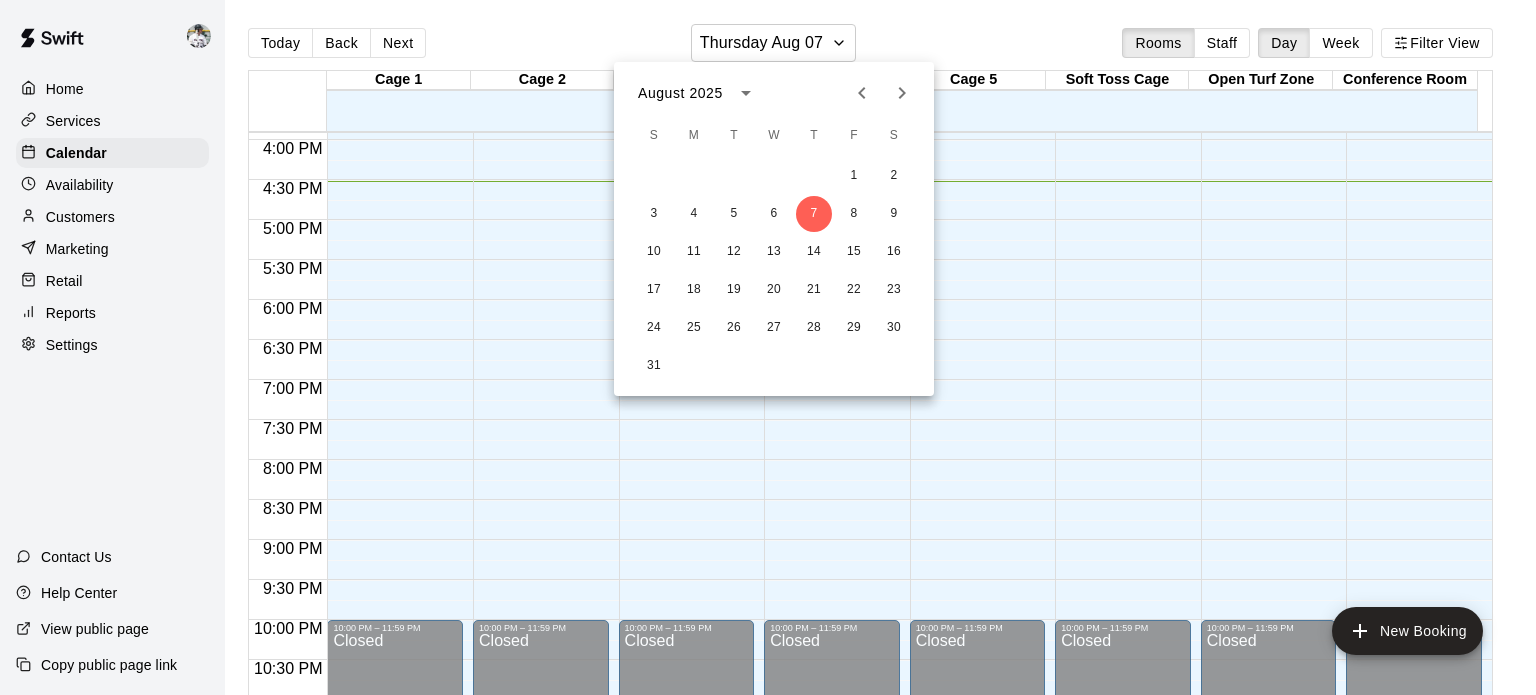 click at bounding box center (768, 347) 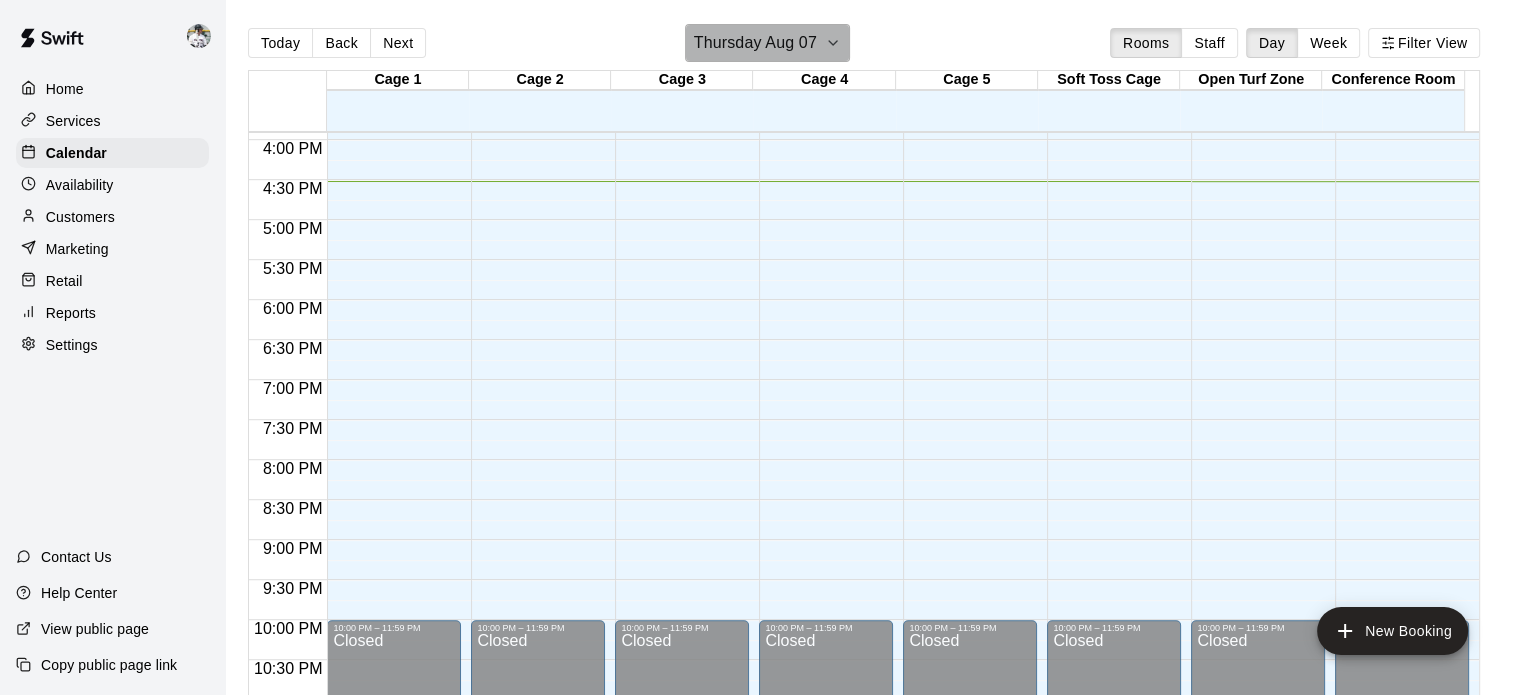 click on "Thursday Aug 07" at bounding box center (755, 43) 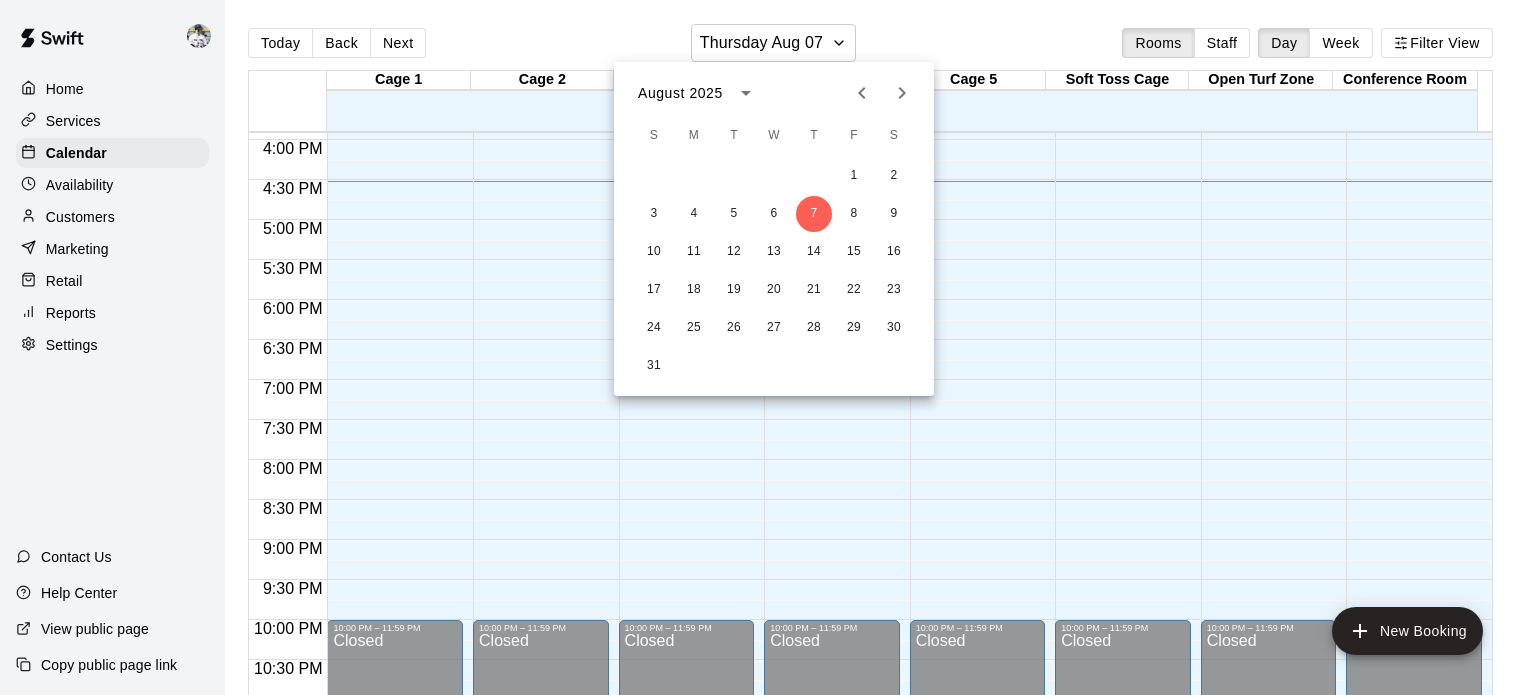 click at bounding box center [768, 347] 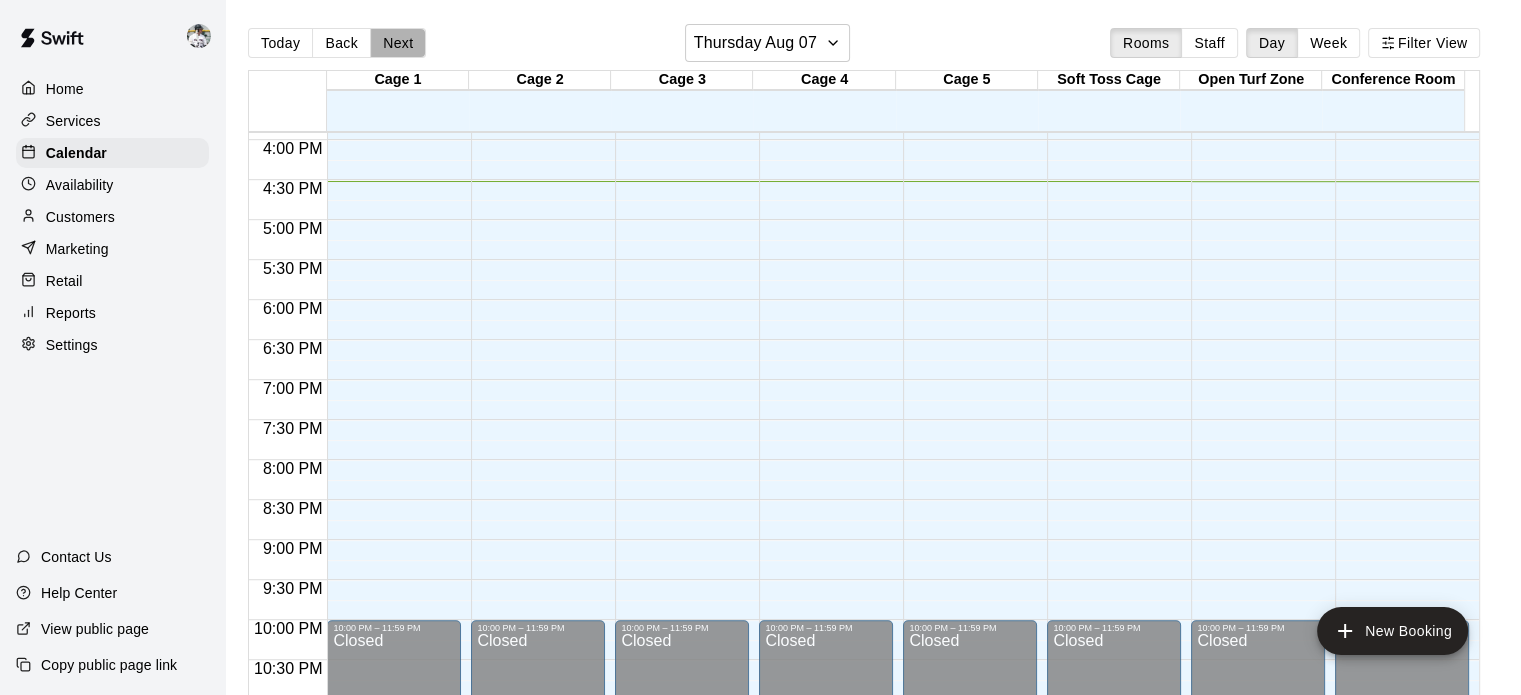 click on "Next" at bounding box center (398, 43) 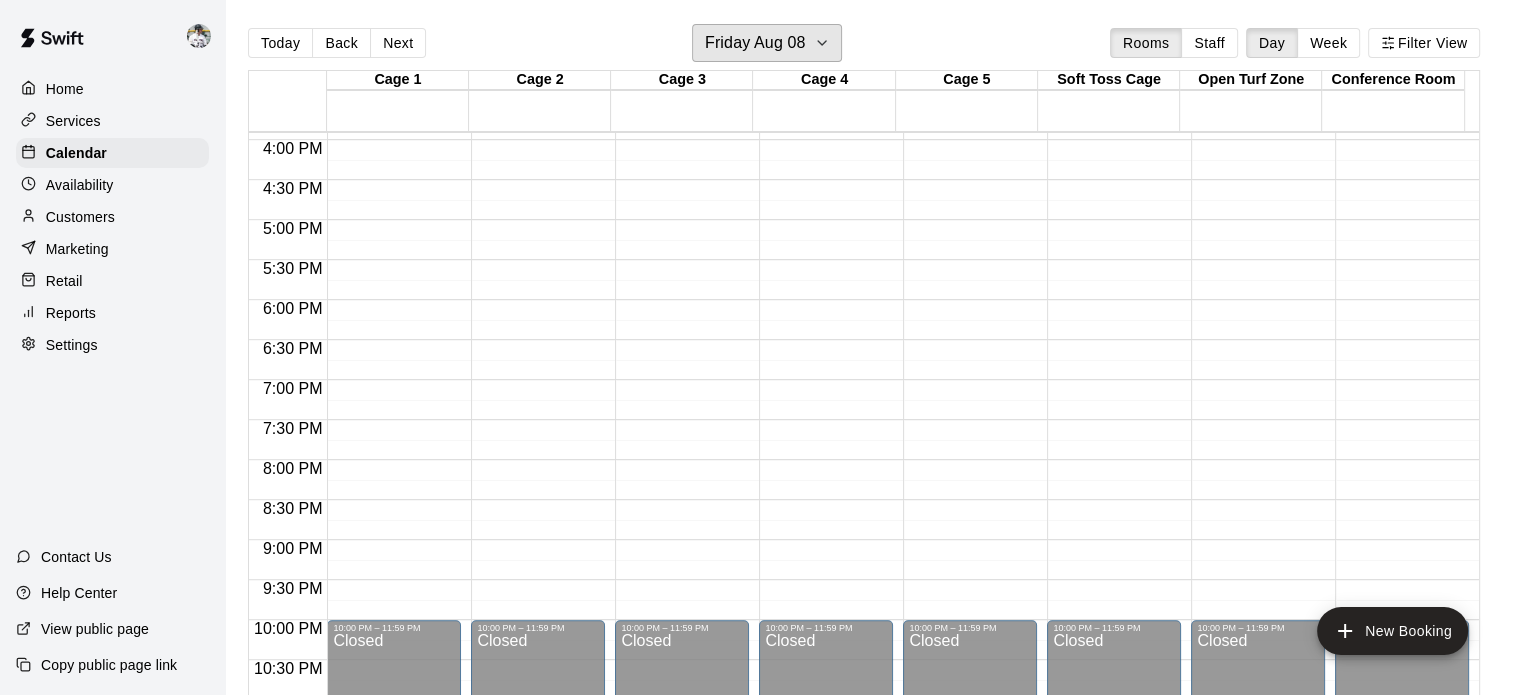 click on "Friday Aug 08" at bounding box center (755, 43) 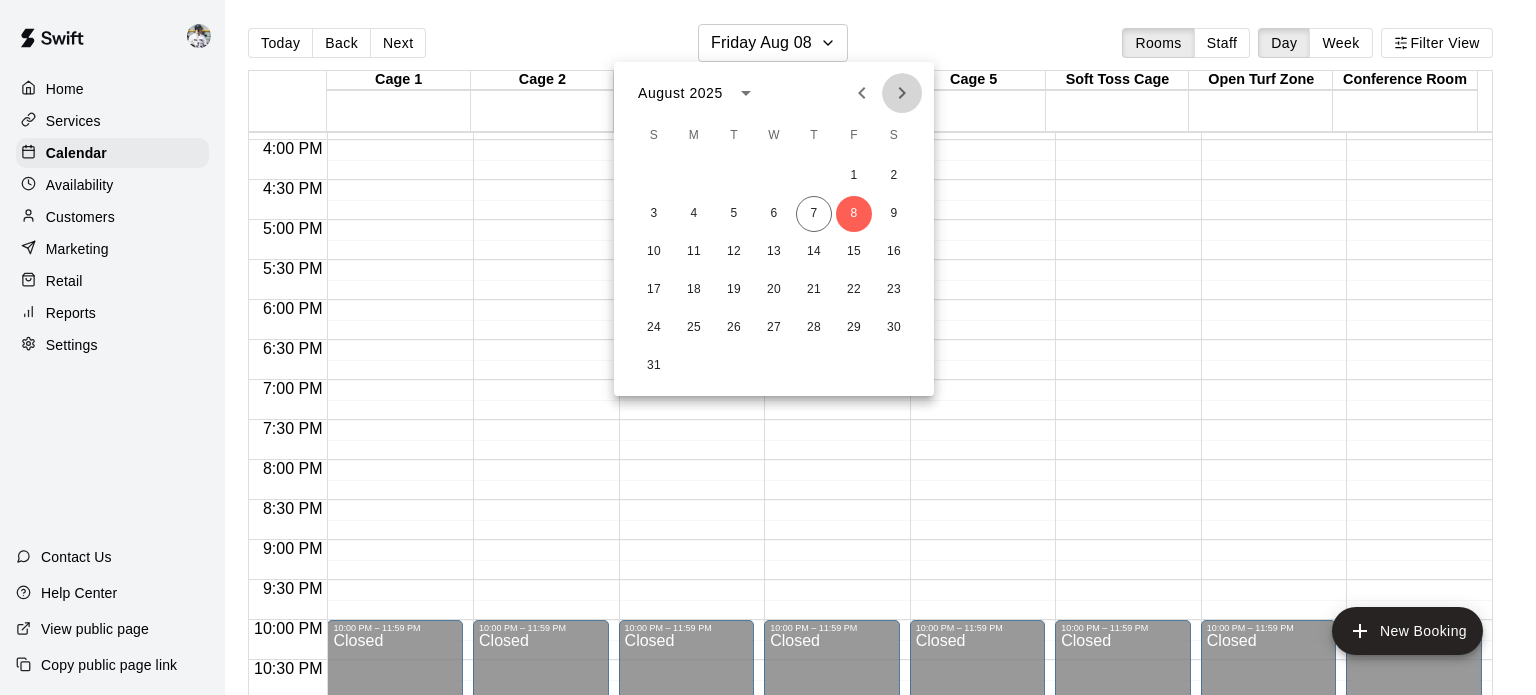 click 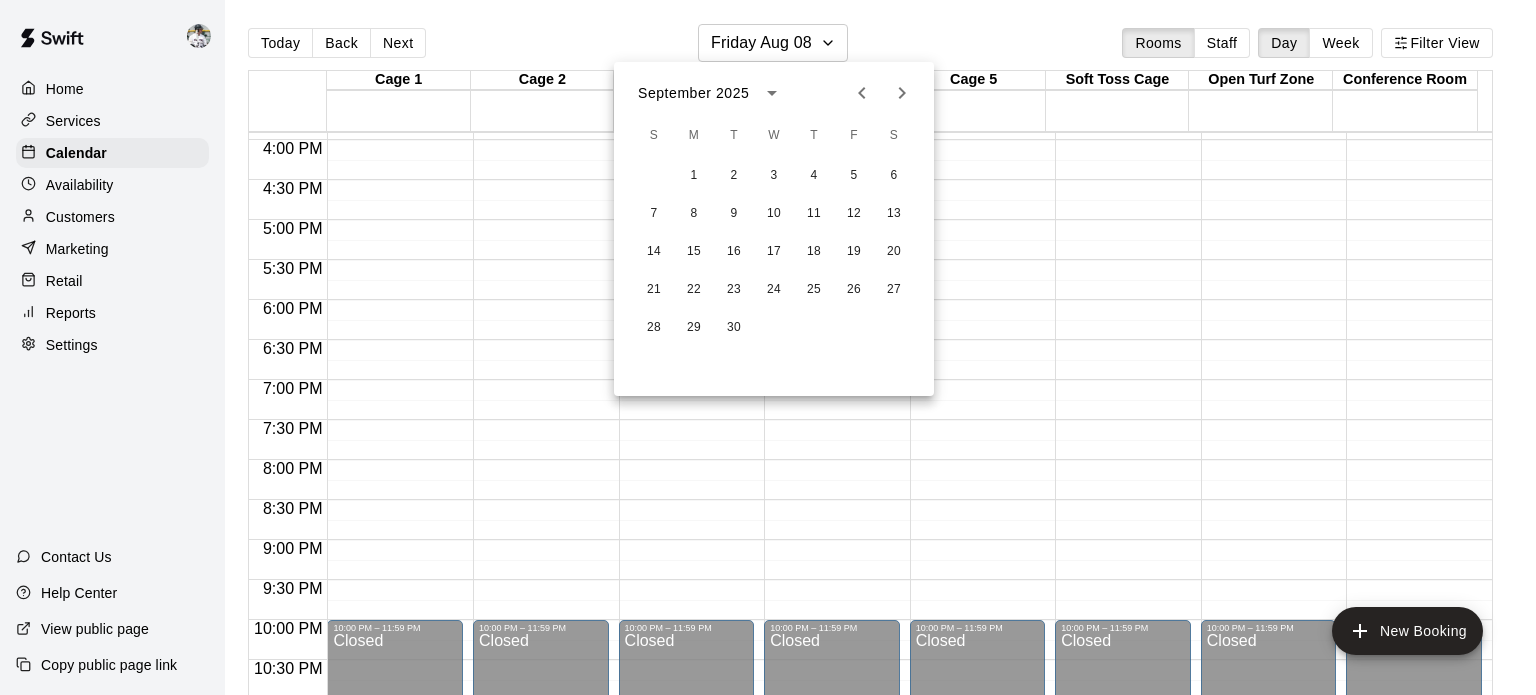 click 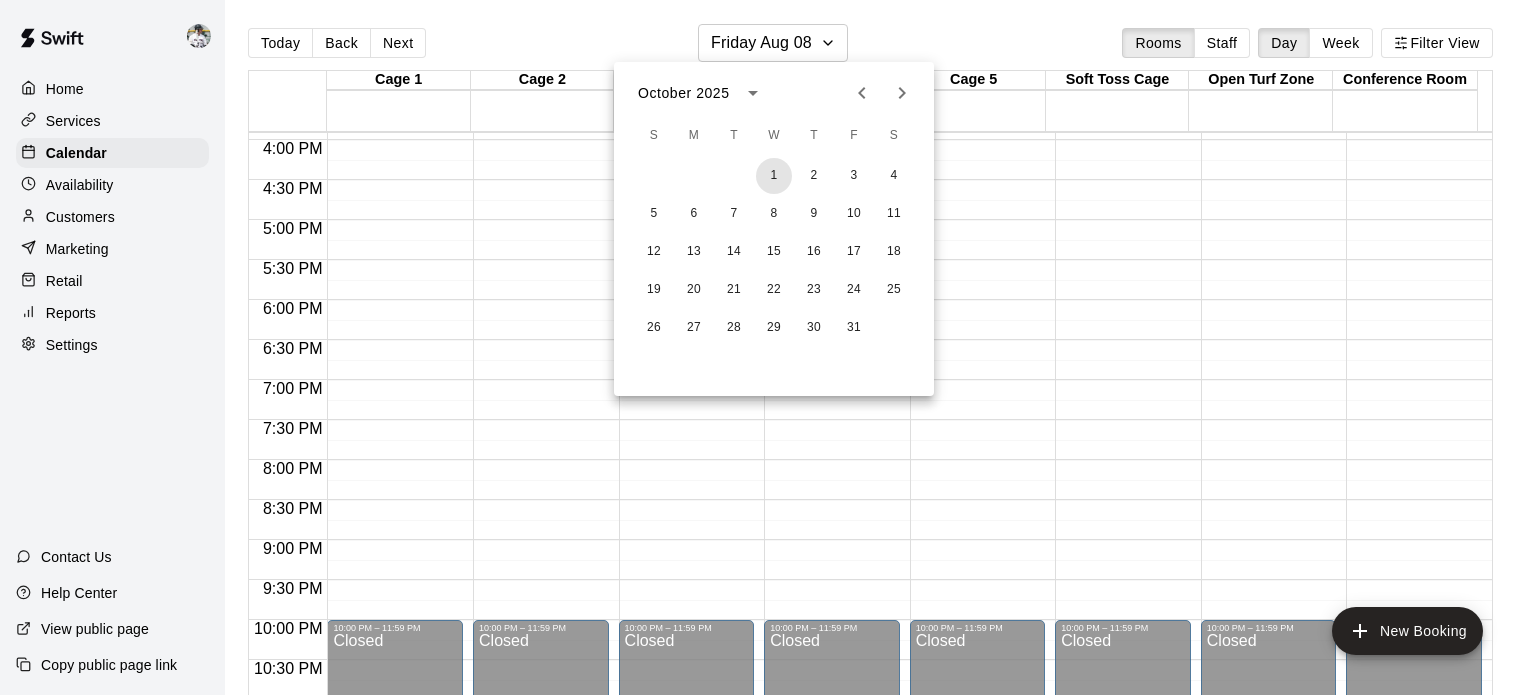 click on "1" at bounding box center (774, 176) 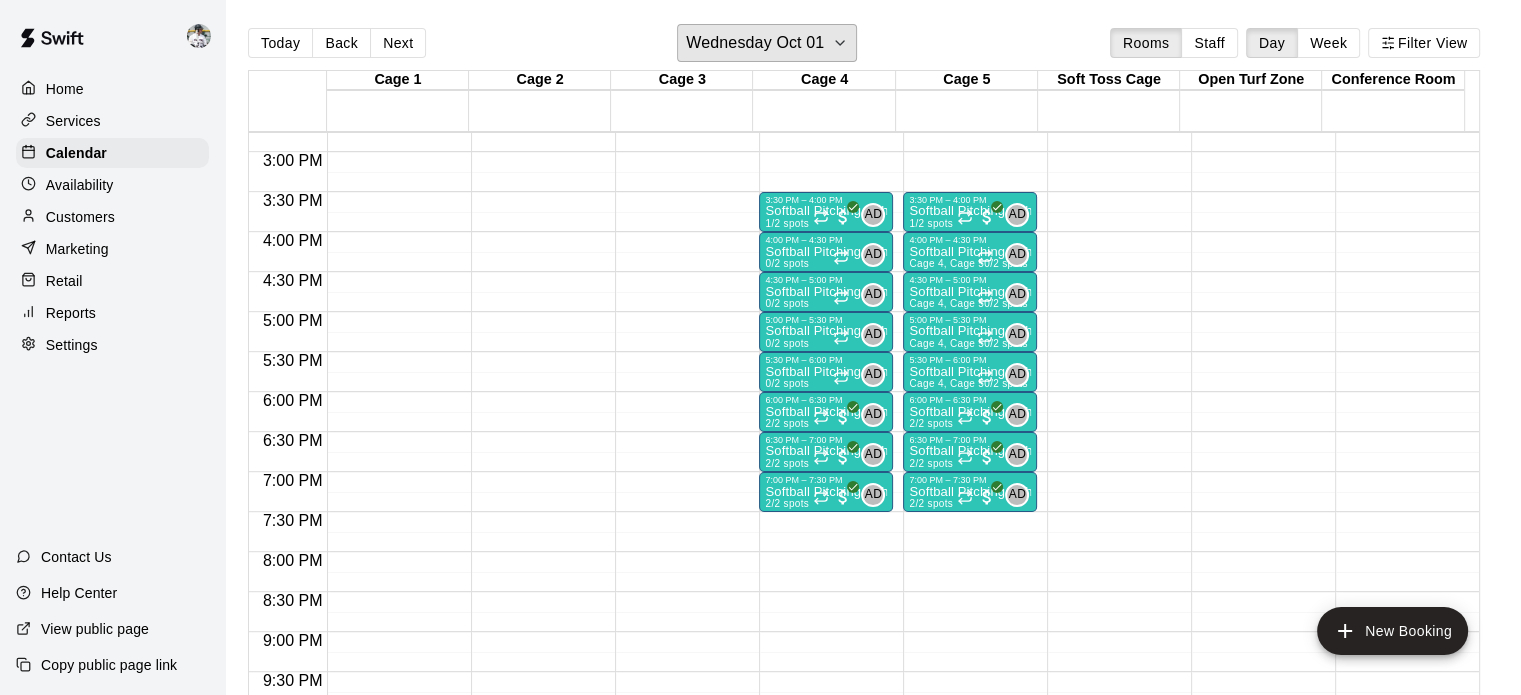 scroll, scrollTop: 1176, scrollLeft: 0, axis: vertical 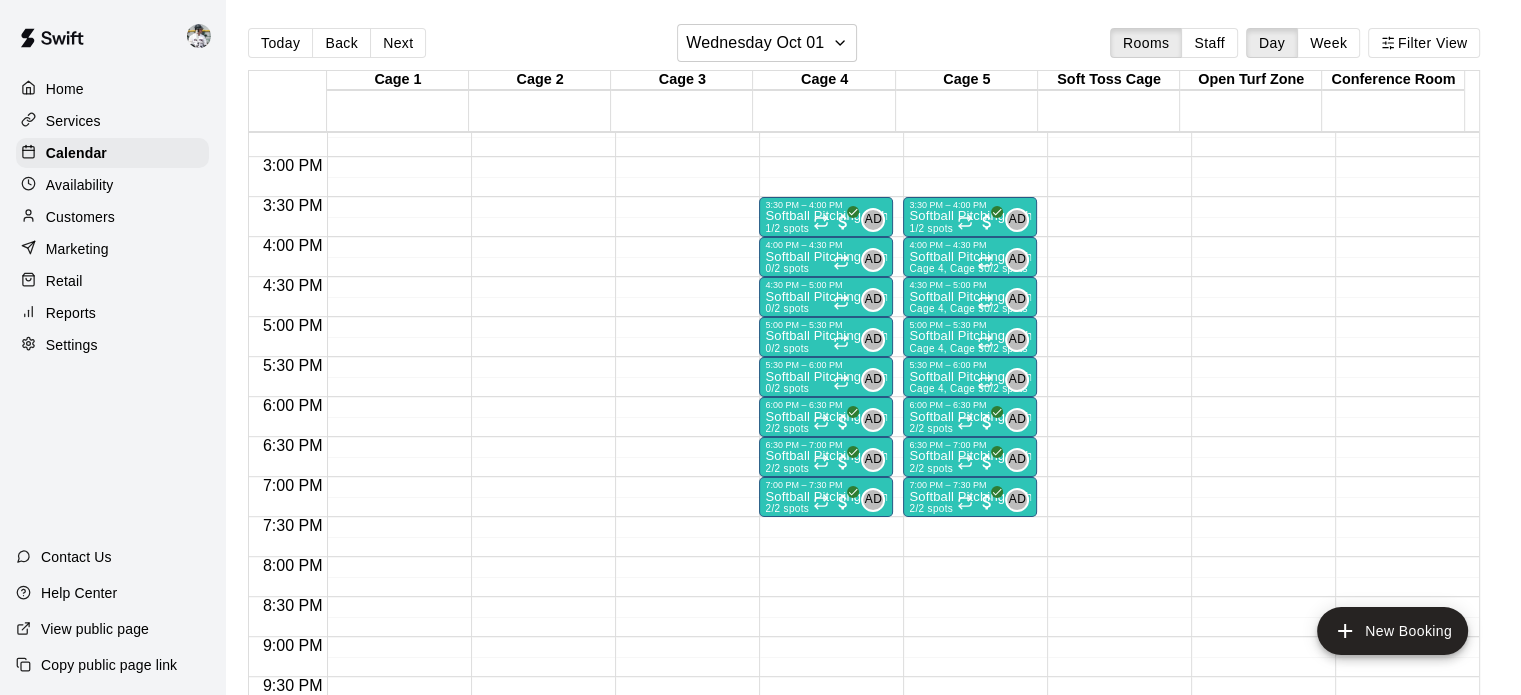 click on "Staff" at bounding box center [1209, 43] 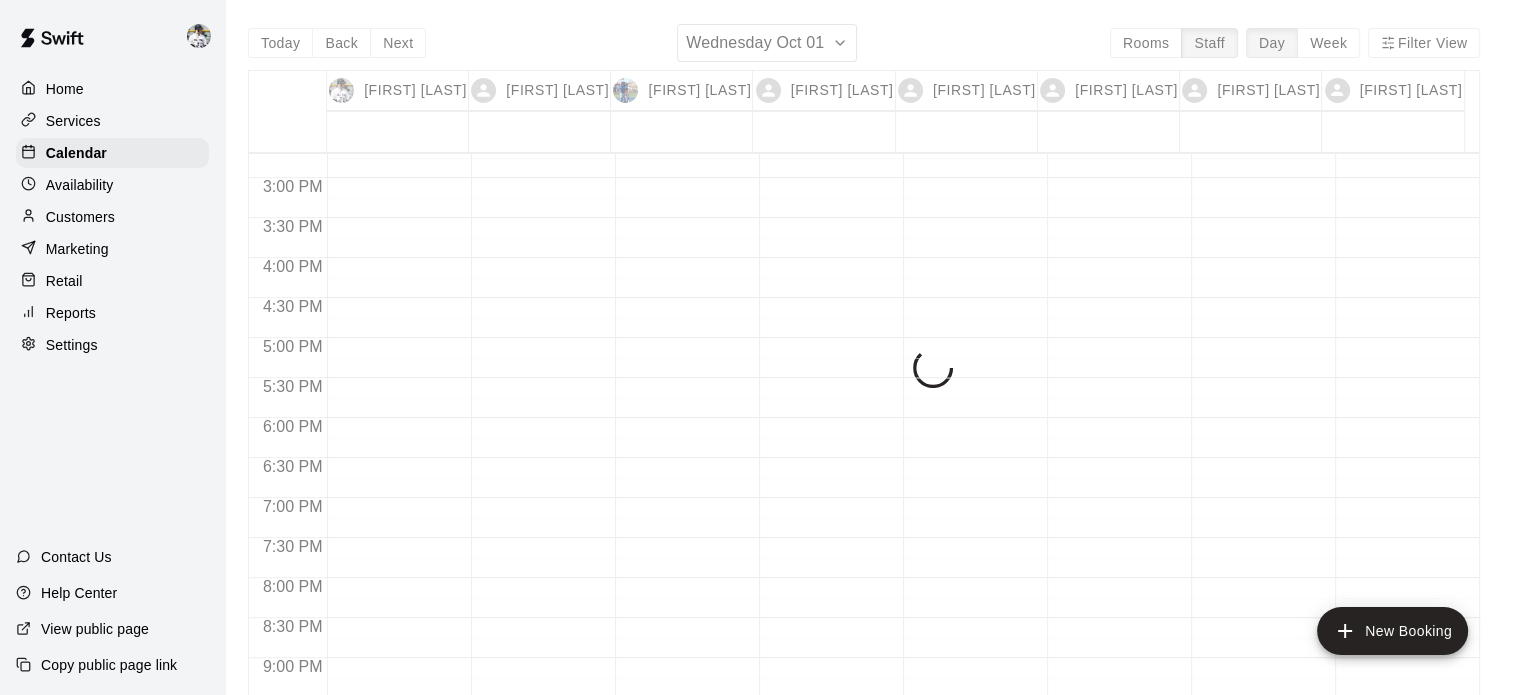 click on "Today Back Next Wednesday Oct 01 Rooms Staff Day Week Filter View [FIRST] [LAST] 01 Wed [FIRST] [LAST] 01 Wed [FIRST] [LAST] 01 Wed [FIRST] [LAST] 01 Wed [FIRST] [LAST] 01 Wed [FIRST] [LAST] 01 Wed [FIRST] [LAST] 01 Wed [FIRST] [LAST] 01 Wed 12:00 AM 12:30 AM 1:00 AM 1:30 AM 2:00 AM 2:30 AM 3:00 AM 3:30 AM 4:00 AM 4:30 AM 5:00 AM 5:30 AM 6:00 AM 6:30 AM 7:00 AM 7:30 AM 8:00 AM 8:30 AM 9:00 AM 9:30 AM 10:00 AM 10:30 AM 11:00 AM 11:30 AM 12:00 PM 12:30 PM 1:00 PM 1:30 PM 2:00 PM 2:30 PM 3:00 PM 3:30 PM 4:00 PM 4:30 PM 5:00 PM 5:30 PM 6:00 PM 6:30 PM 7:00 PM 7:30 PM 8:00 PM 8:30 PM 9:00 PM 9:30 PM 10:00 PM 10:30 PM 11:00 PM 11:30 PM" at bounding box center (864, 371) 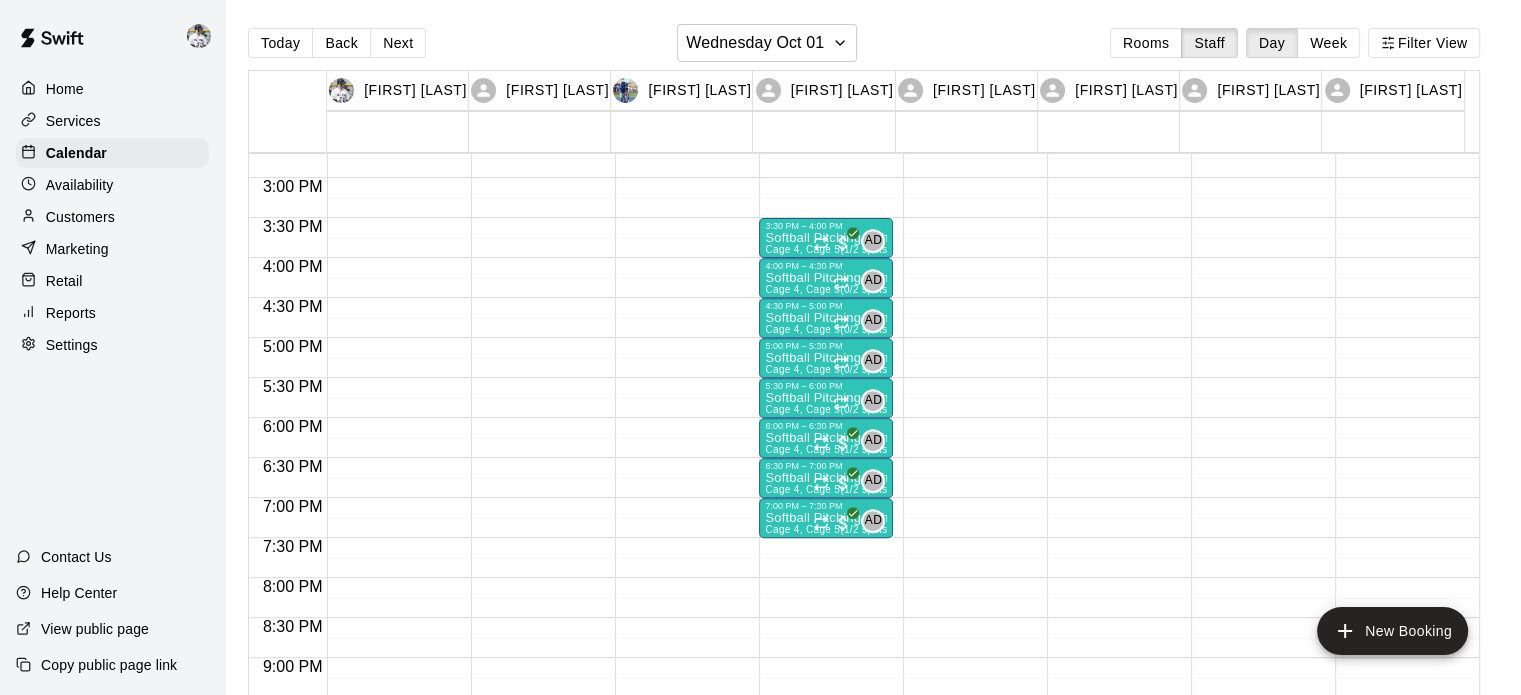 click on "Rooms" at bounding box center [1146, 43] 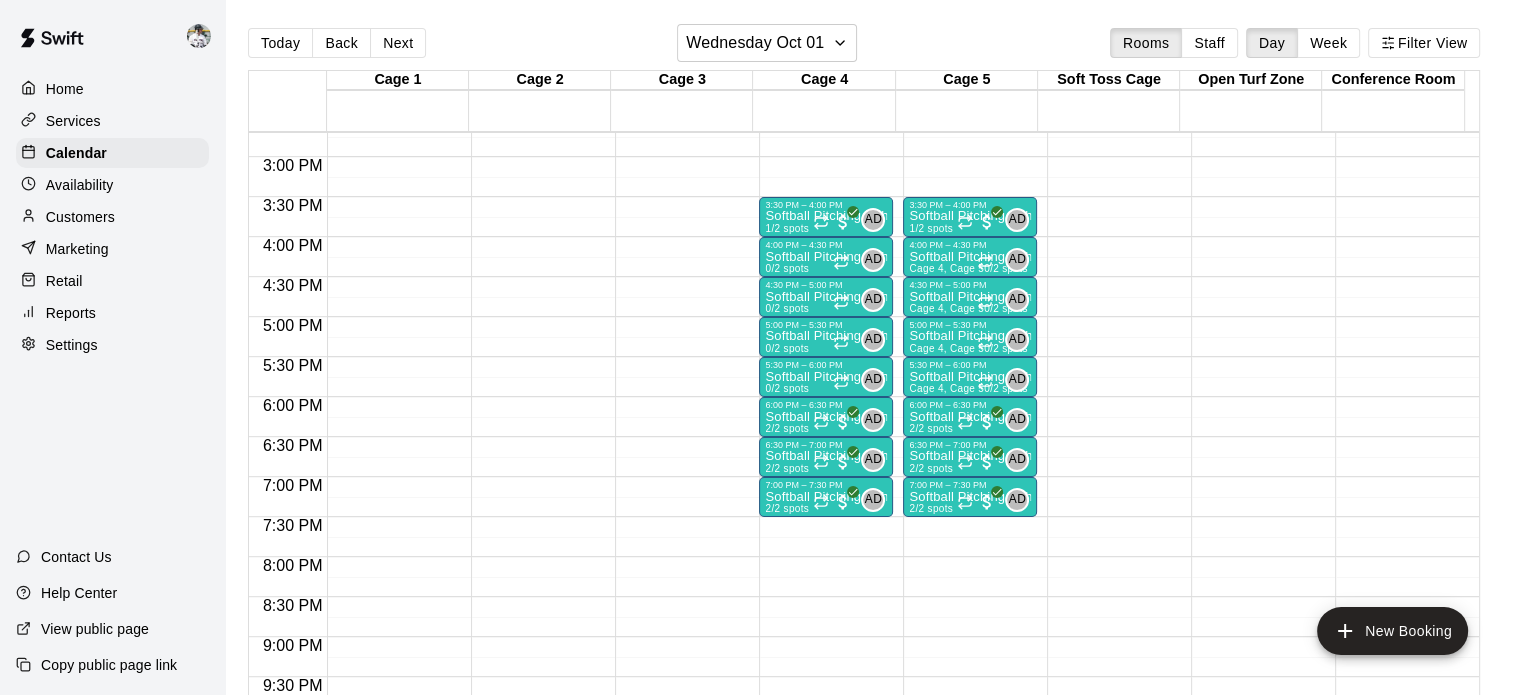 click on "Next" at bounding box center (398, 43) 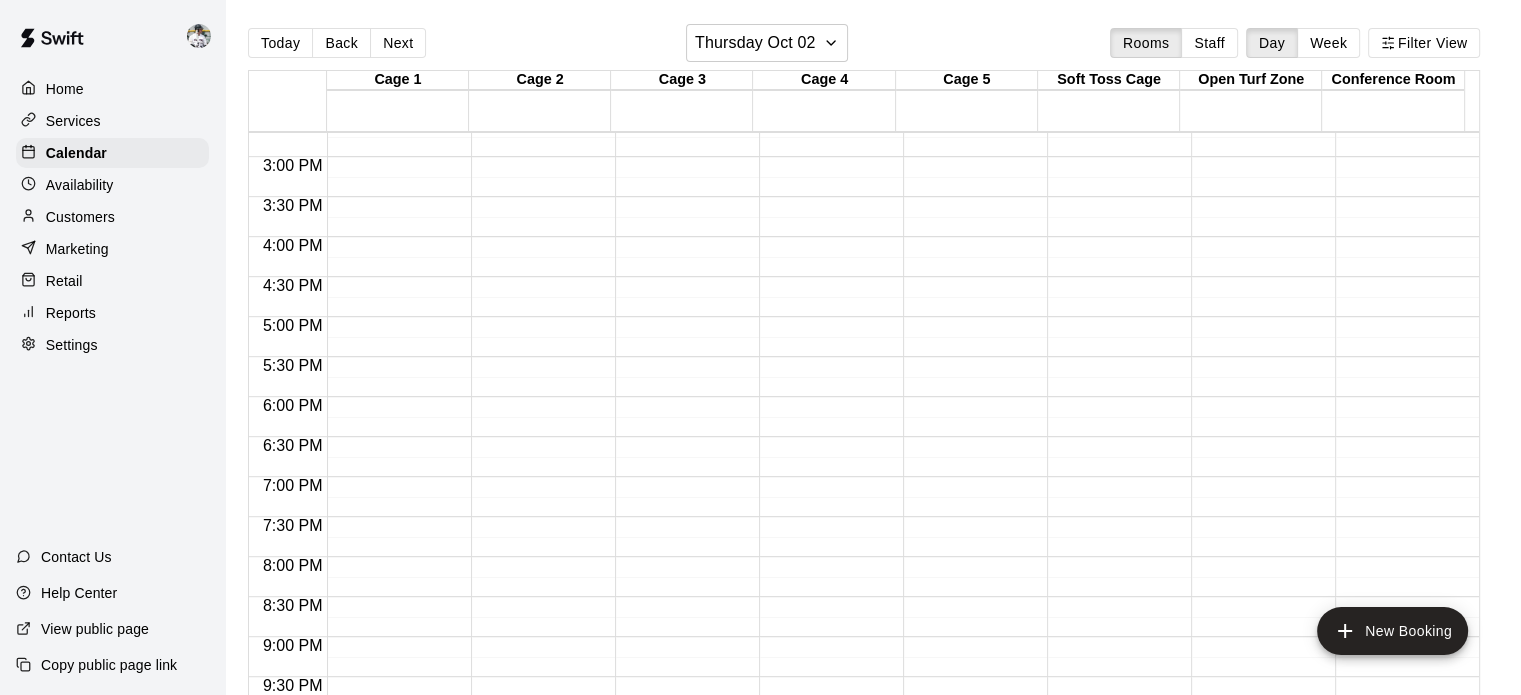 click on "Back" at bounding box center (341, 43) 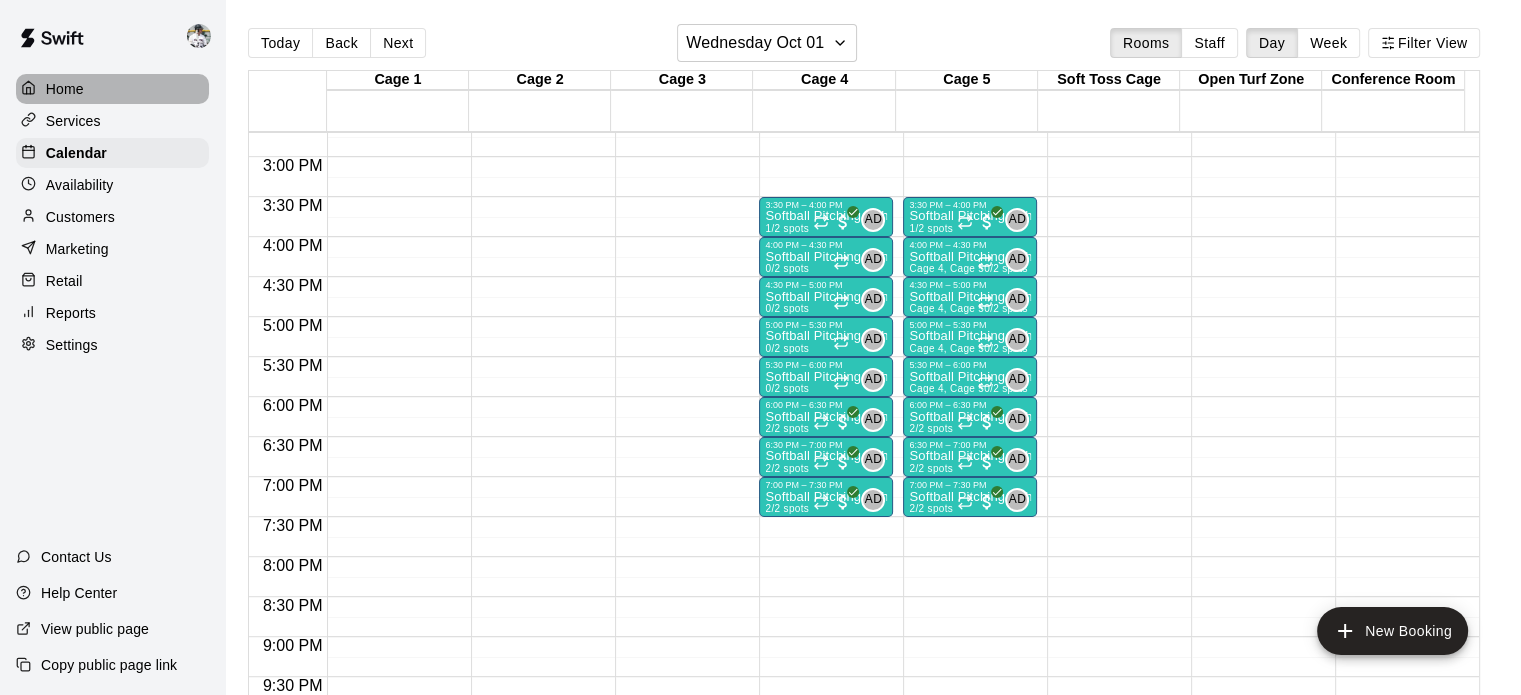 click on "Home" at bounding box center [112, 89] 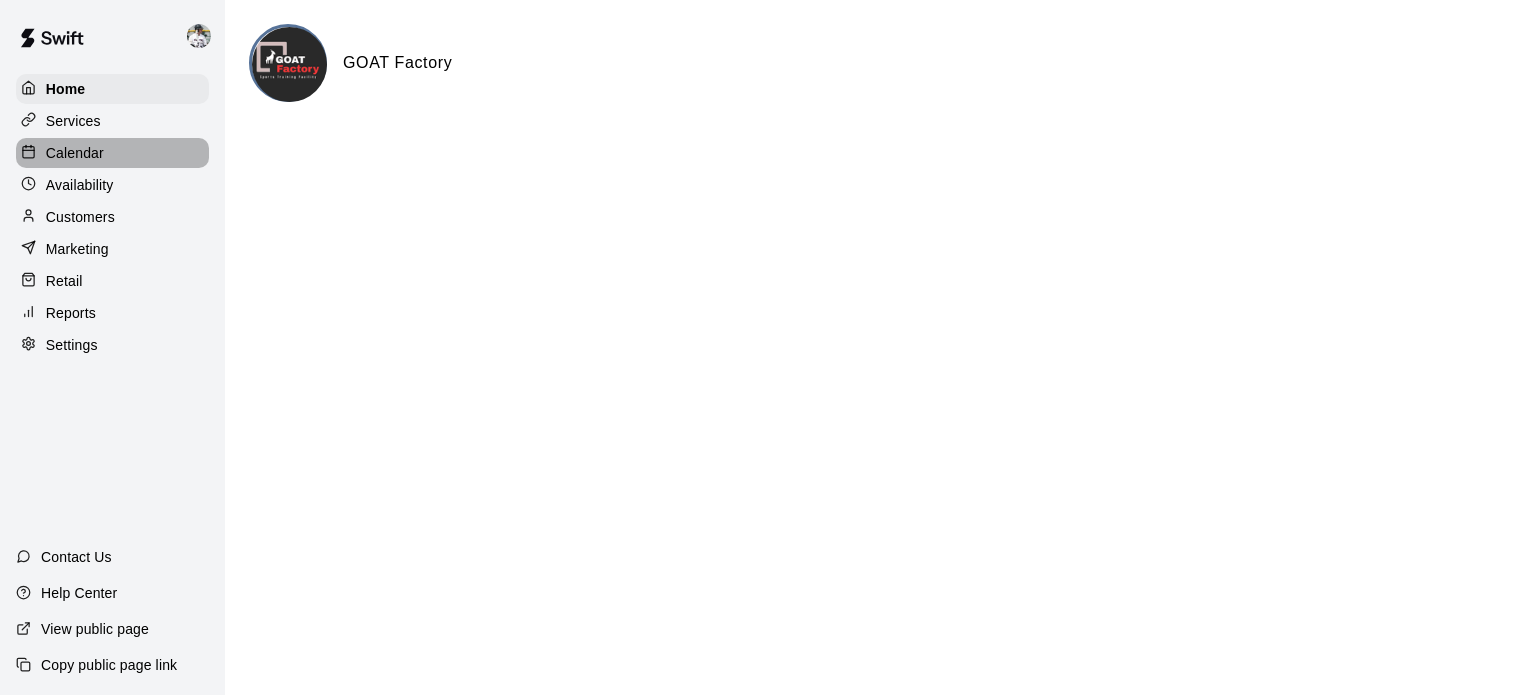 click on "Calendar" at bounding box center (75, 153) 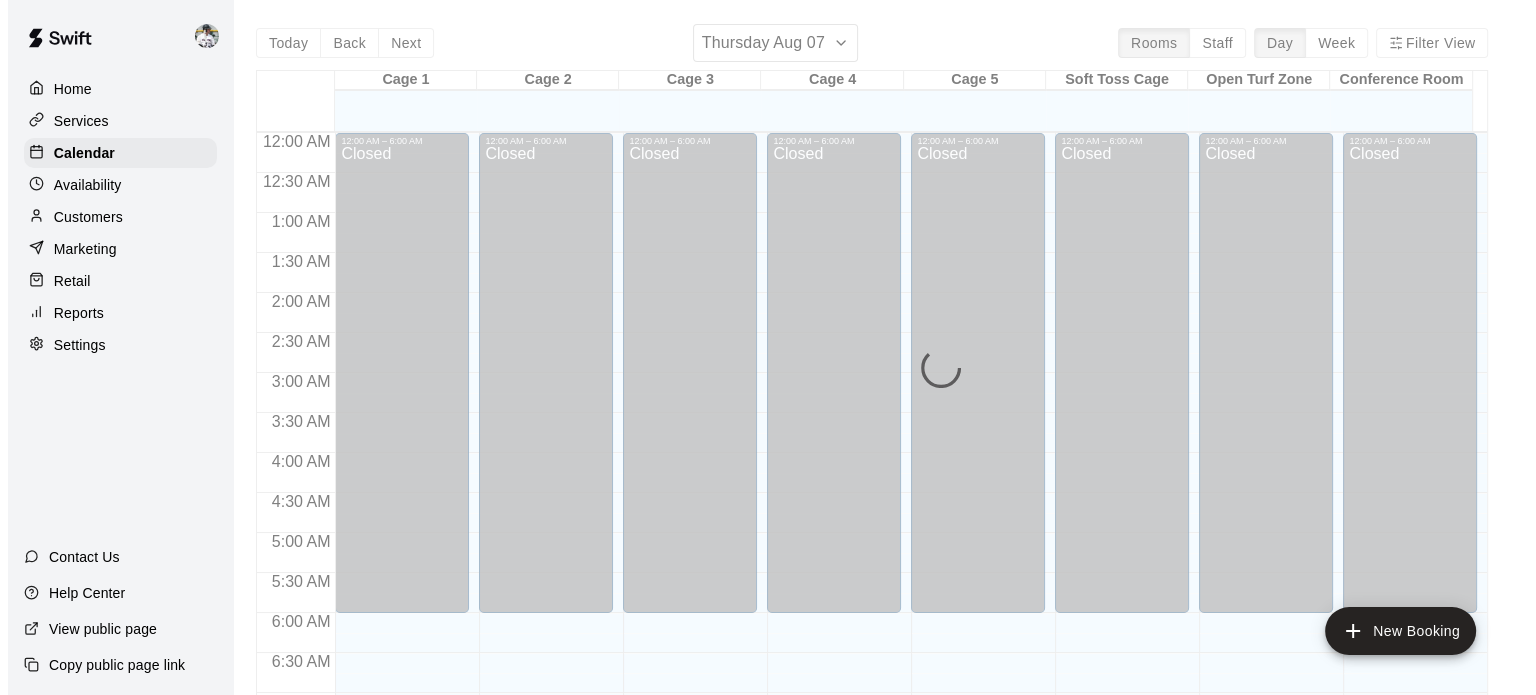 scroll, scrollTop: 1273, scrollLeft: 0, axis: vertical 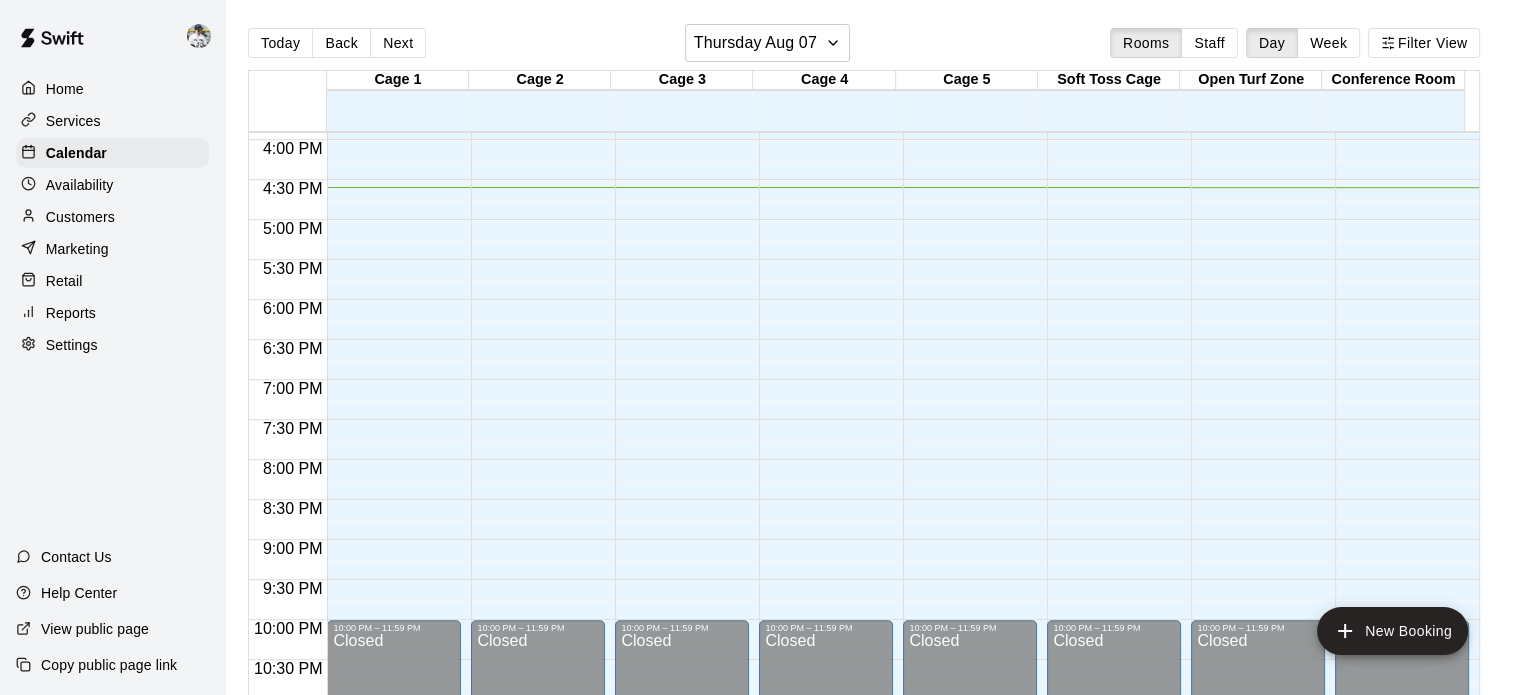 click on "Reports" at bounding box center (71, 313) 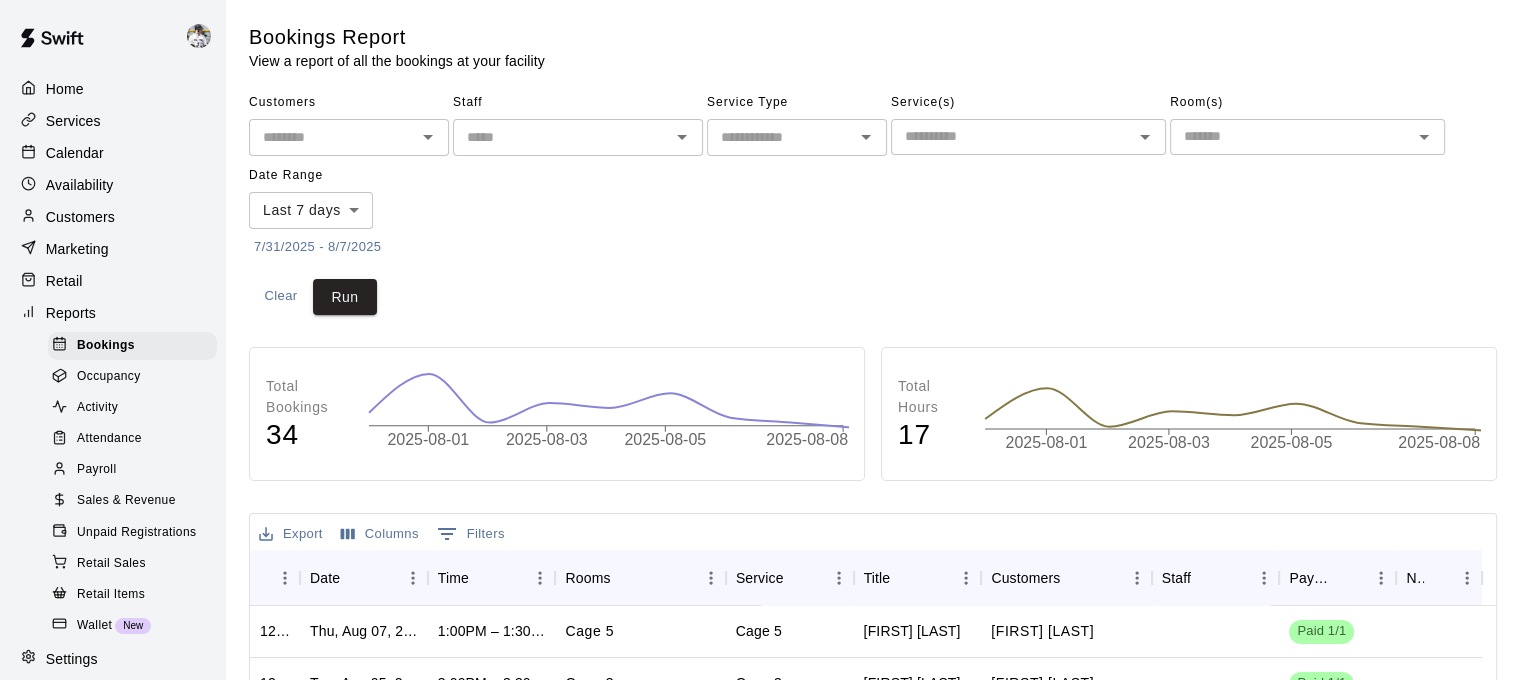 click on "Bookings" at bounding box center (106, 346) 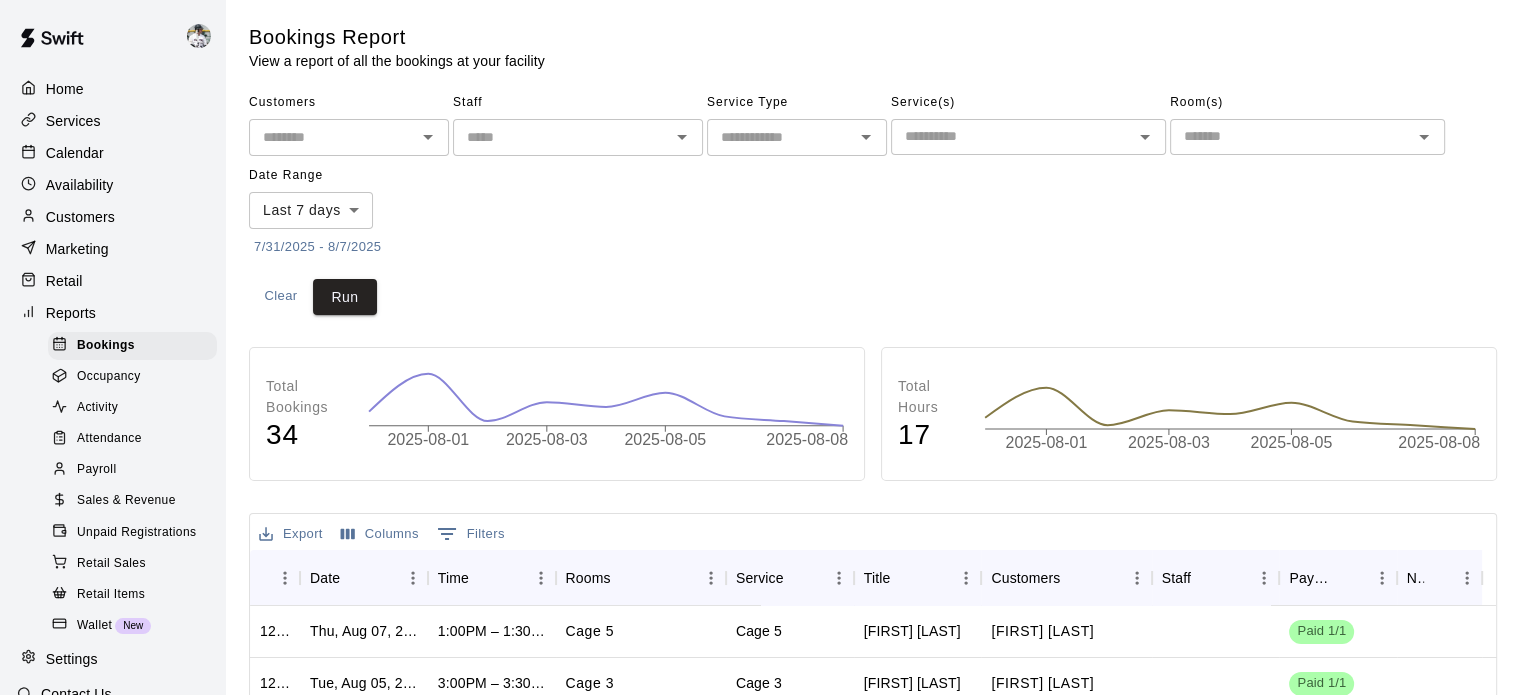 click at bounding box center (1291, 136) 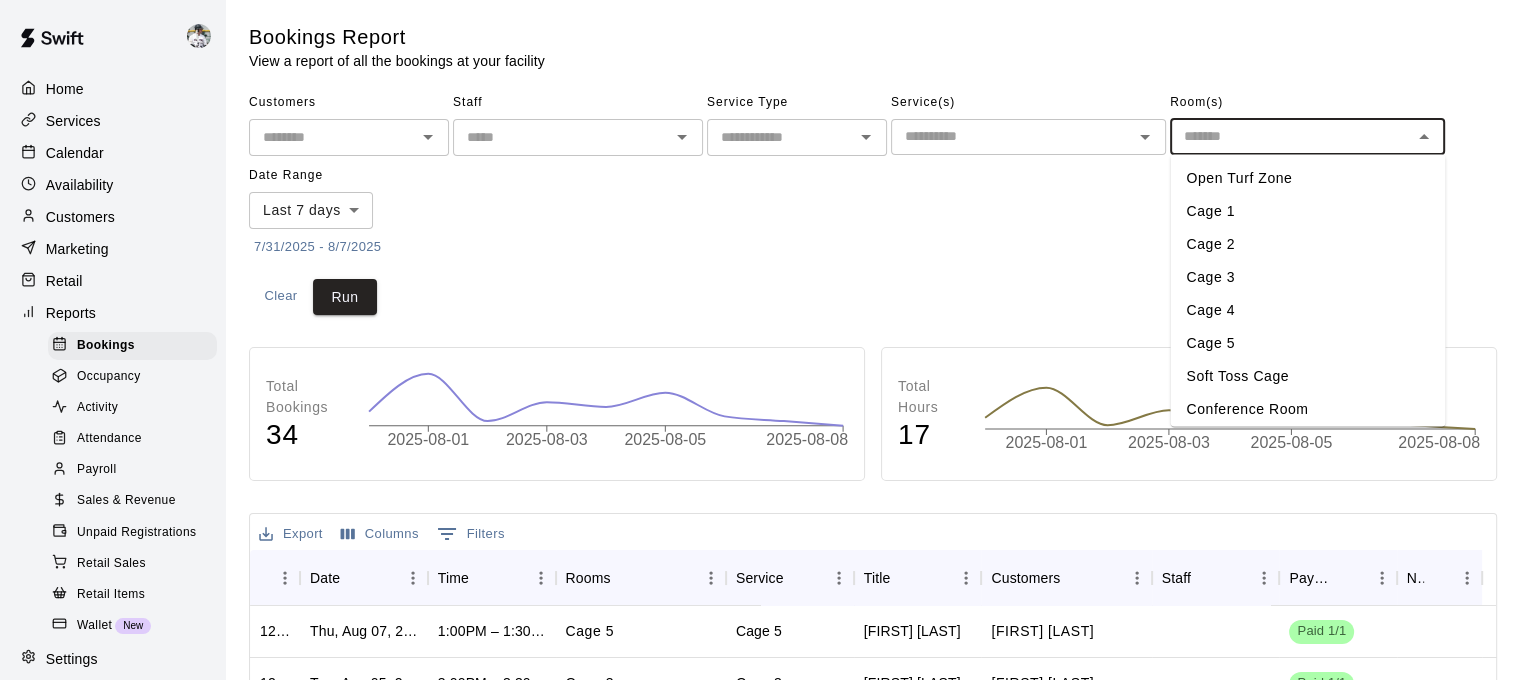 click at bounding box center [1012, 136] 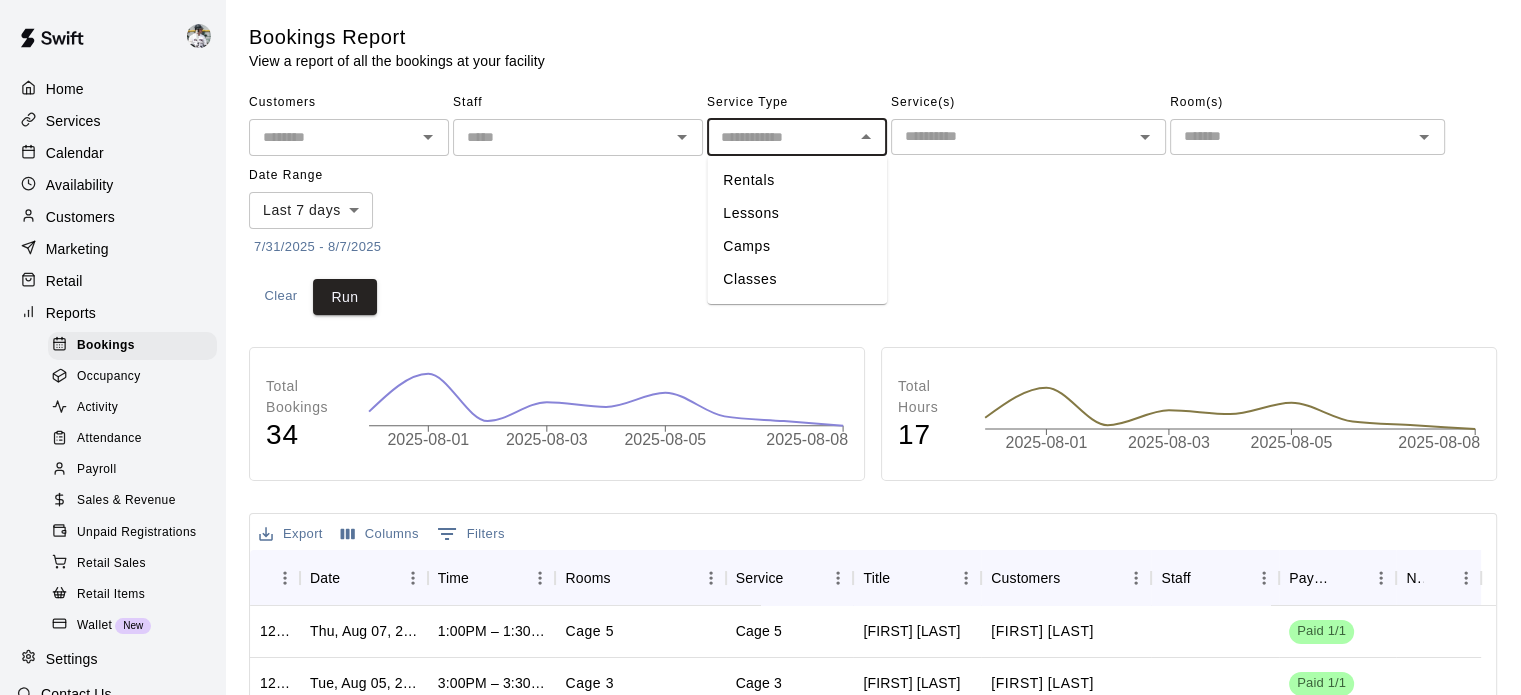 click at bounding box center (780, 137) 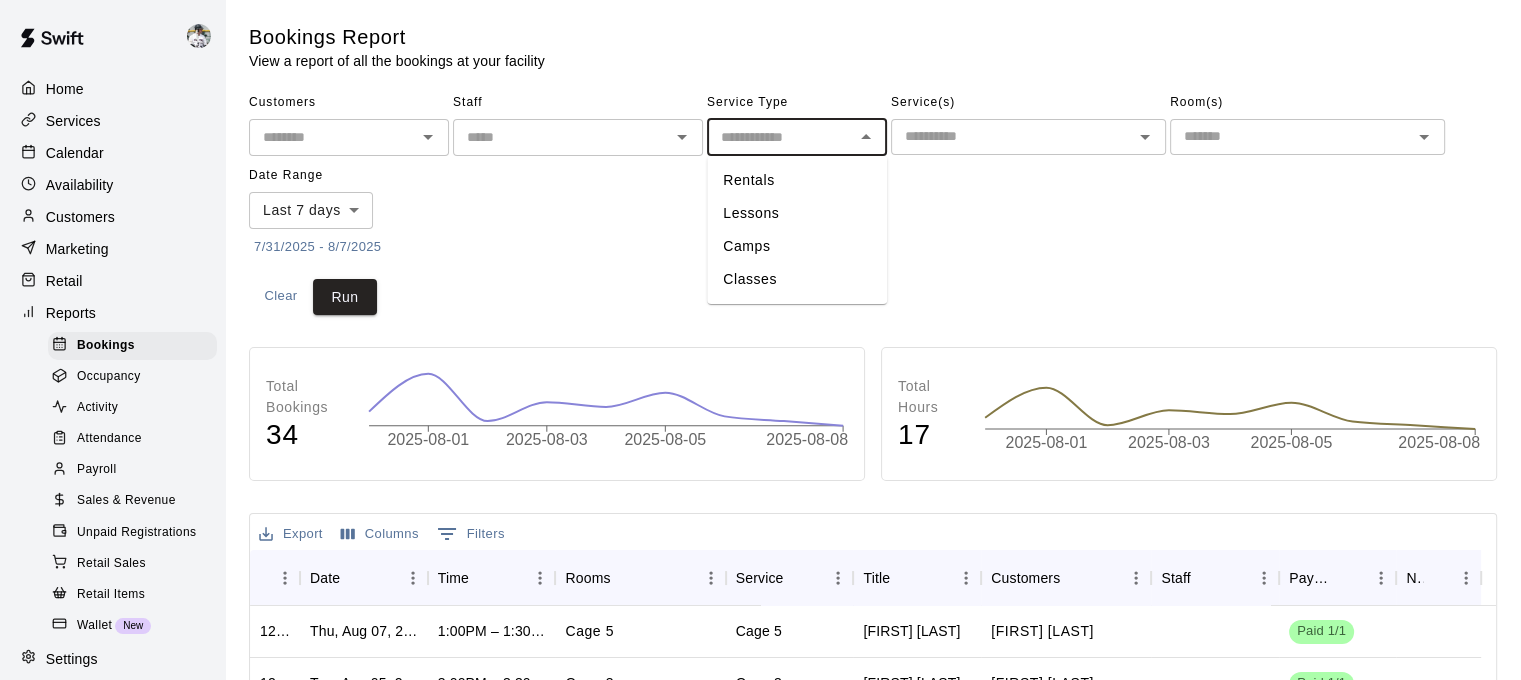 click on "Customers ​ Staff ​ Service Type ​ Rentals Lessons Camps Classes Service(s) ​ Room(s) ​ Date Range Last 7 days **** ​ 7/31/2025 - 8/7/2025" at bounding box center [873, 175] 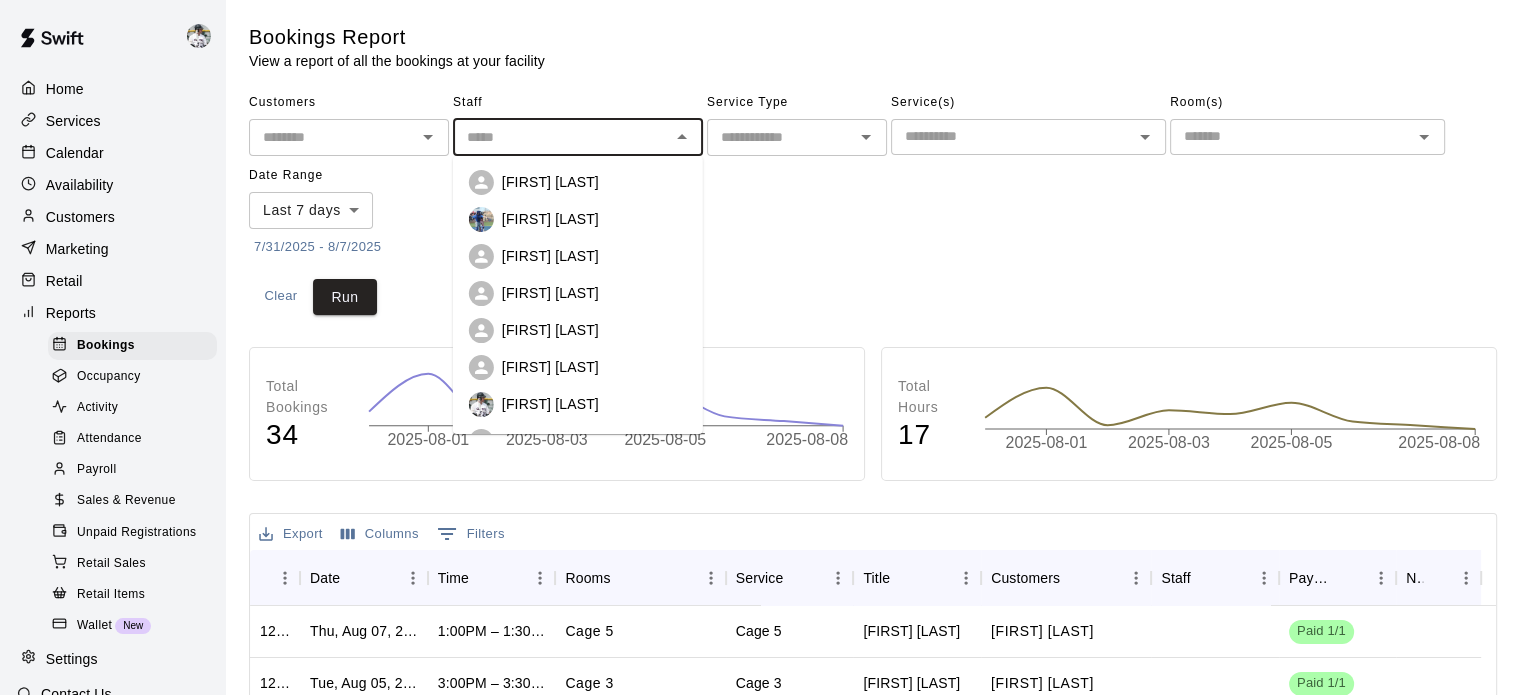 click at bounding box center (561, 137) 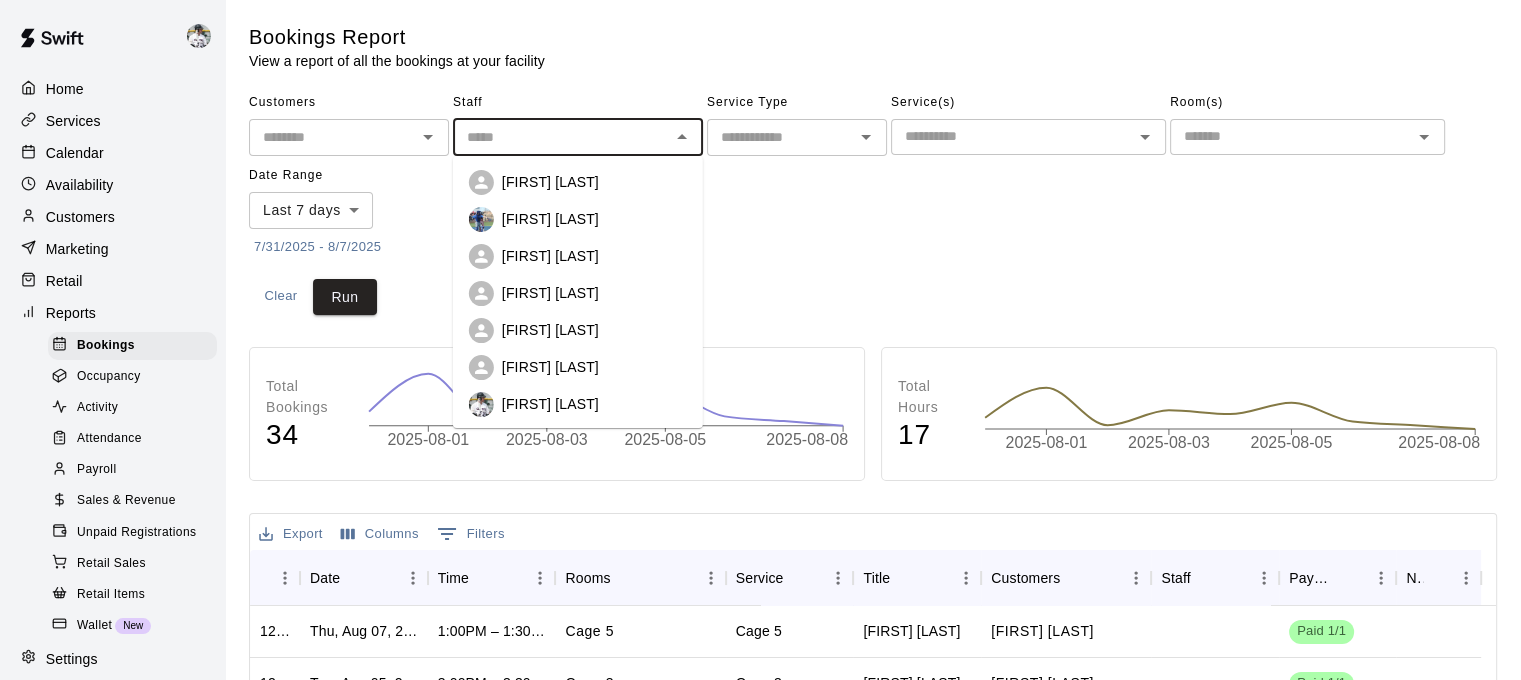 click on "[FIRST] [LAST]" at bounding box center (550, 256) 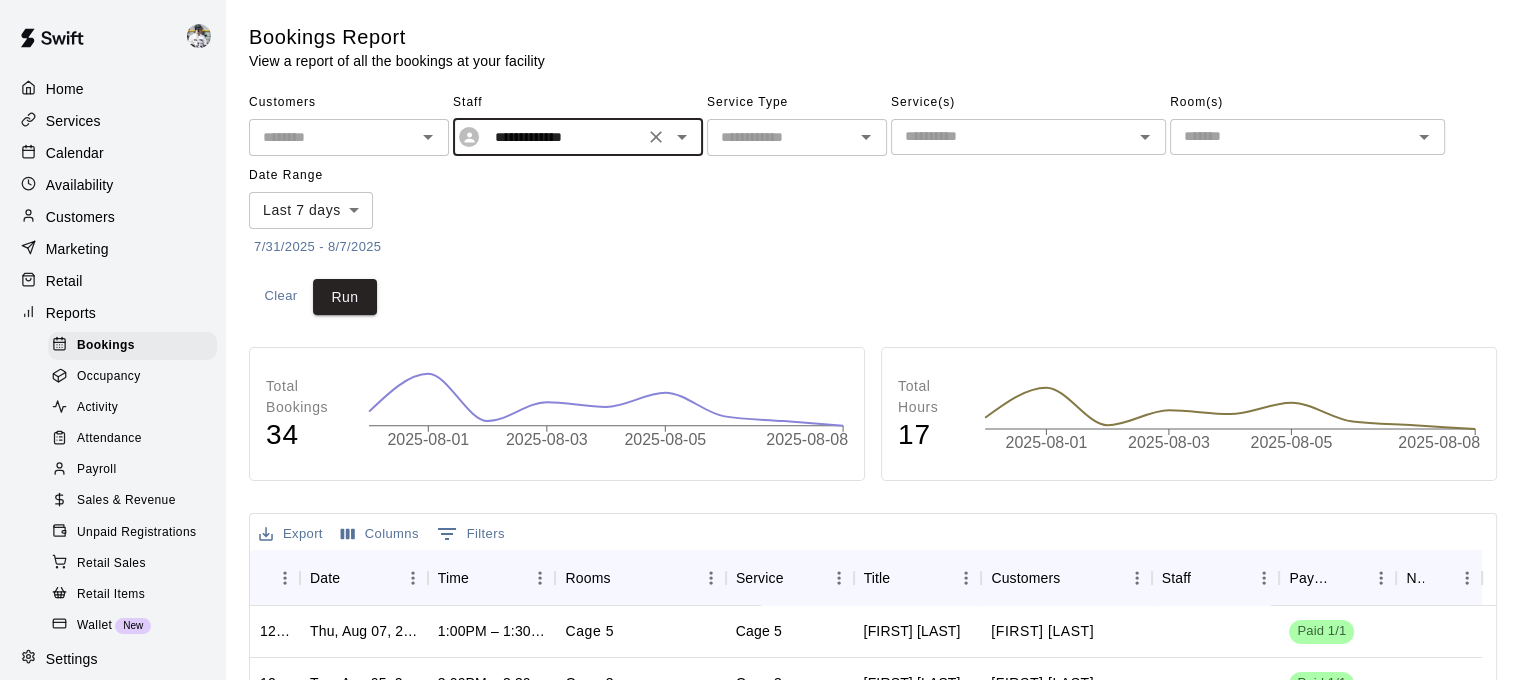 click on "Date Range Last 7 days **** ​ [DATE] - [DATE]" at bounding box center (336, 211) 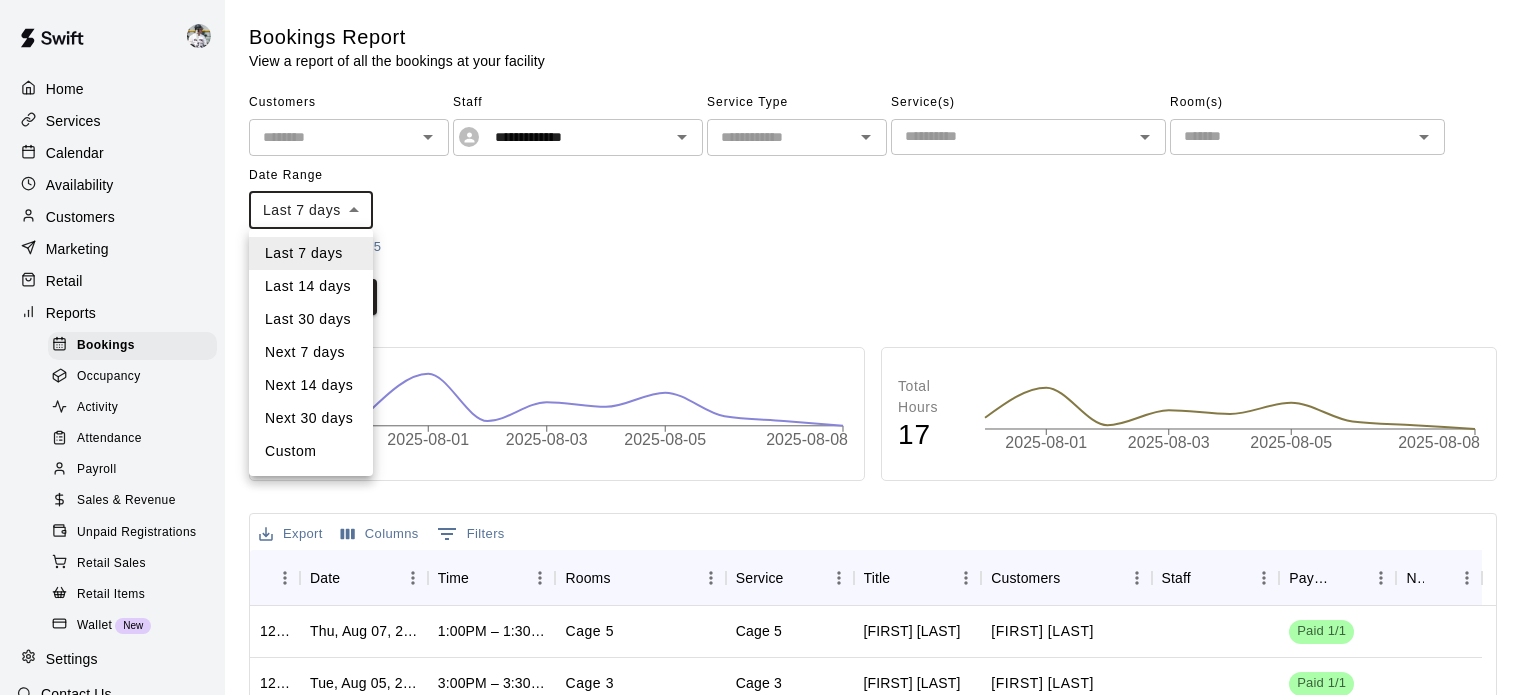 click on "**********" at bounding box center (768, 610) 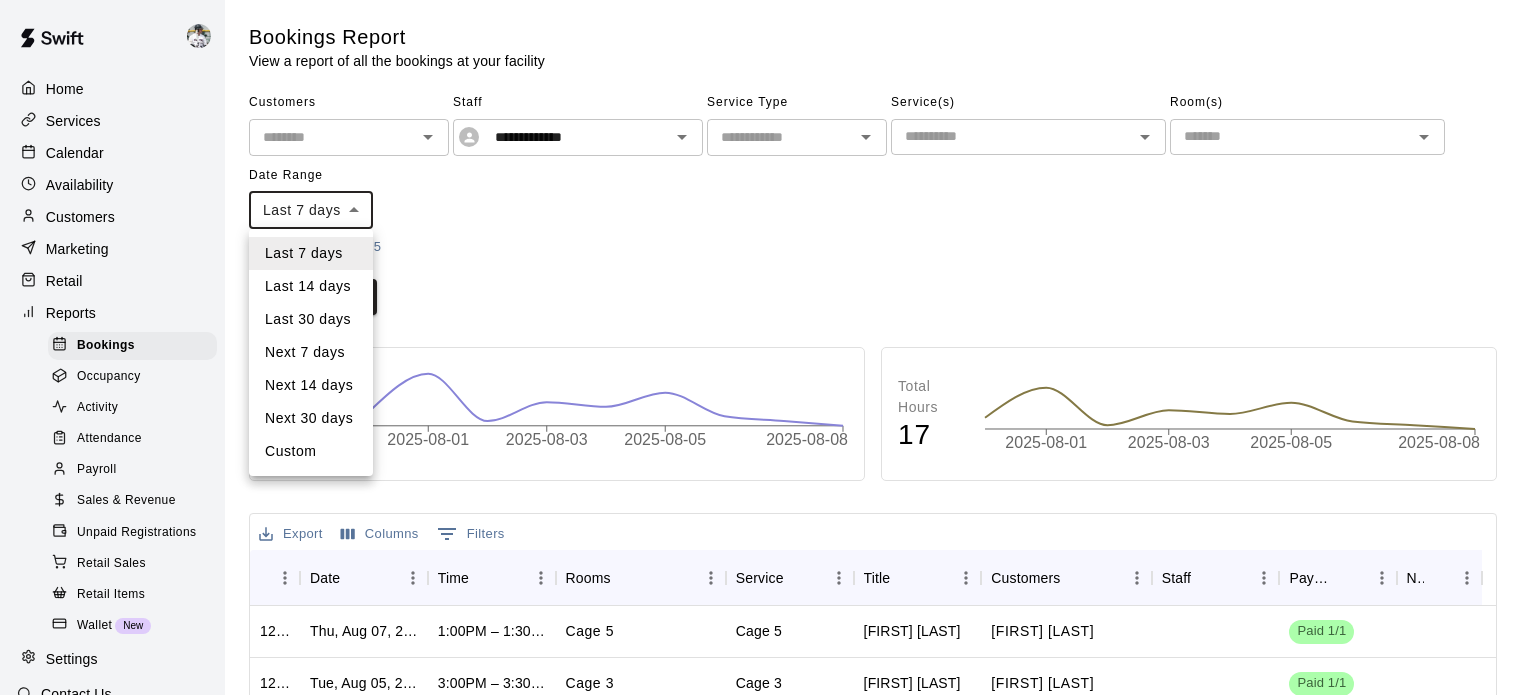 click on "Custom" at bounding box center (311, 451) 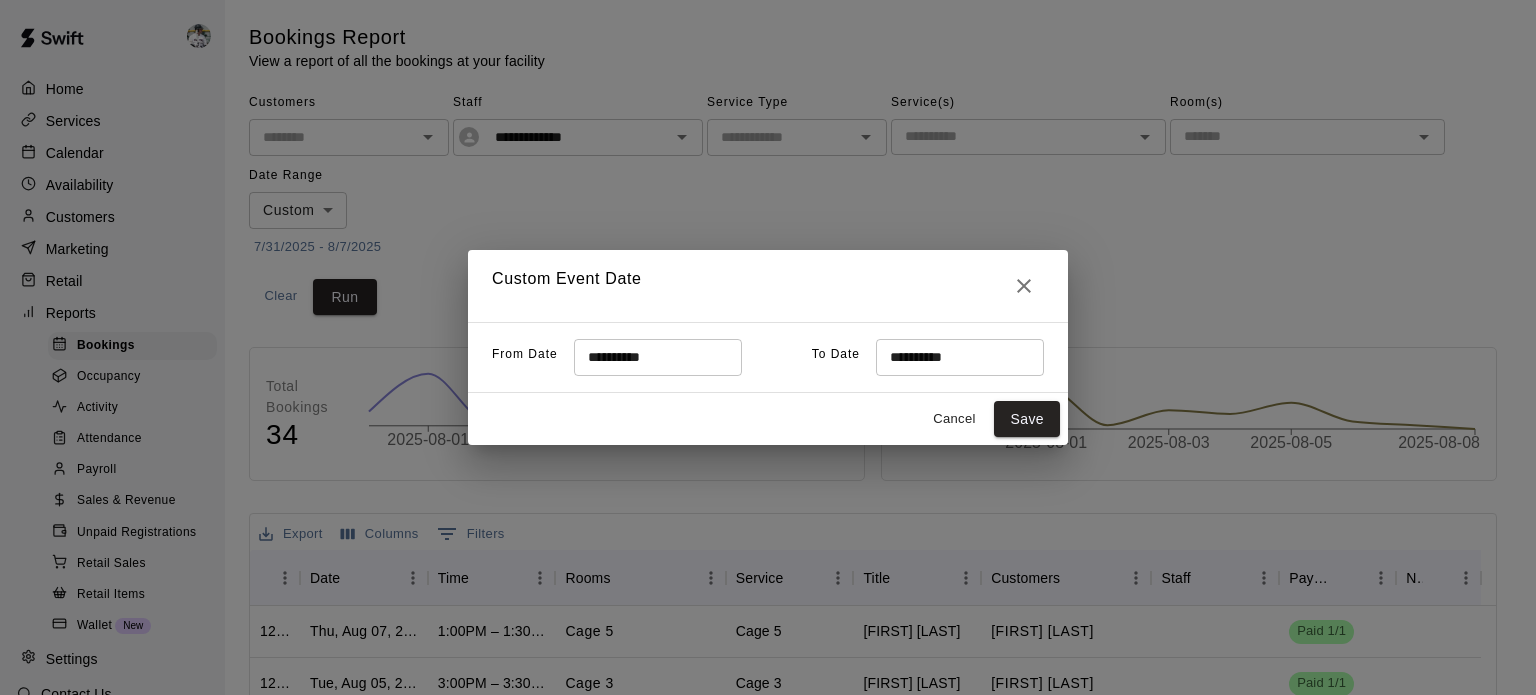 click on "**********" at bounding box center [651, 357] 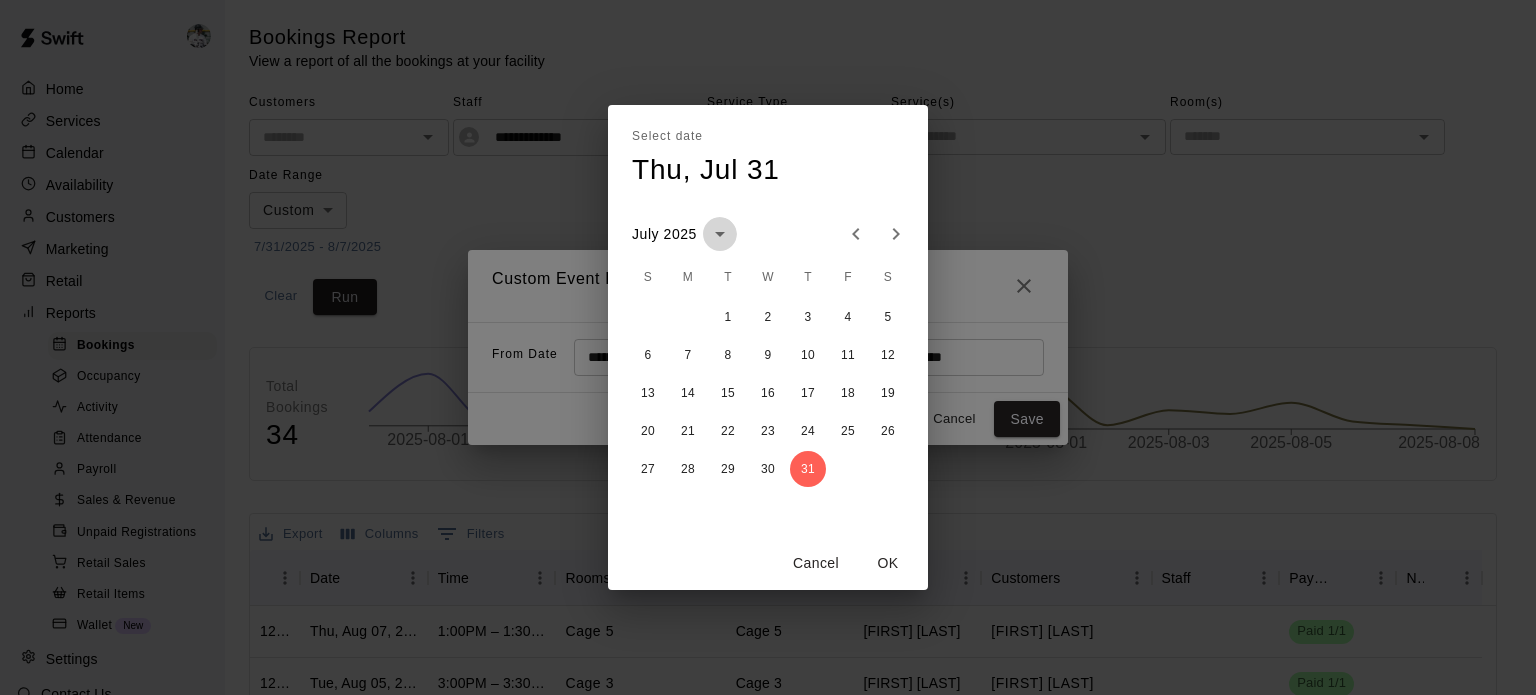 click 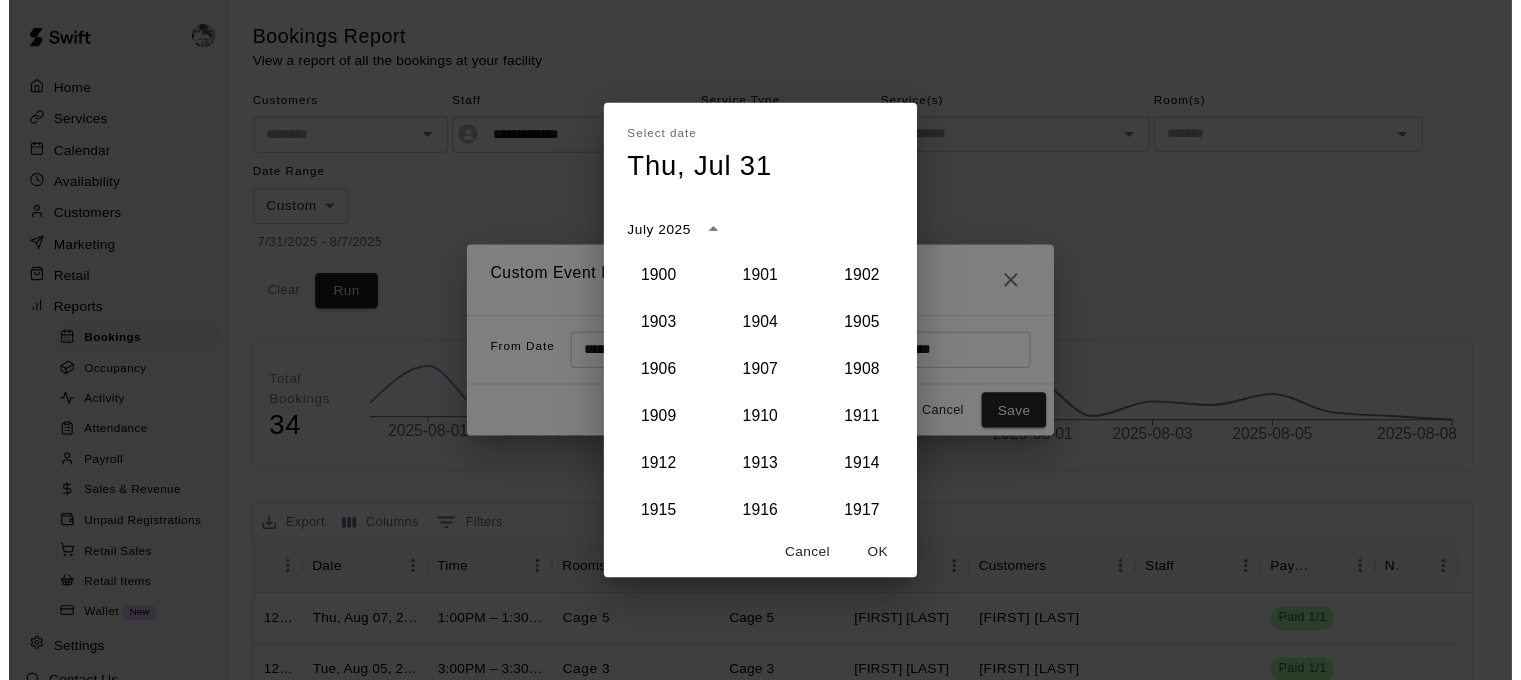 scroll, scrollTop: 1852, scrollLeft: 0, axis: vertical 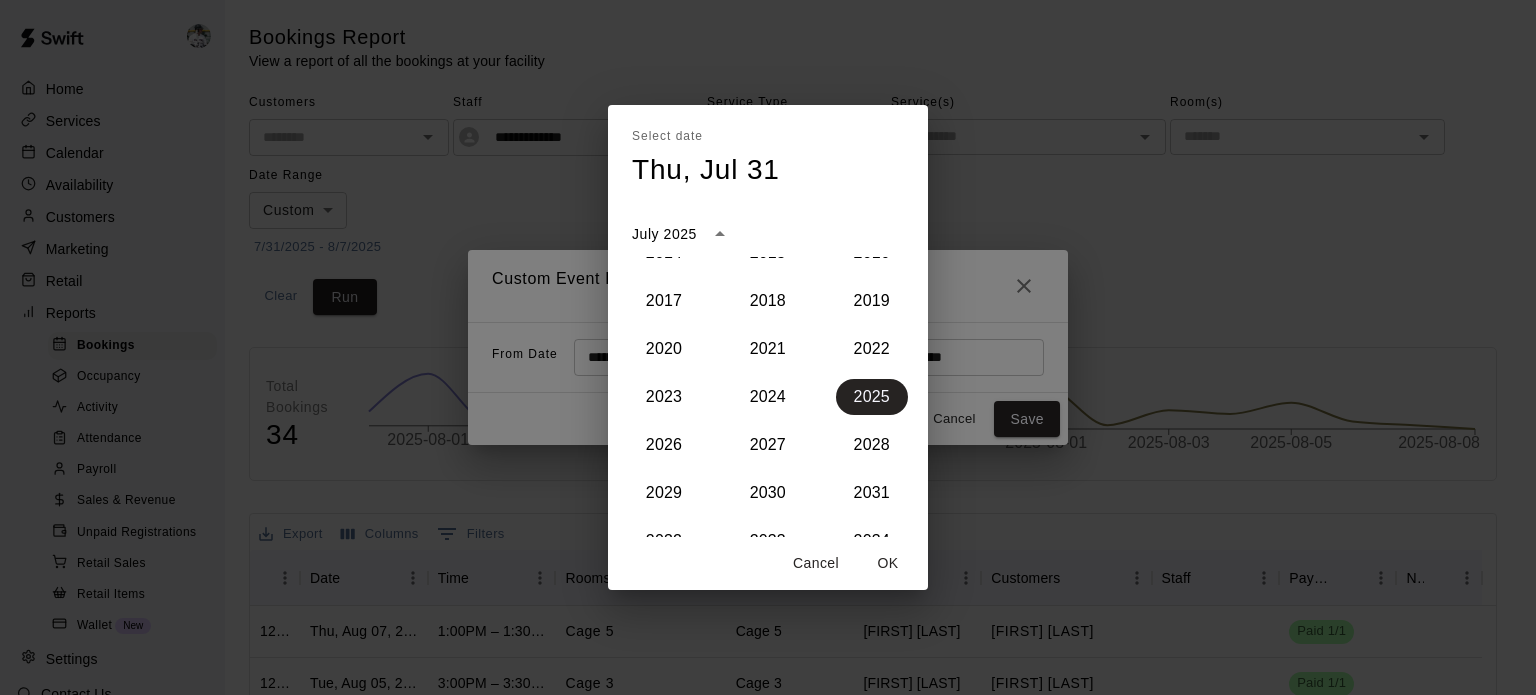 click on "2025" at bounding box center (872, 397) 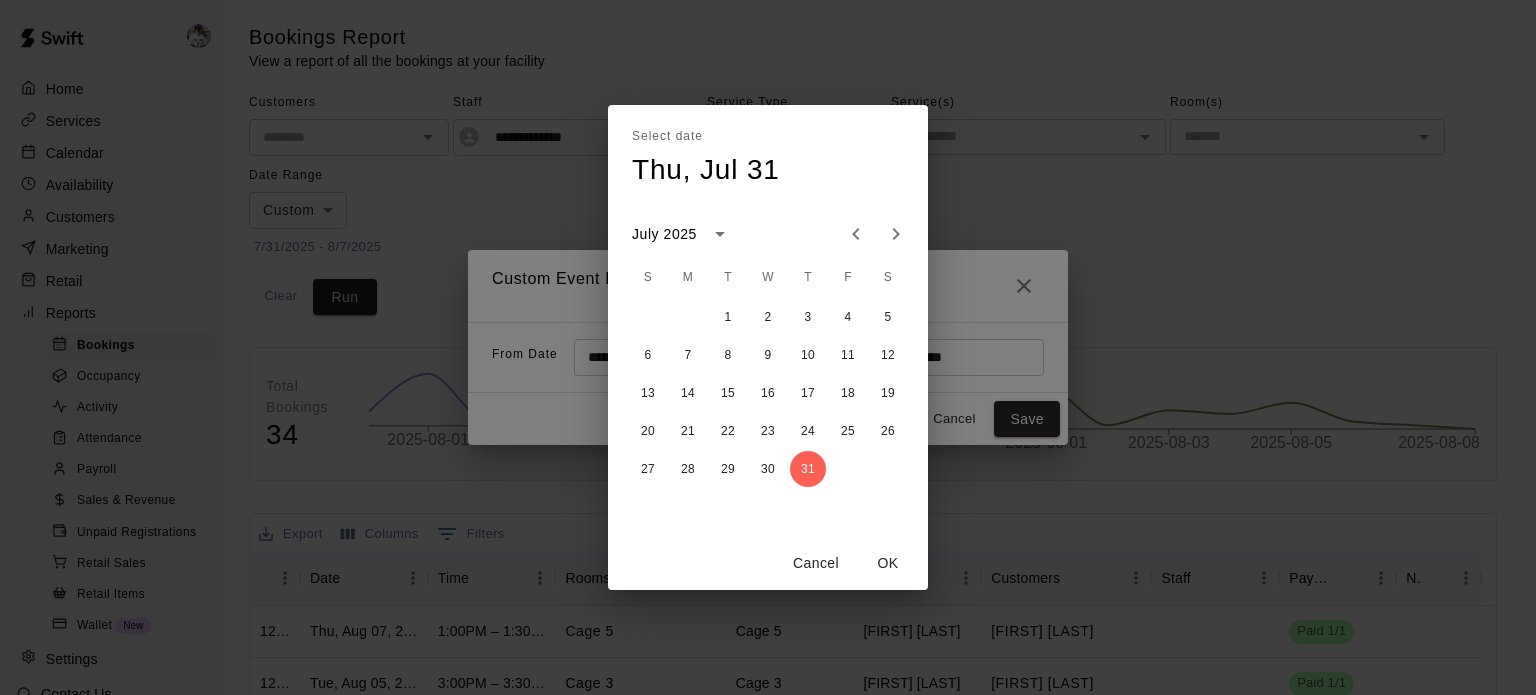 click 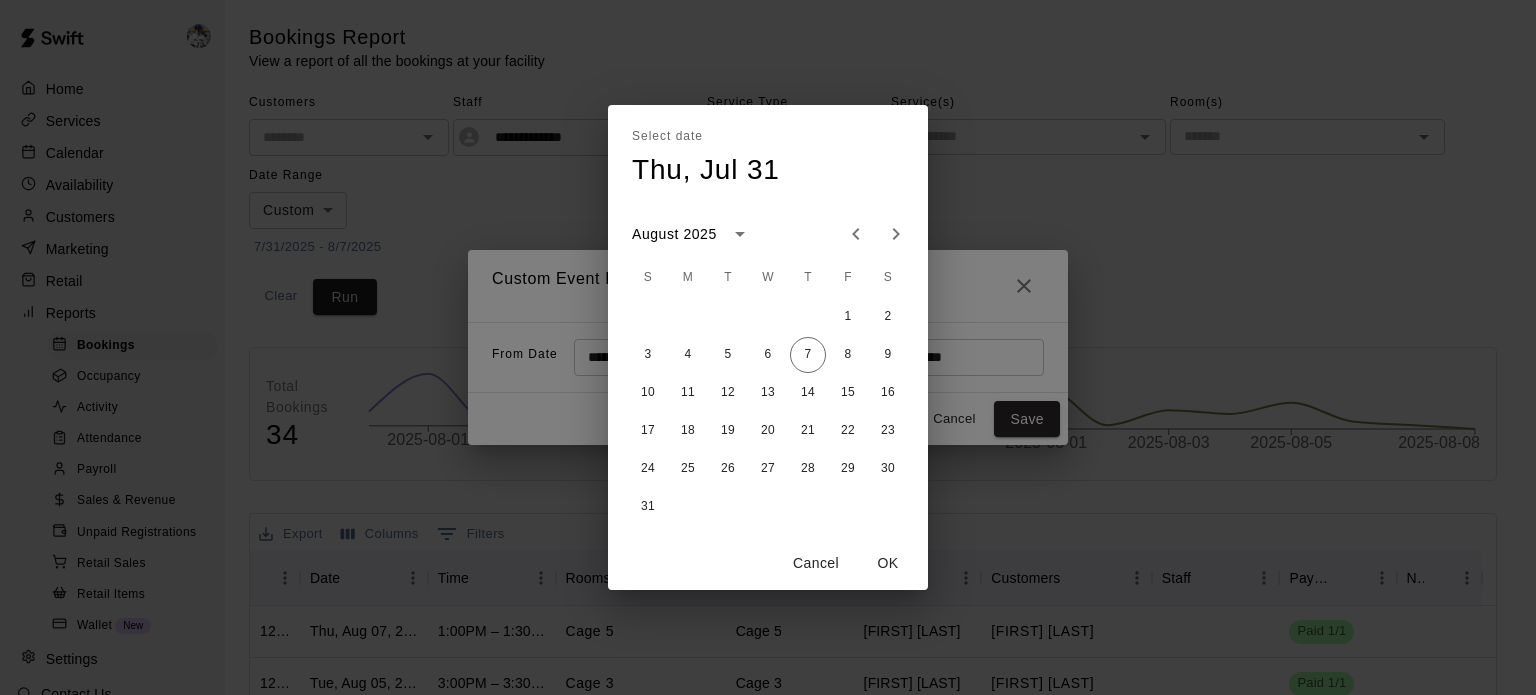 click 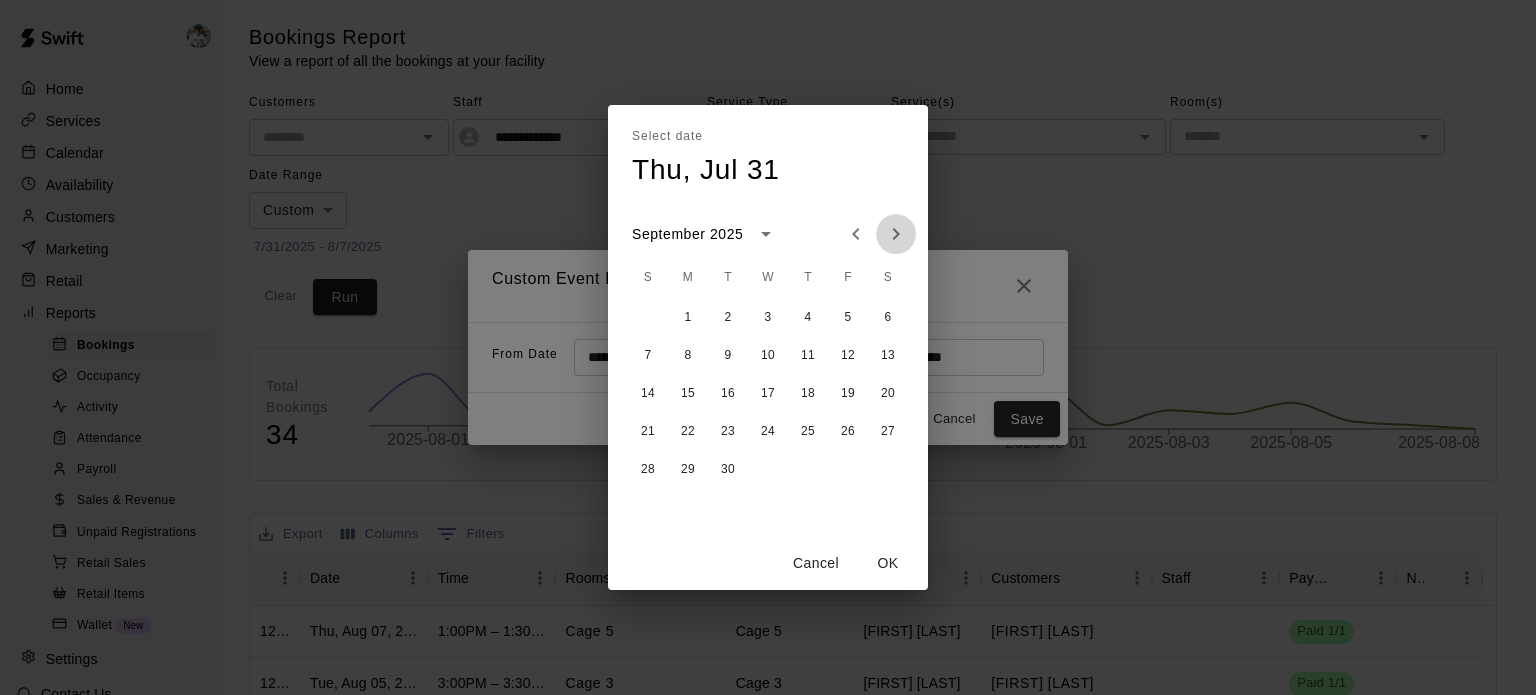 click 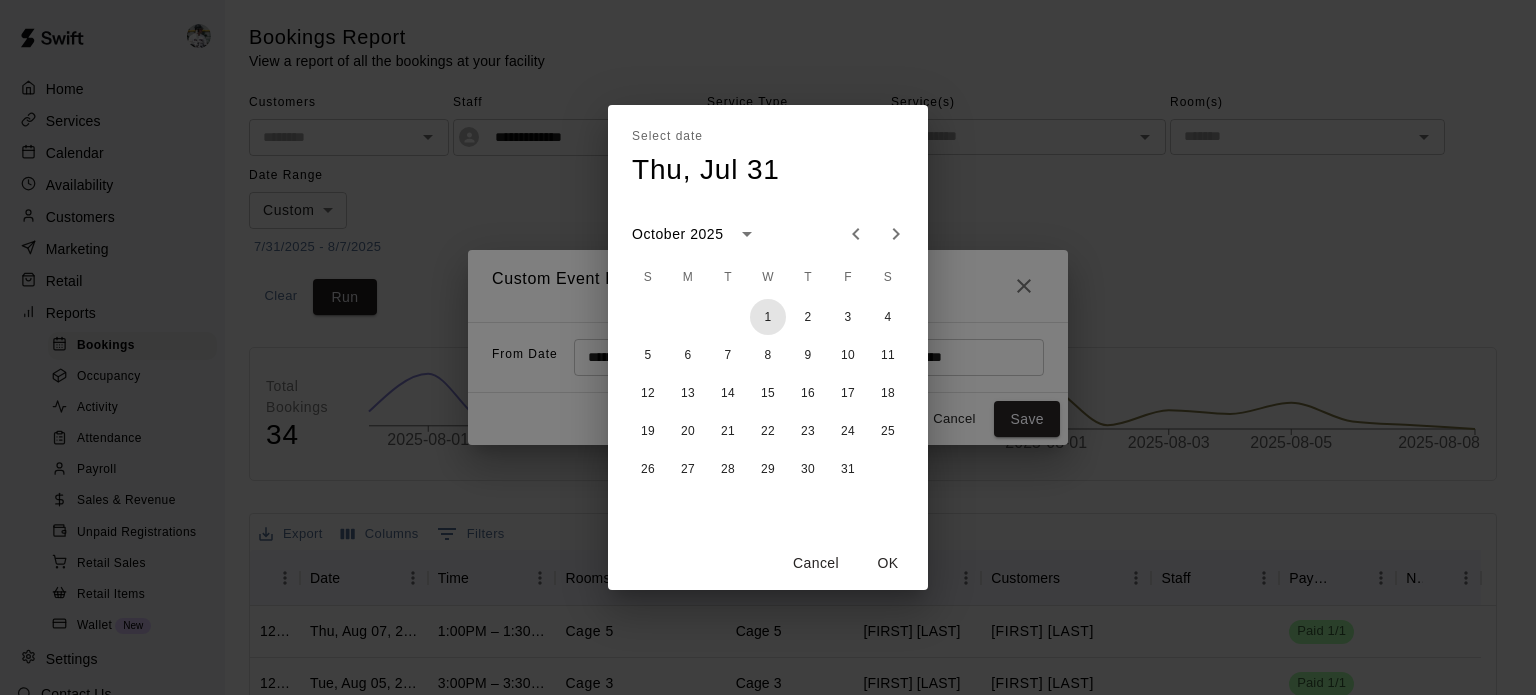 click on "1" at bounding box center [768, 317] 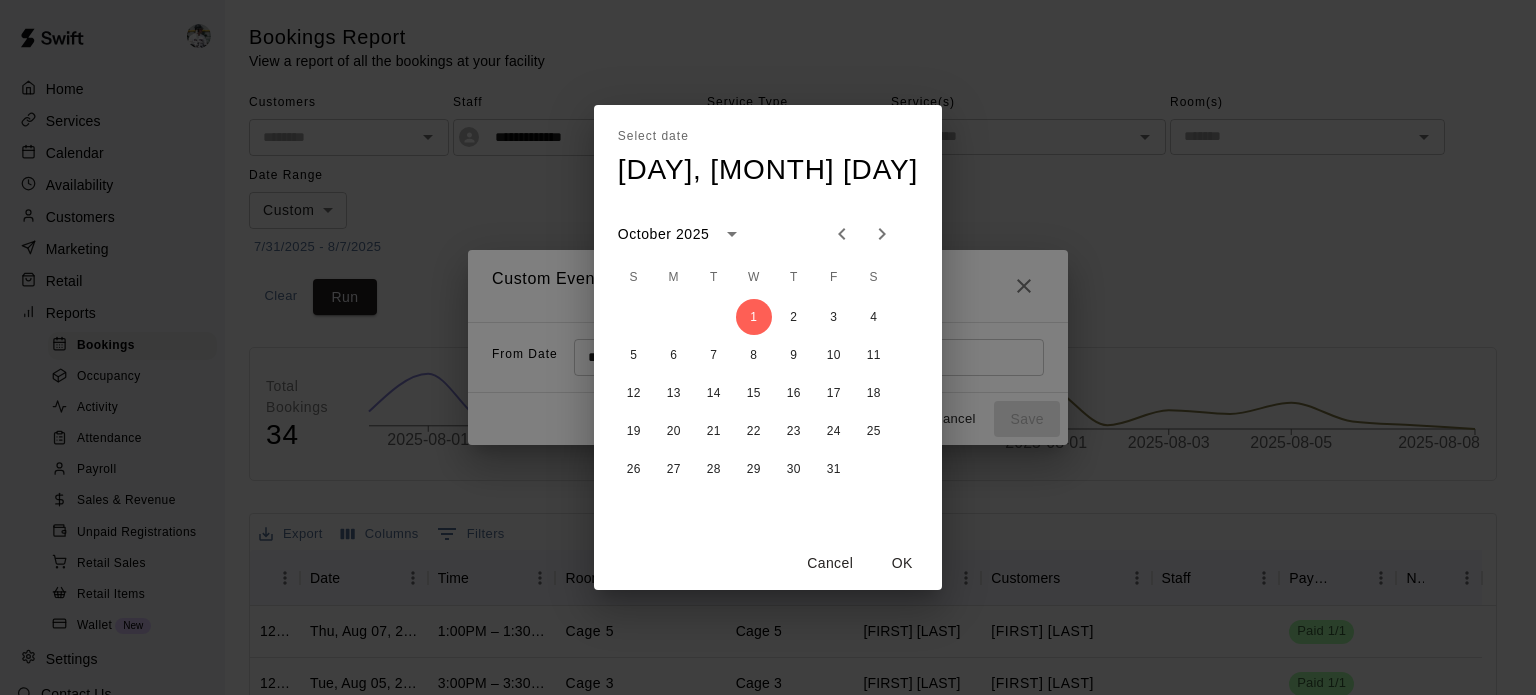 click 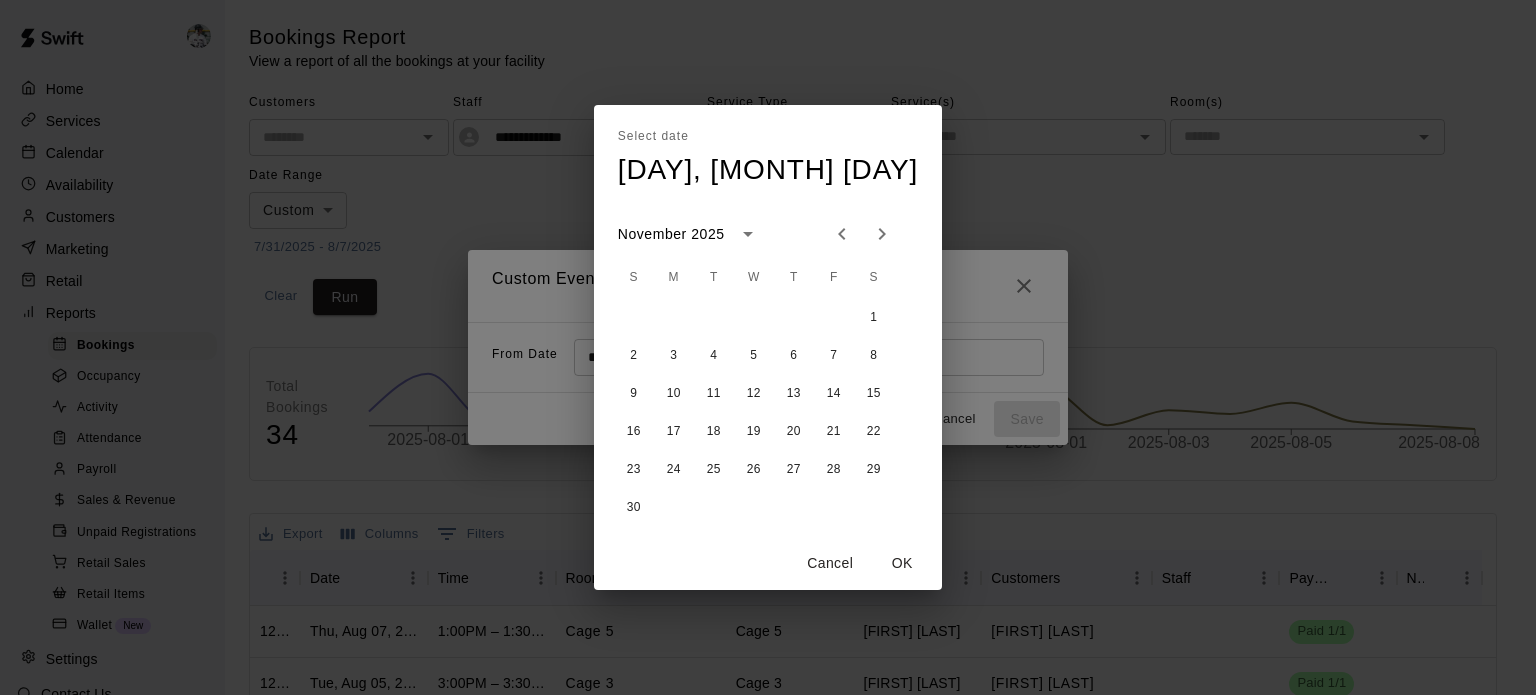 click 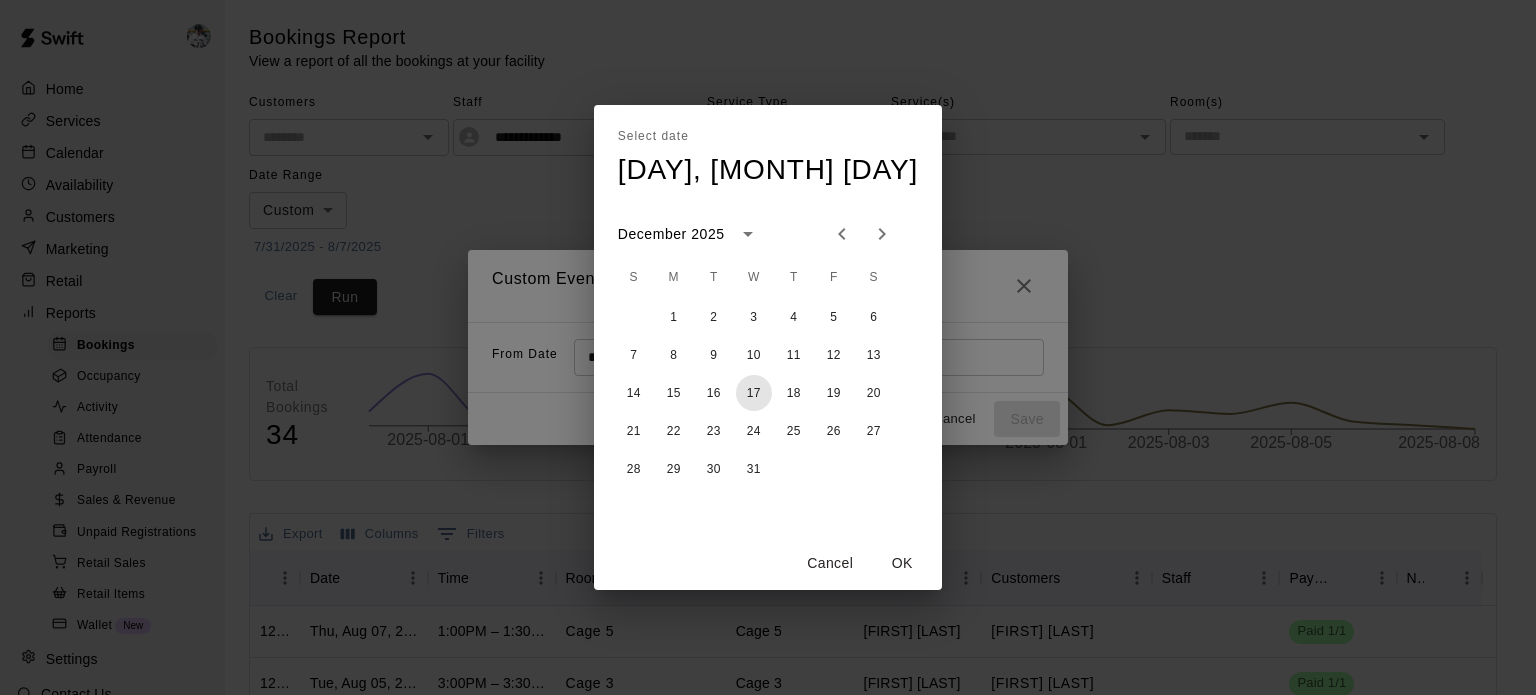 click on "17" at bounding box center [754, 393] 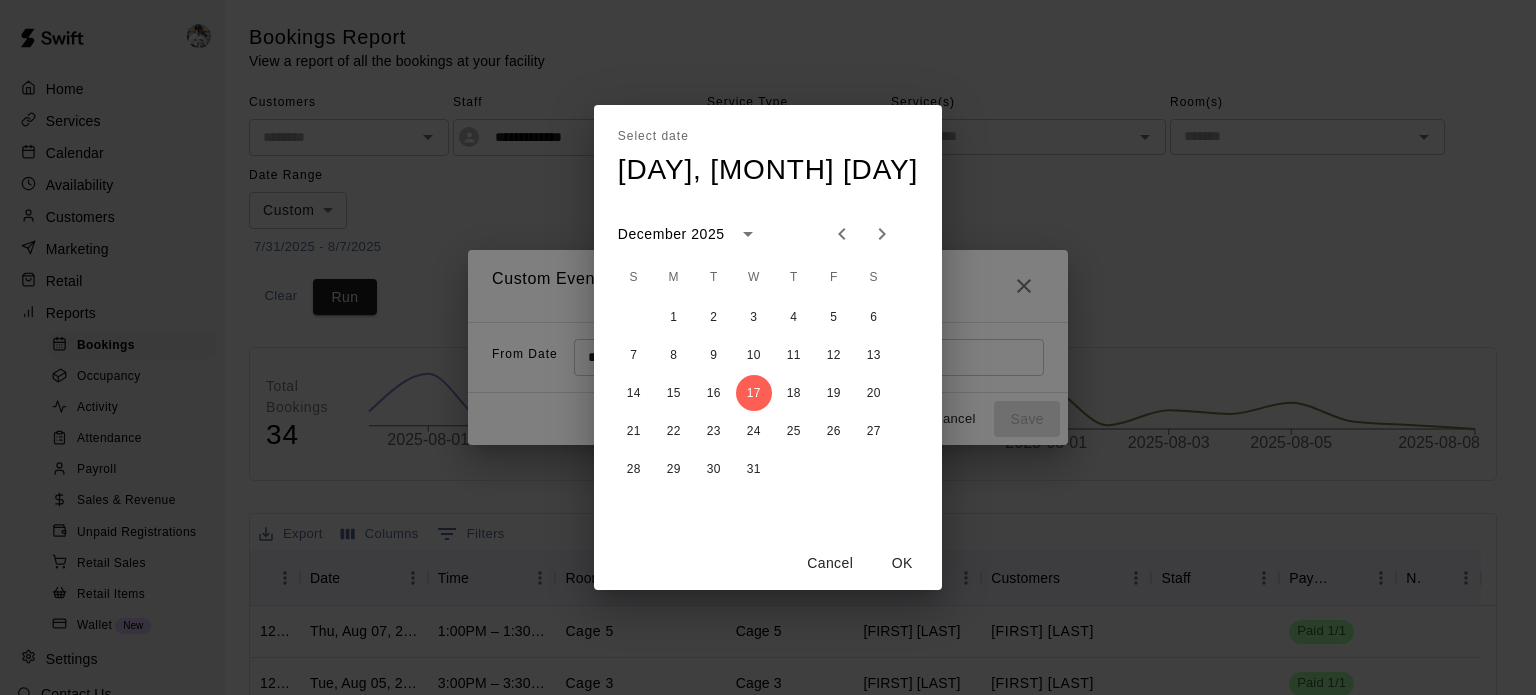 click on "OK" at bounding box center (902, 563) 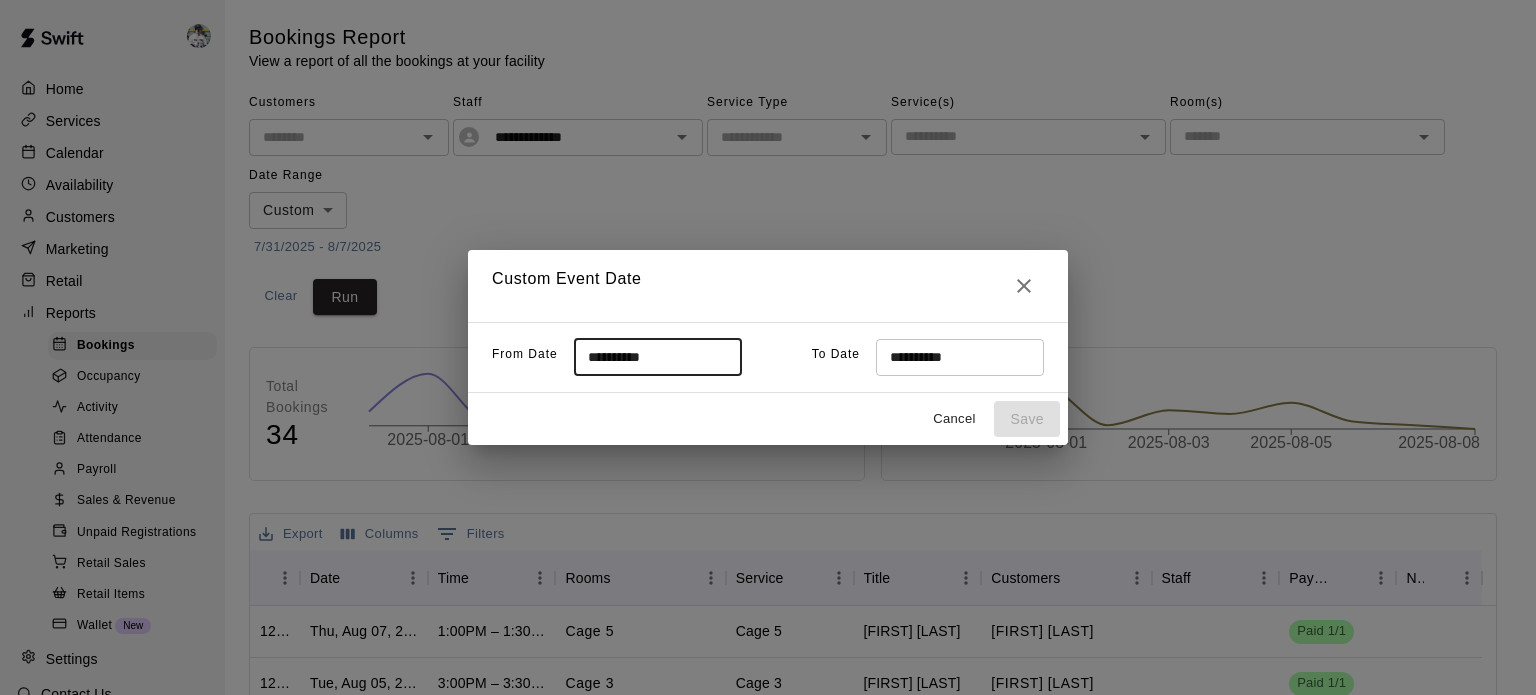 click on "**********" at bounding box center (651, 357) 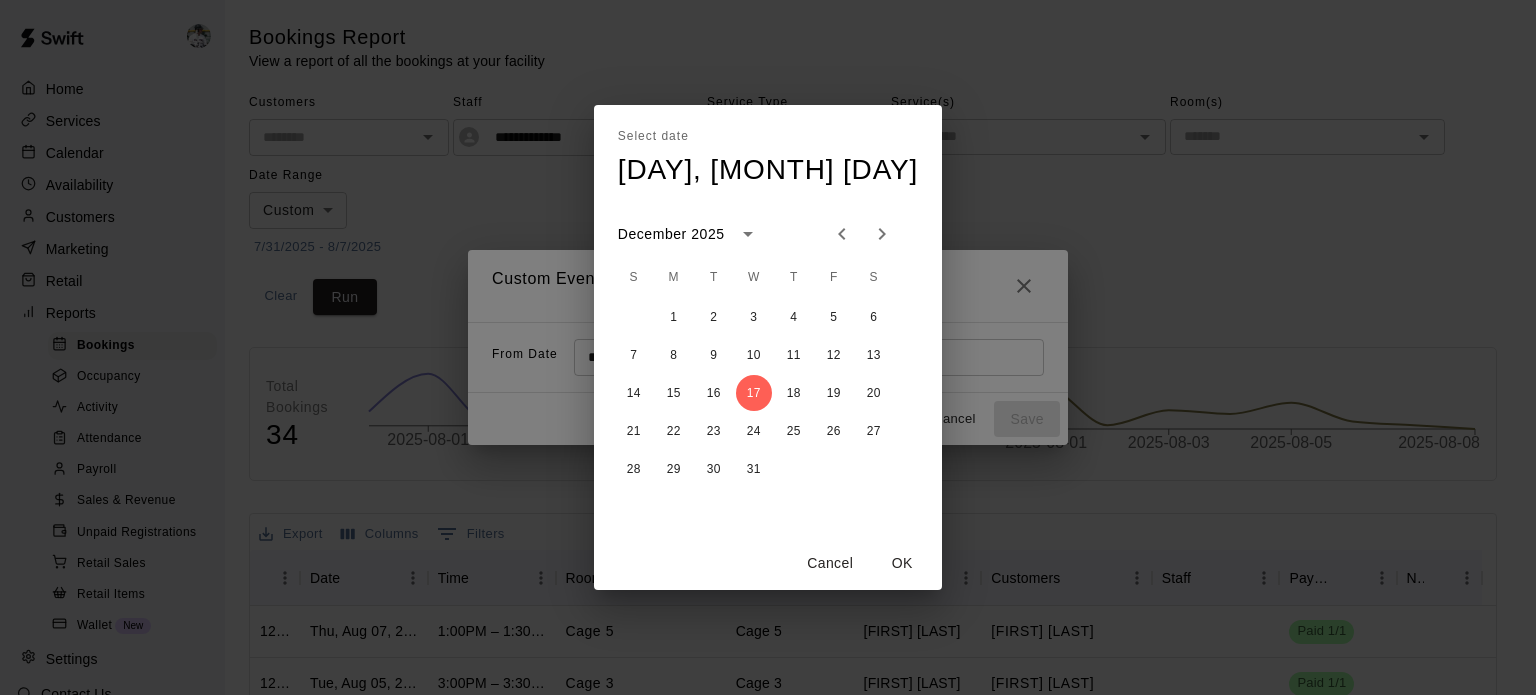 click 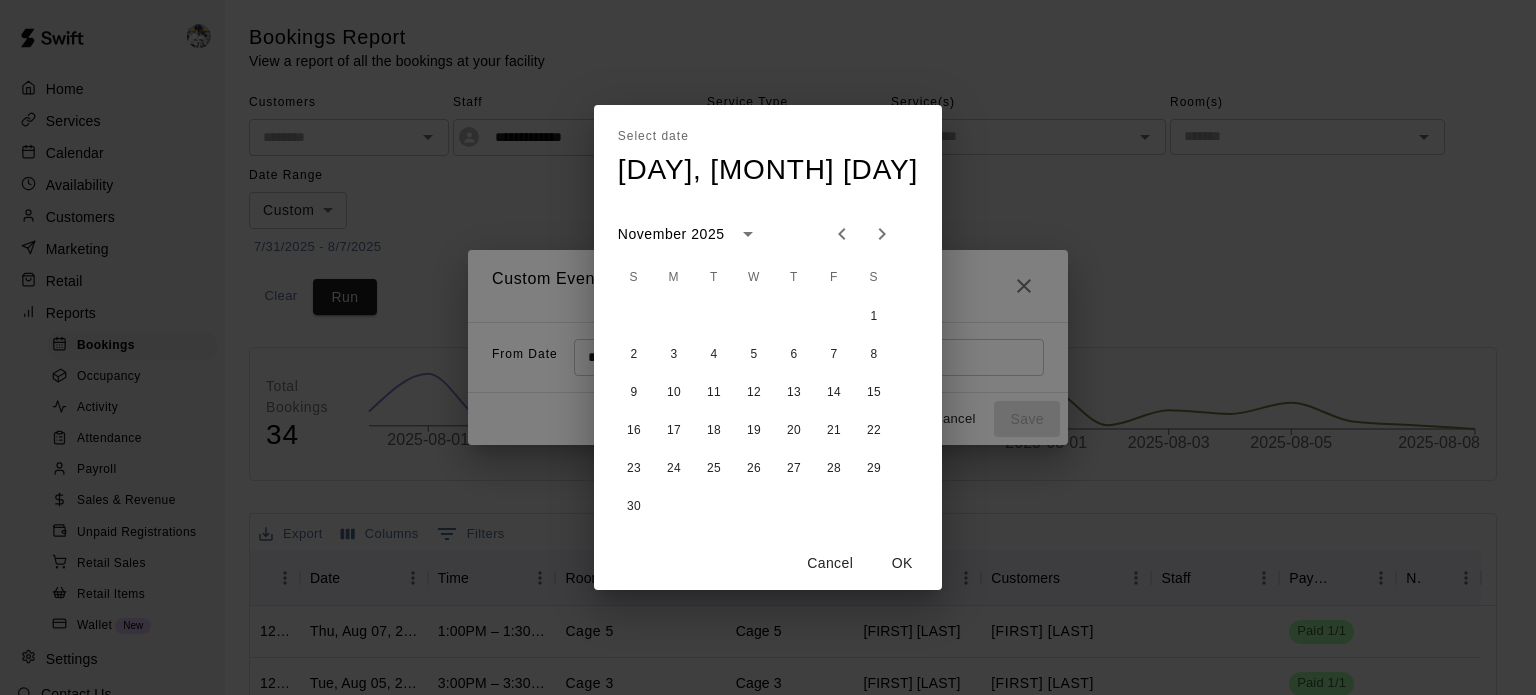 click 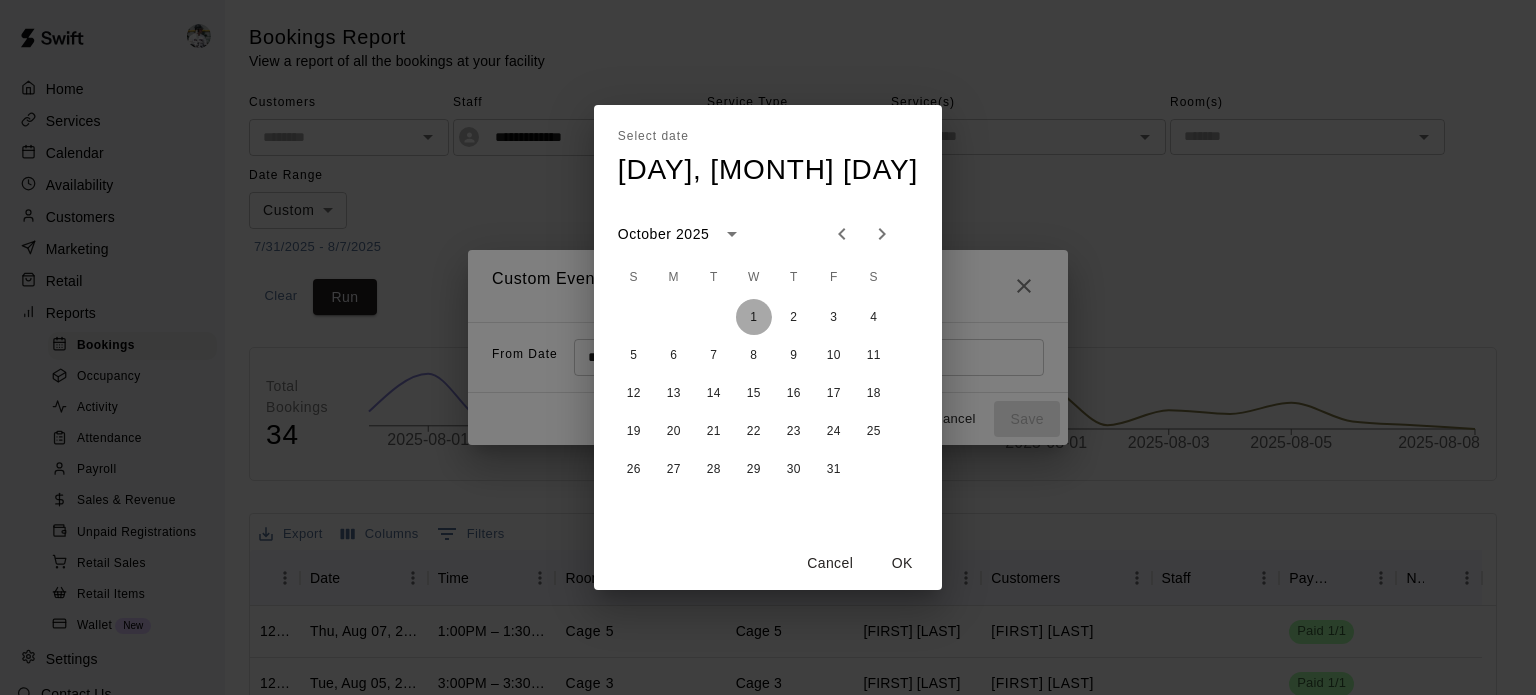 click on "1" at bounding box center [754, 317] 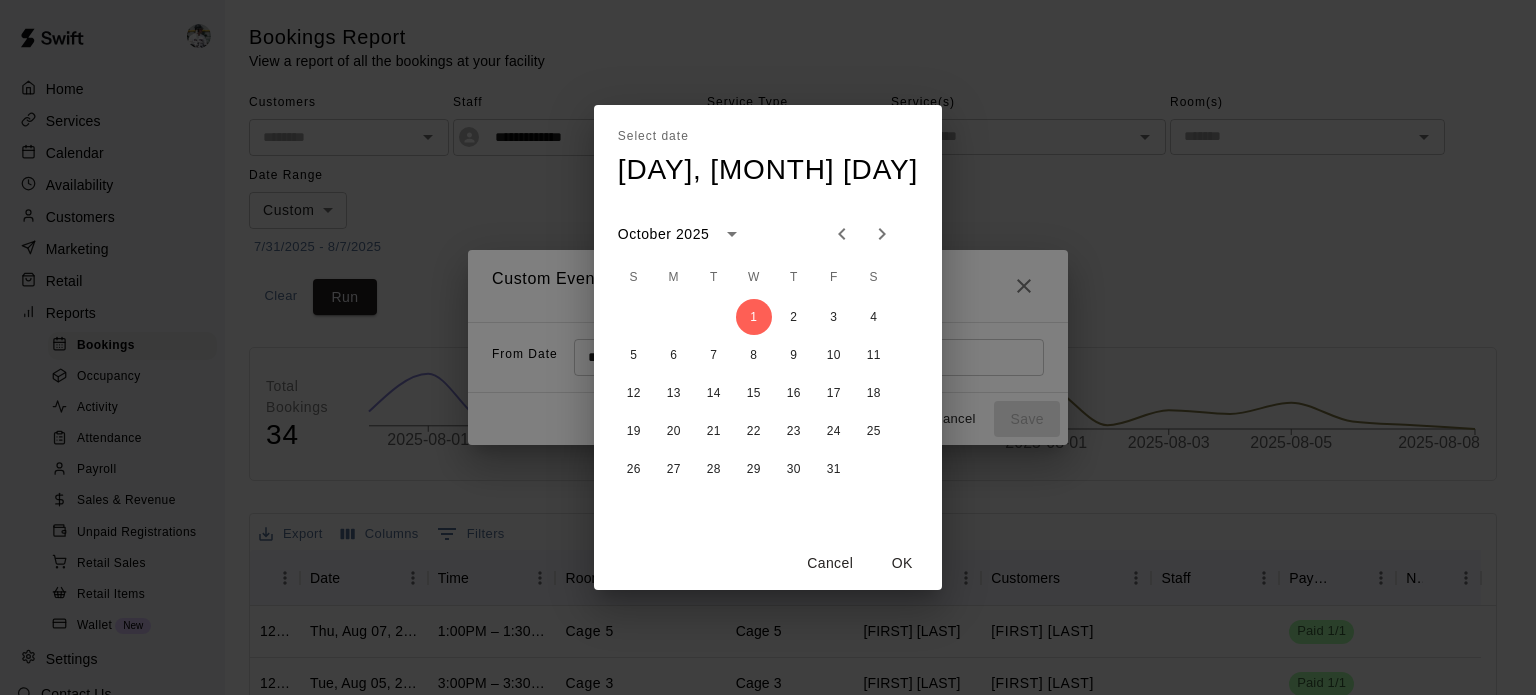click on "OK" at bounding box center (902, 563) 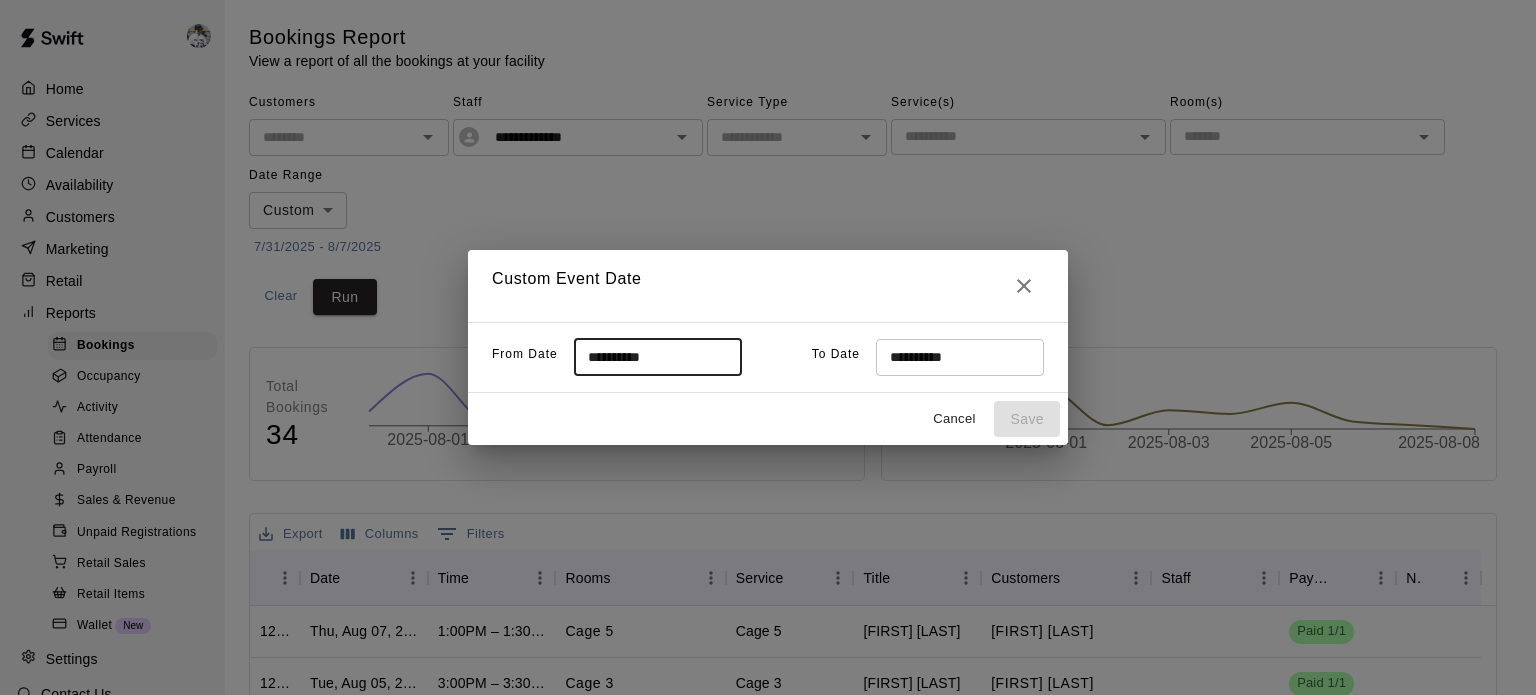 click on "**********" at bounding box center (953, 357) 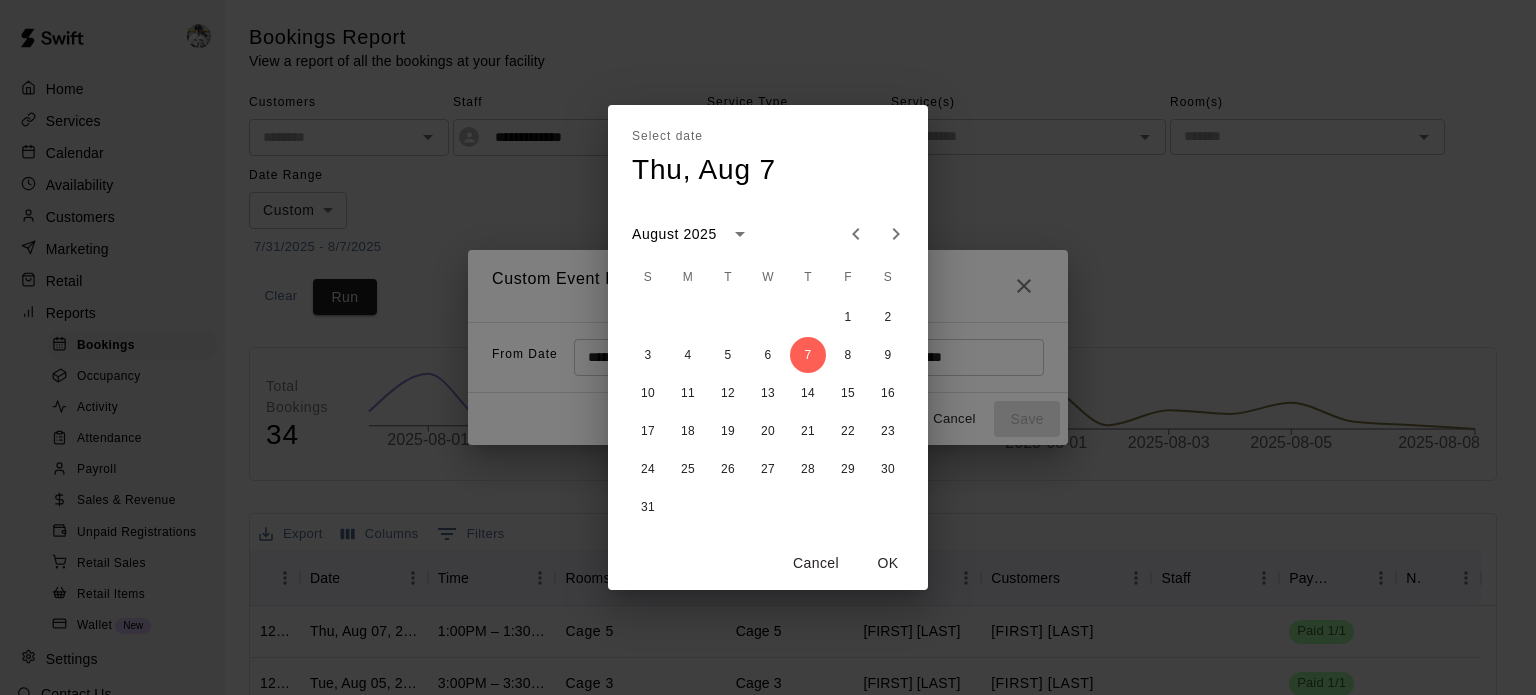 type 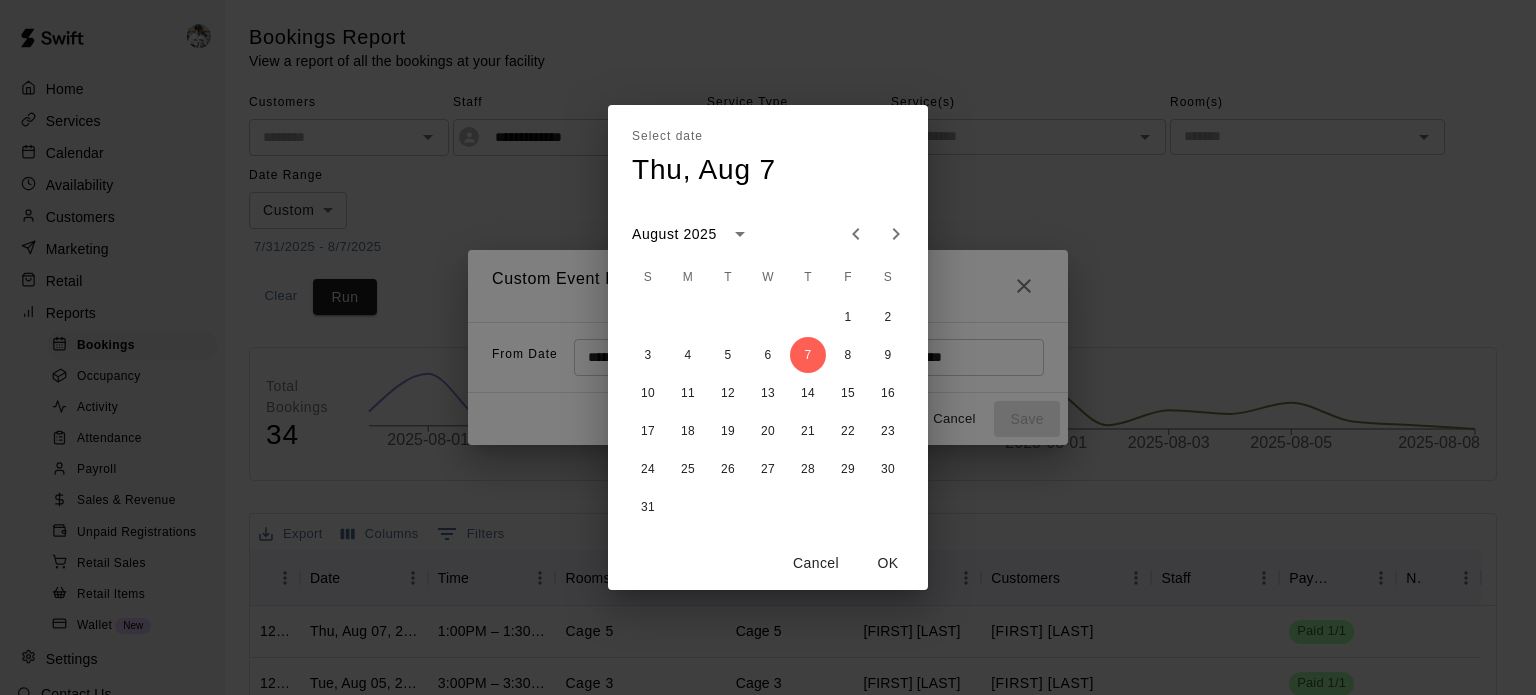 click 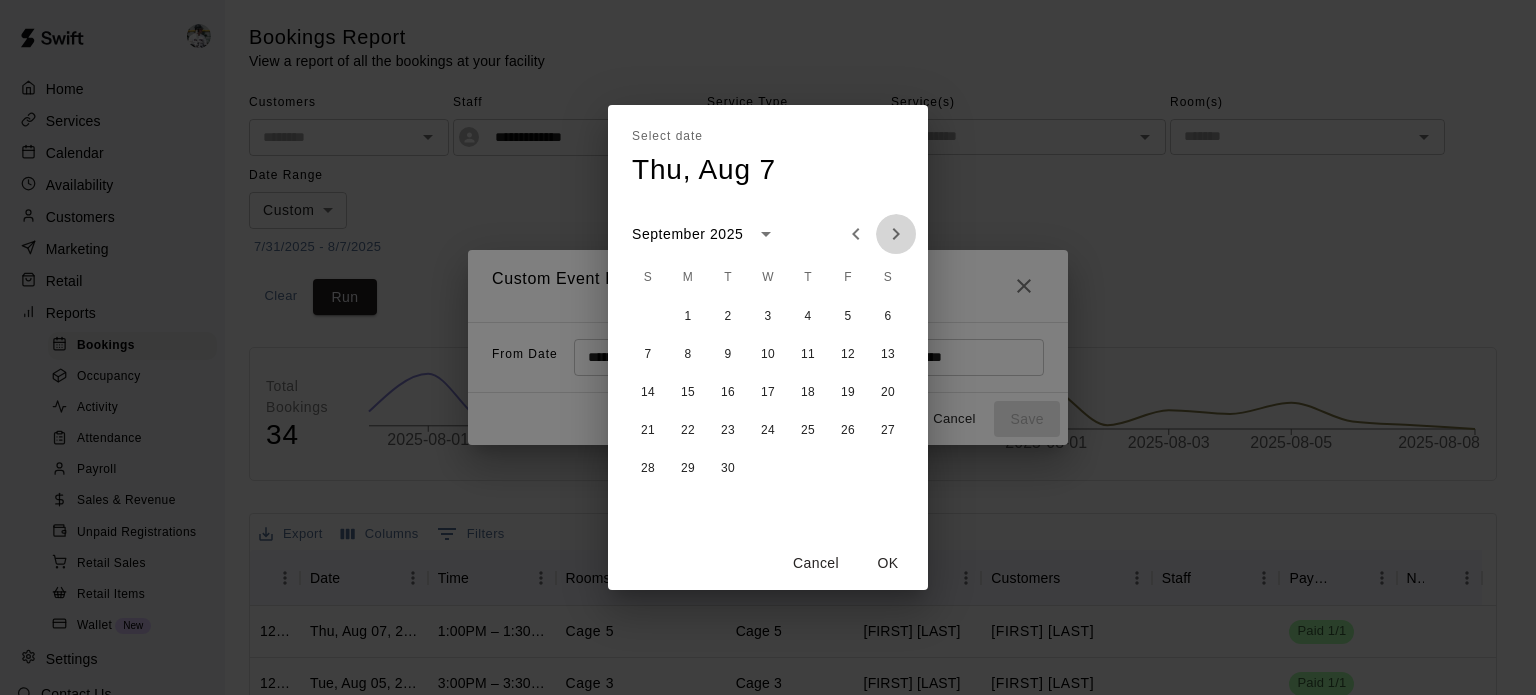 click 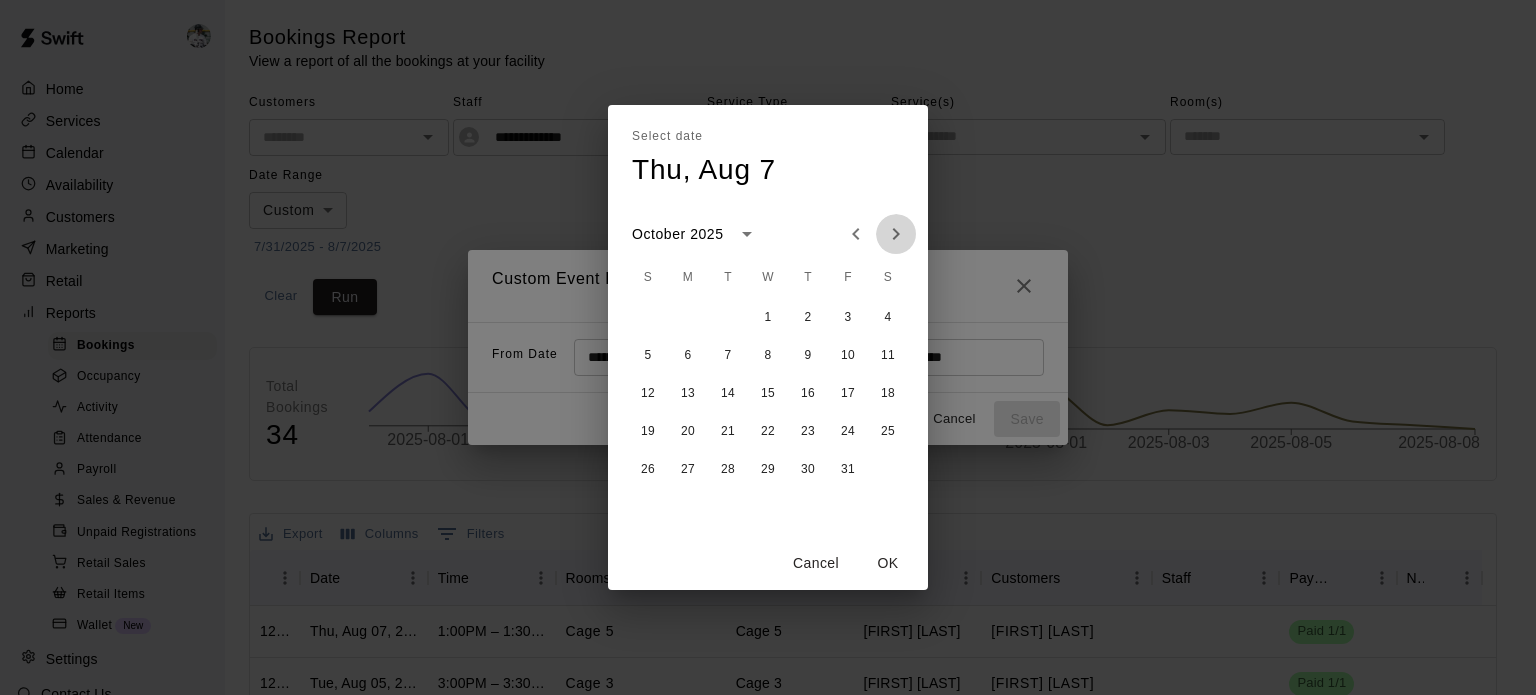 click 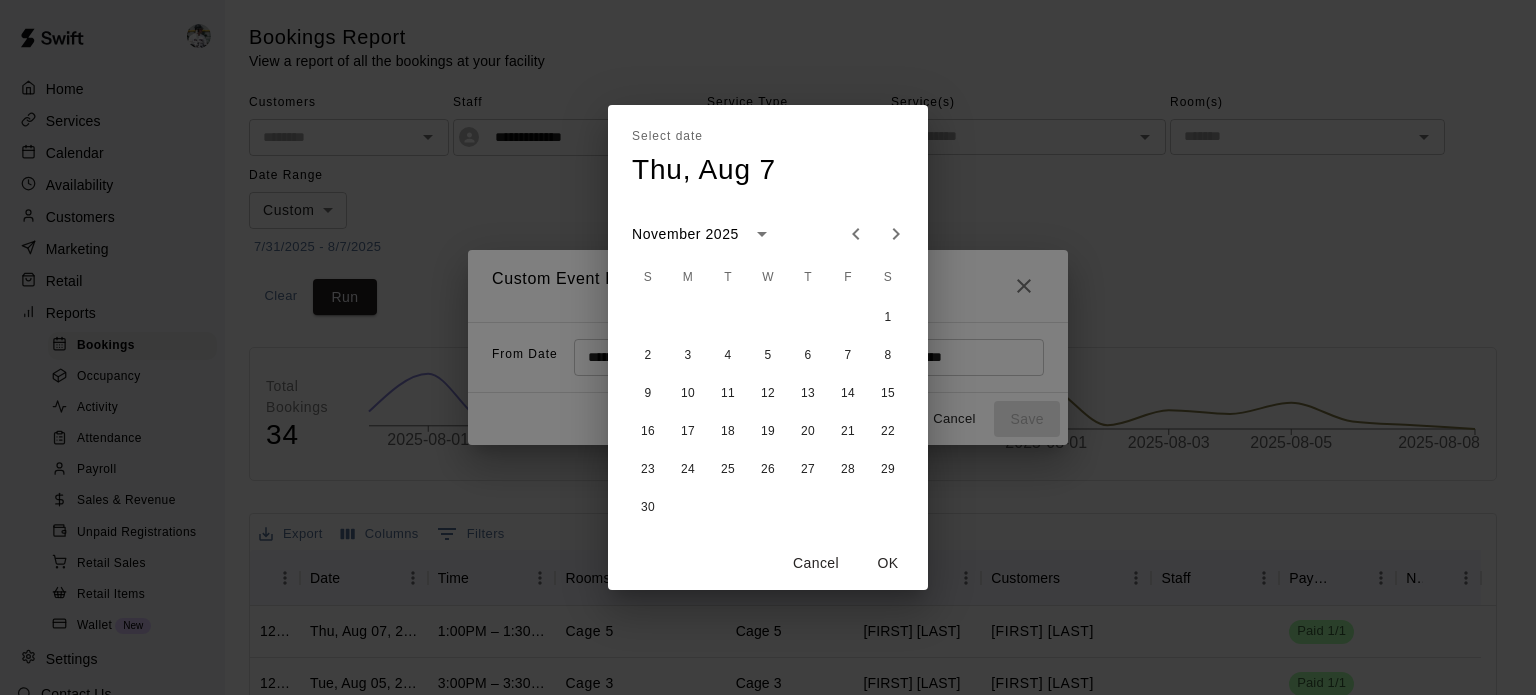 click 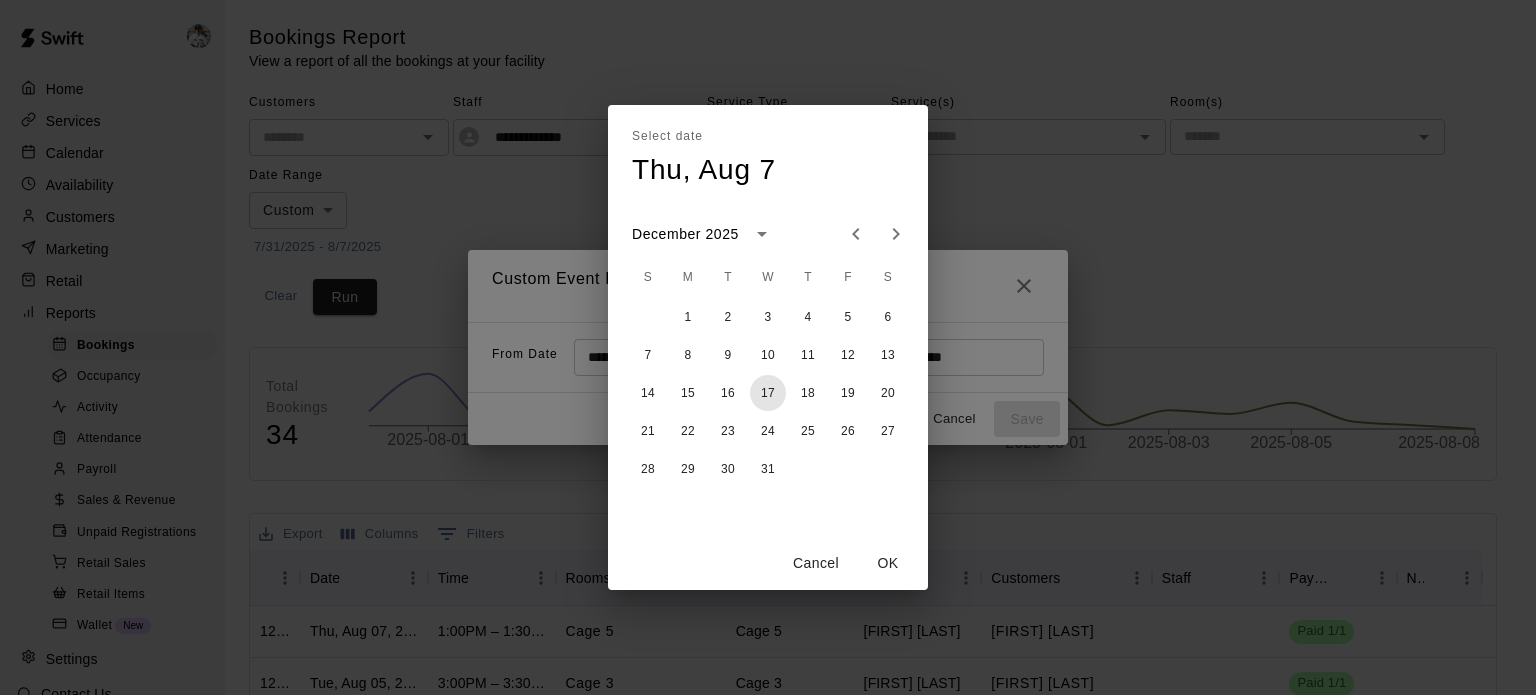 click on "17" at bounding box center (768, 393) 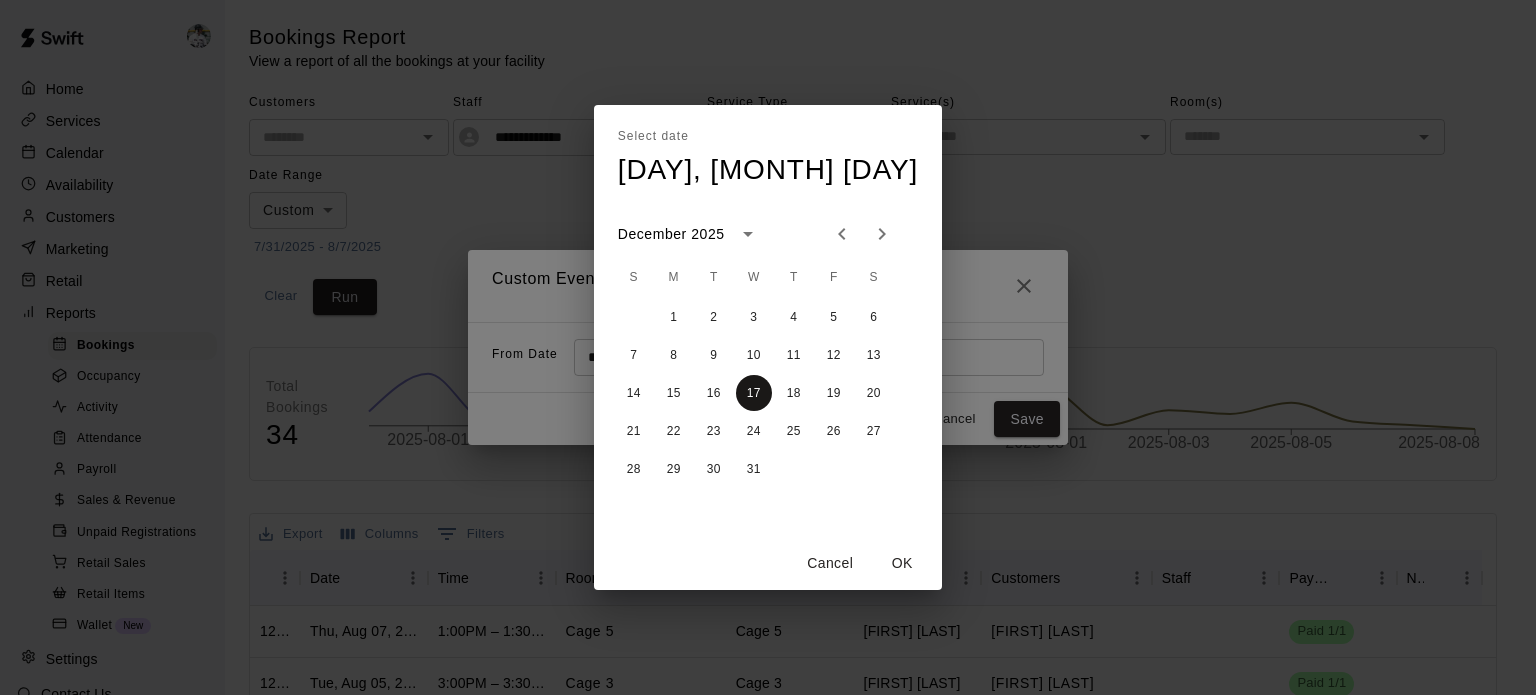 type on "**********" 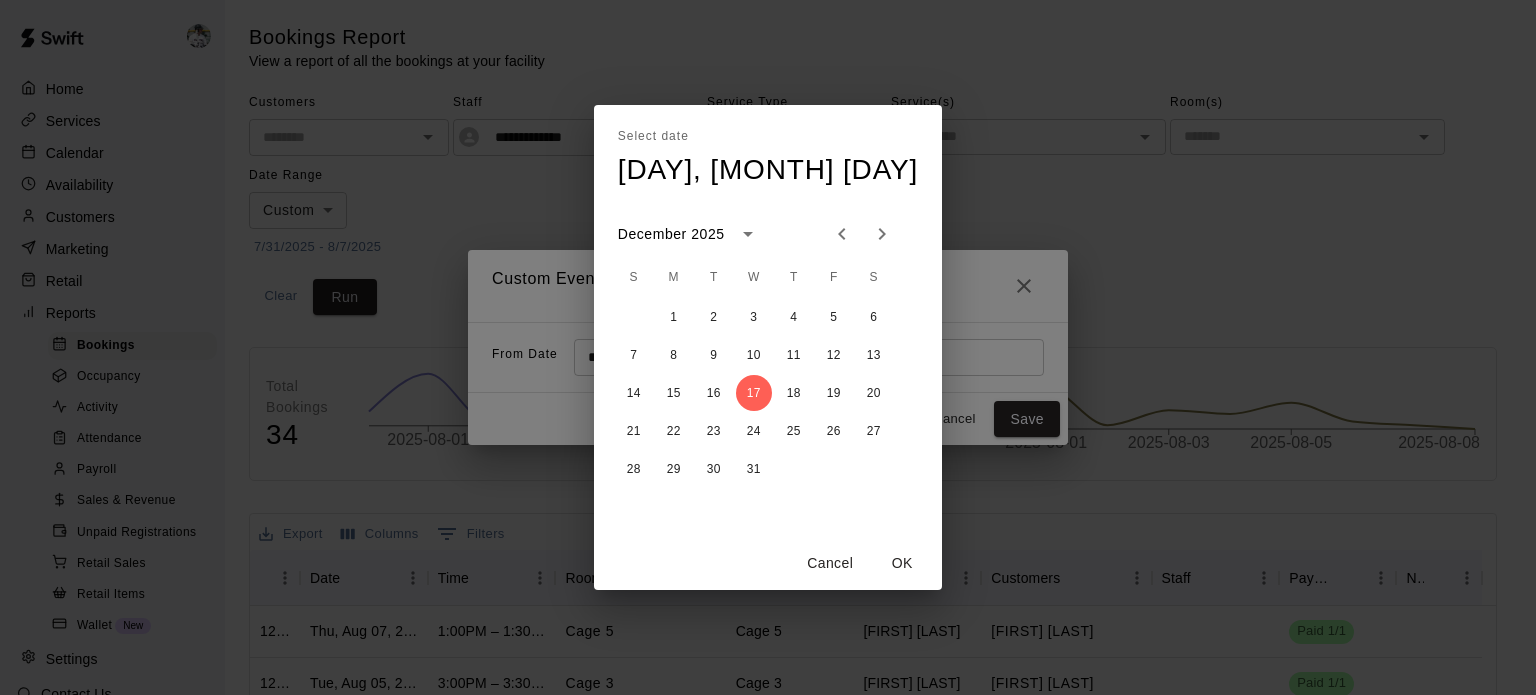 click on "OK" at bounding box center (902, 563) 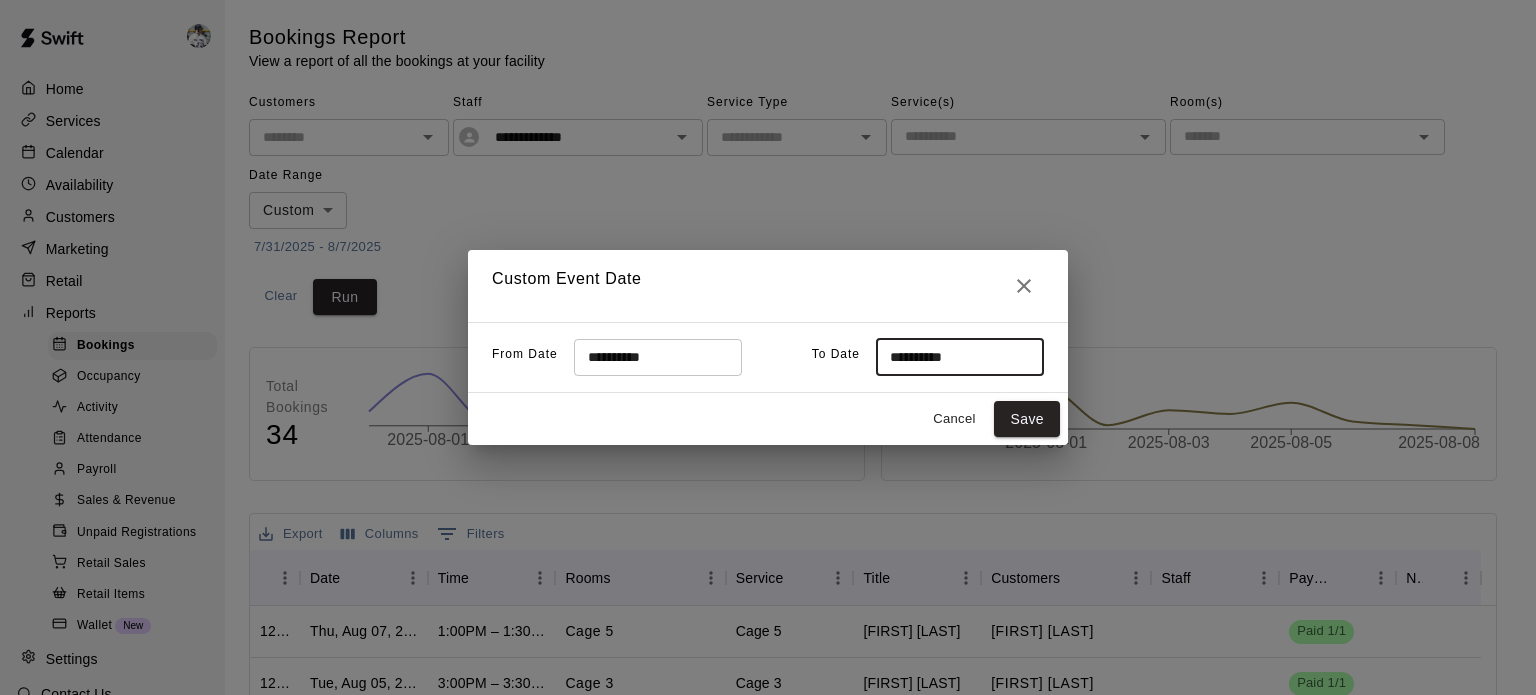 click on "Save" at bounding box center (1027, 419) 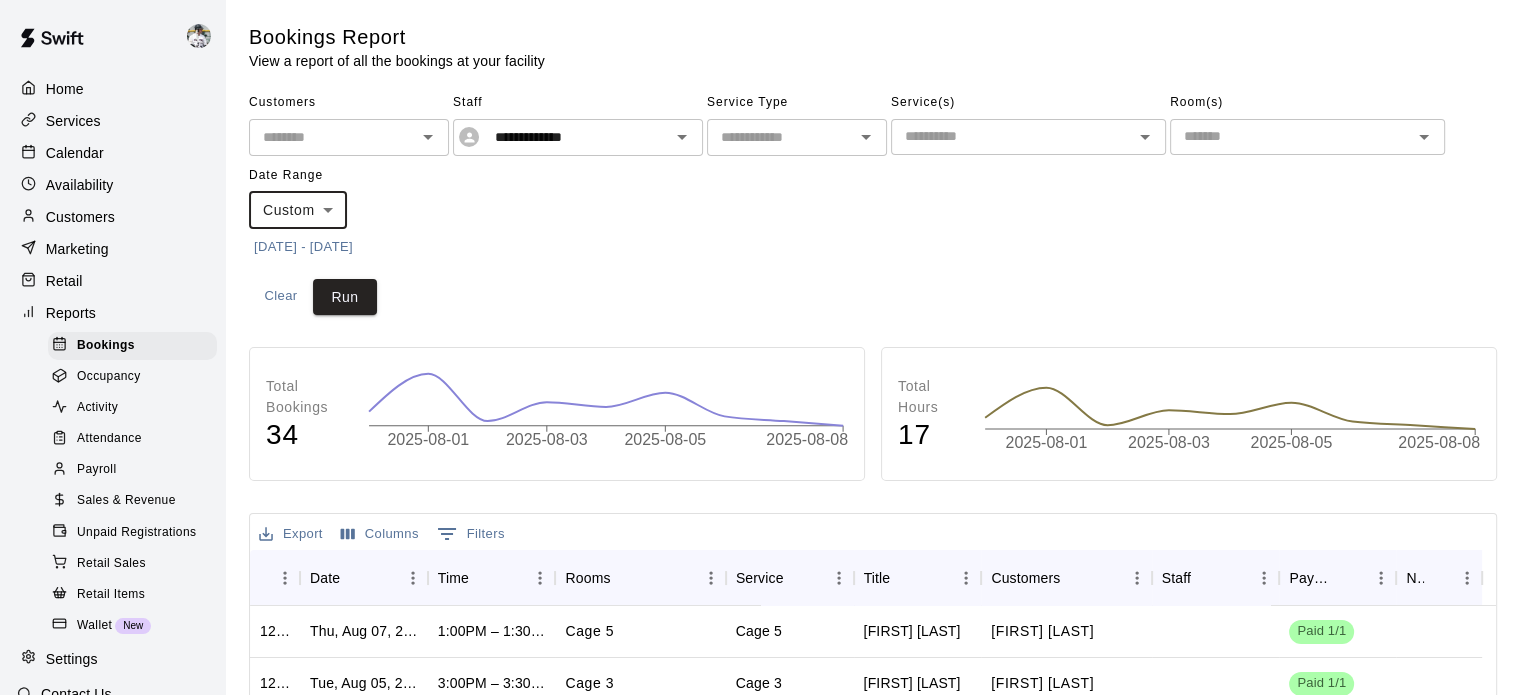 click on "Run" at bounding box center [345, 297] 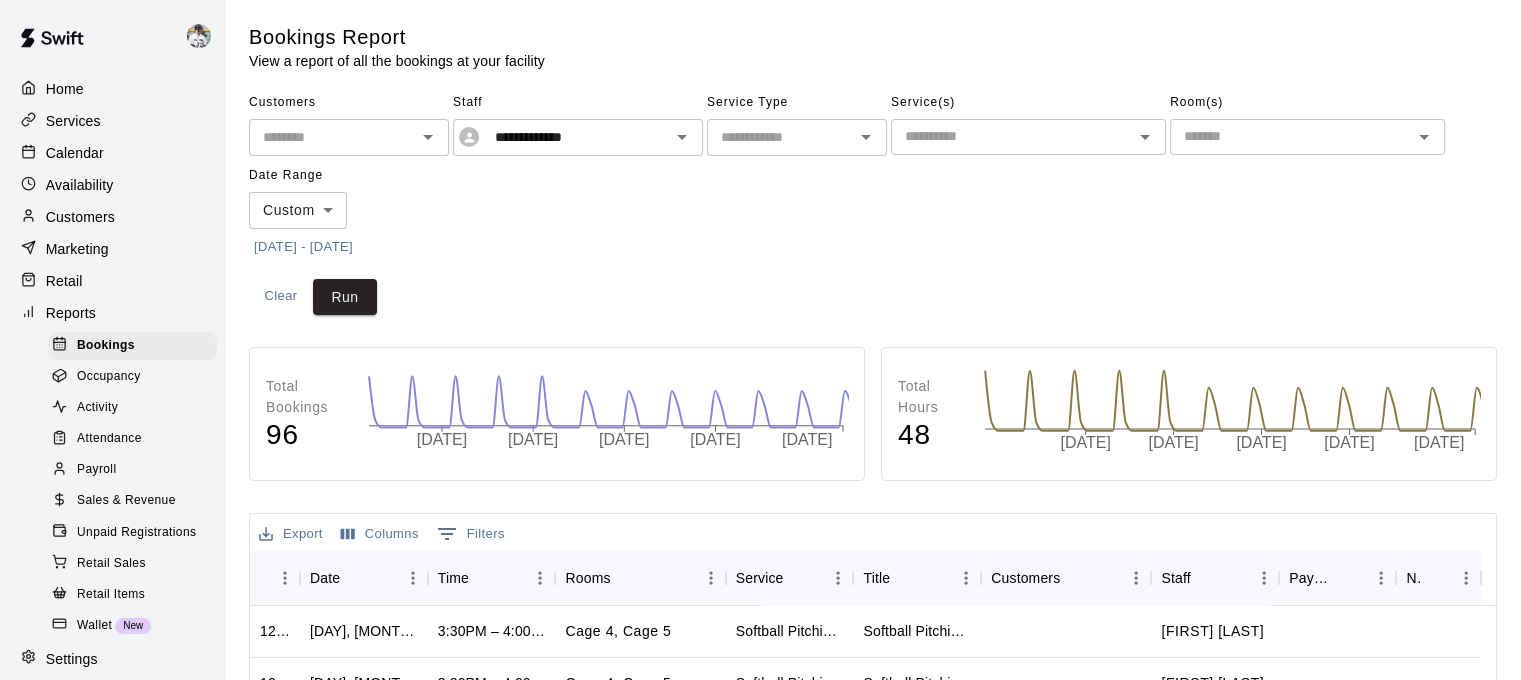 type 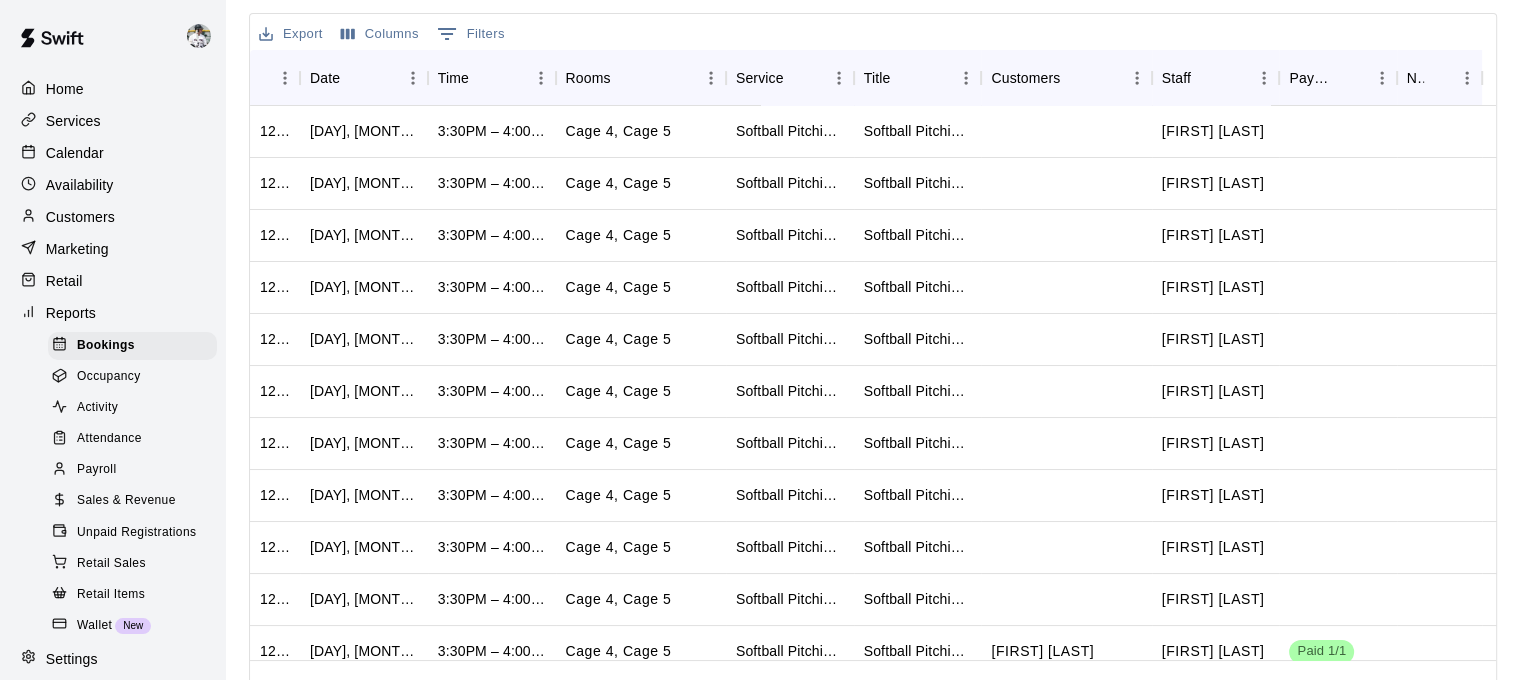 scroll, scrollTop: 460, scrollLeft: 0, axis: vertical 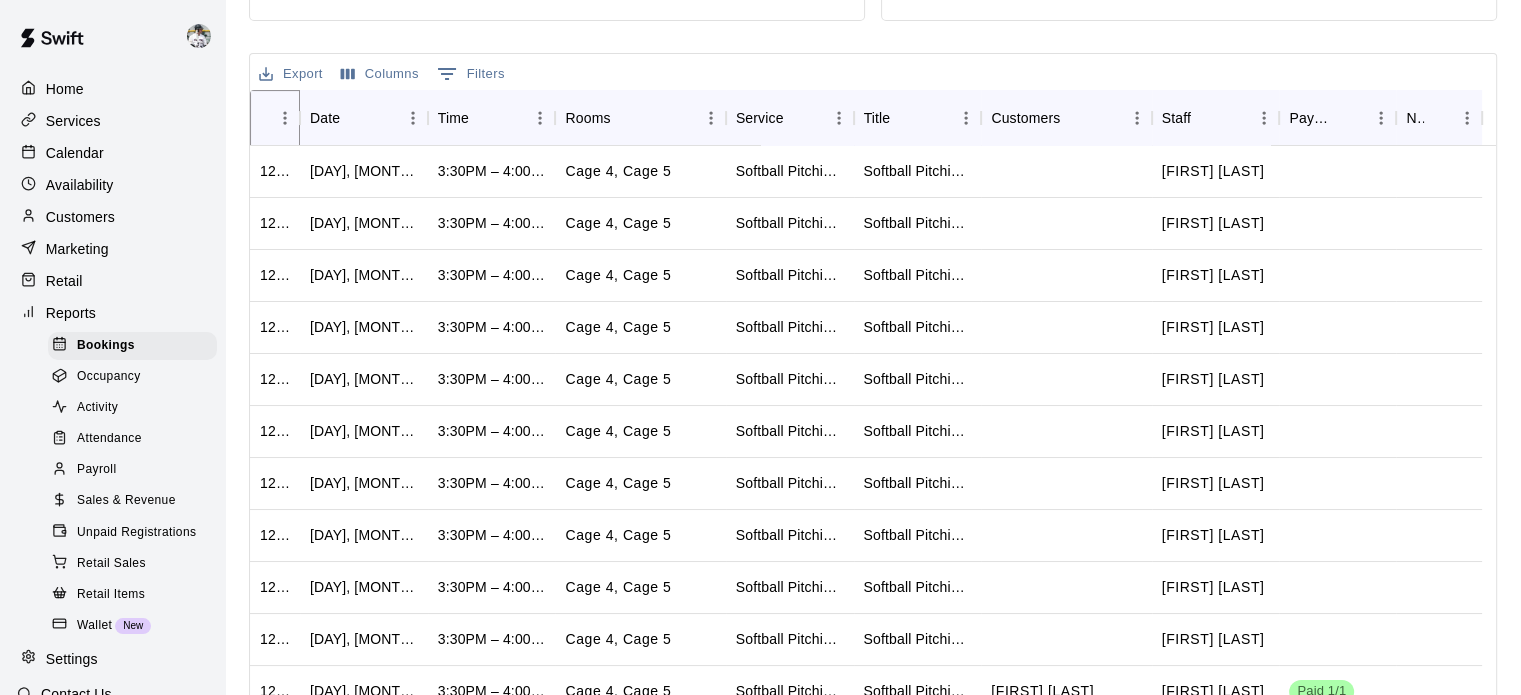 click 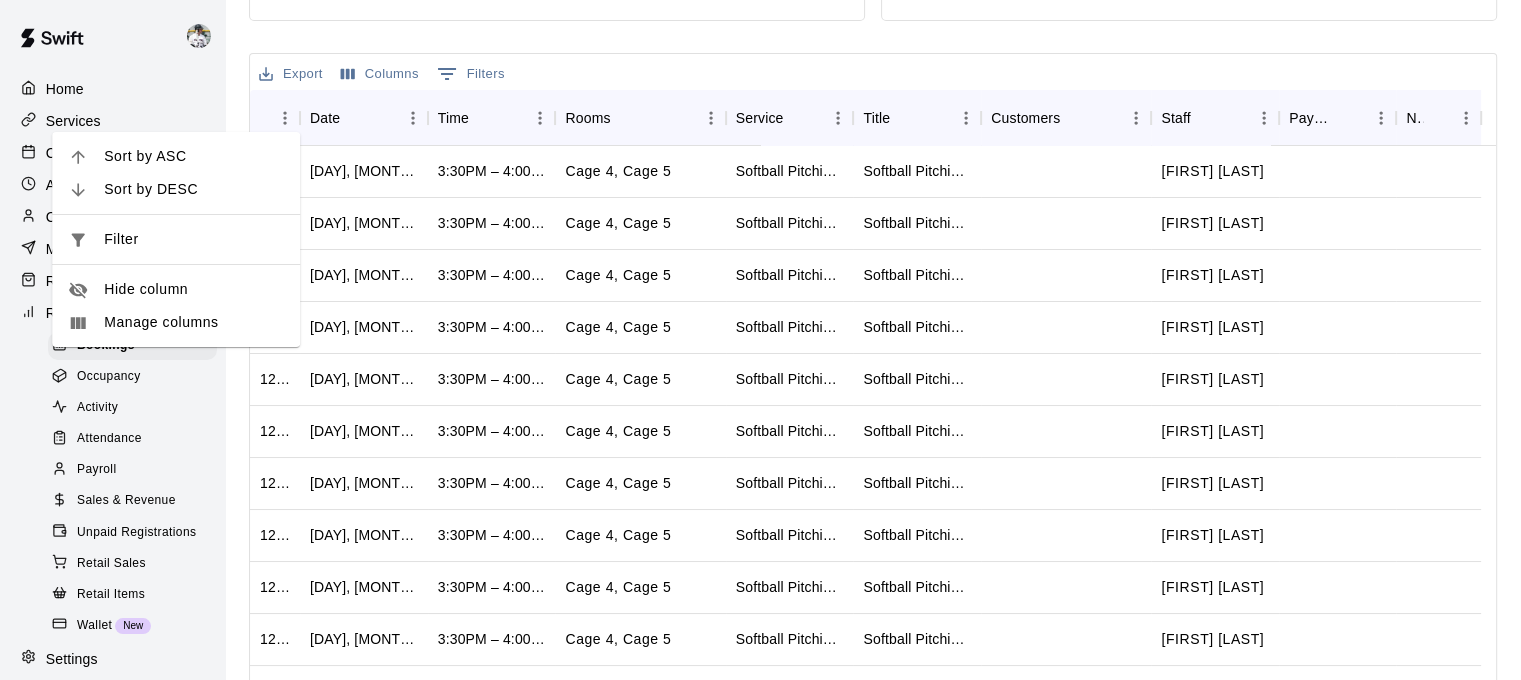 click 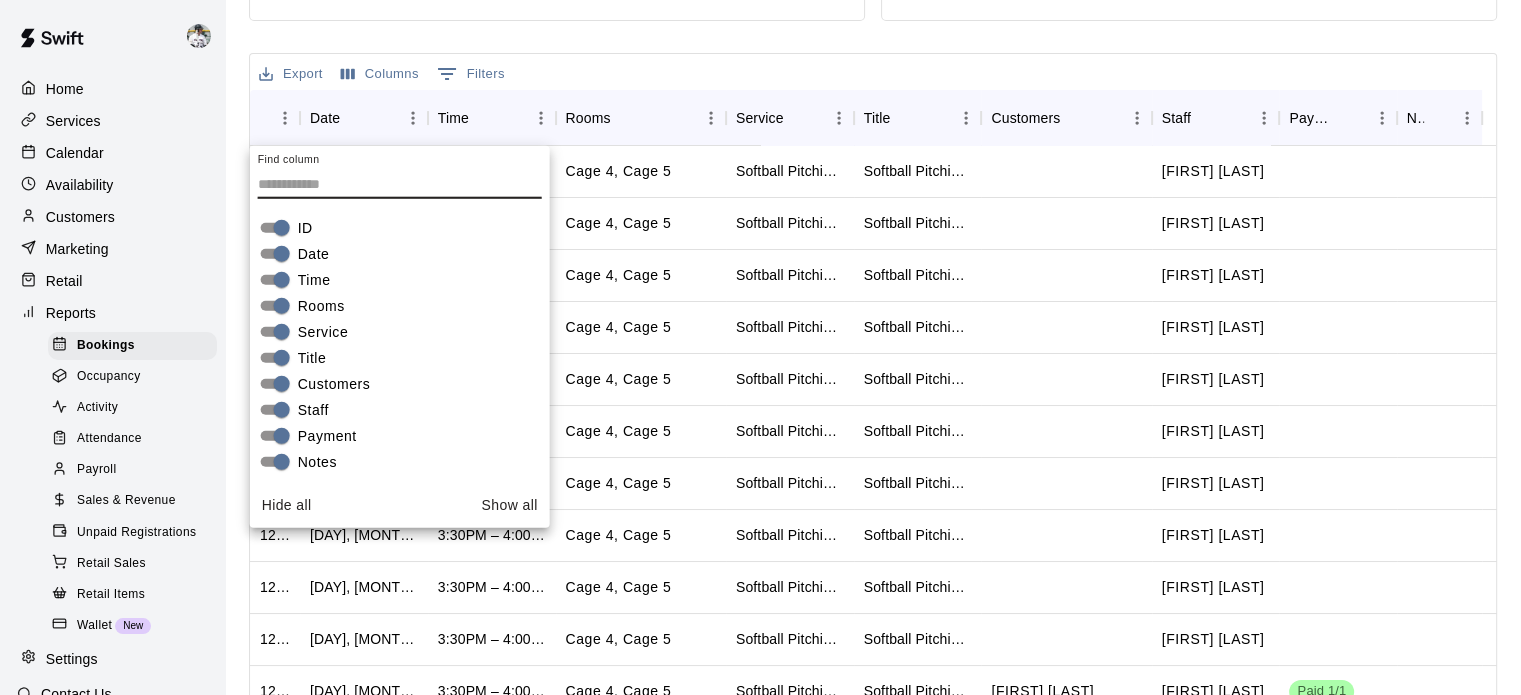 click on "Export" at bounding box center (291, 74) 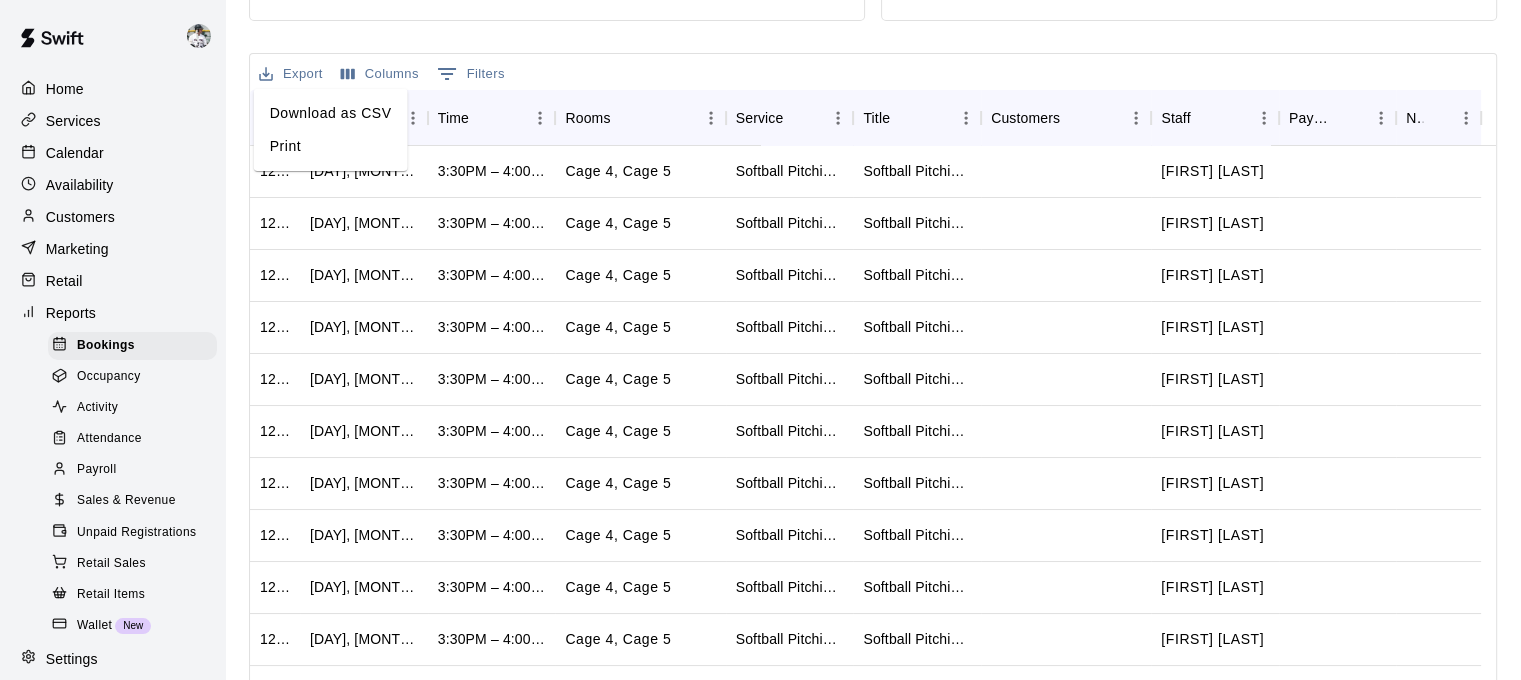 click on "Download as CSV" at bounding box center (331, 113) 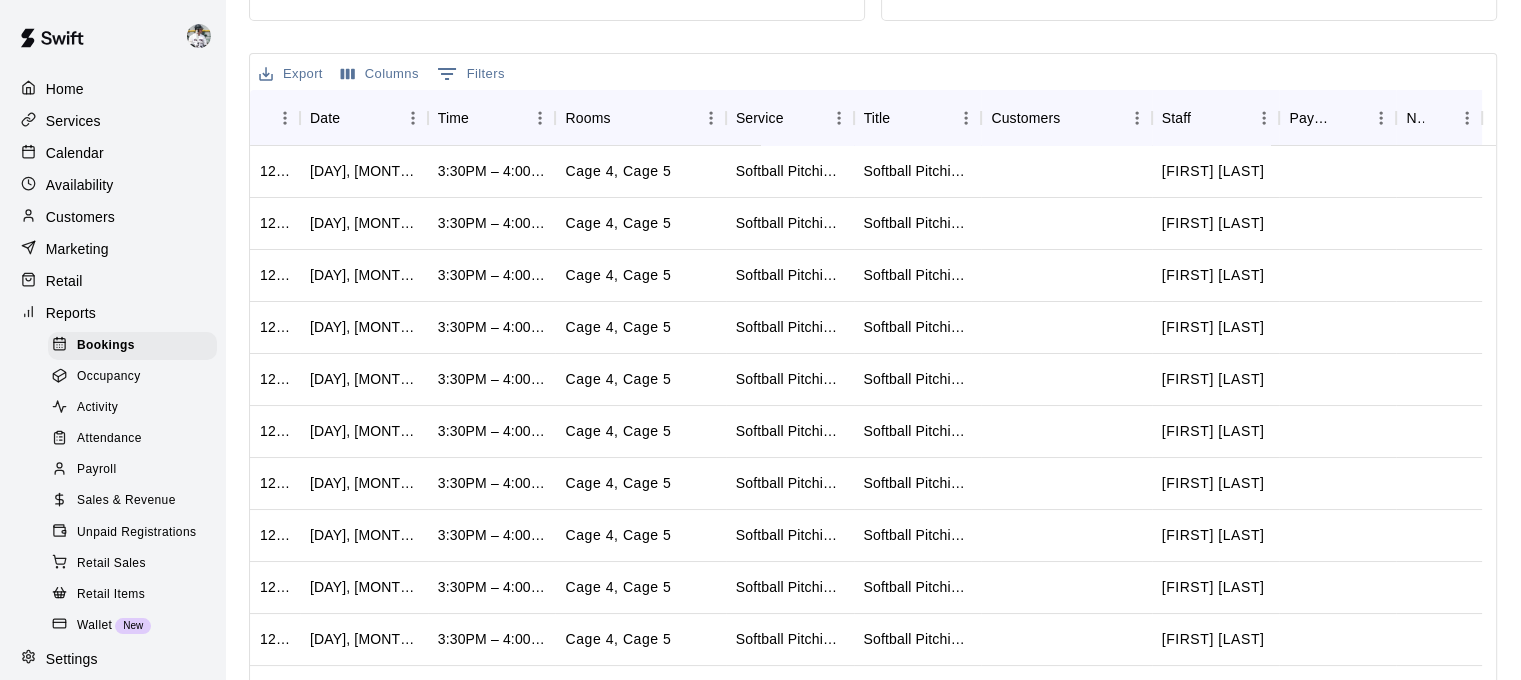 click on "Total Bookings 96 2025-10-13 2025-10-28 2025-11-12 2025-11-27 2025-12-18 2025-10-28 Total Hours 48 2025-10-17 2025-10-31 2025-11-14 2025-11-28 2025-12-18 2025-10-28 Export Columns 0 Filters ID Date Time Rooms Service Title Customers Staff Payment Notes 1239620 Wed, Dec 17, 2025 3:30PM – 4:00PM Cage 4, Cage 5 Softball Pitching with [FIRST] Softball Pitching with [FIRST] [FIRST] [LAST] 1239619 Wed, Dec 10, 2025 3:30PM – 4:00PM Cage 4, Cage 5 Softball Pitching with [FIRST] Softball Pitching with [FIRST] [FIRST] [LAST] 1239618 Wed, Dec 03, 2025 3:30PM – 4:00PM Cage 4, Cage 5 Softball Pitching with [FIRST] Softball Pitching with [FIRST] [FIRST] [LAST] 1239617 Wed, Nov 26, 2025 3:30PM – 4:00PM Cage 4, Cage 5 Softball Pitching with [FIRST] Softball Pitching with [FIRST] [FIRST] [LAST] 1239616 Wed, Nov 19, 2025 3:30PM – 4:00PM Cage 4, Cage 5 Softball Pitching with [FIRST] Softball Pitching with [FIRST] [FIRST] [LAST] 1239615 Wed, Nov 12, 2025 3:30PM – 4:00PM Cage 4, Cage 5 Softball Pitching with [FIRST] Softball Pitching with [FIRST] 1239614 100" at bounding box center [873, 320] 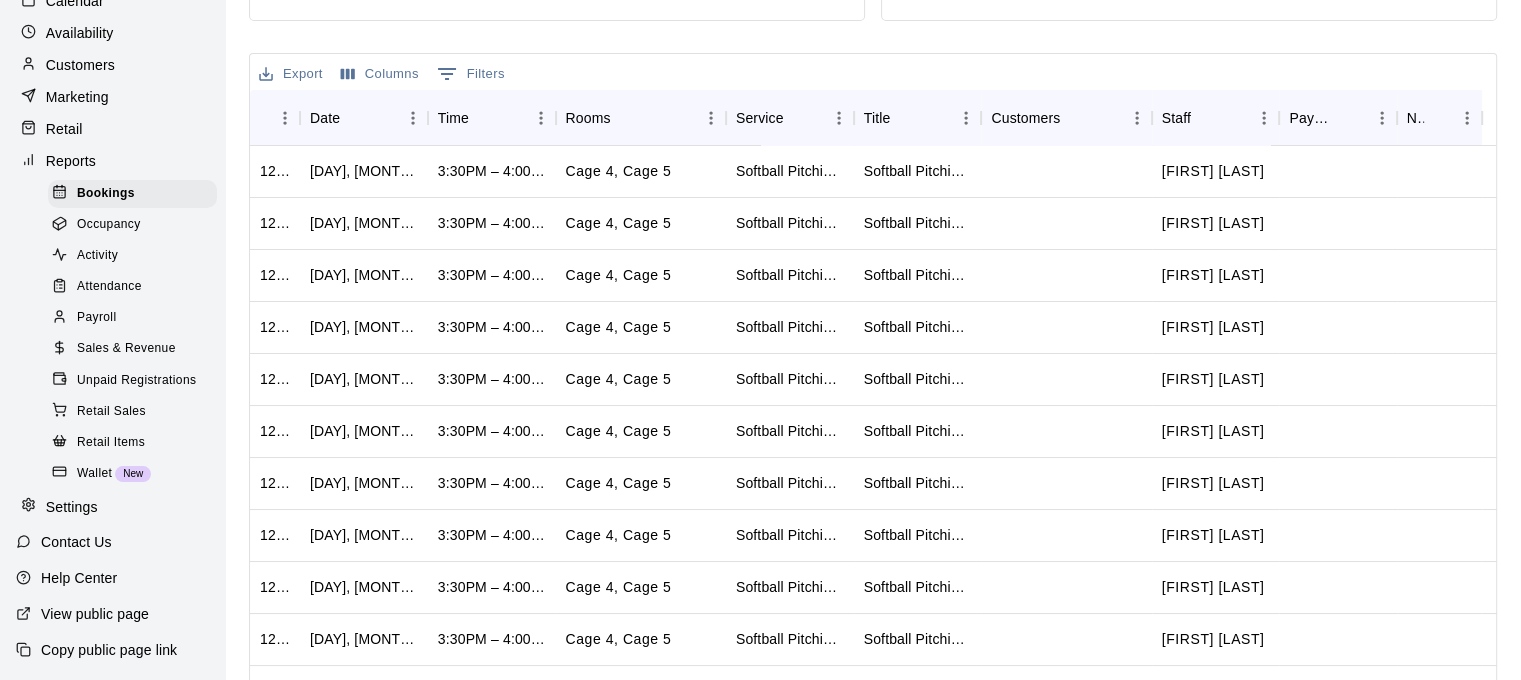 scroll, scrollTop: 0, scrollLeft: 0, axis: both 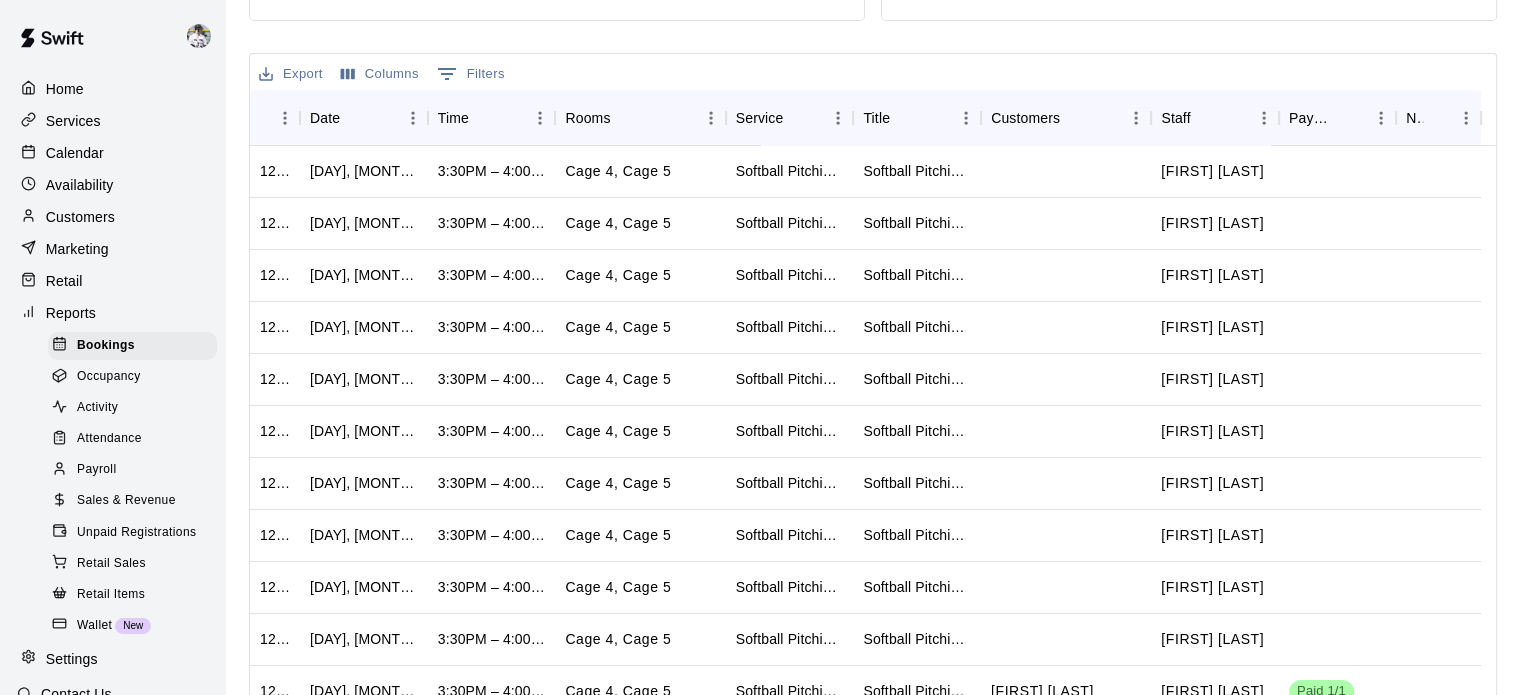 click on "Availability" at bounding box center [80, 185] 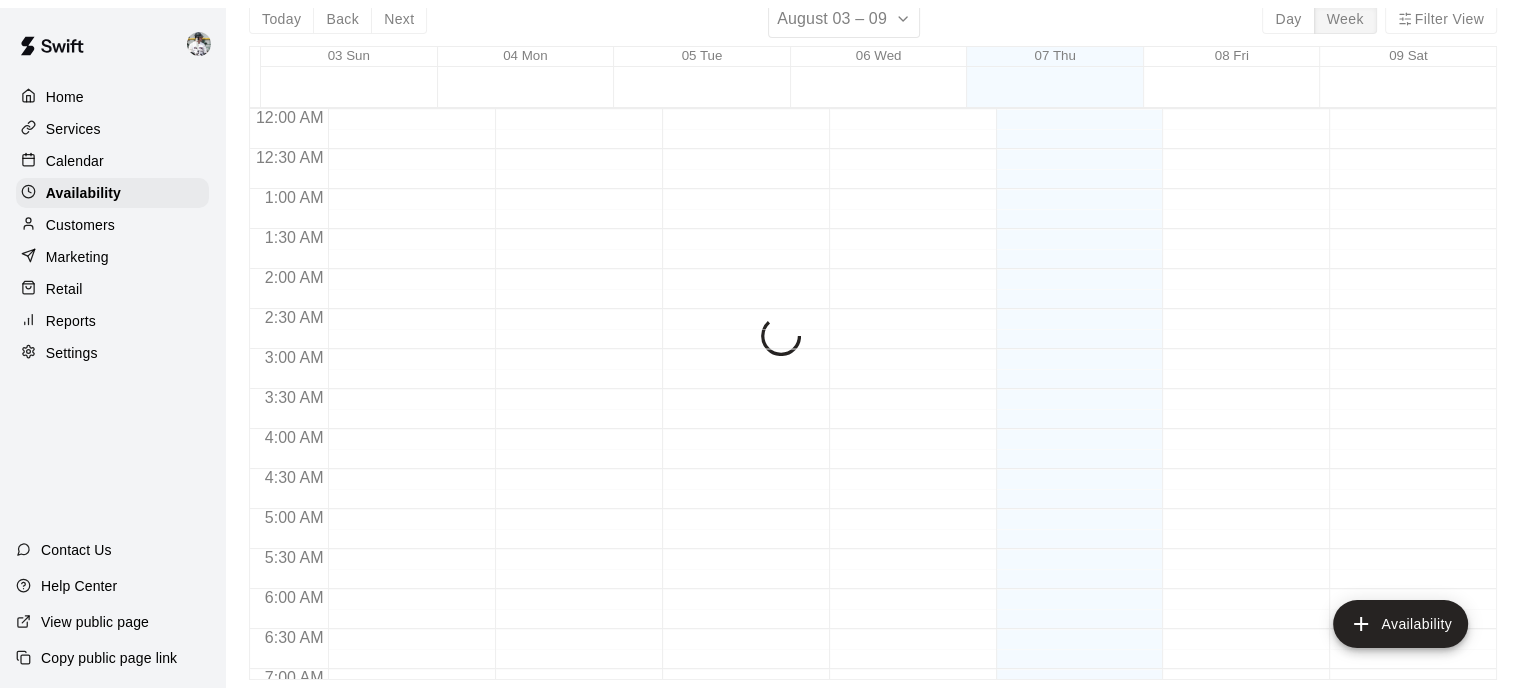 scroll, scrollTop: 0, scrollLeft: 0, axis: both 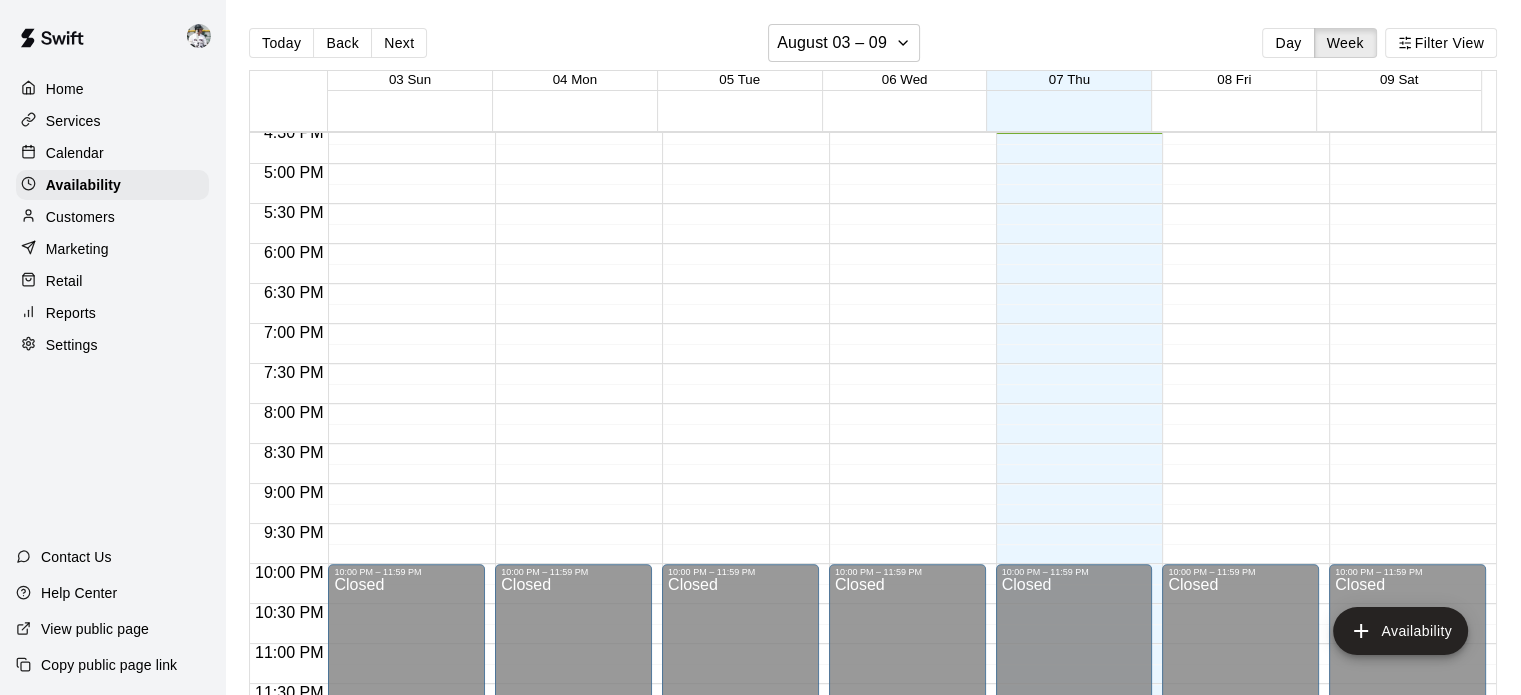 click 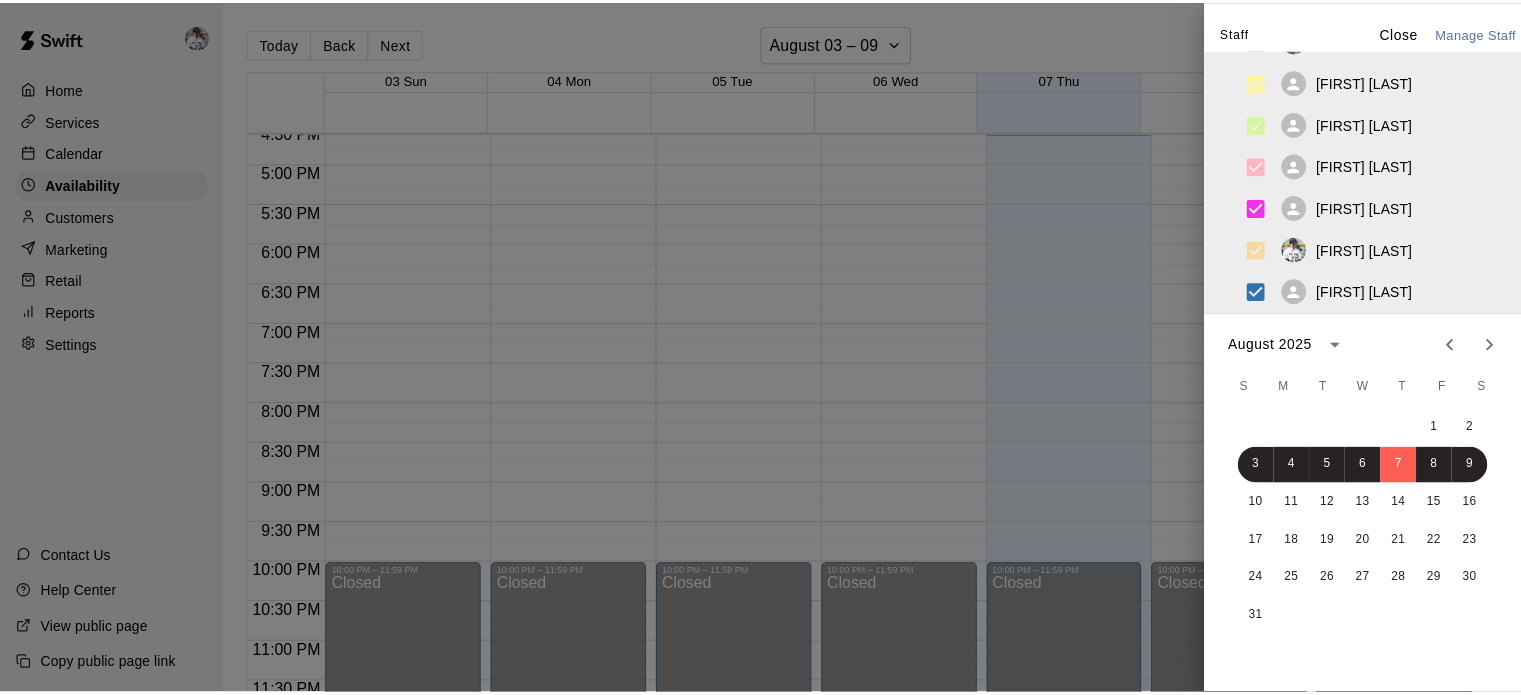 scroll, scrollTop: 0, scrollLeft: 0, axis: both 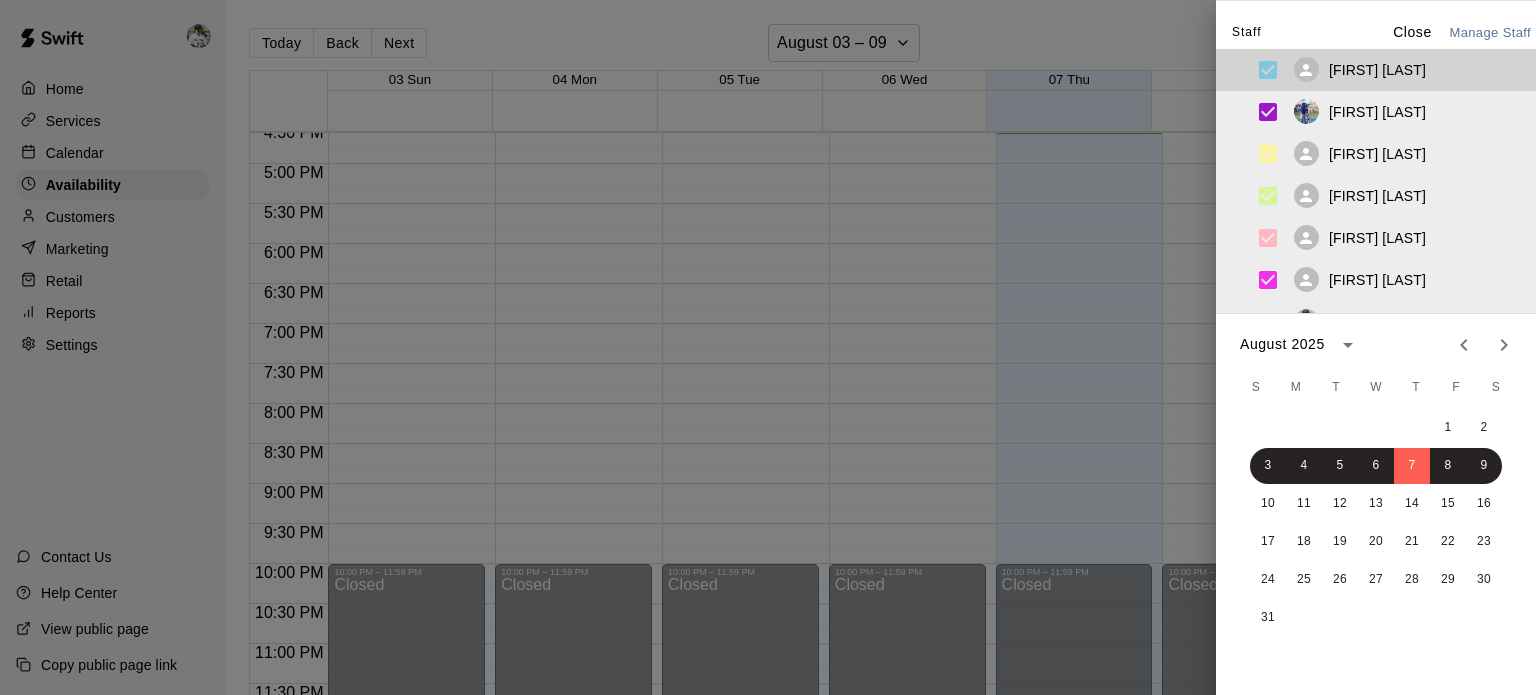 click on "Staff" at bounding box center [1246, 33] 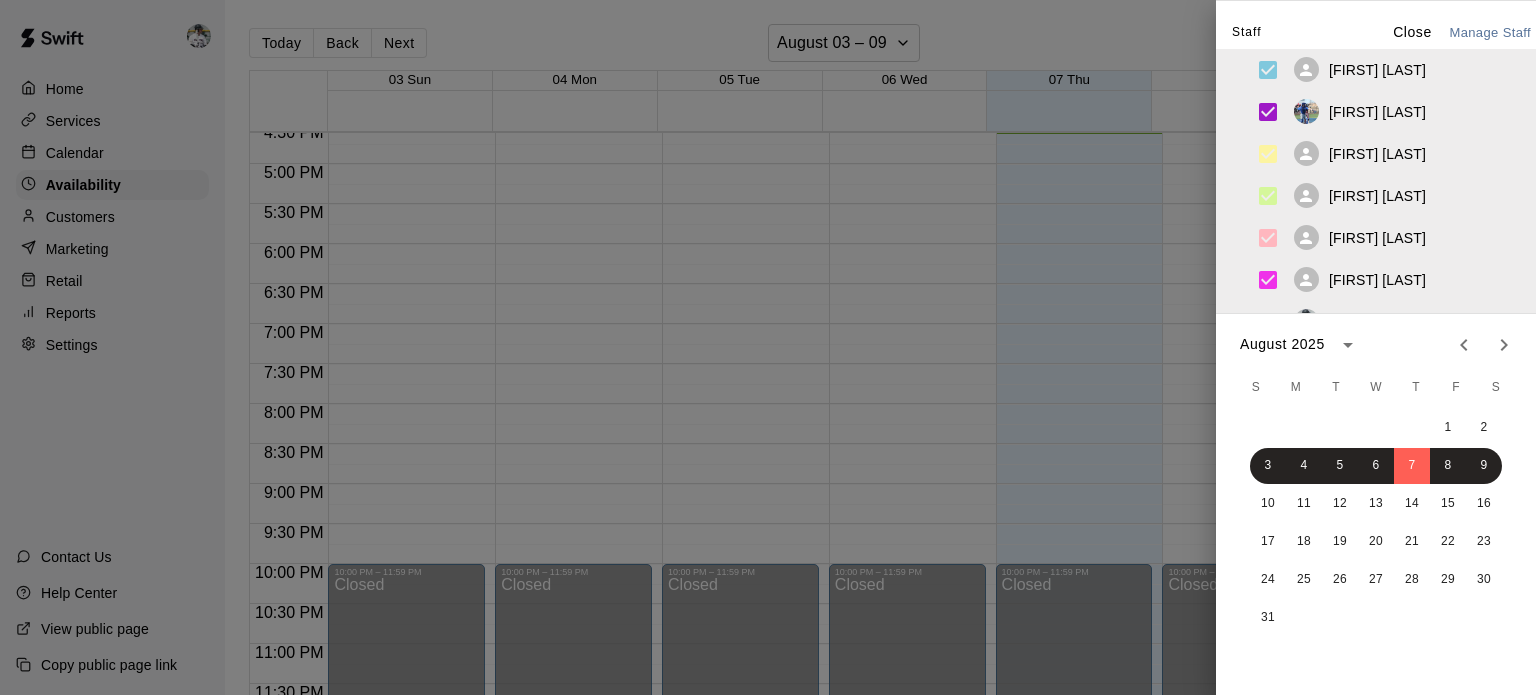 click at bounding box center [768, 347] 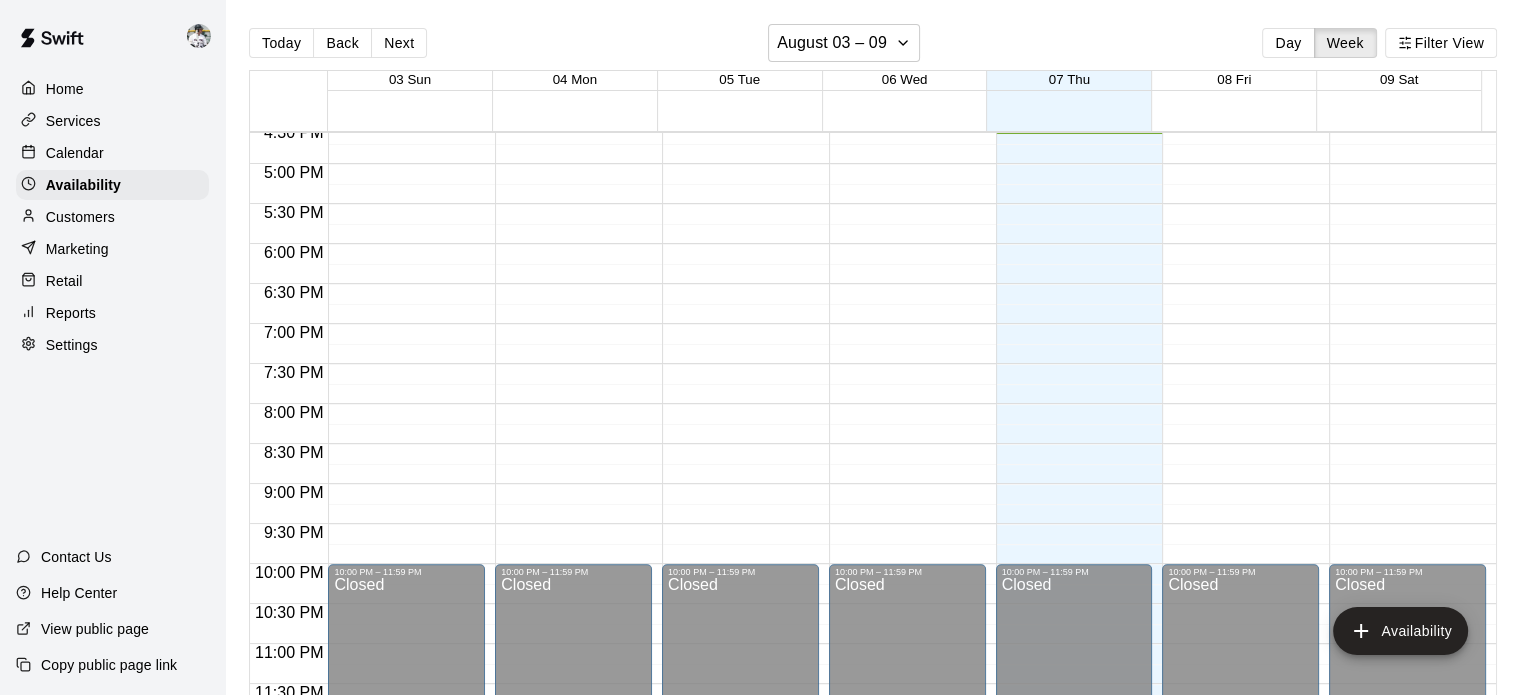 click on "Today Back Next August 03 – 09 Day Week Filter View" at bounding box center (873, 47) 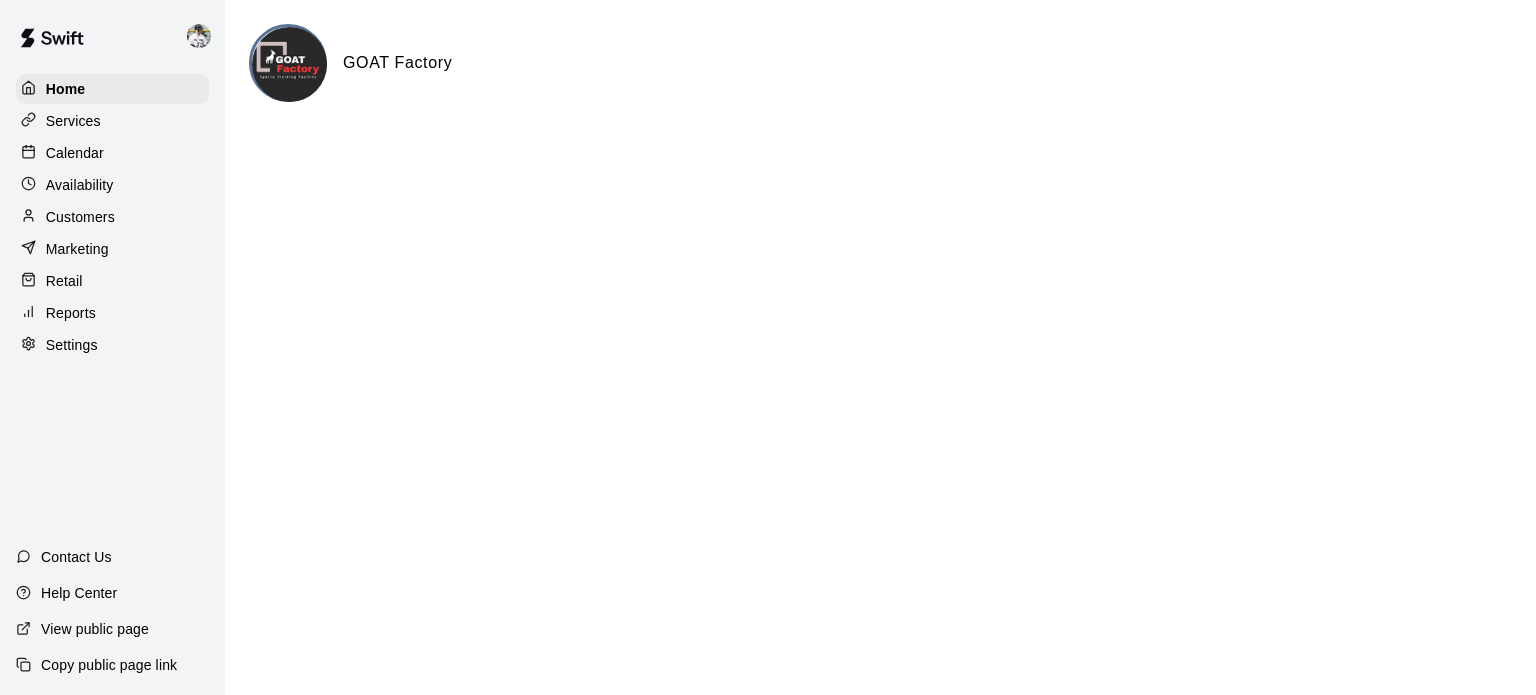 click on "Services" at bounding box center [73, 121] 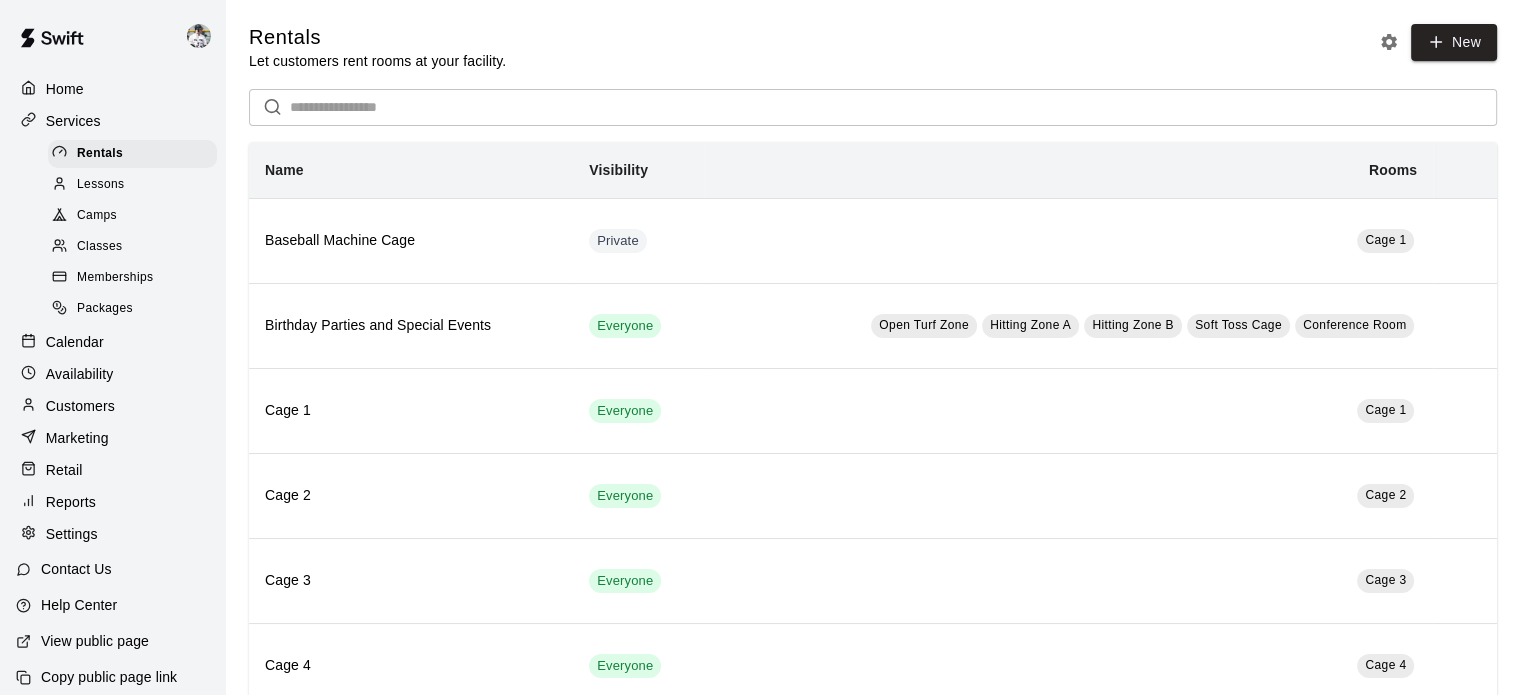 click on "Calendar" at bounding box center (75, 342) 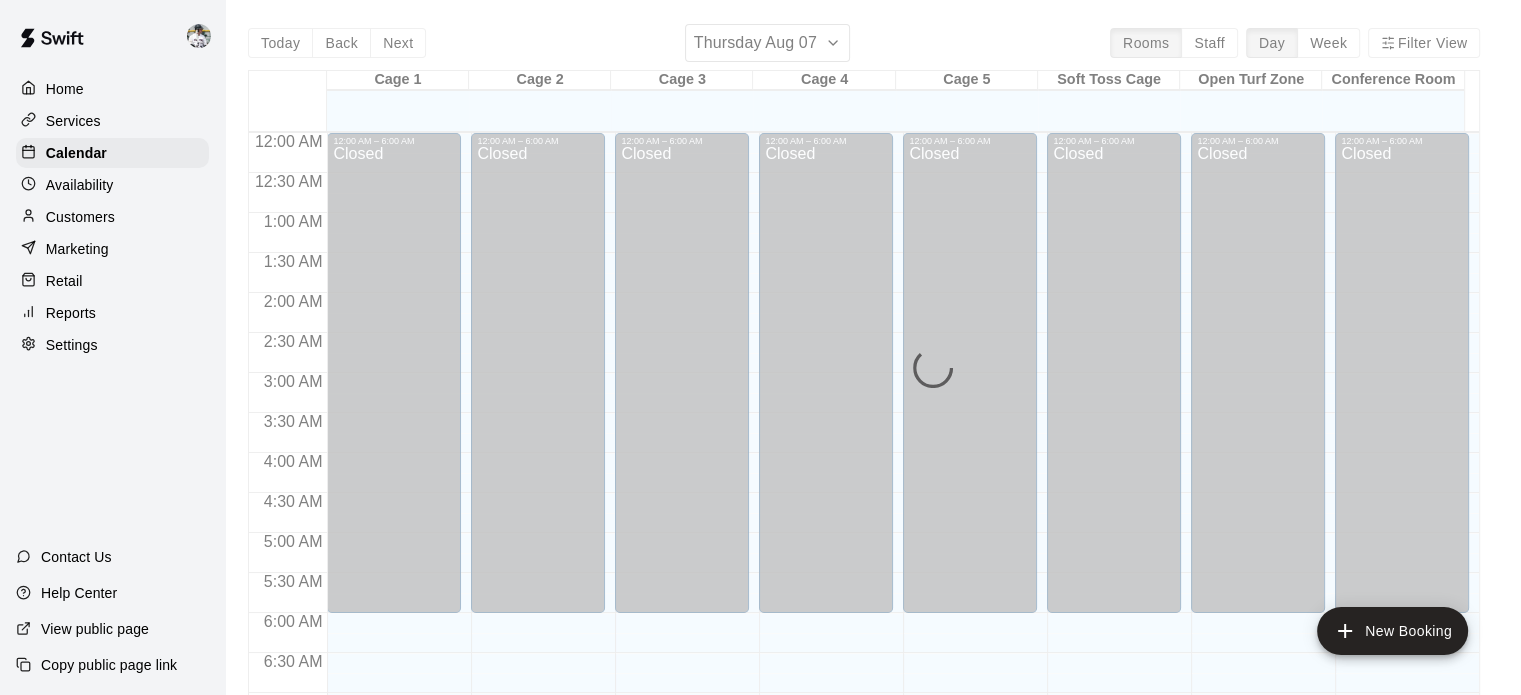 scroll, scrollTop: 1273, scrollLeft: 0, axis: vertical 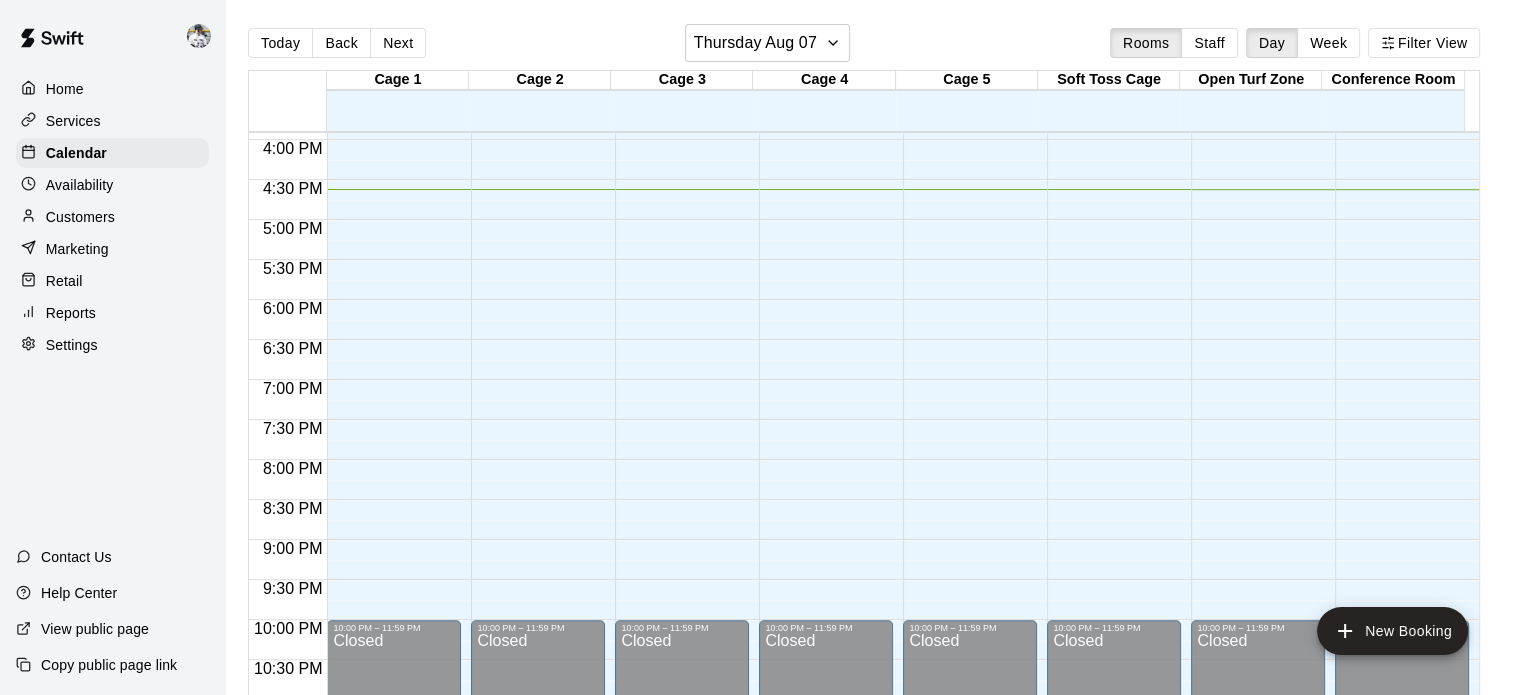 click on "Settings" at bounding box center [72, 345] 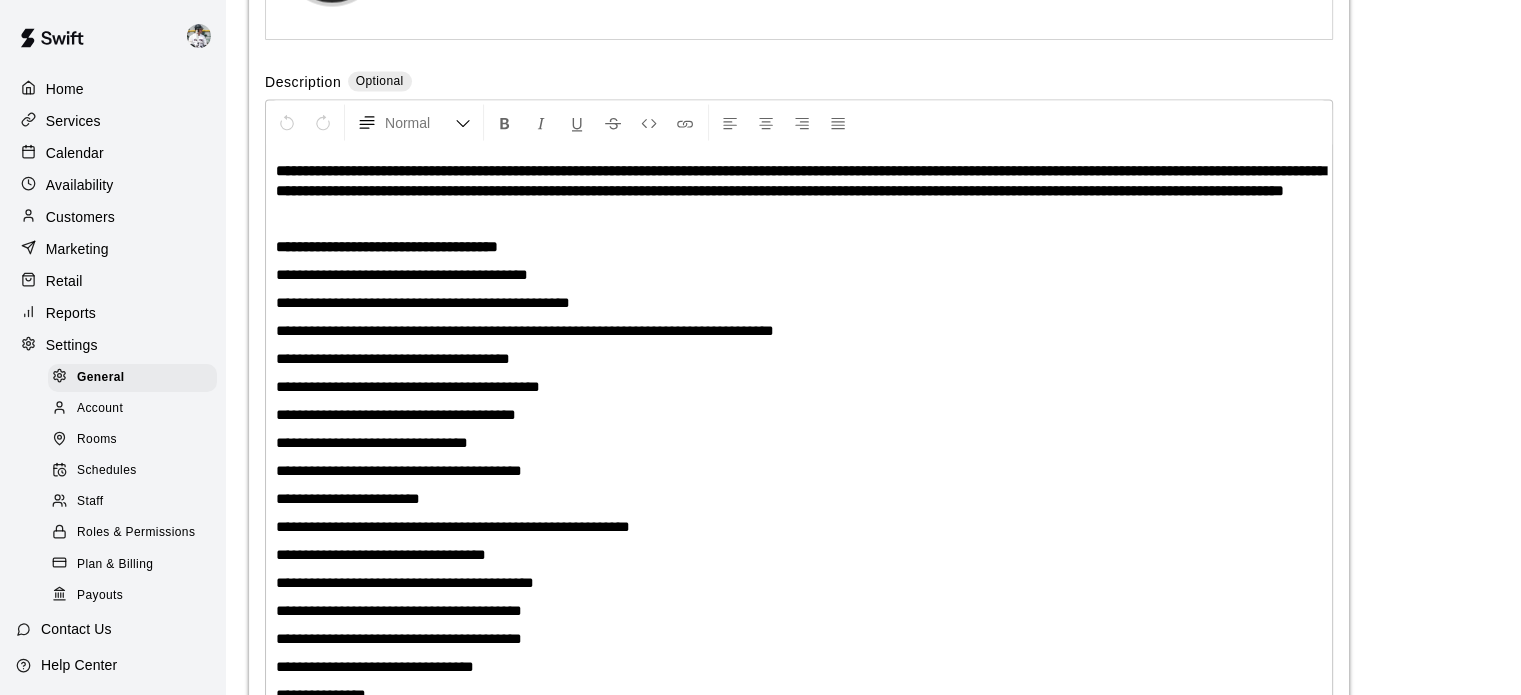 scroll, scrollTop: 4430, scrollLeft: 0, axis: vertical 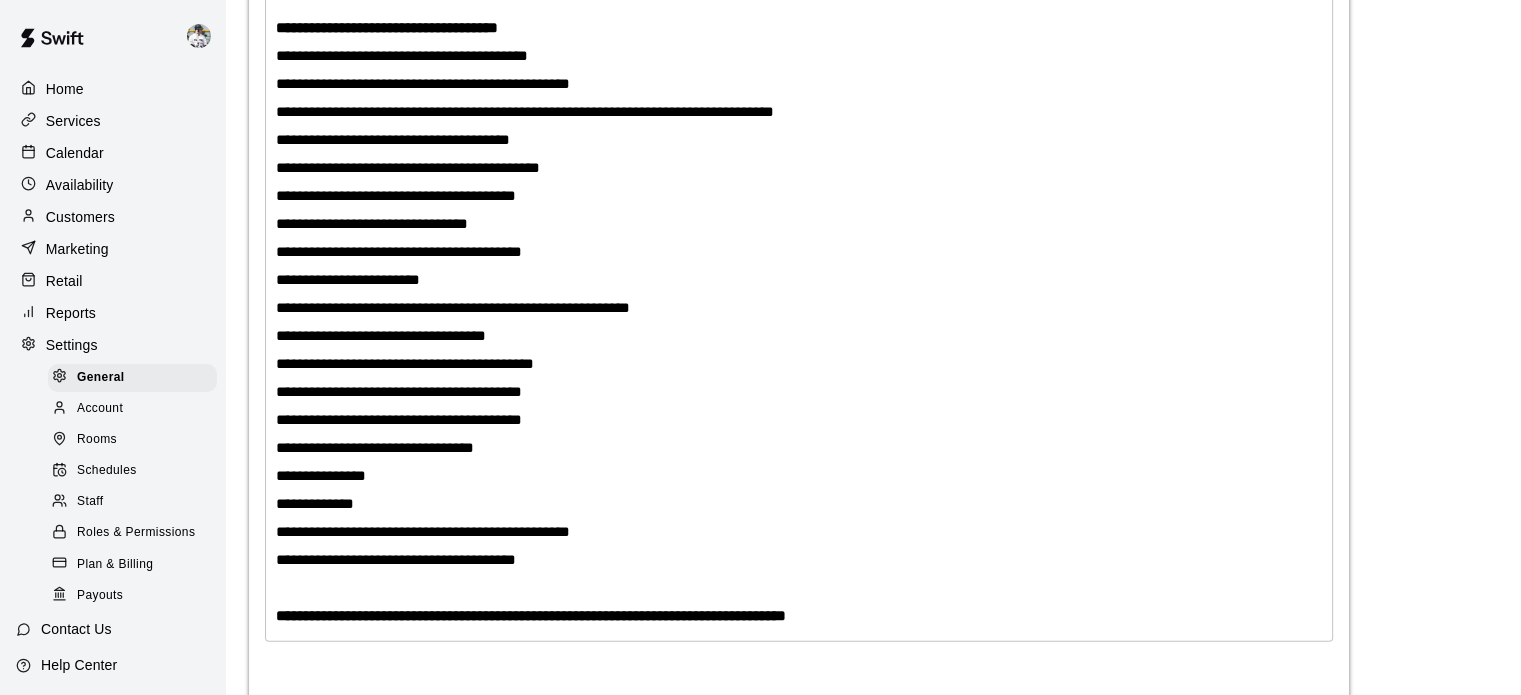 click on "Staff" at bounding box center [90, 502] 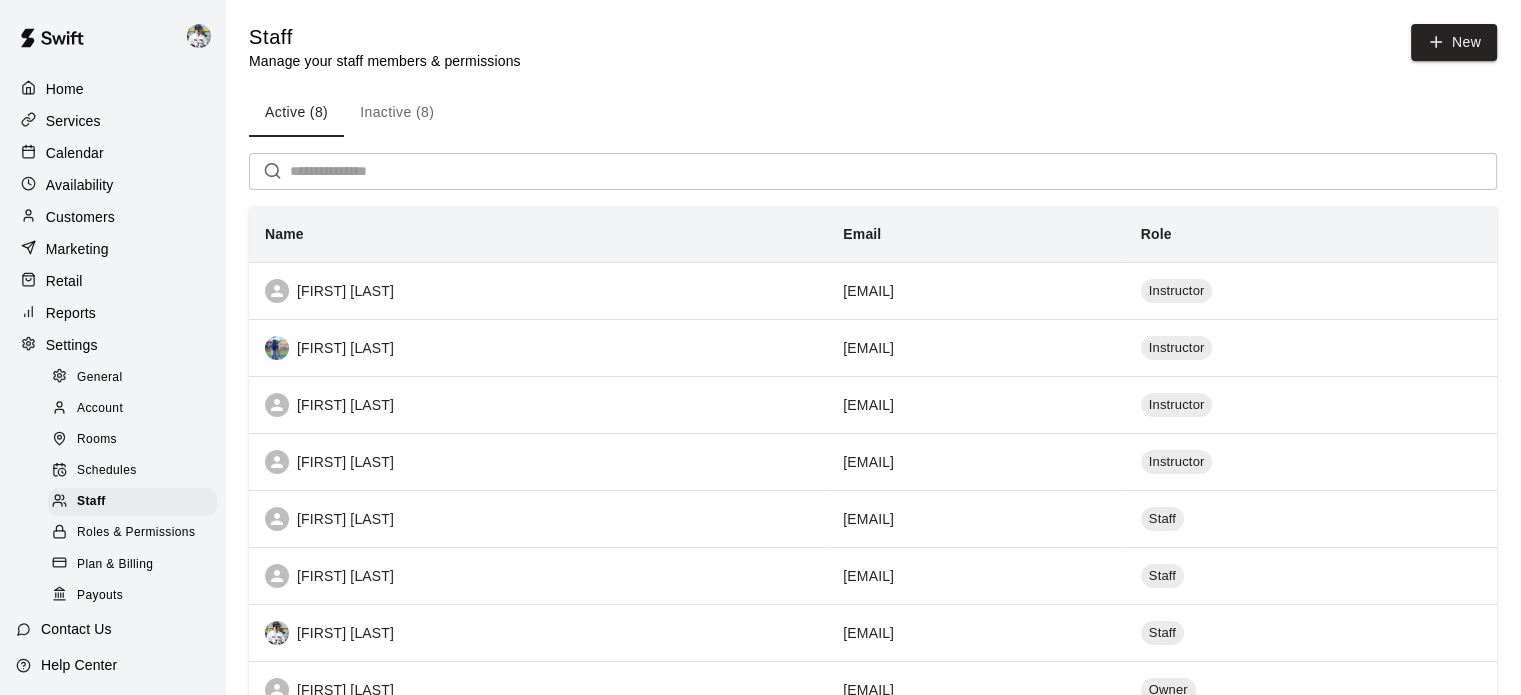 click on "[FIRST] [LAST]" at bounding box center [538, 405] 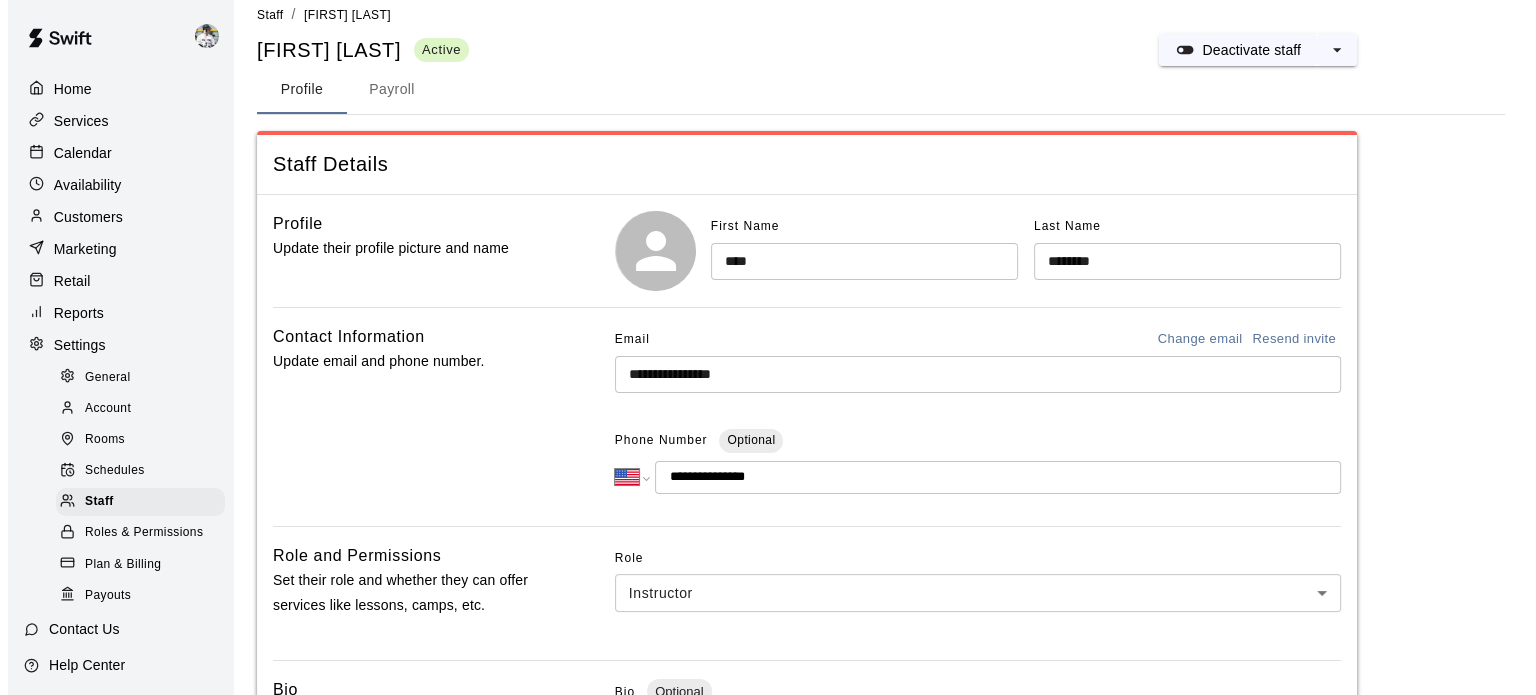 scroll, scrollTop: 0, scrollLeft: 0, axis: both 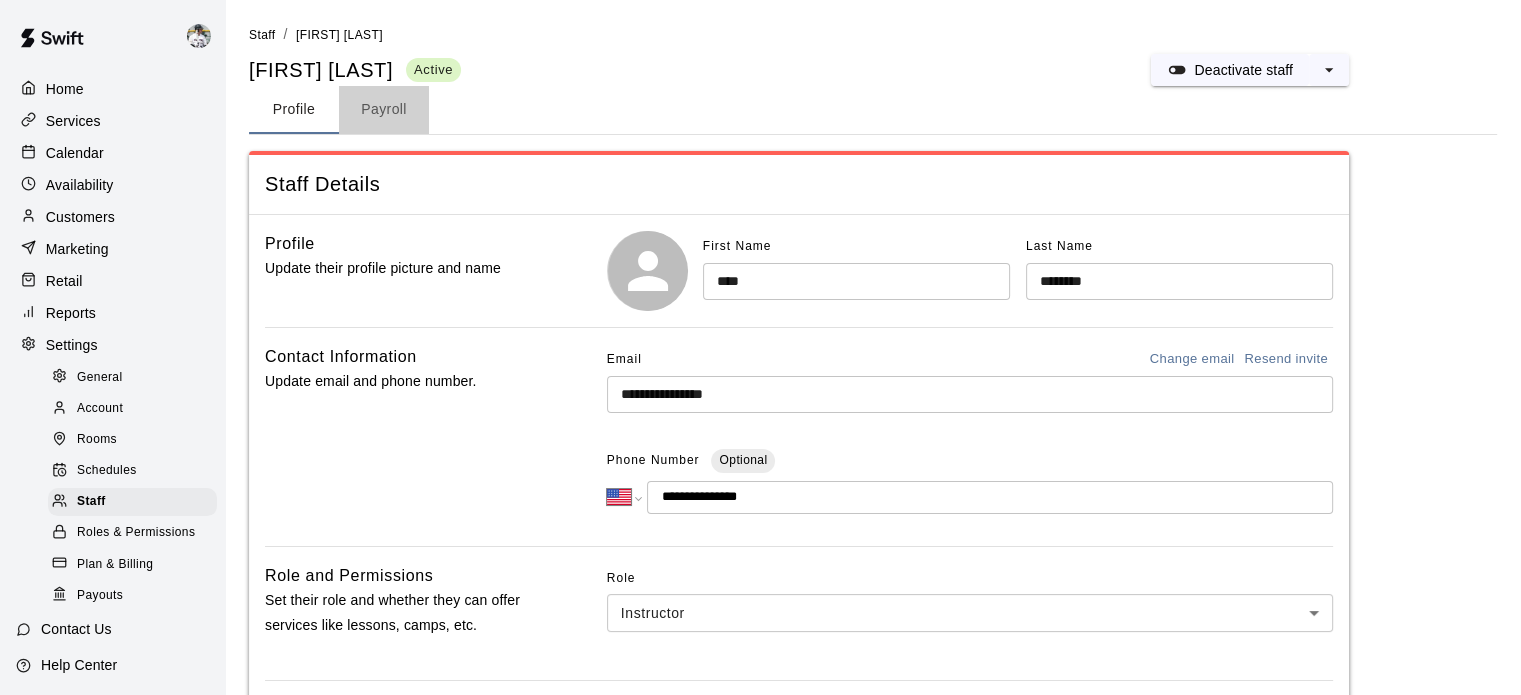 click on "Payroll" at bounding box center (384, 110) 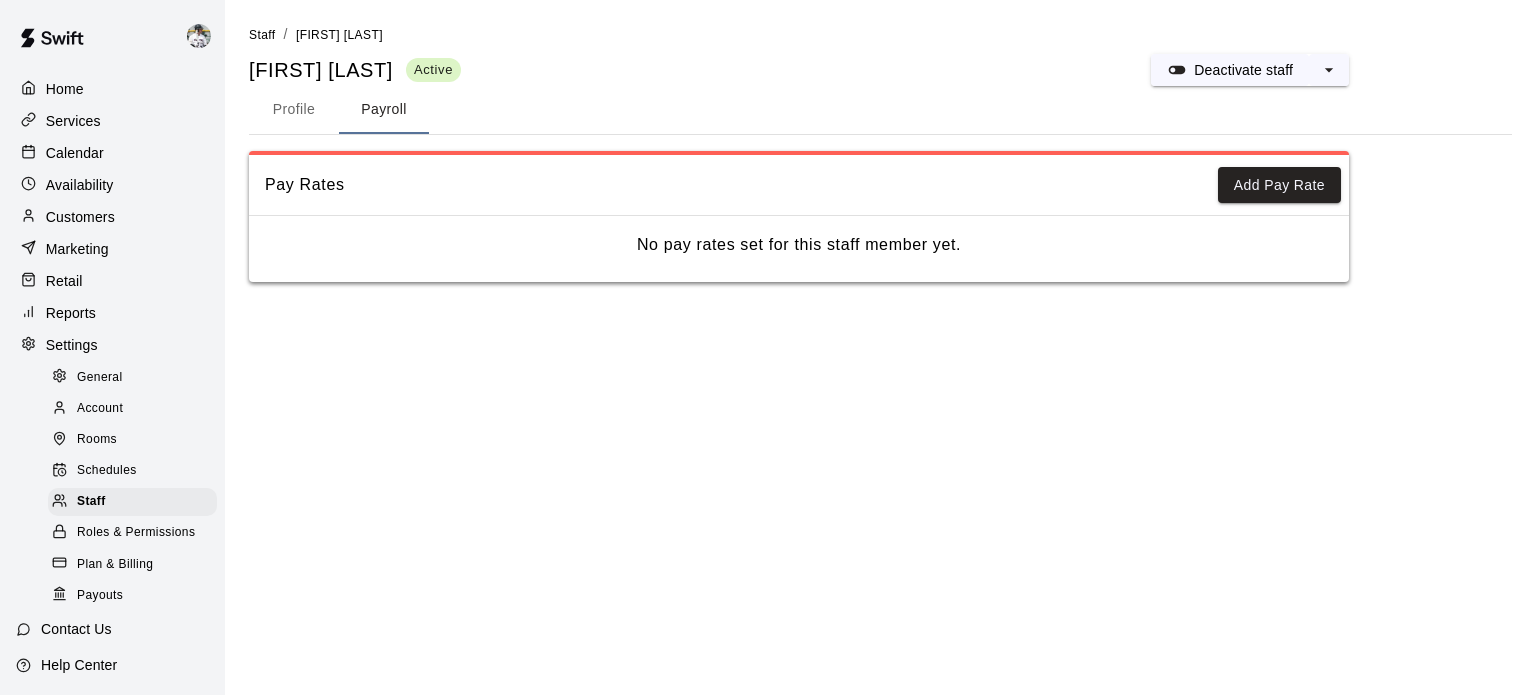 click on "Profile" at bounding box center [294, 110] 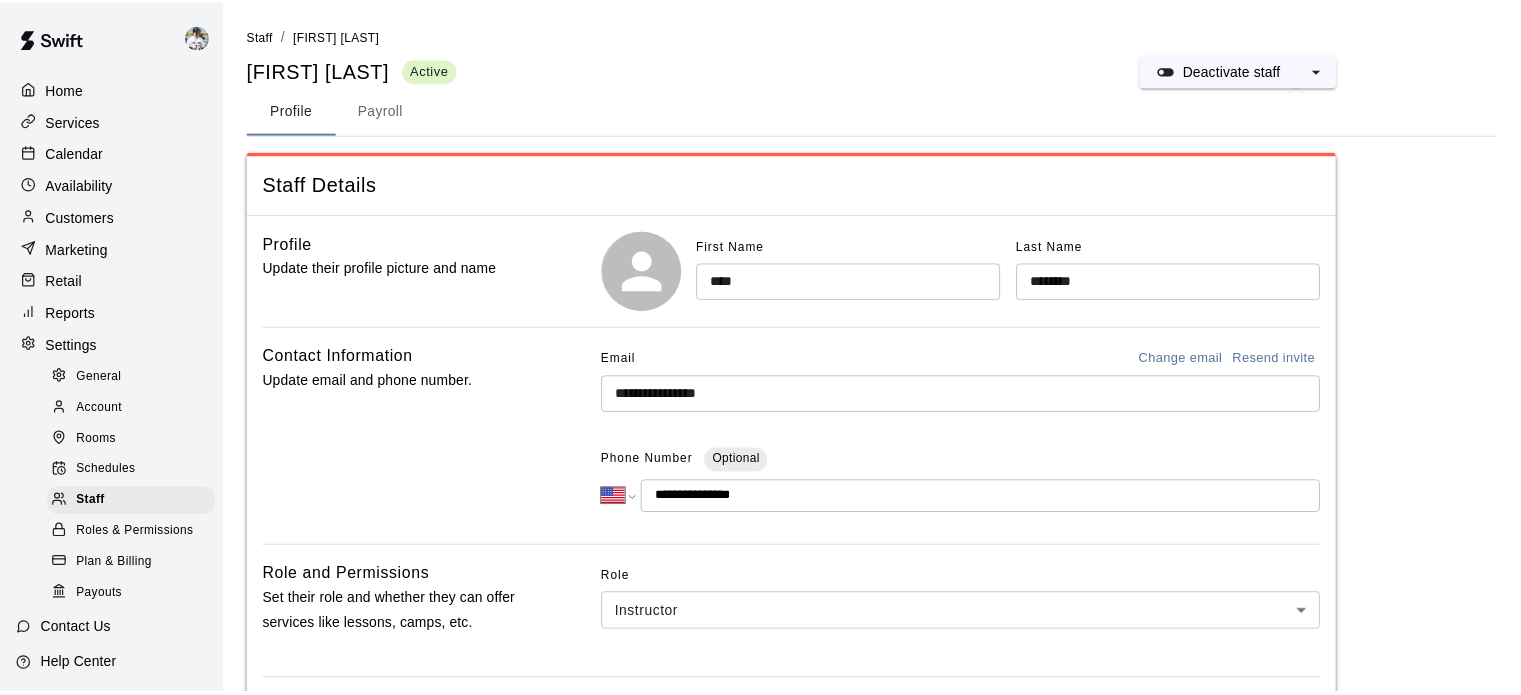 scroll, scrollTop: 175, scrollLeft: 0, axis: vertical 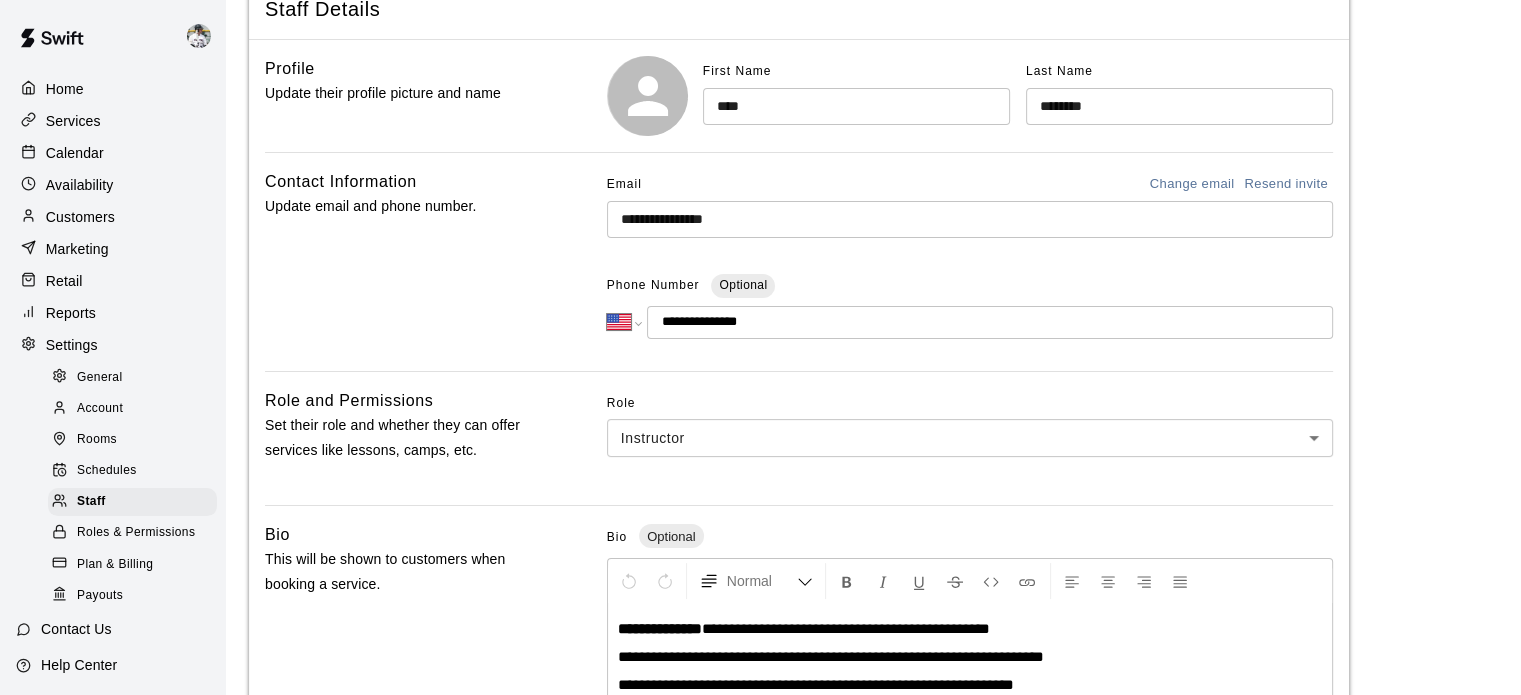 click on "Calendar" at bounding box center [75, 153] 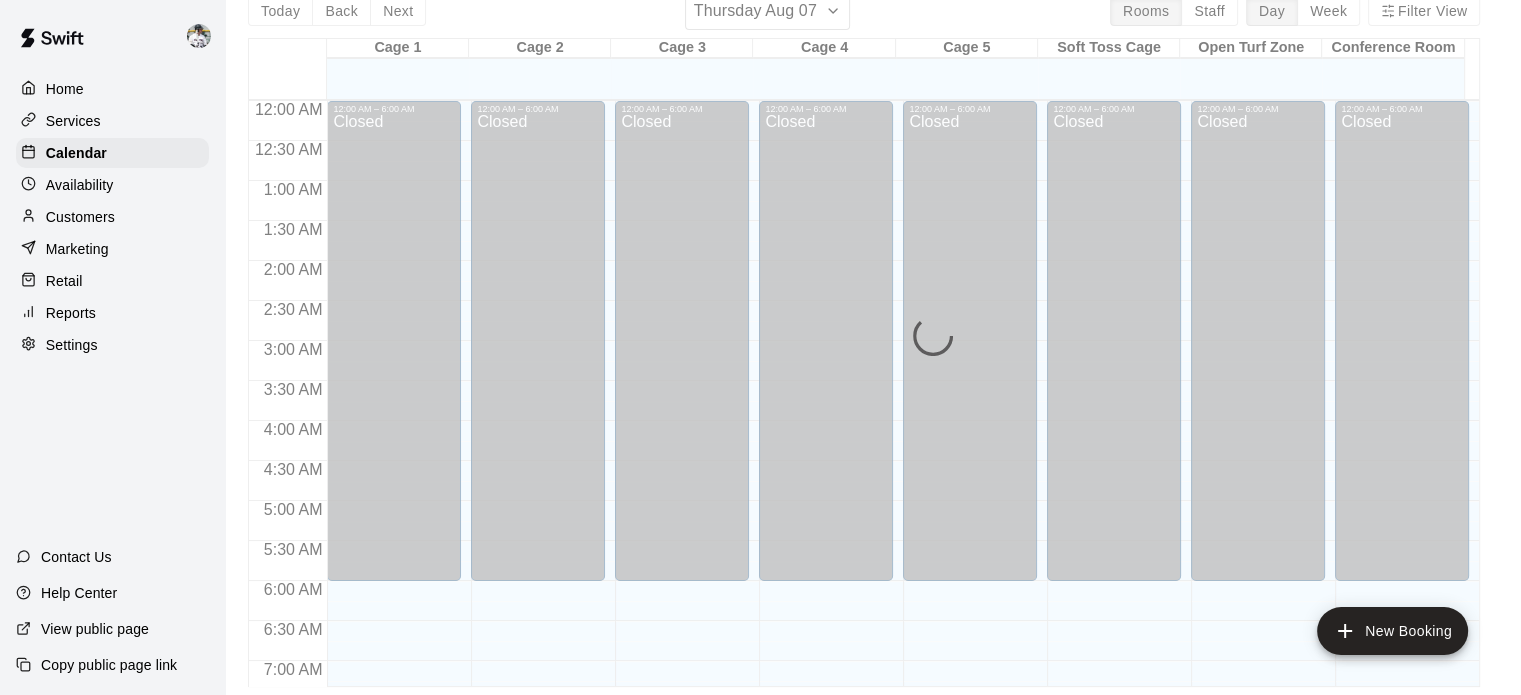 scroll, scrollTop: 0, scrollLeft: 0, axis: both 